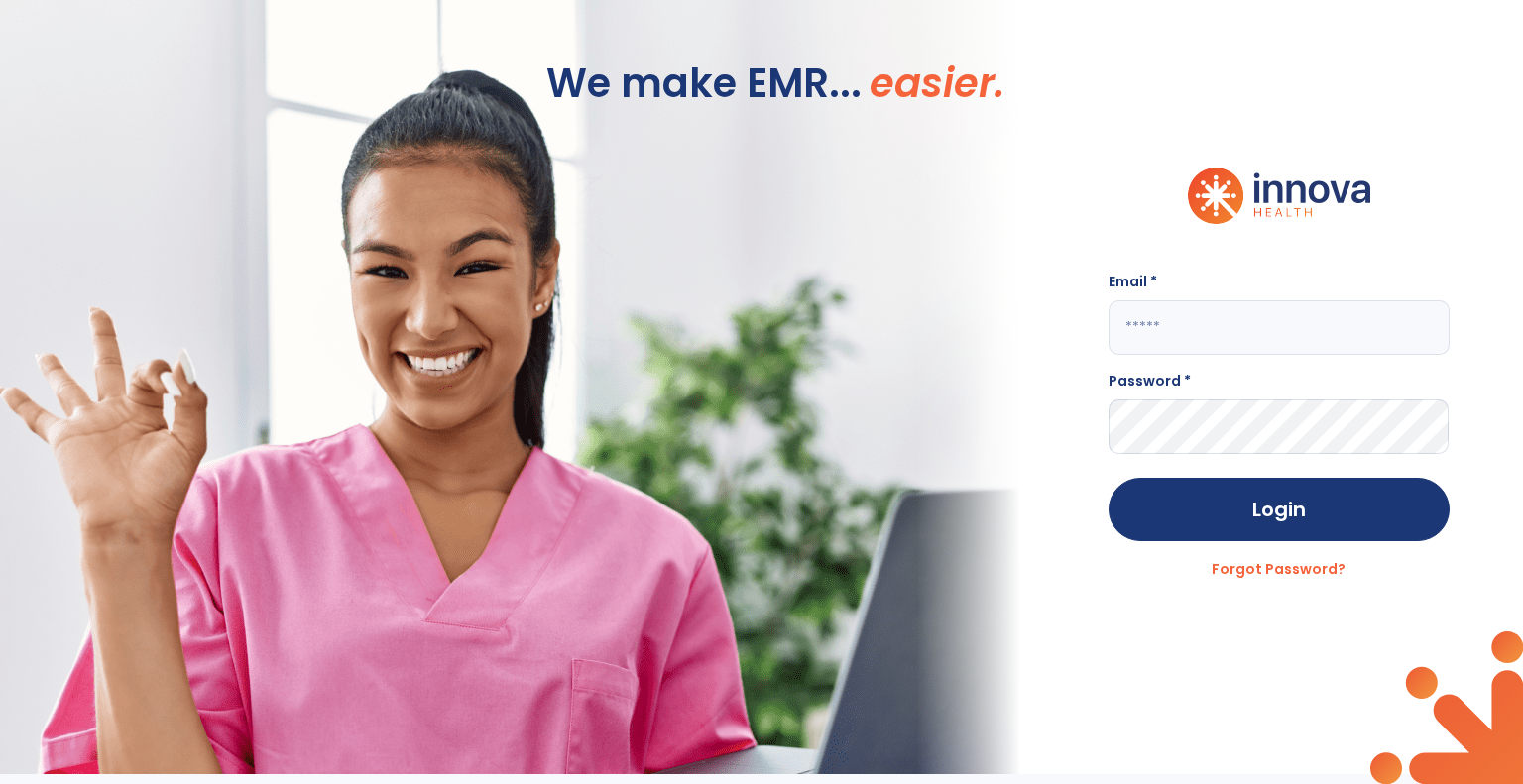 scroll, scrollTop: 0, scrollLeft: 0, axis: both 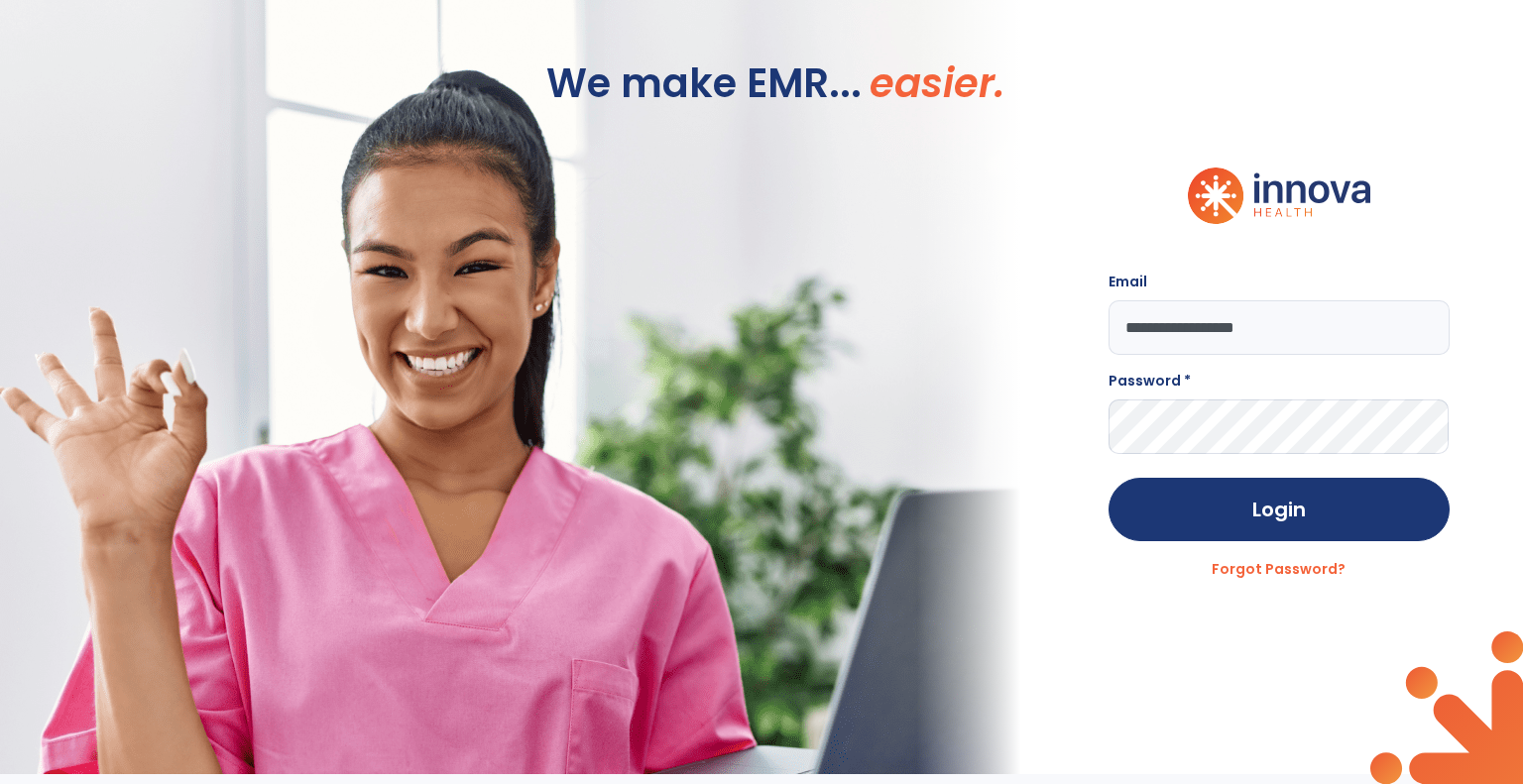 type on "**********" 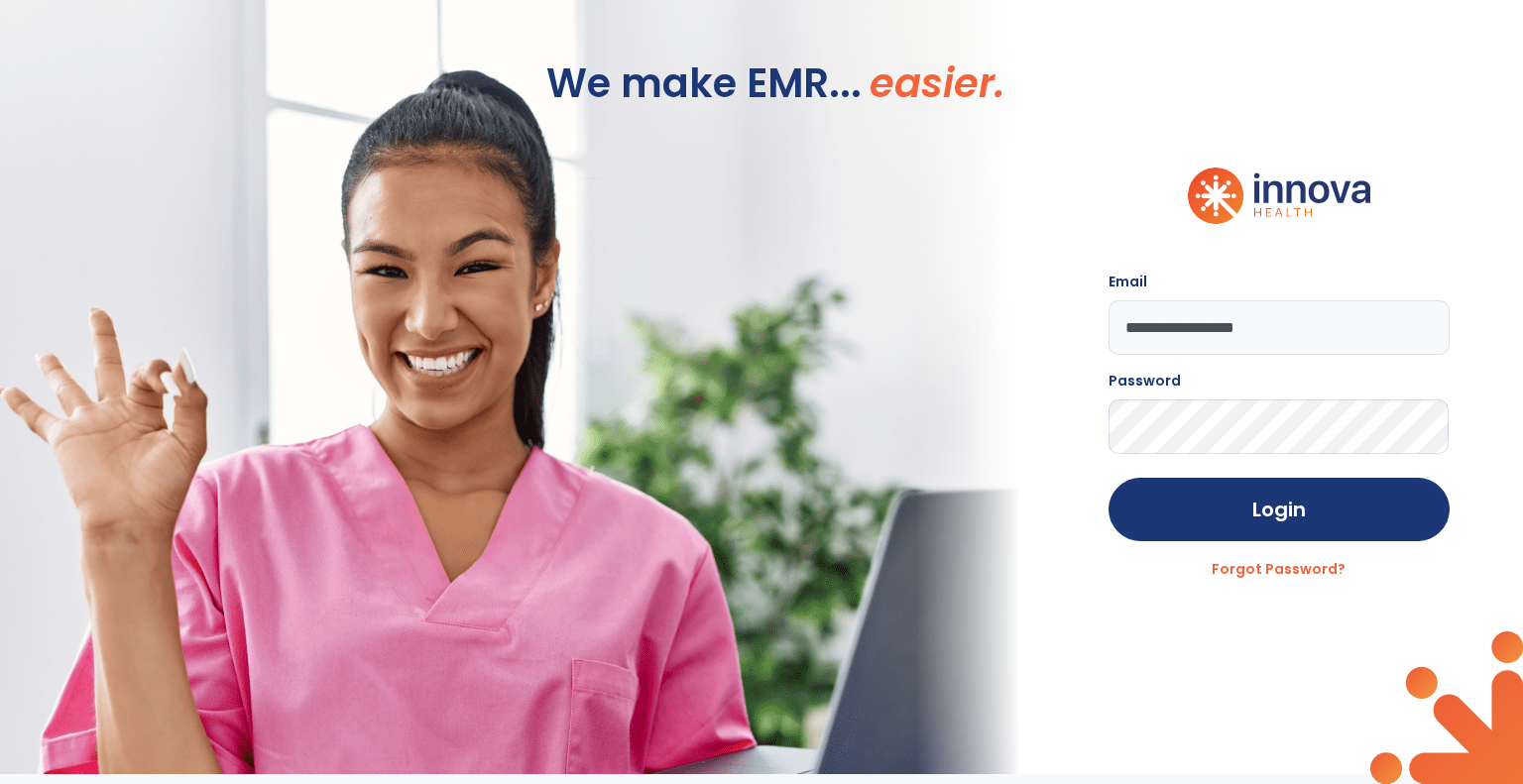 click on "Login" 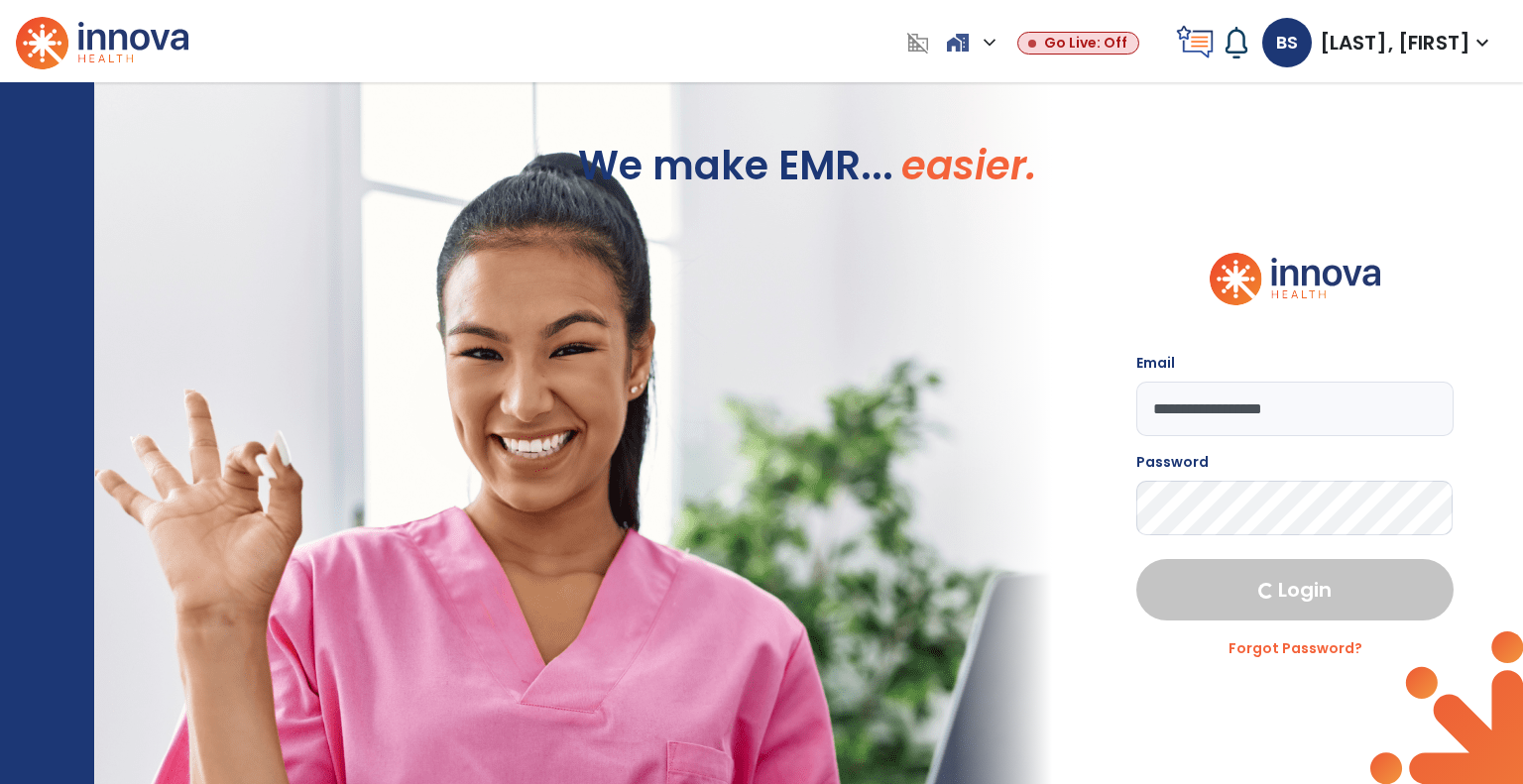 select on "****" 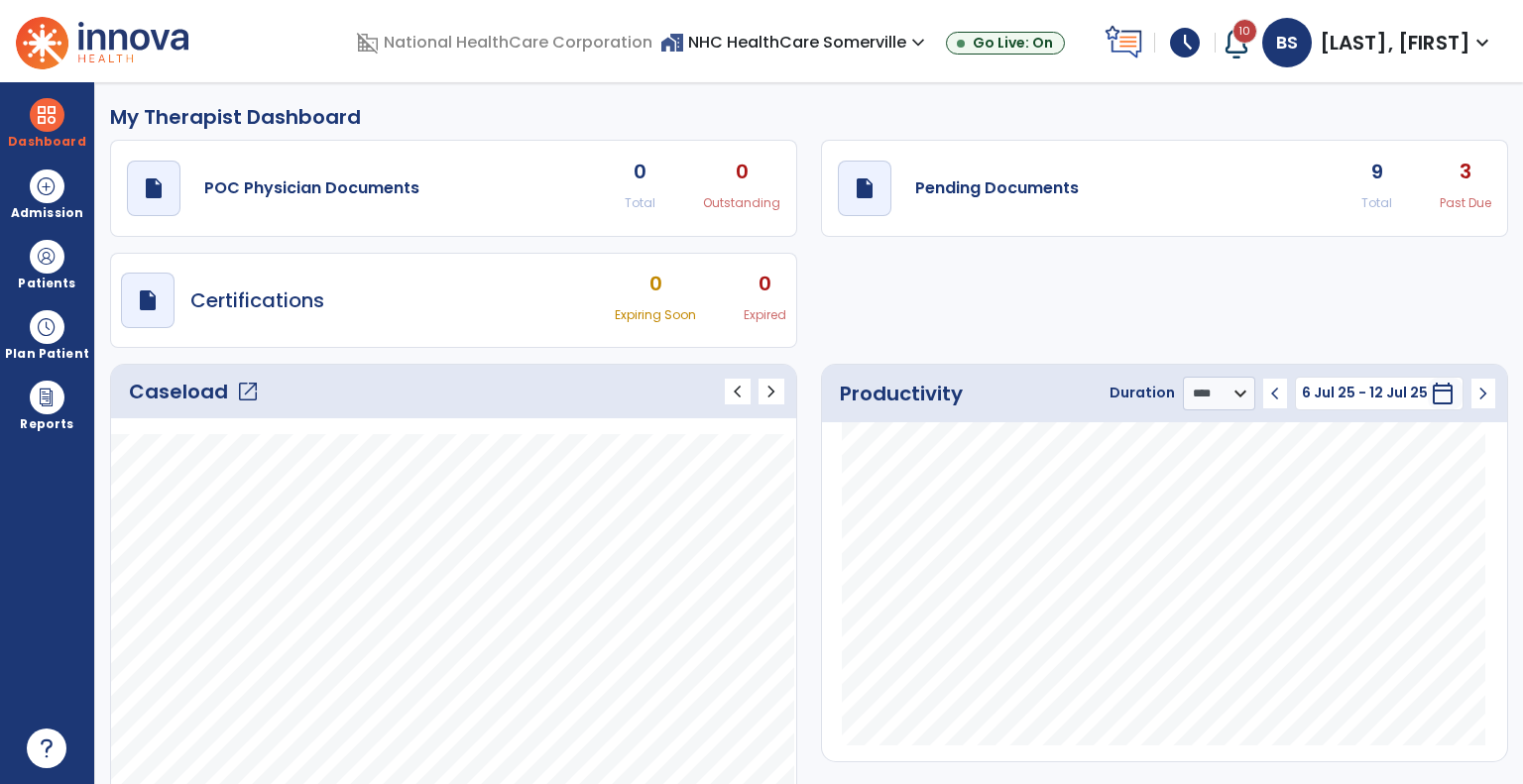 click on "9 Total" 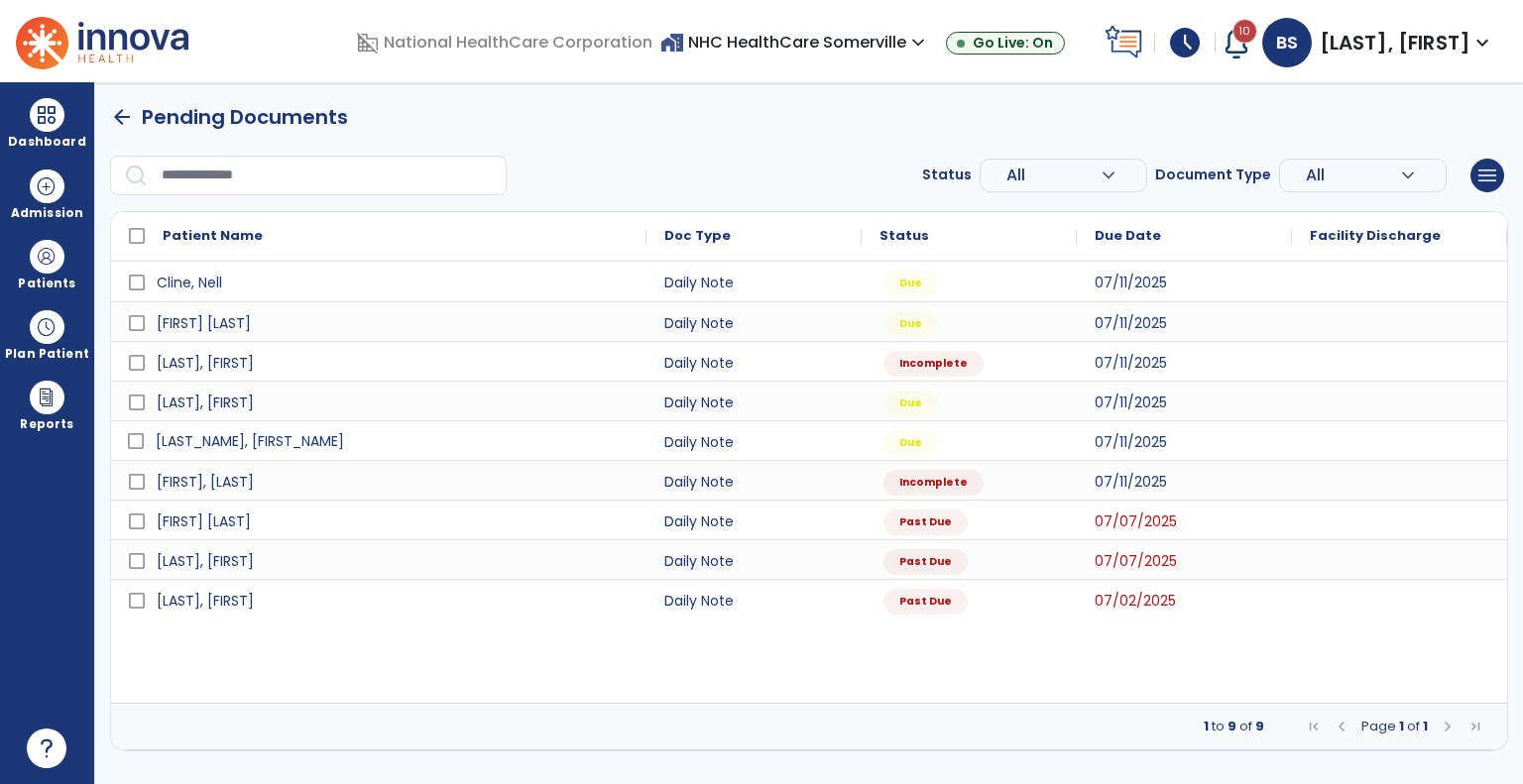 click on "[LAST_NAME], [FIRST_NAME]" at bounding box center (393, 441) 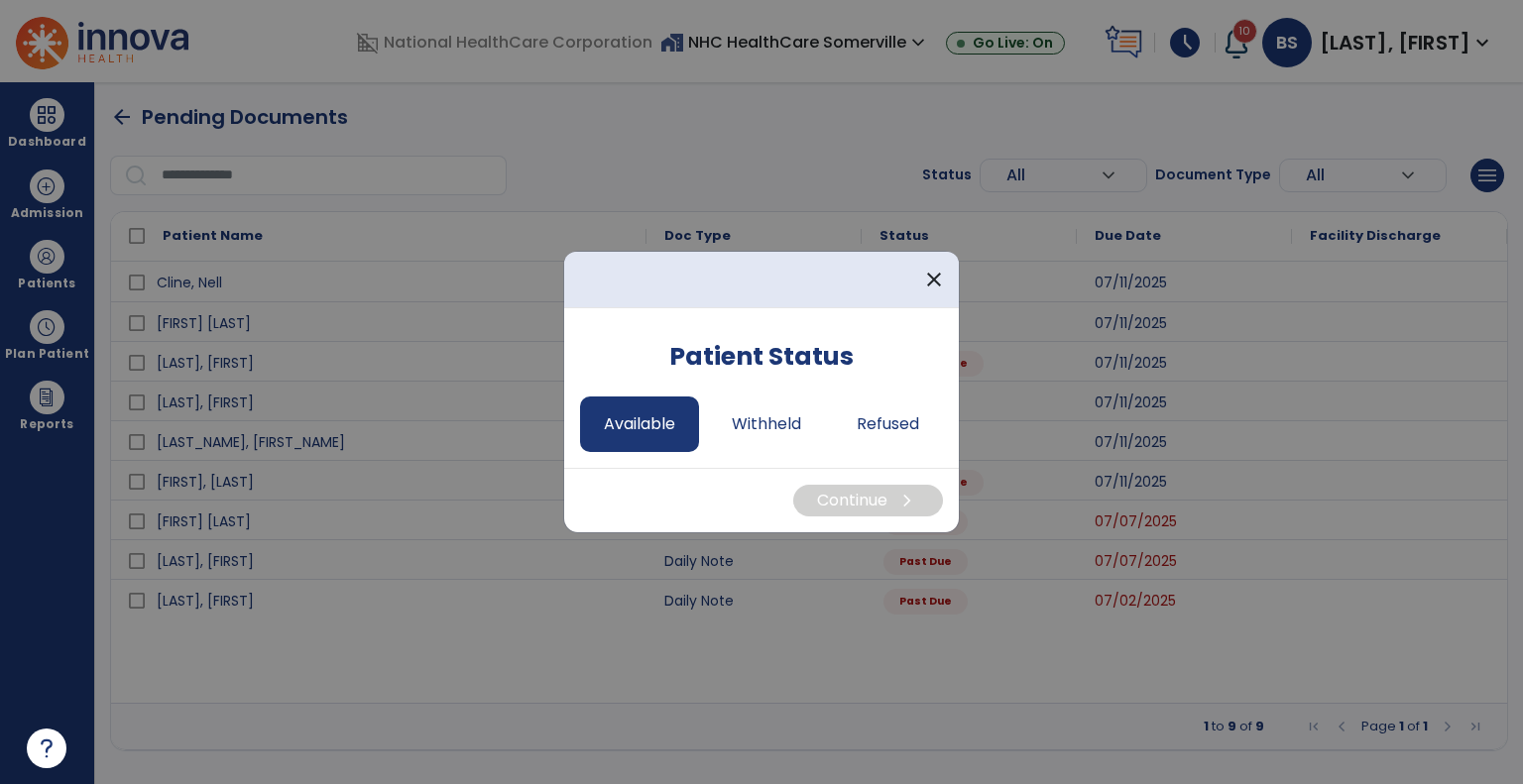 click on "Available" at bounding box center [640, 424] 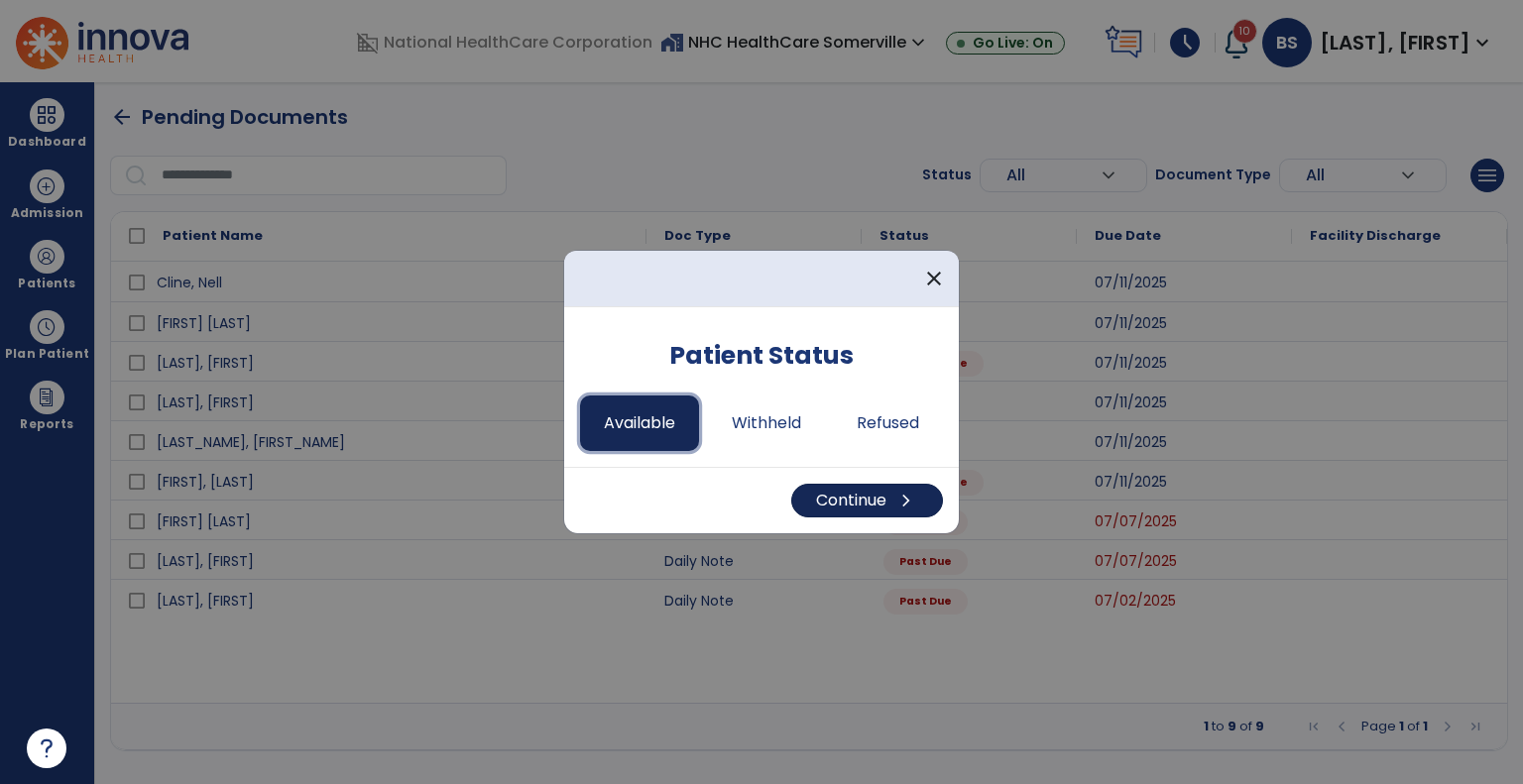 click on "Continue   chevron_right" at bounding box center (867, 501) 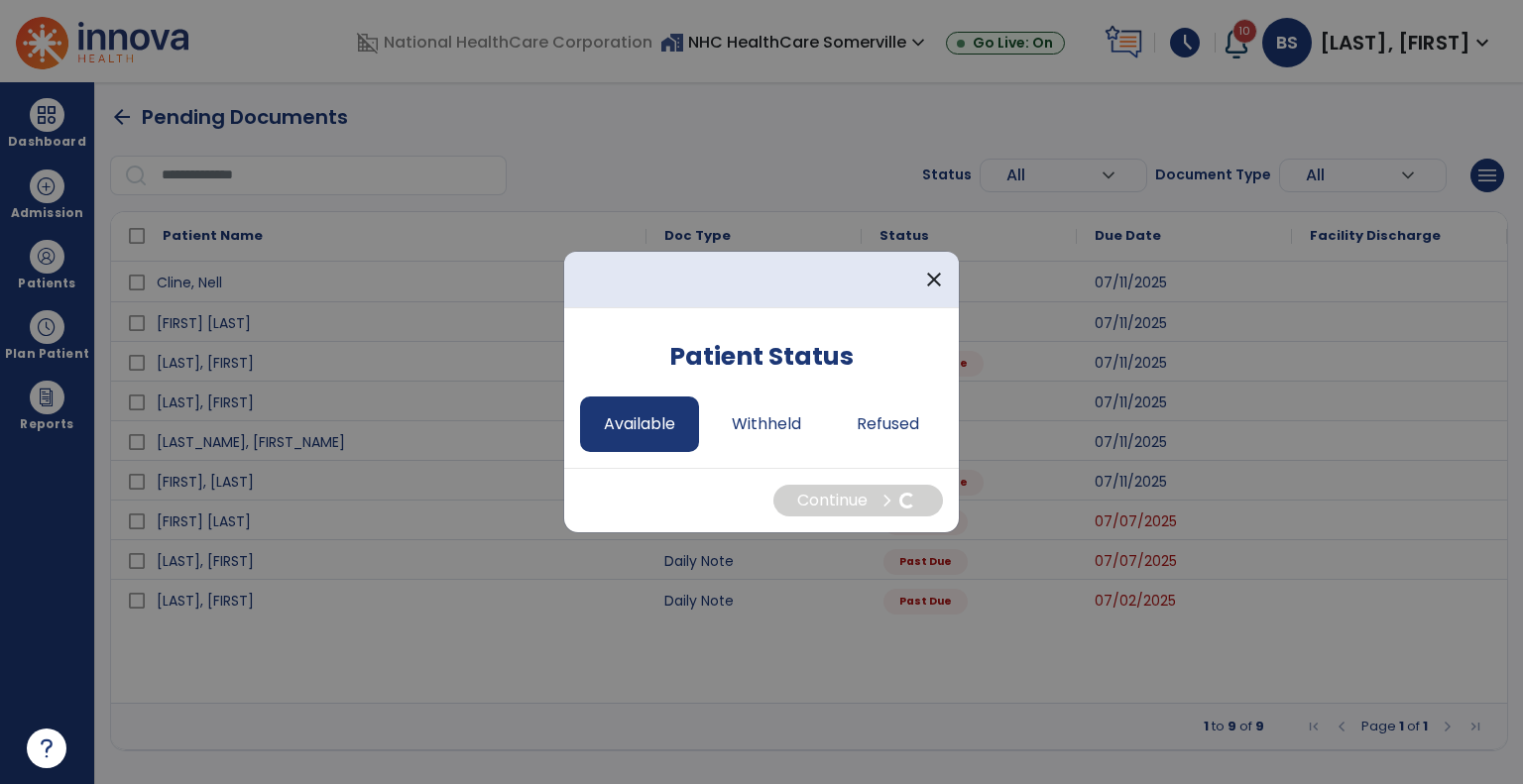 select on "*" 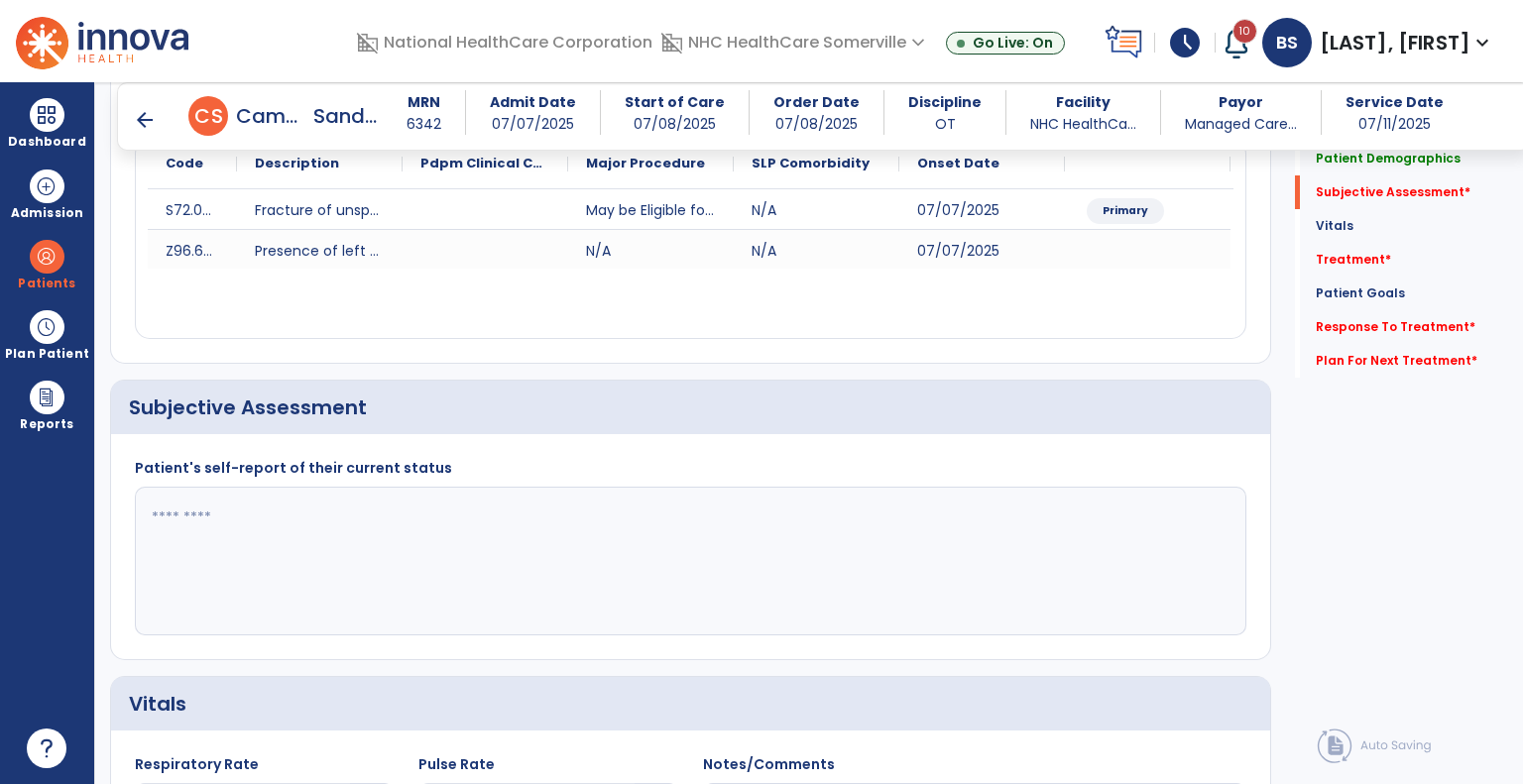 scroll, scrollTop: 0, scrollLeft: 0, axis: both 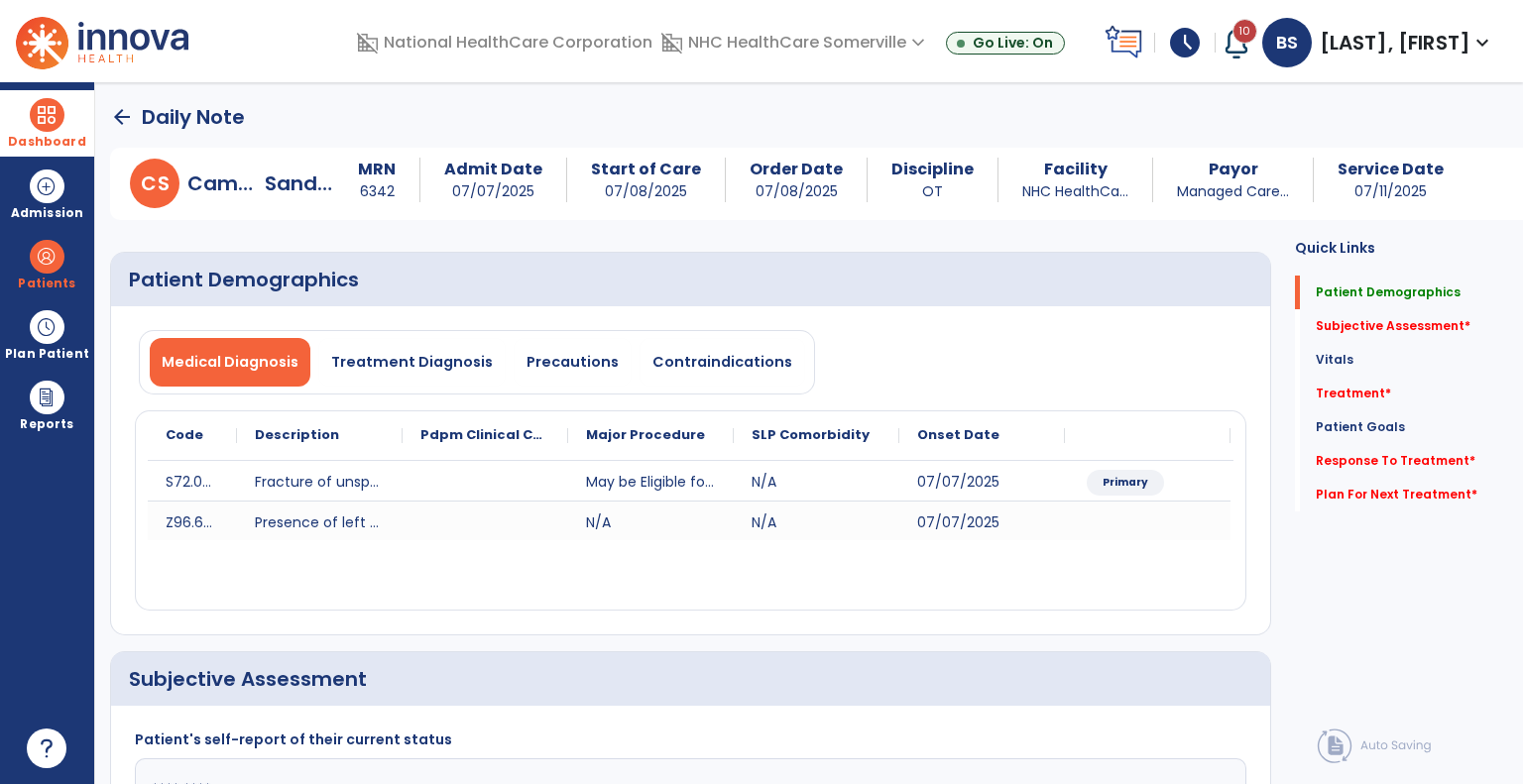 click on "Dashboard" at bounding box center [47, 123] 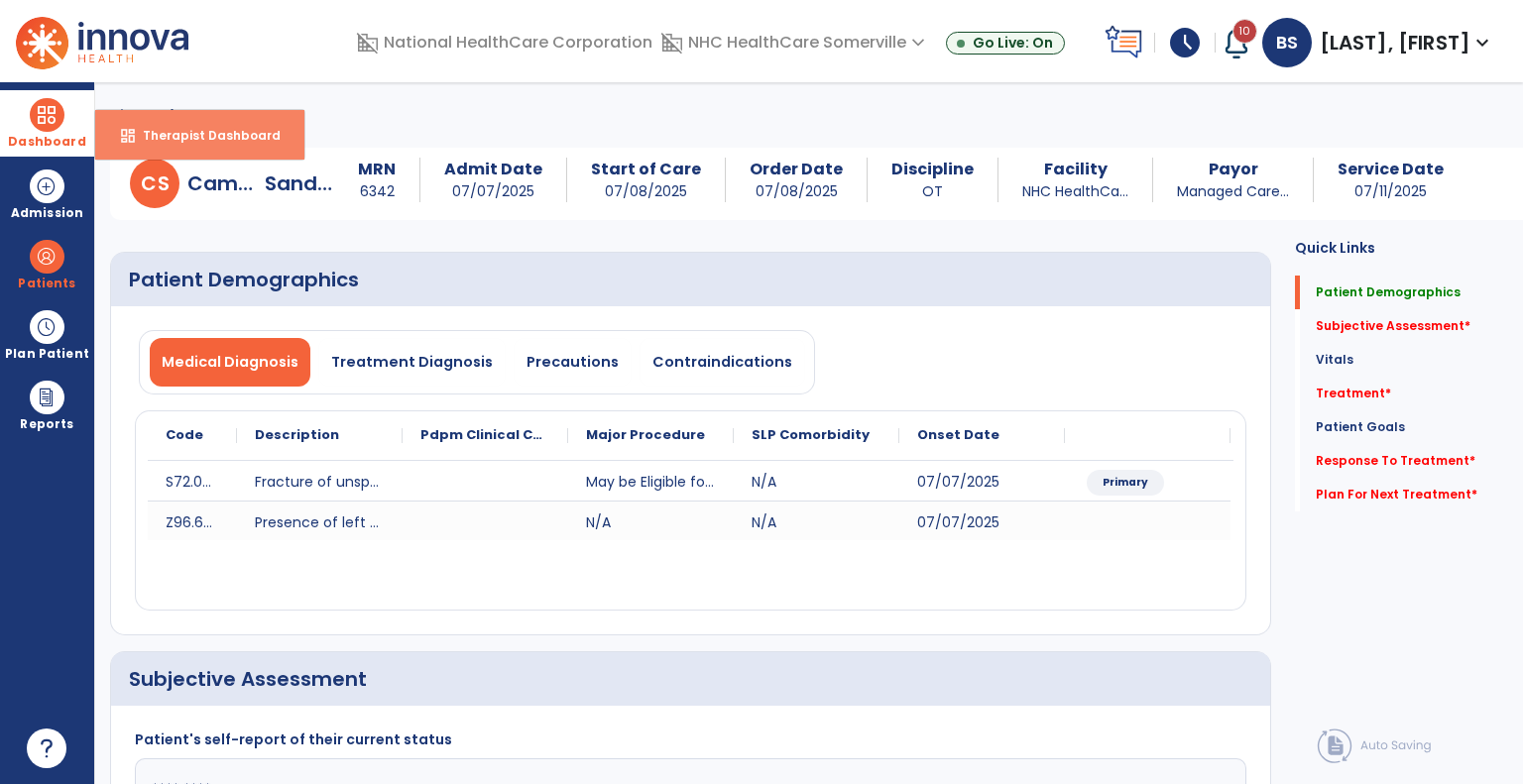 click on "Therapist Dashboard" at bounding box center [203, 135] 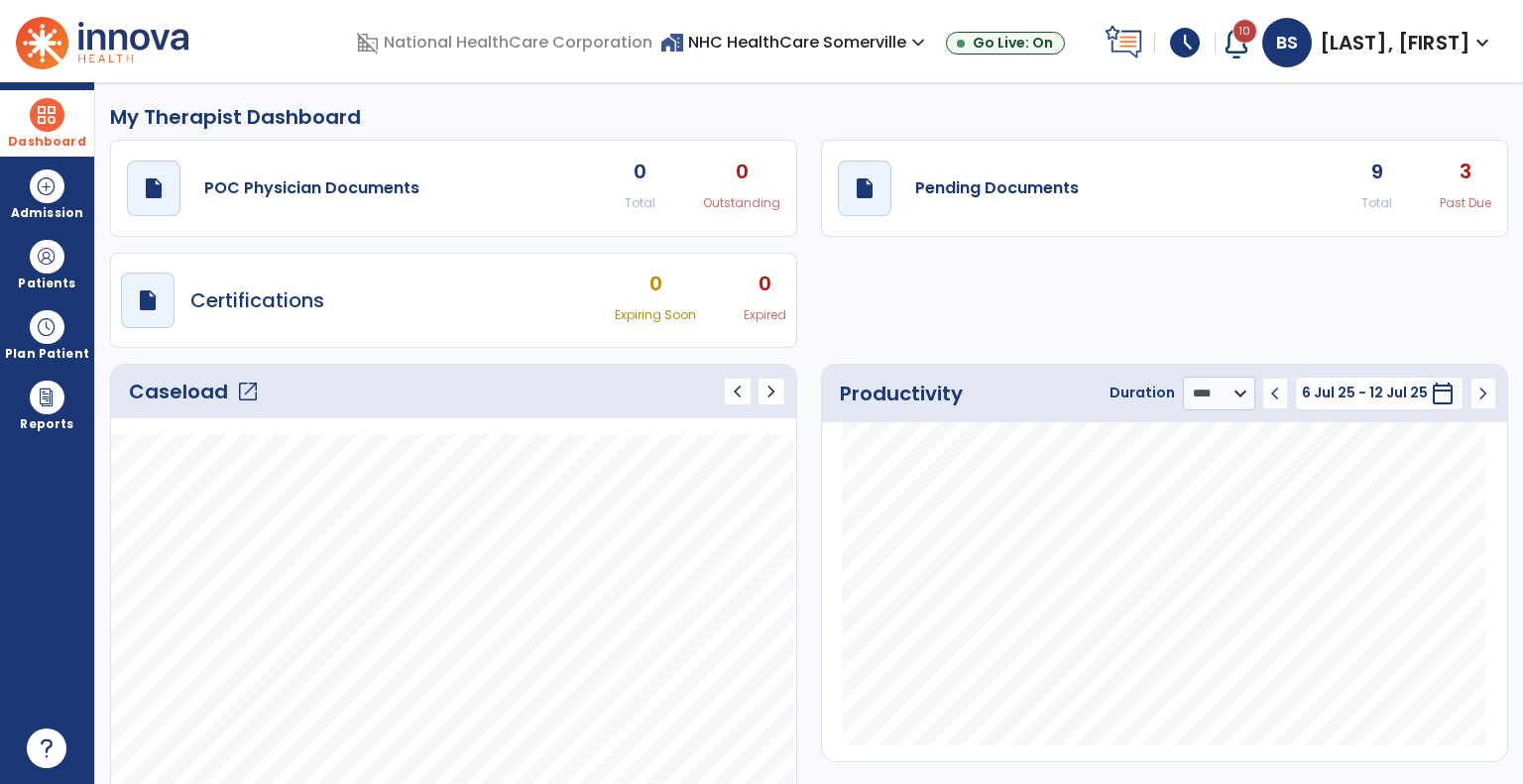 click on "Total" 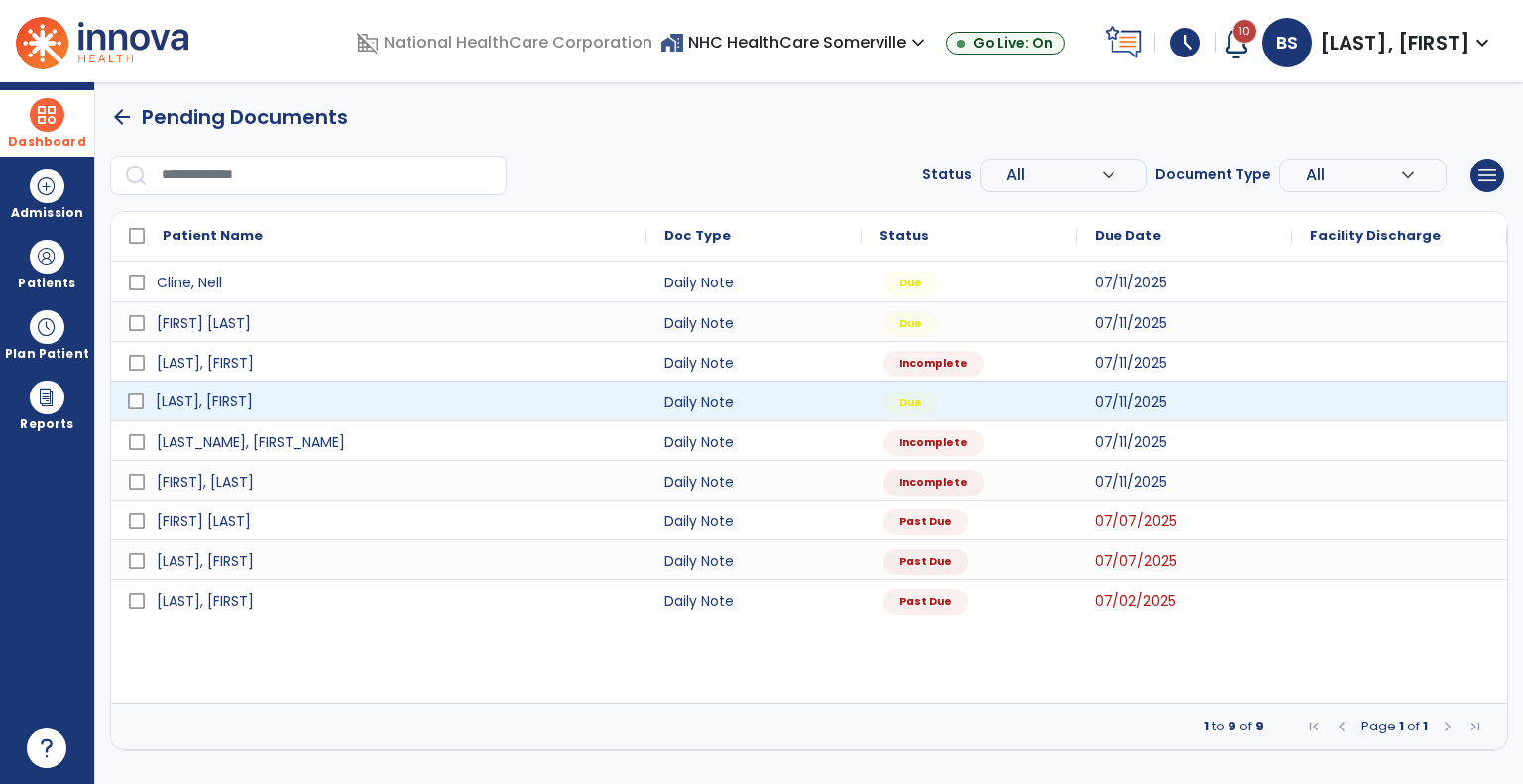 click on "[LAST], [FIRST]" at bounding box center (393, 401) 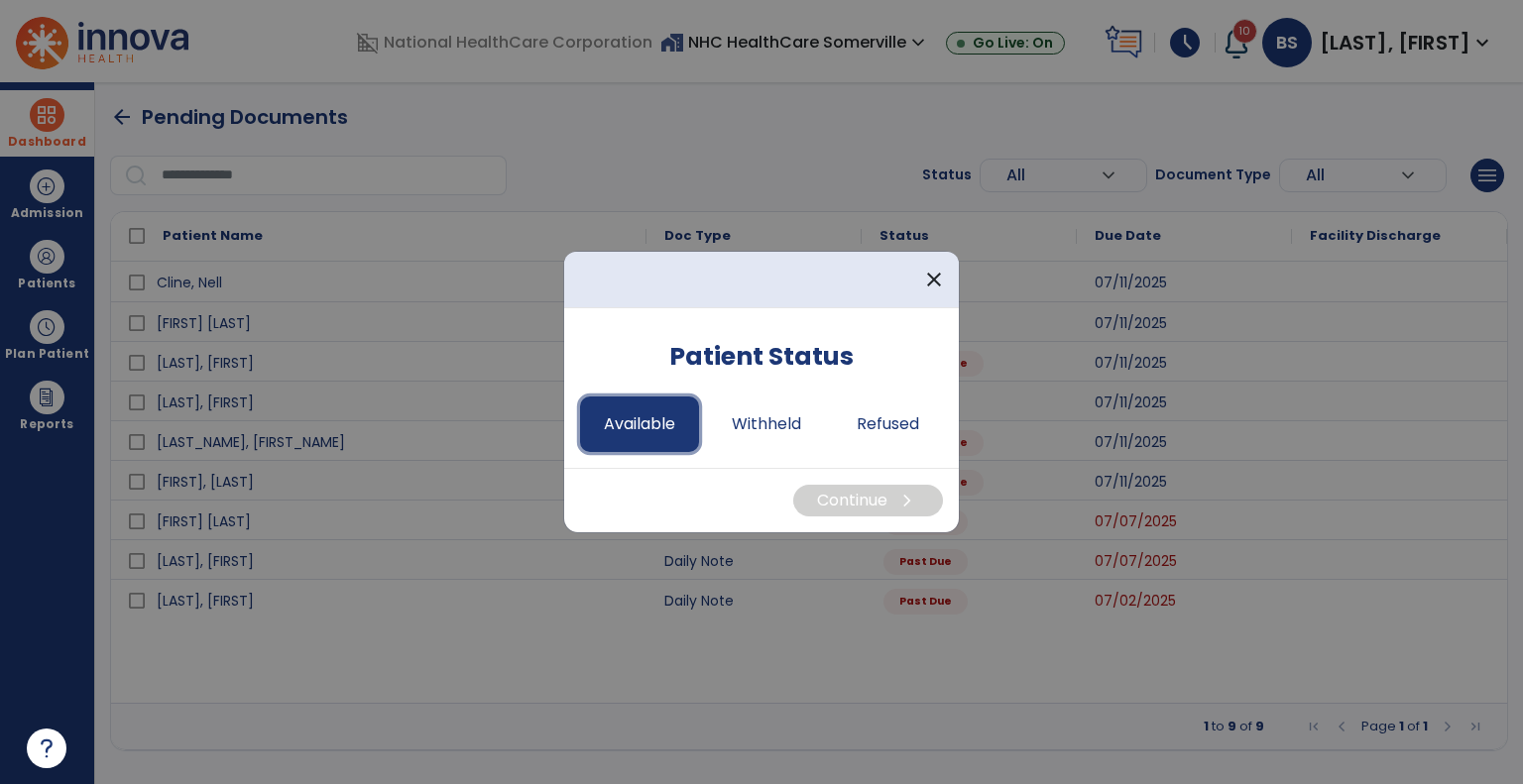click on "Available" at bounding box center (640, 424) 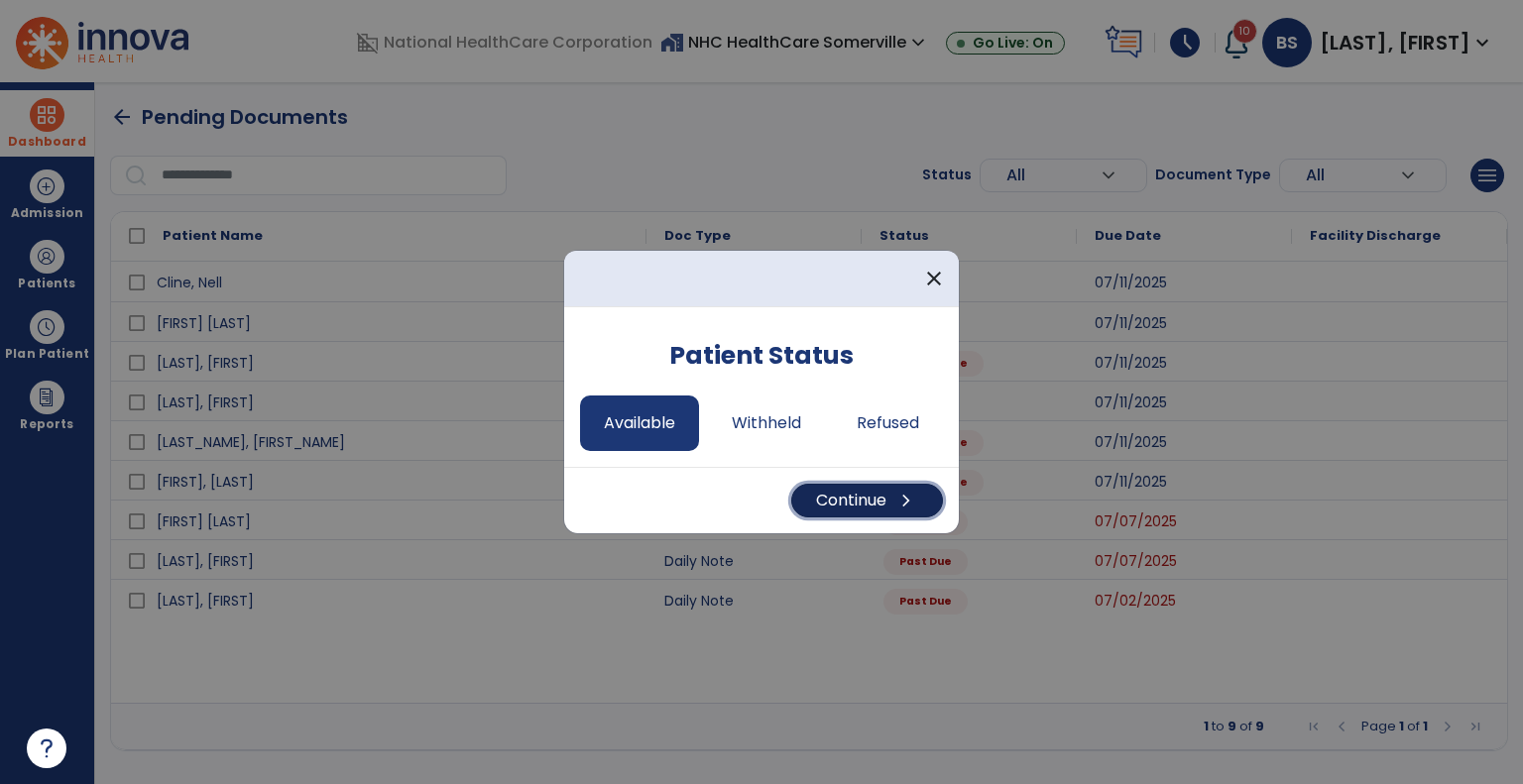 click on "Continue   chevron_right" at bounding box center (867, 501) 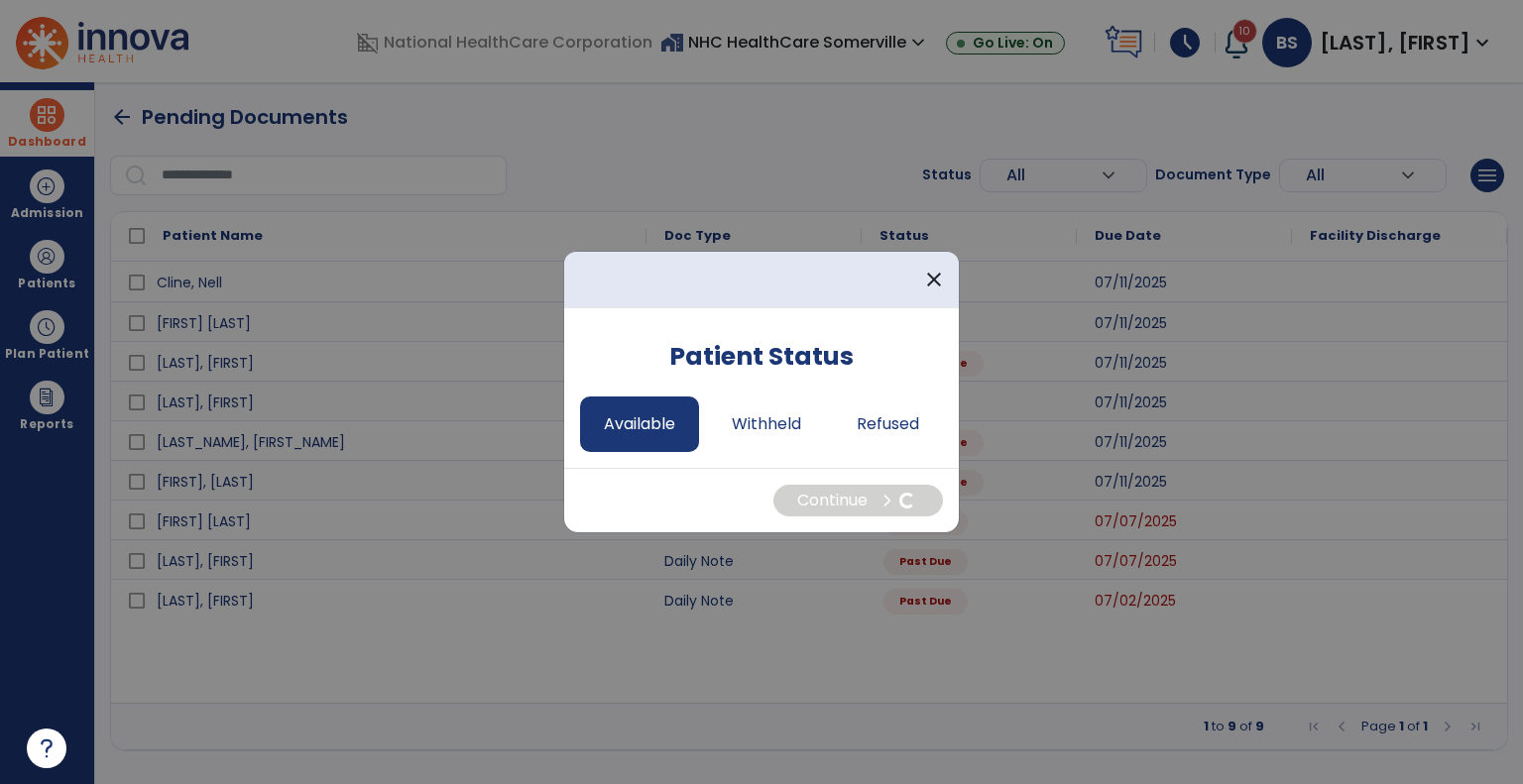 select on "*" 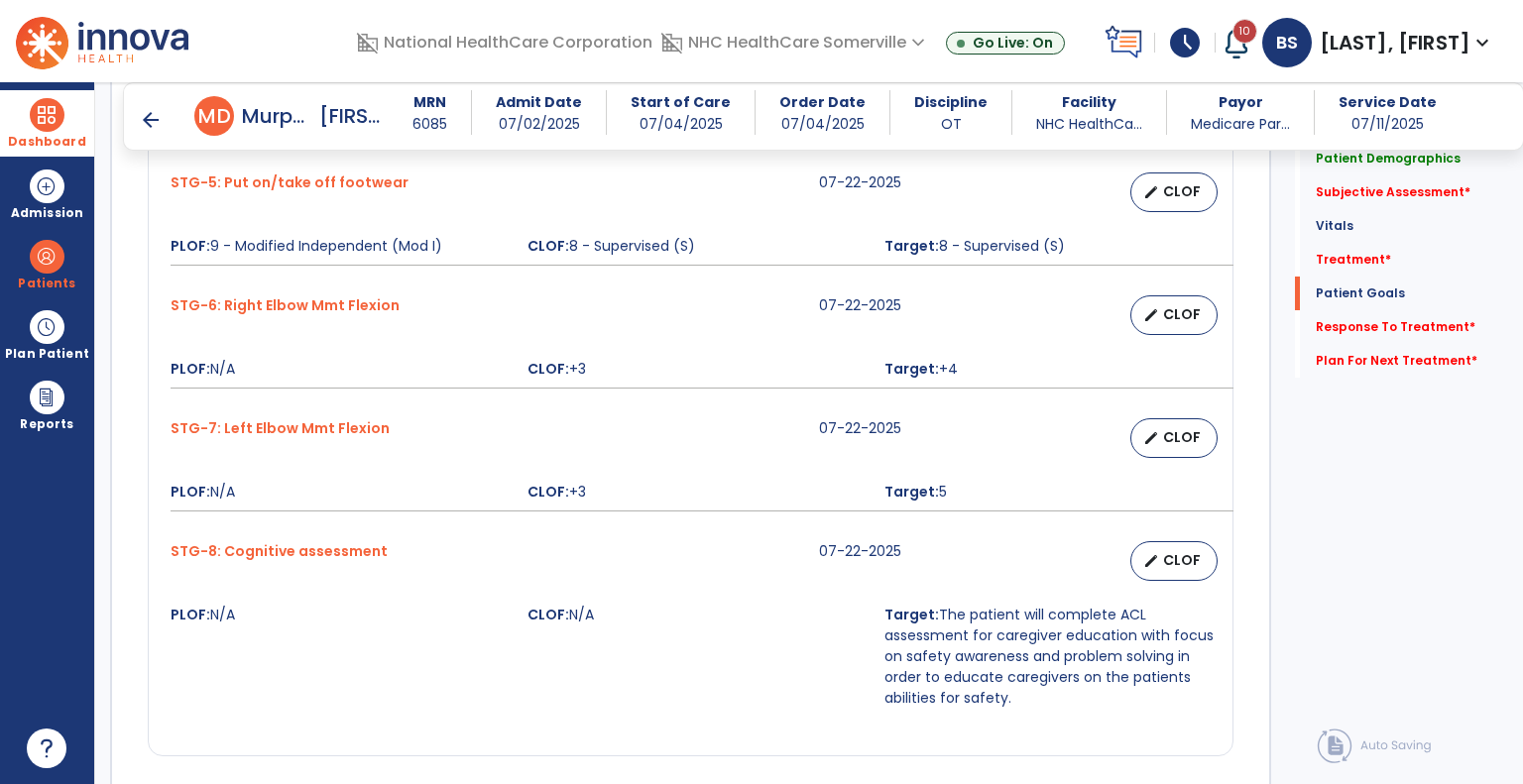 scroll, scrollTop: 2254, scrollLeft: 0, axis: vertical 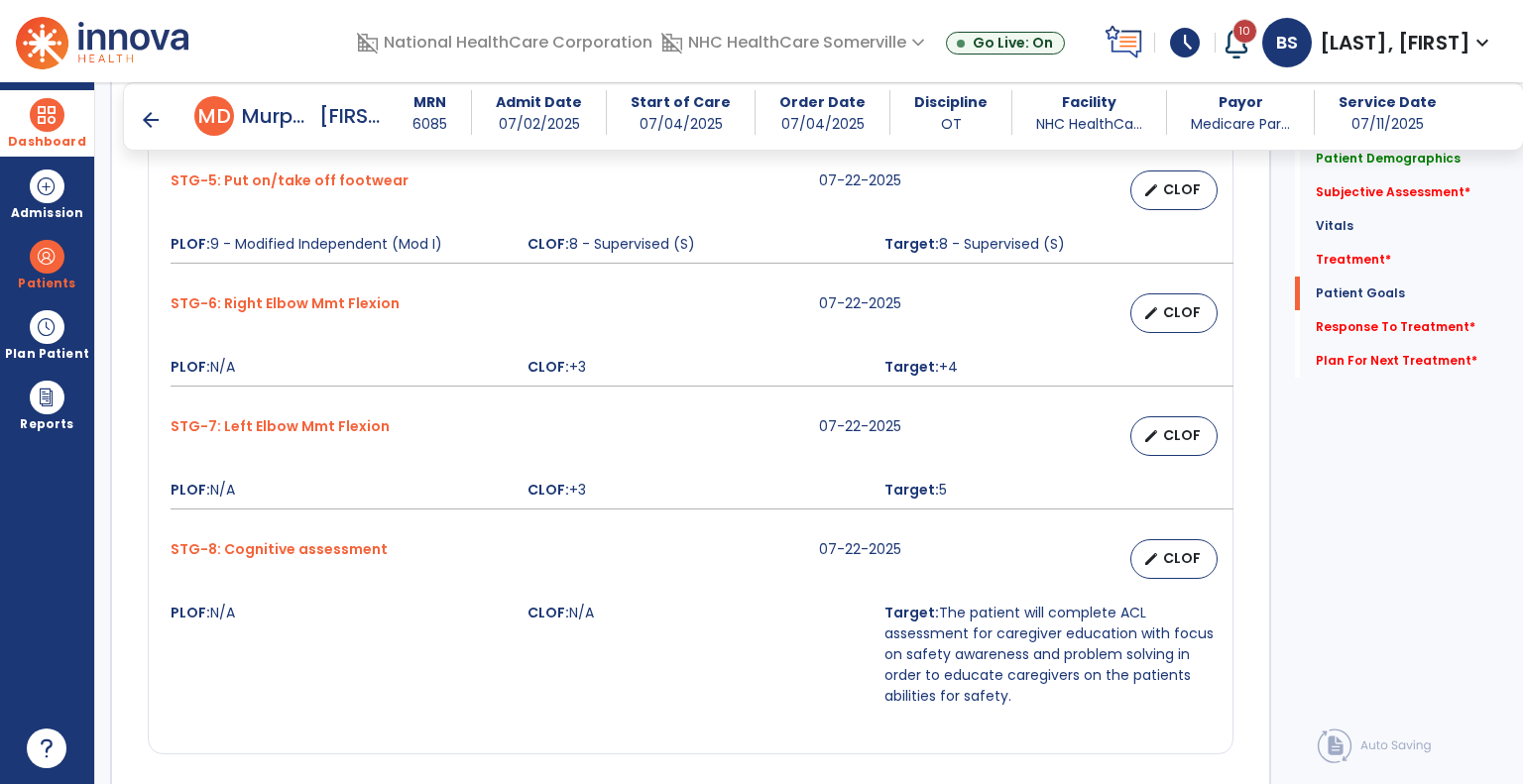 click on "arrow_back" at bounding box center (151, 120) 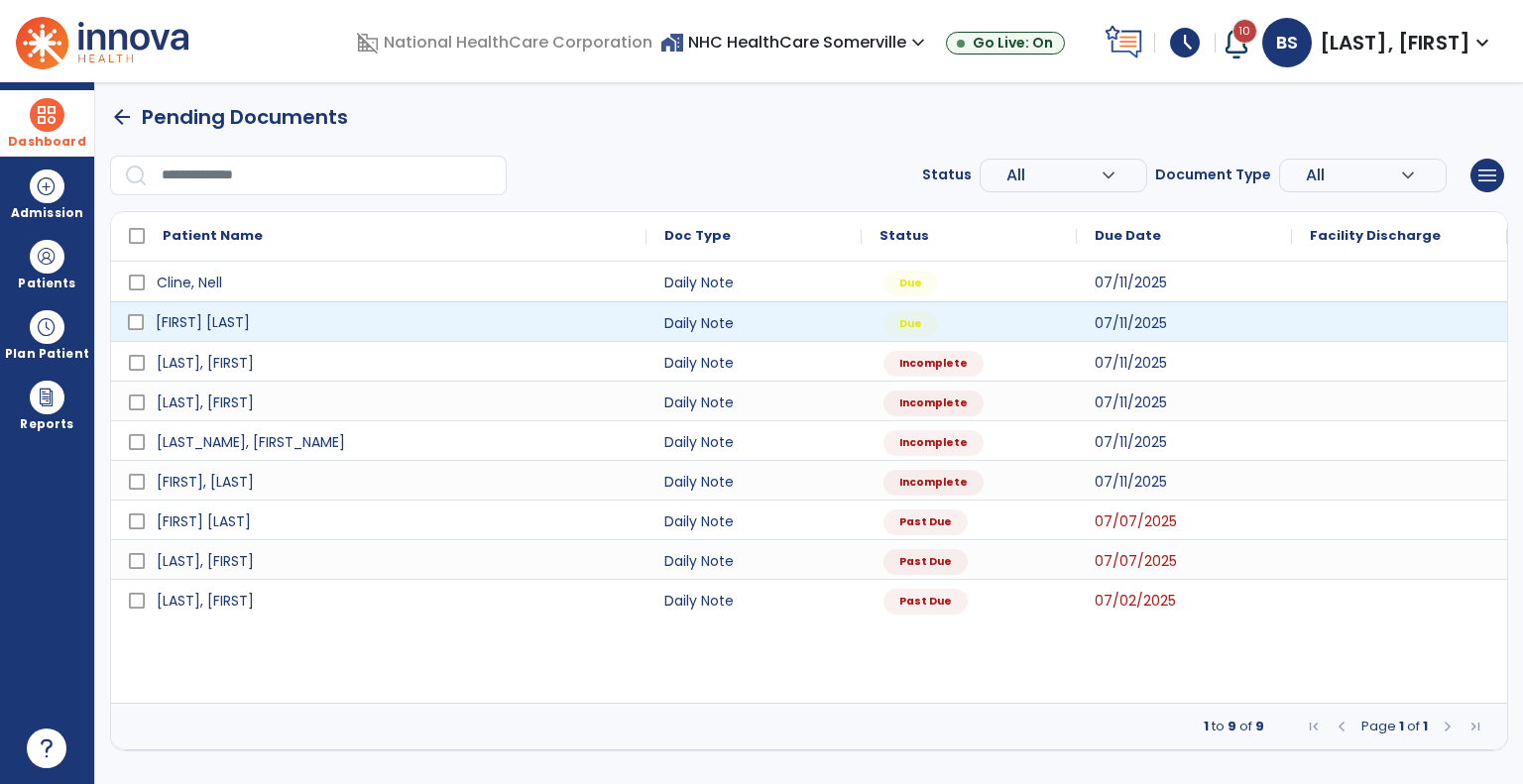 click on "[FIRST] [LAST]" at bounding box center [202, 322] 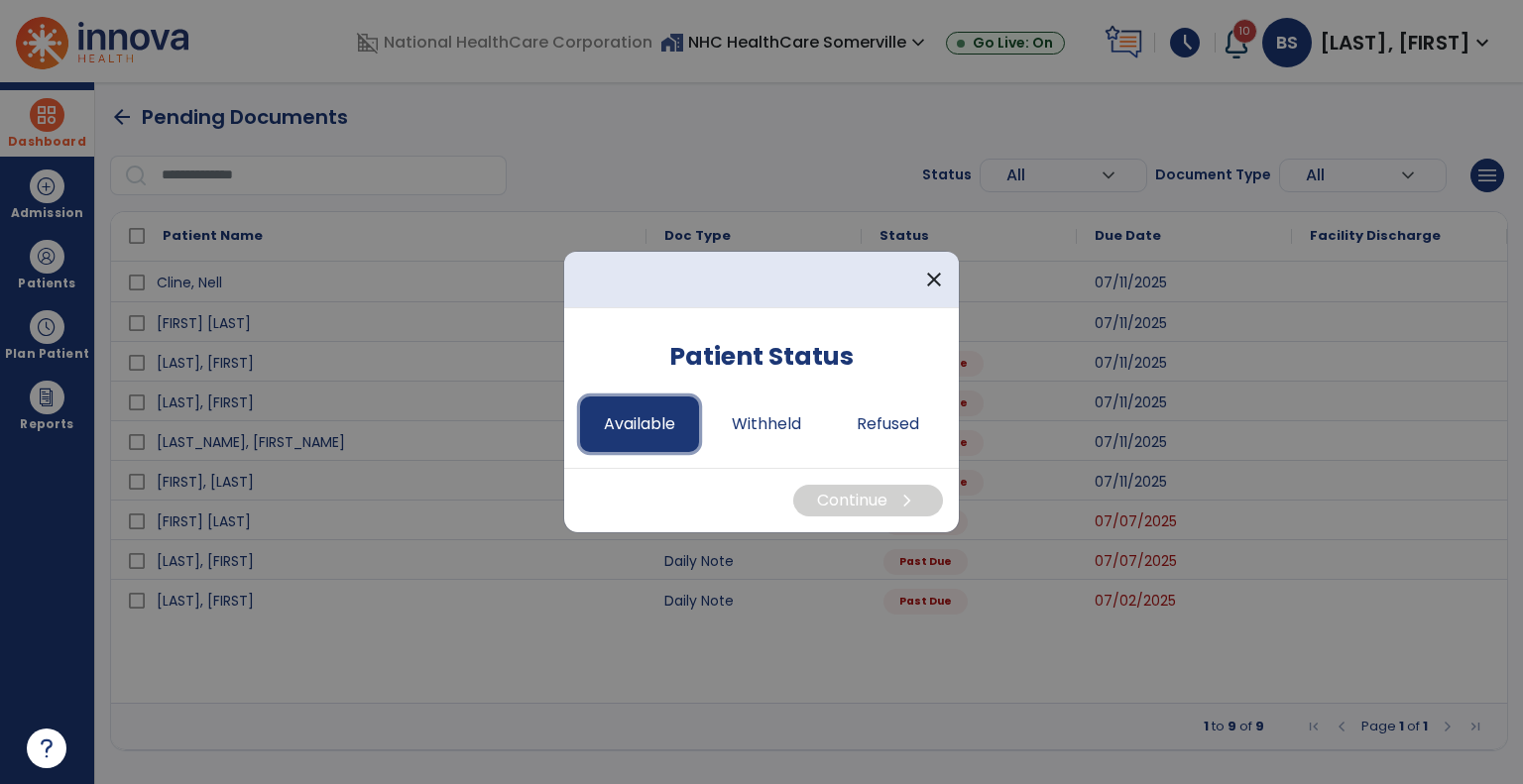 click on "Available" at bounding box center [640, 424] 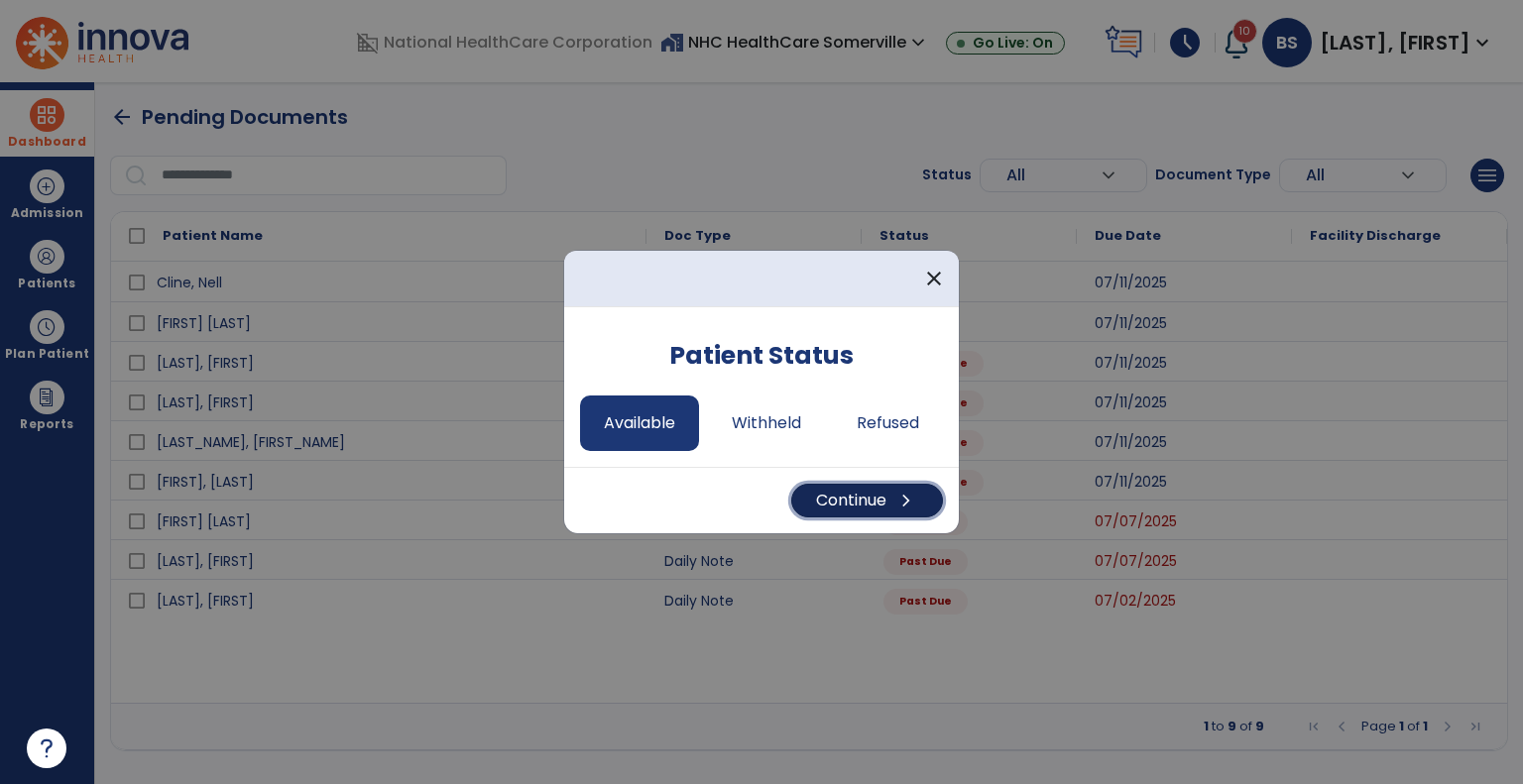 click on "Continue   chevron_right" at bounding box center [867, 501] 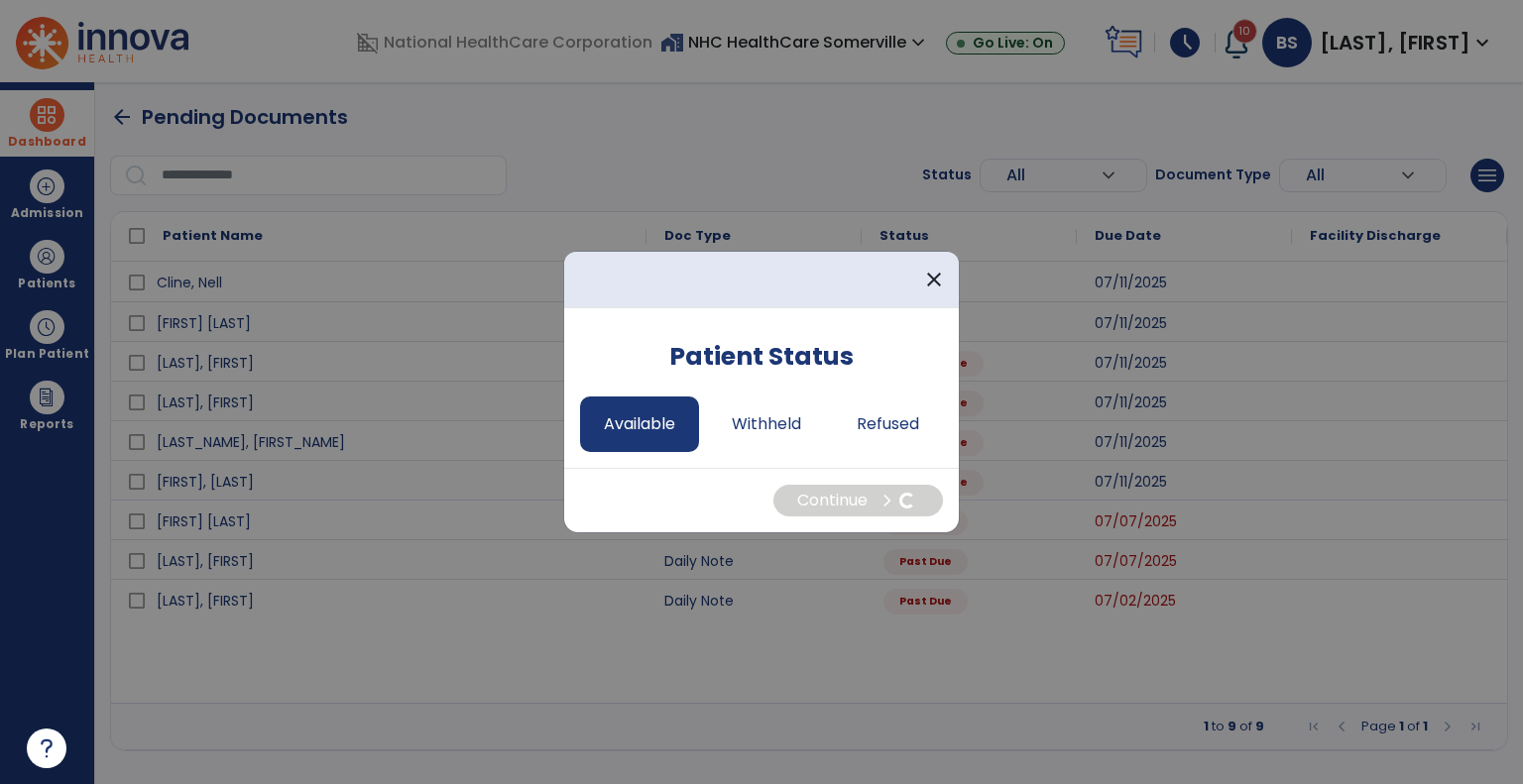 select on "*" 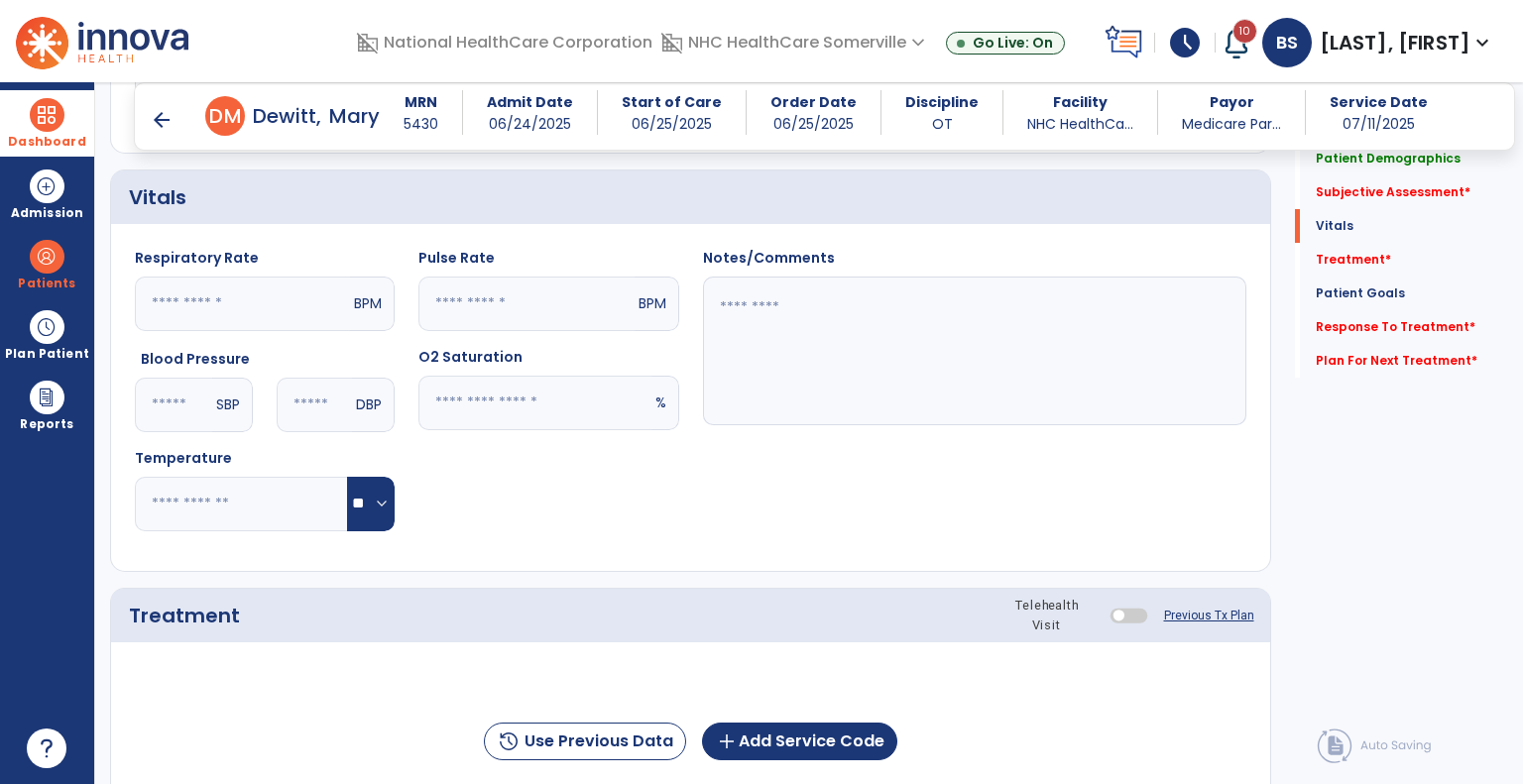 scroll, scrollTop: 657, scrollLeft: 0, axis: vertical 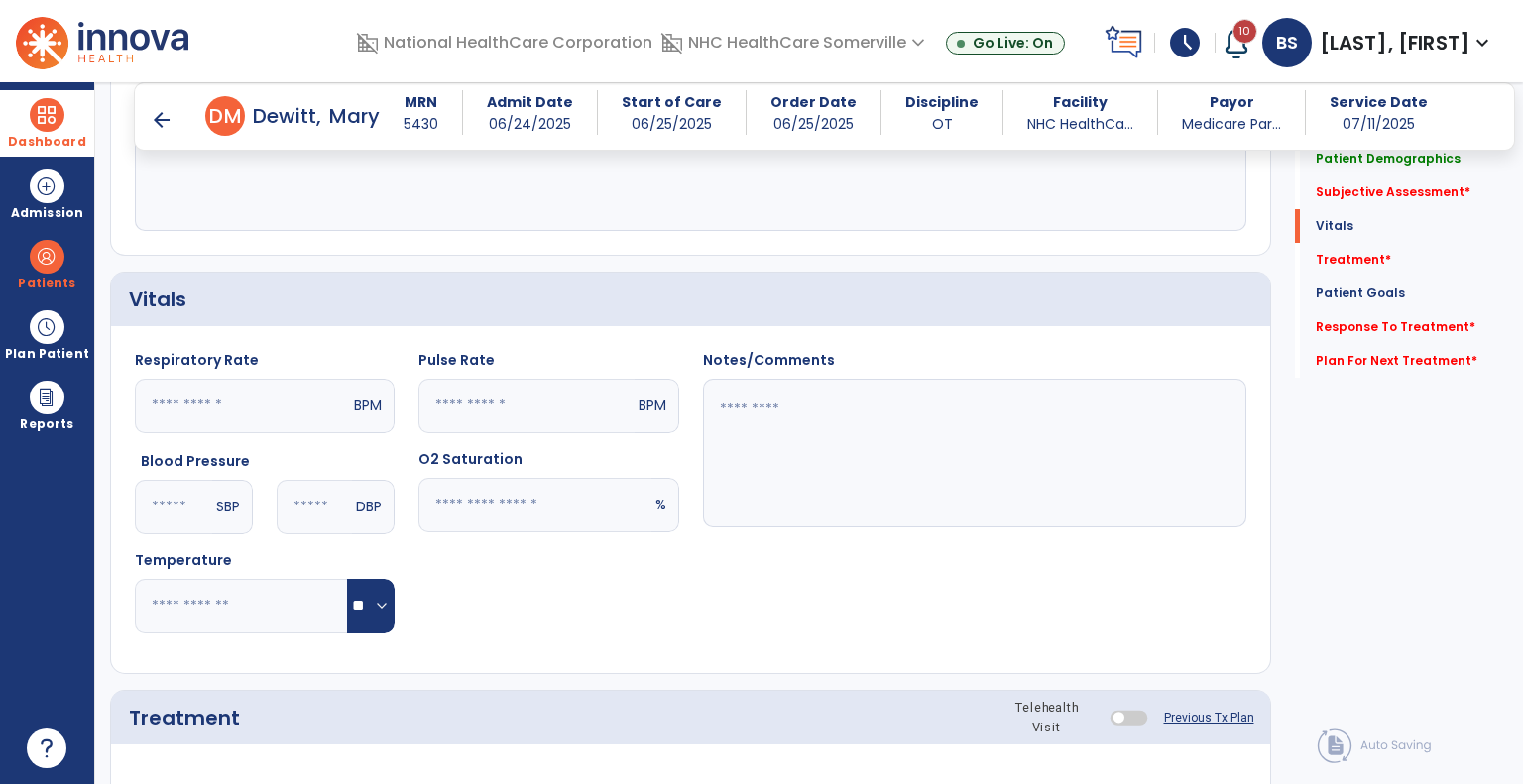click on "arrow_back" at bounding box center (162, 120) 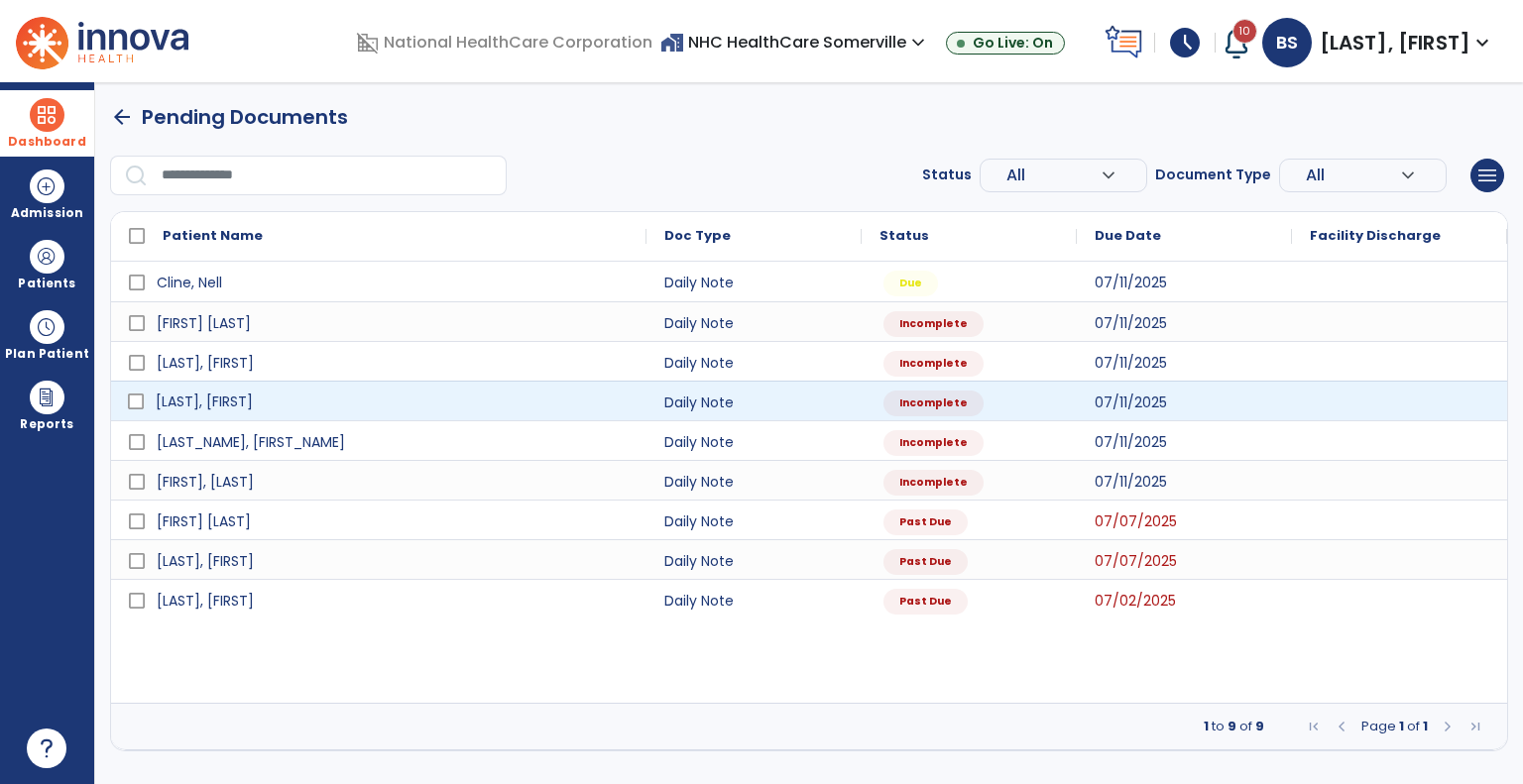 click on "[LAST], [FIRST]" at bounding box center (393, 401) 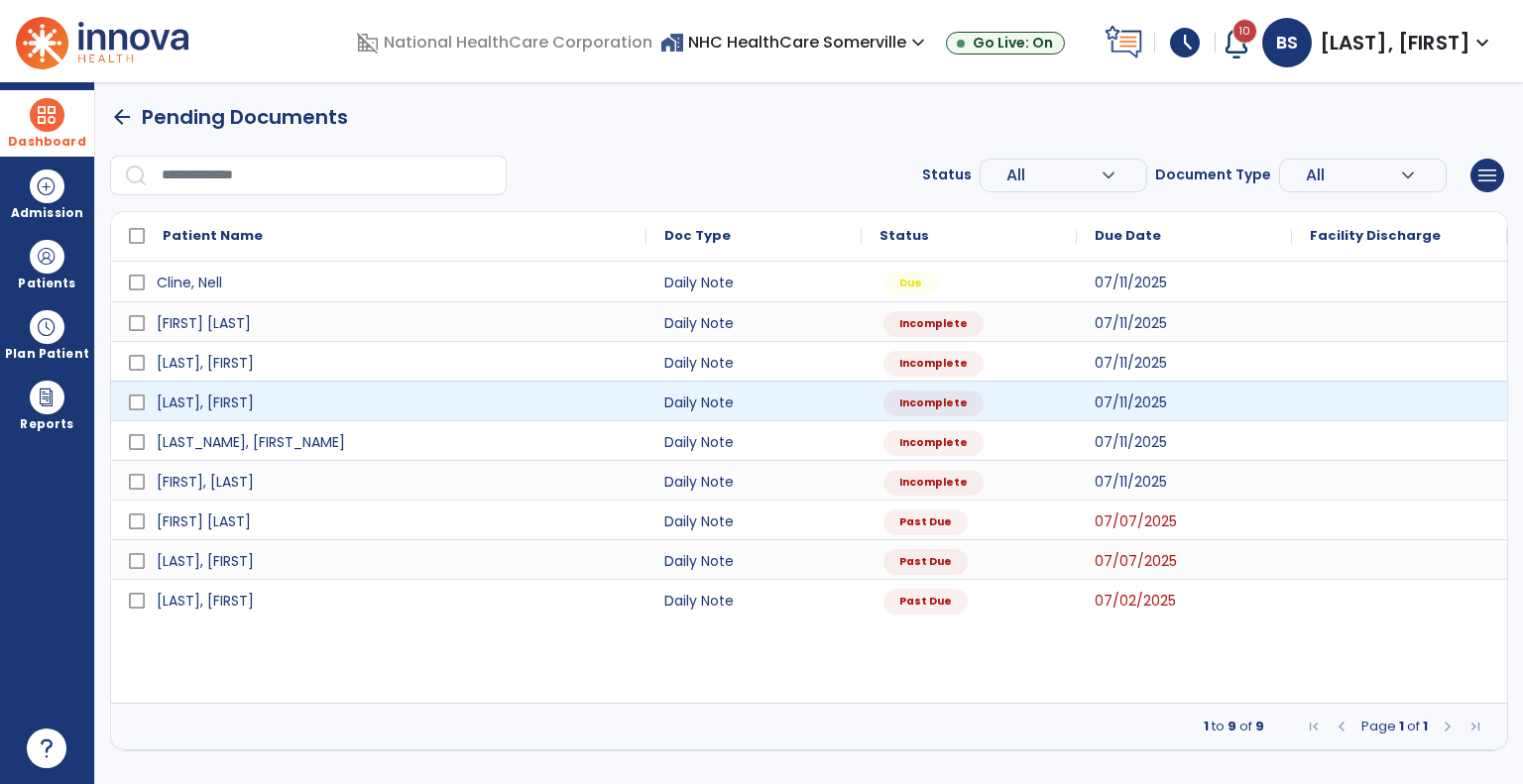 select on "*" 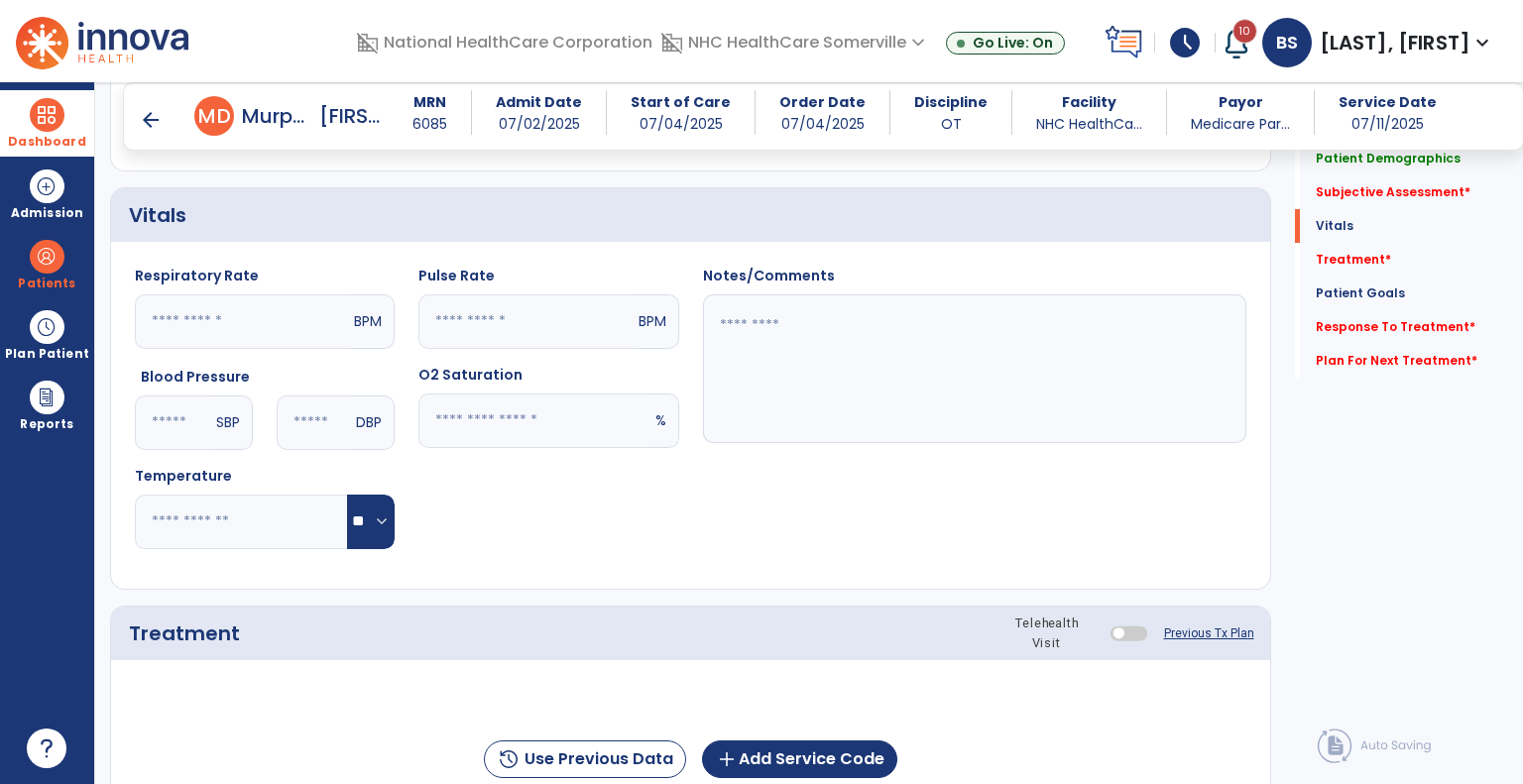 scroll, scrollTop: 753, scrollLeft: 0, axis: vertical 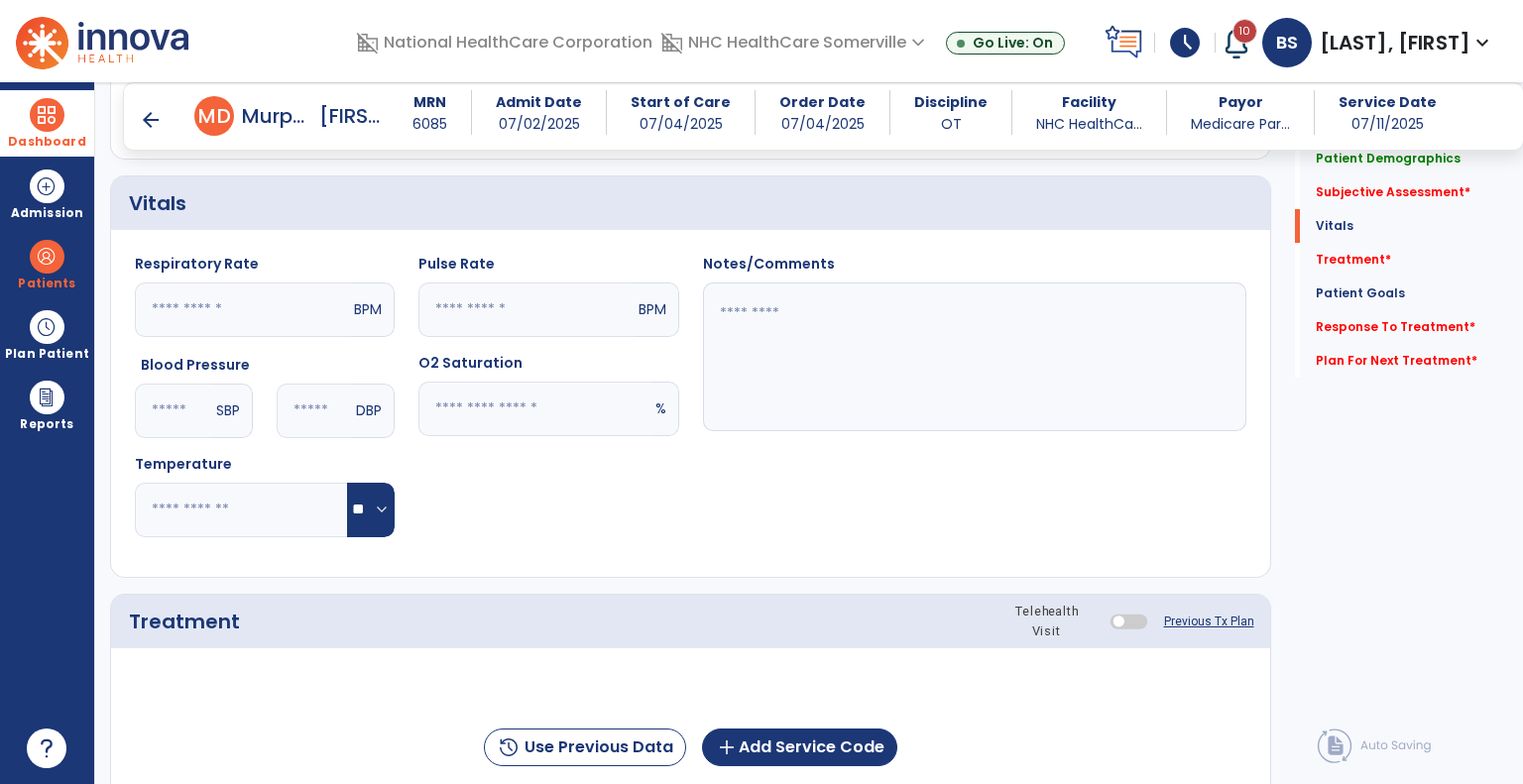 click 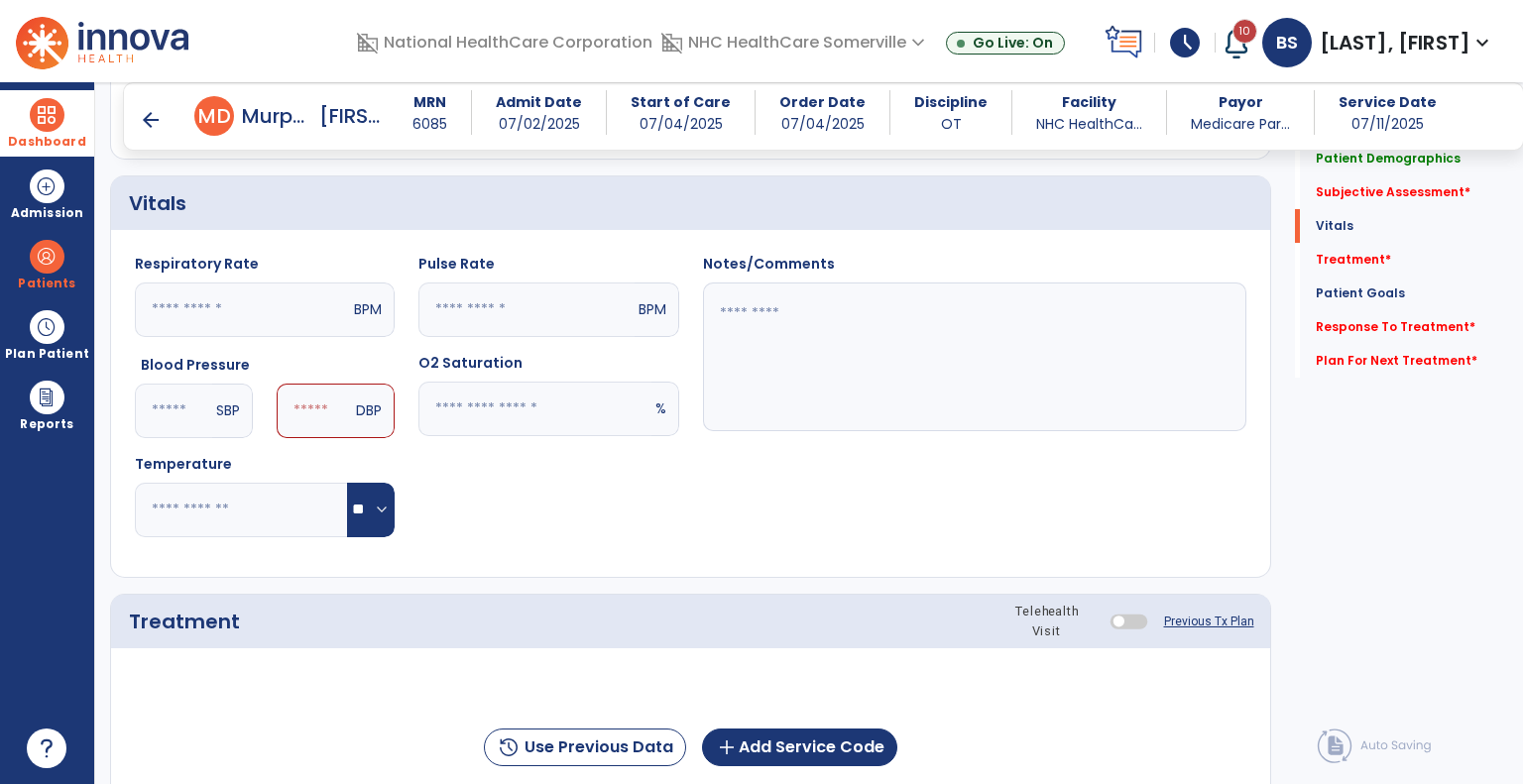 type on "***" 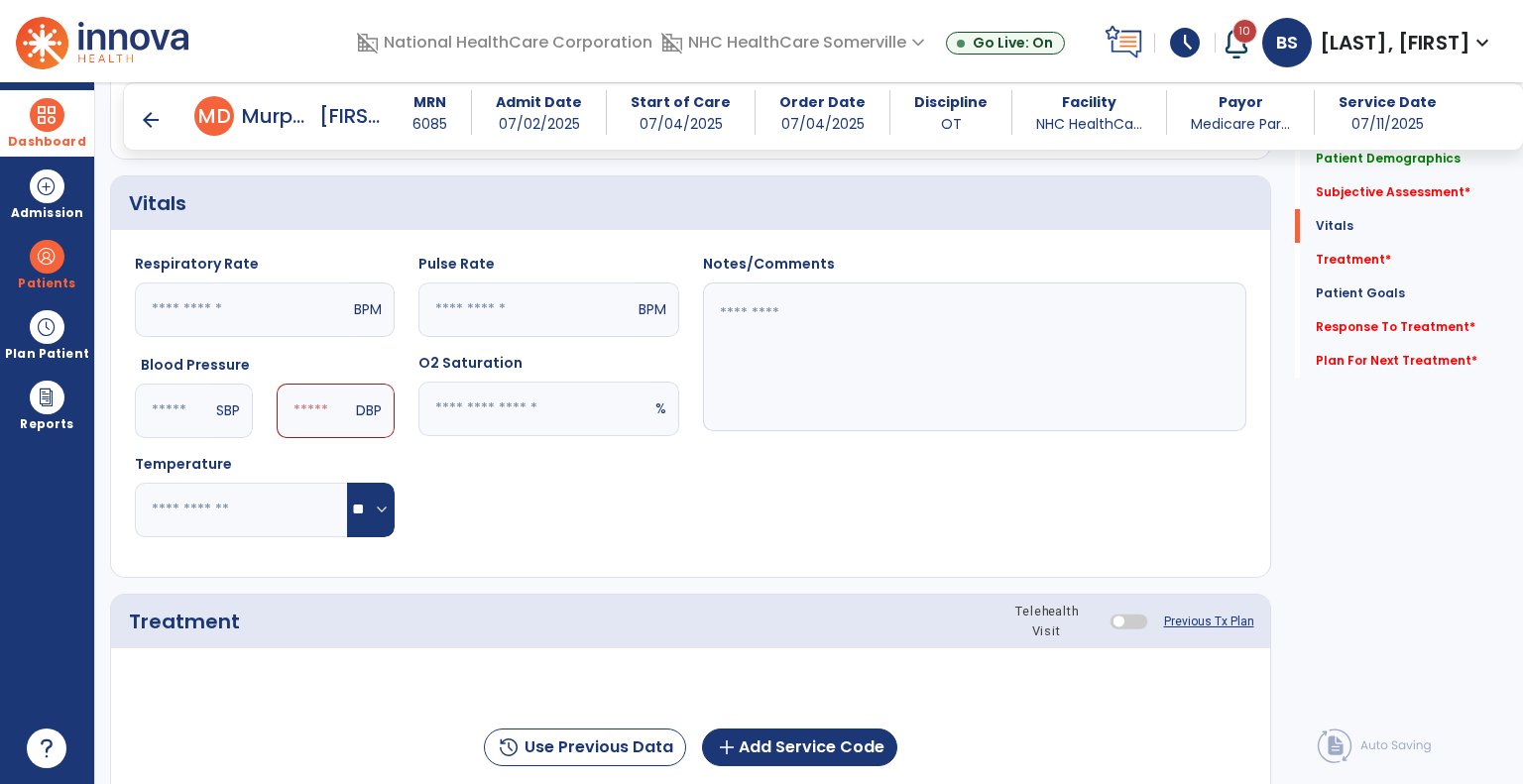 click 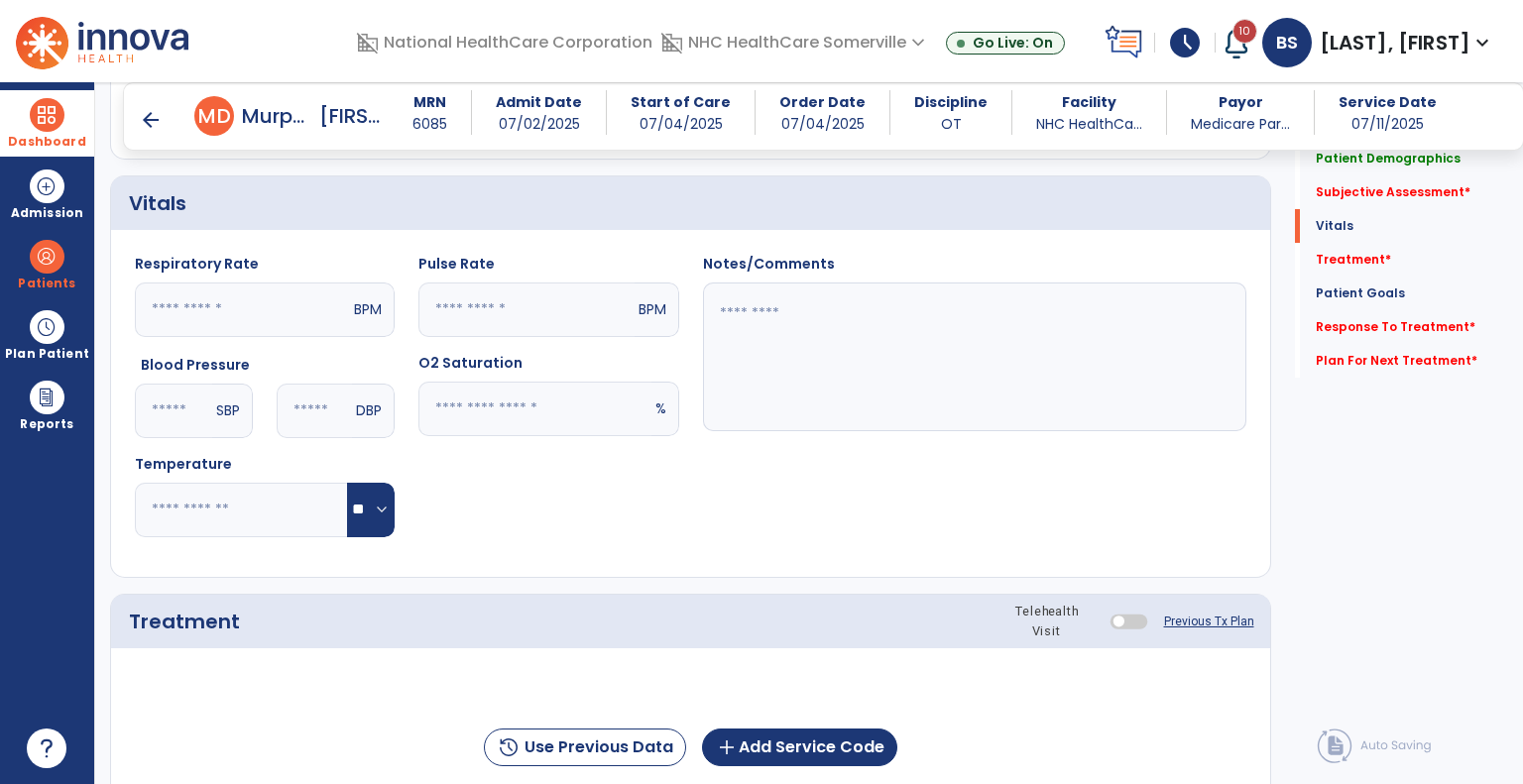 type on "**" 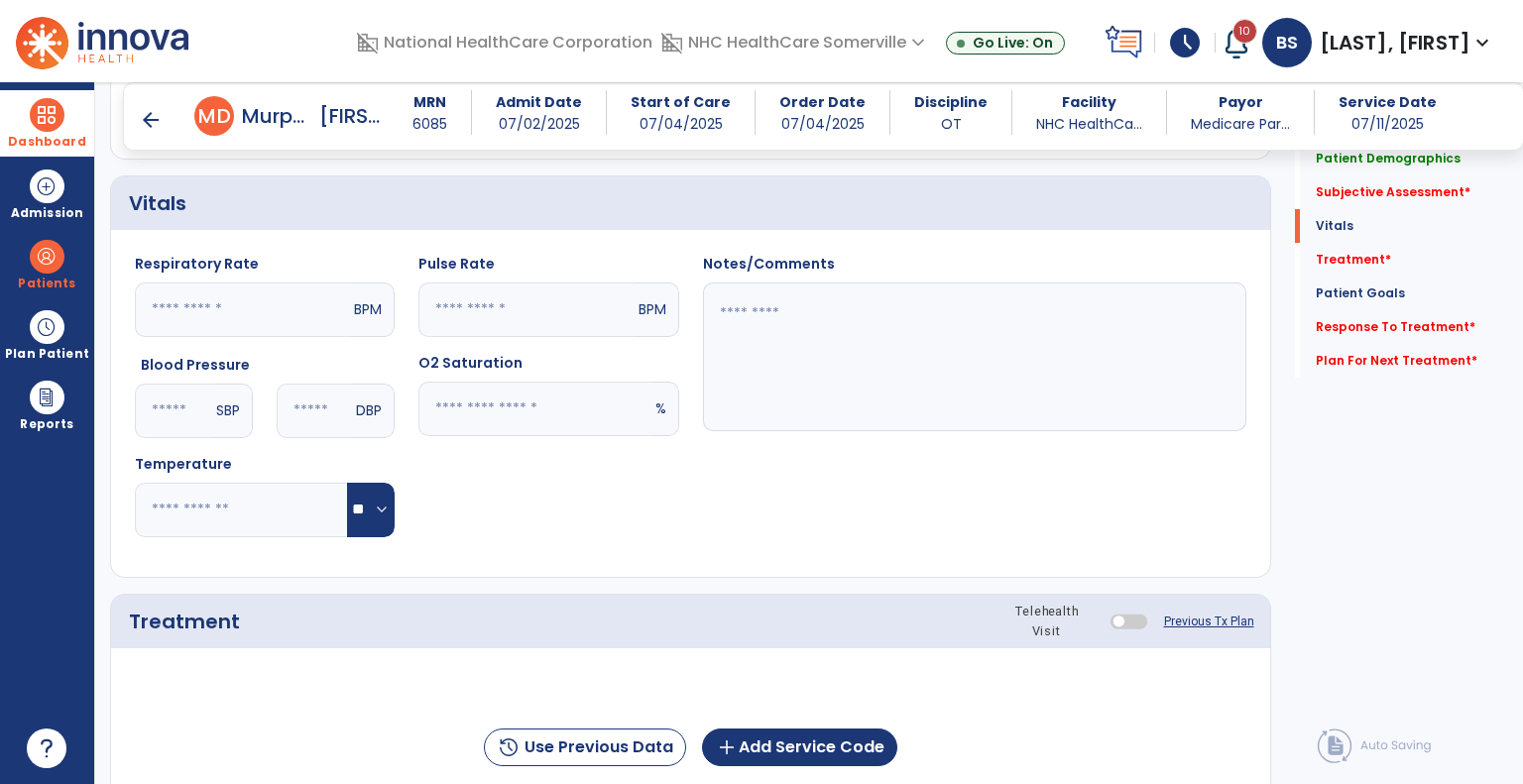 click on "Pulse Rate  BPM O2 Saturation  %" 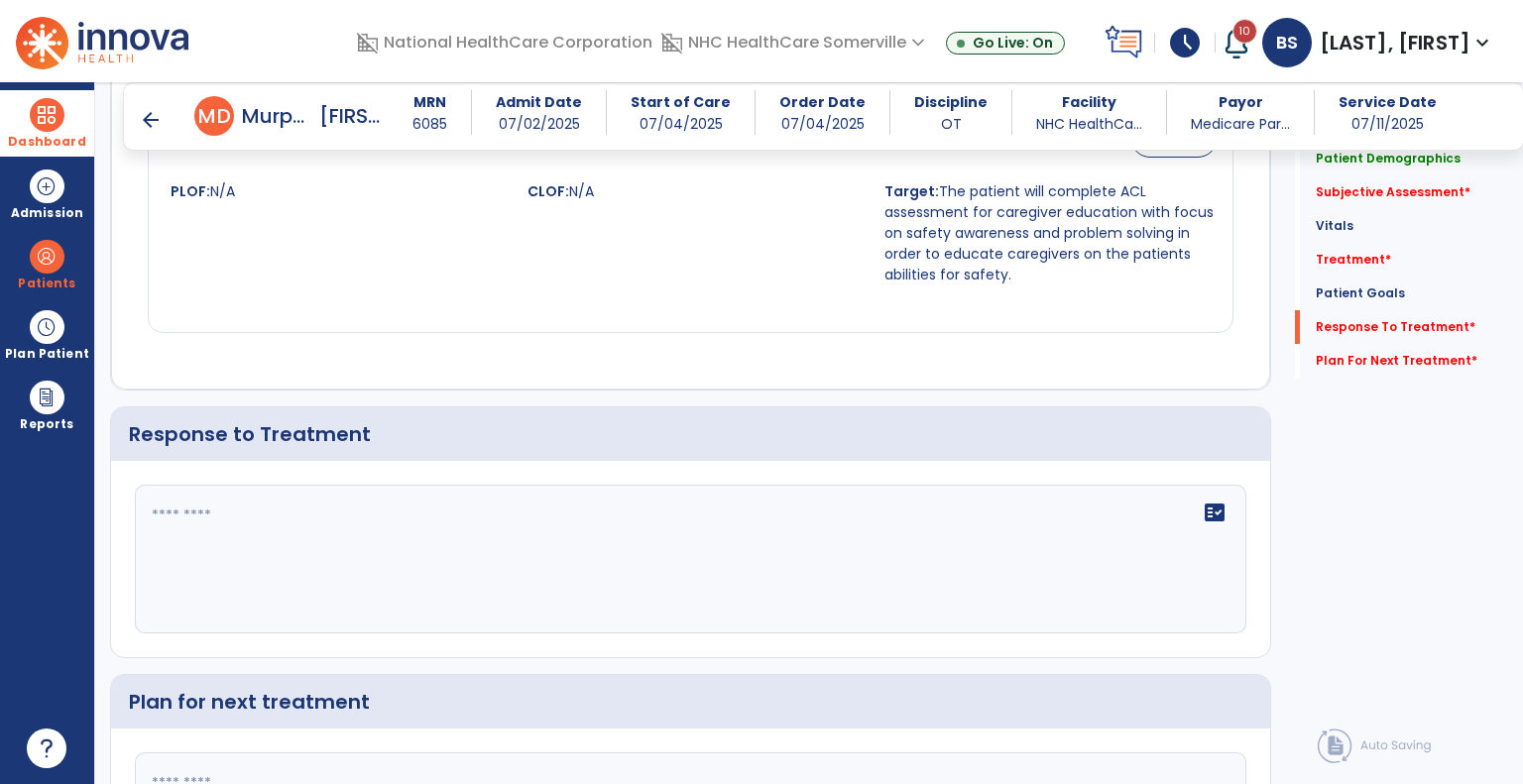 scroll, scrollTop: 2875, scrollLeft: 0, axis: vertical 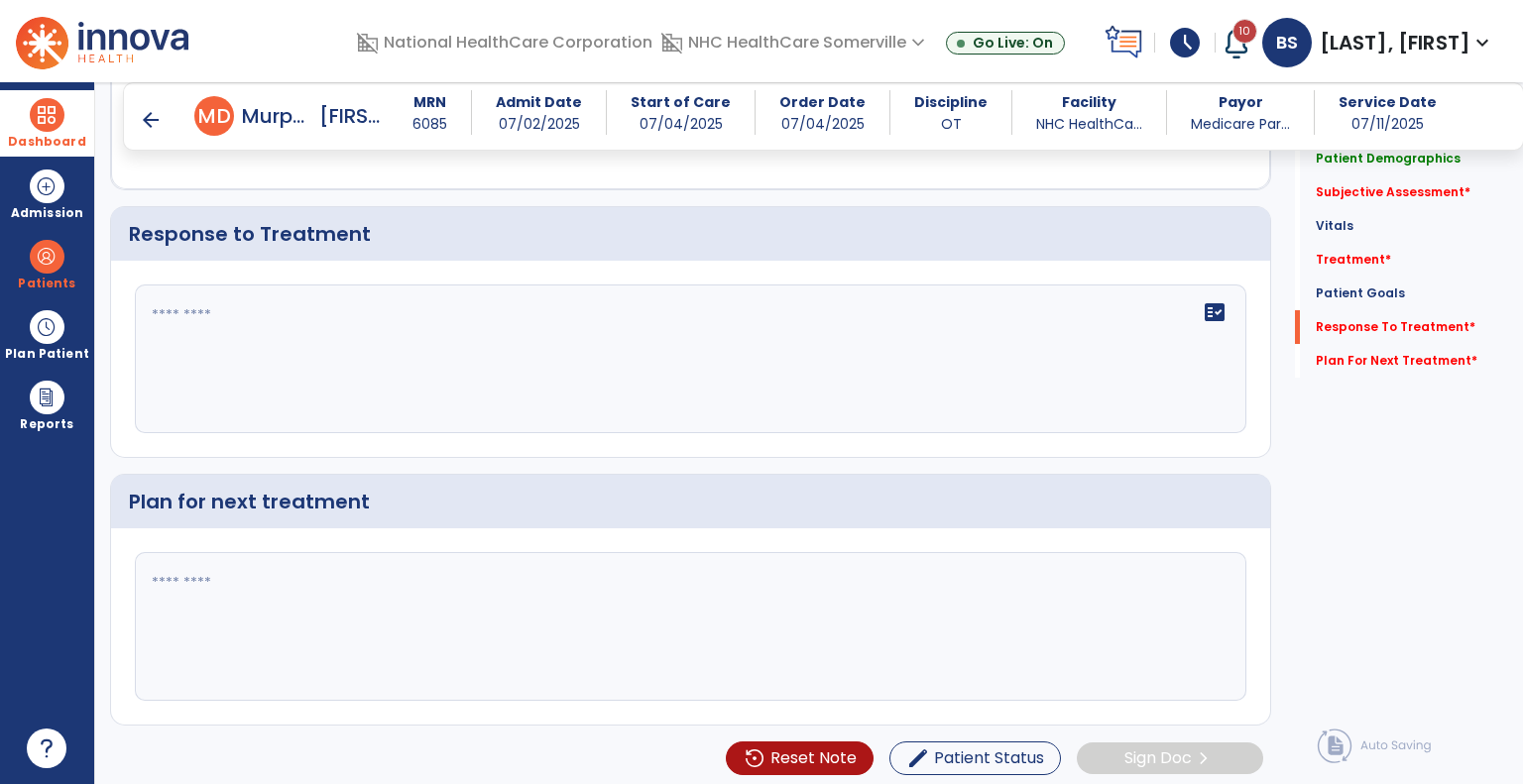 click 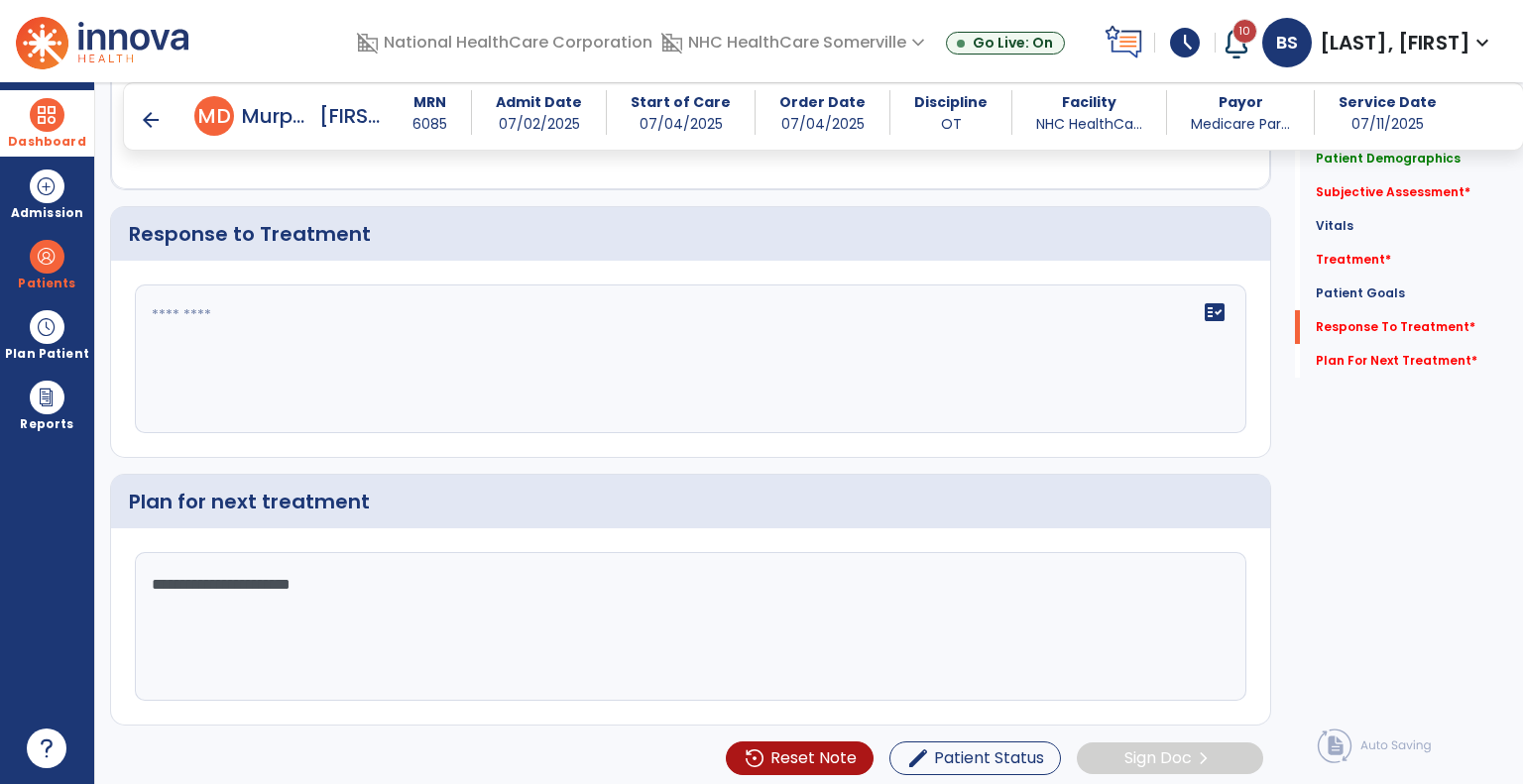 type on "**********" 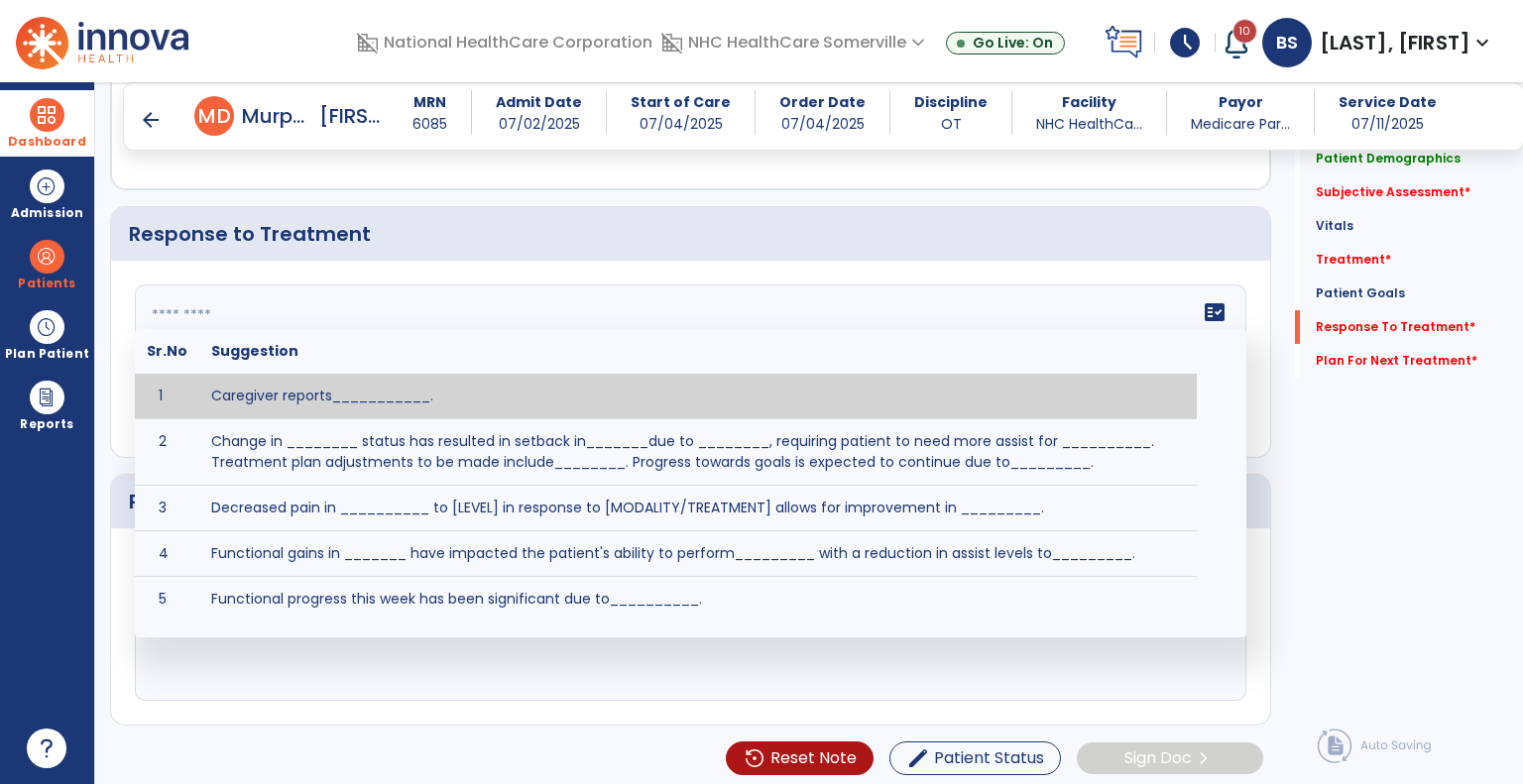 click on "fact_check  Sr.No Suggestion 1 Caregiver reports___________. 2 Change in ________ status has resulted in setback in_______due to ________, requiring patient to need more assist for __________.   Treatment plan adjustments to be made include________.  Progress towards goals is expected to continue due to_________. 3 Decreased pain in __________ to [LEVEL] in response to [MODALITY/TREATMENT] allows for improvement in _________. 4 Functional gains in _______ have impacted the patient's ability to perform_________ with a reduction in assist levels to_________. 5 Functional progress this week has been significant due to__________. 6 Gains in ________ have improved the patient's ability to perform ______with decreased levels of assist to___________. 7 Improvement in ________allows patient to tolerate higher levels of challenges in_________. 8 Pain in [AREA] has decreased to [LEVEL] in response to [TREATMENT/MODALITY], allowing fore ease in completing__________. 9 10 11 12 13 14 15 16 17 18 19 20 21" 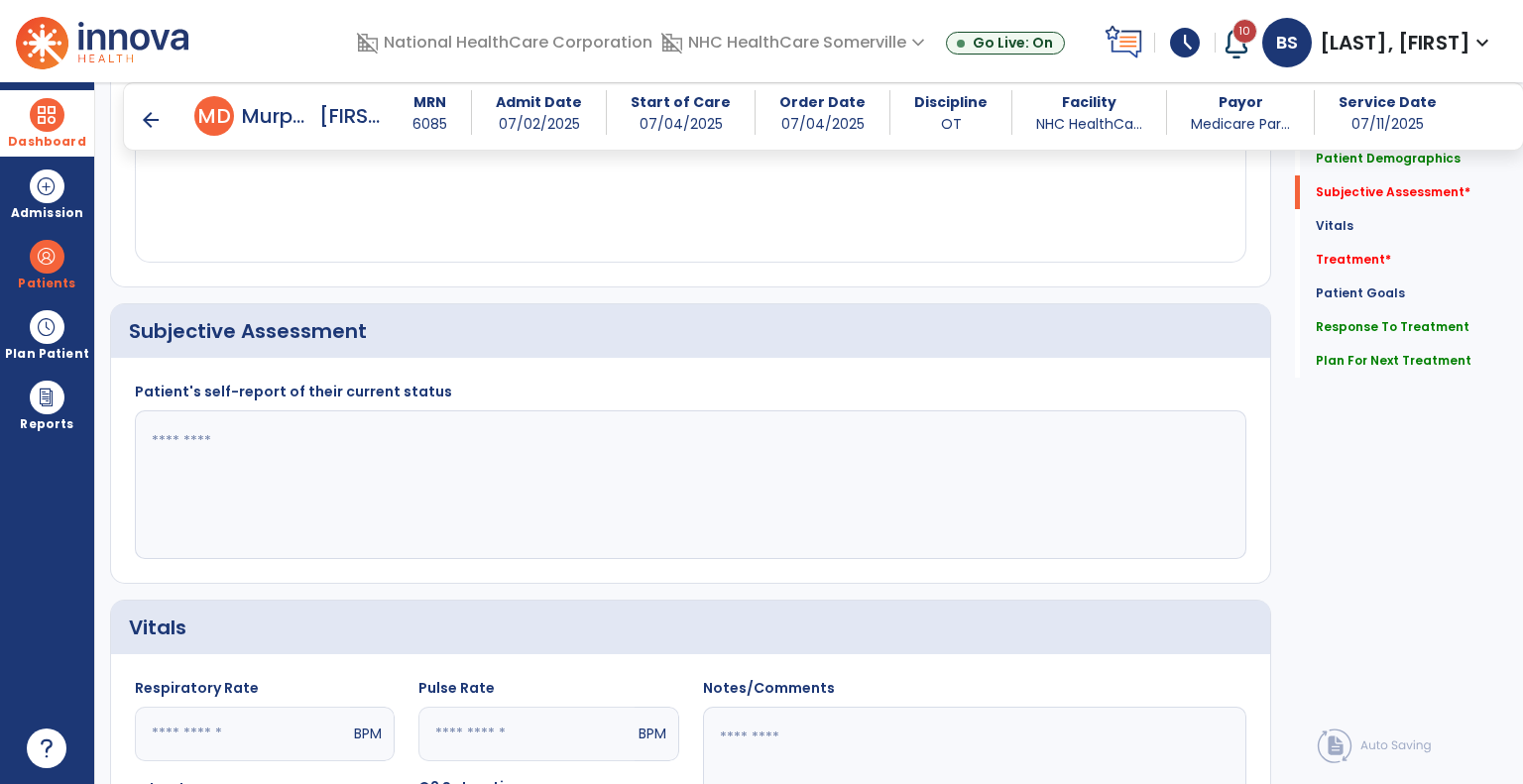 scroll, scrollTop: 331, scrollLeft: 0, axis: vertical 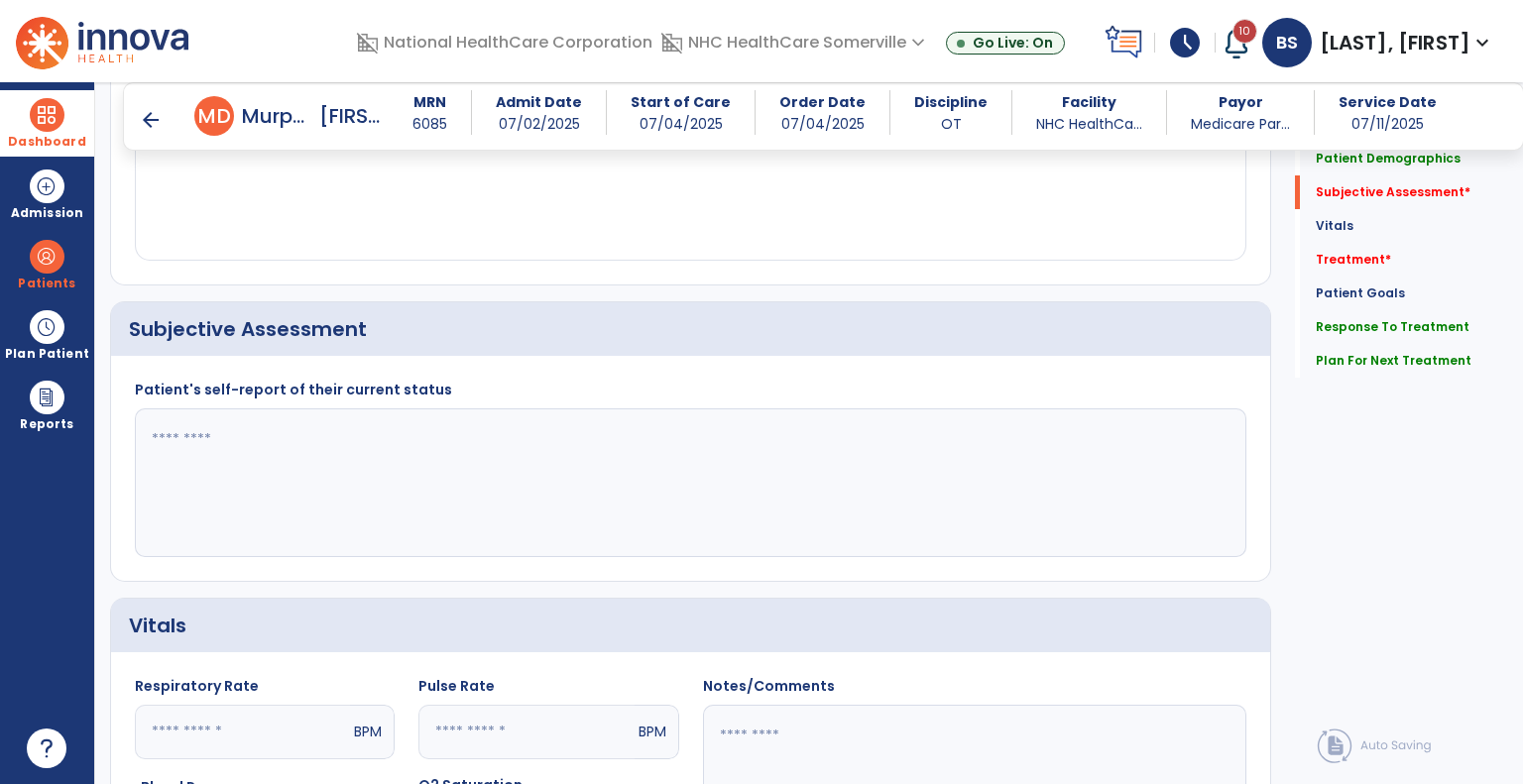 type on "**********" 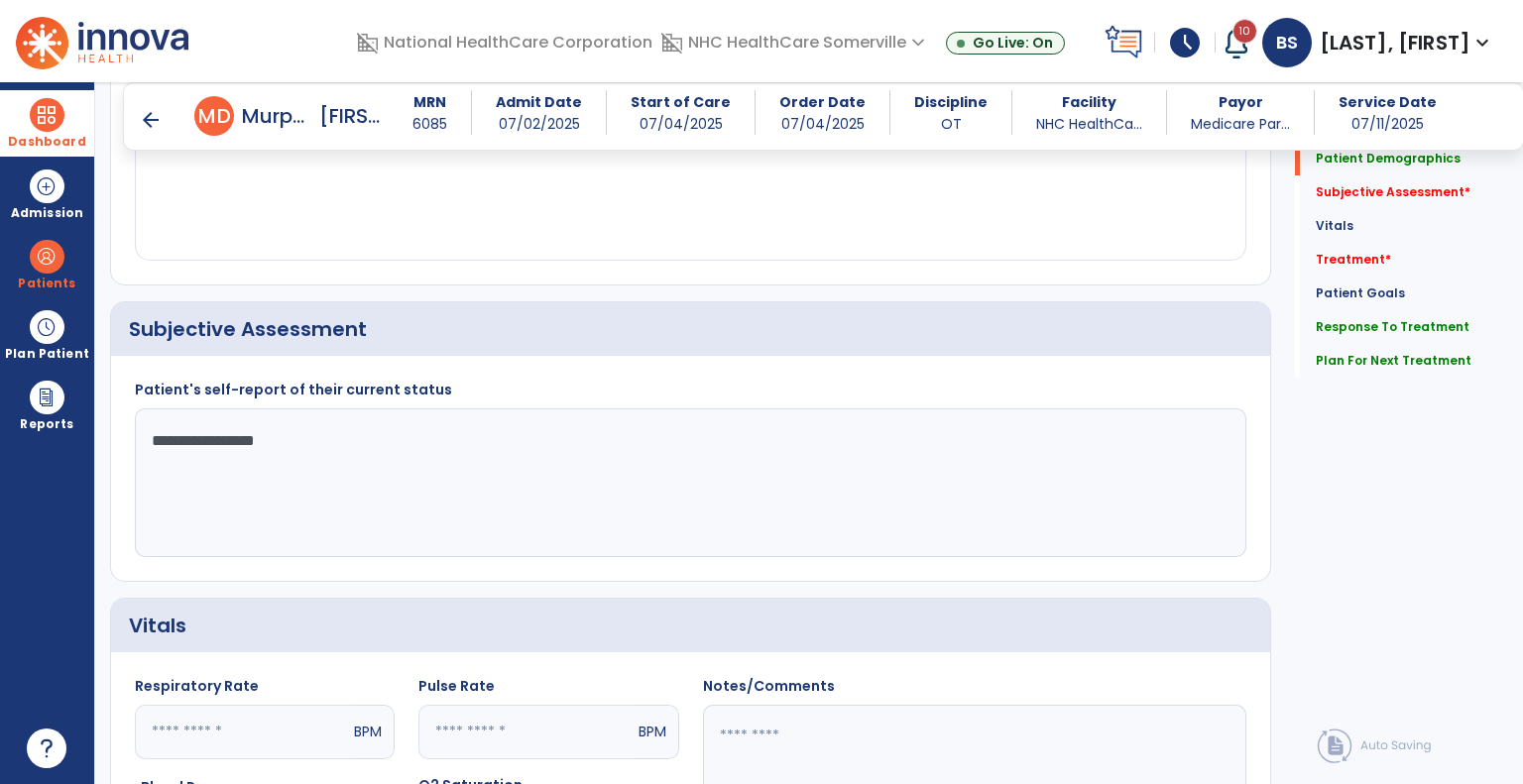 scroll, scrollTop: 125, scrollLeft: 0, axis: vertical 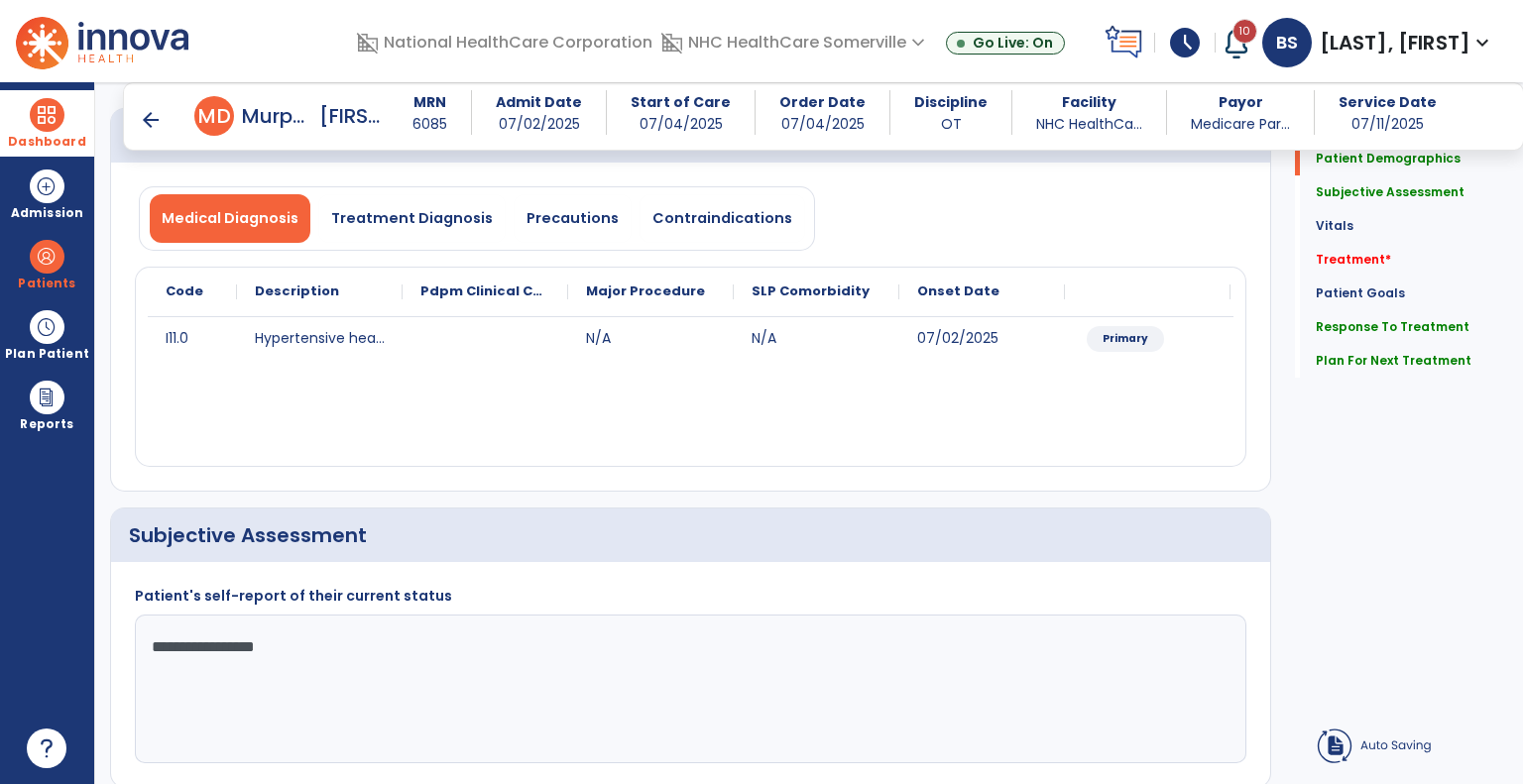 type on "**********" 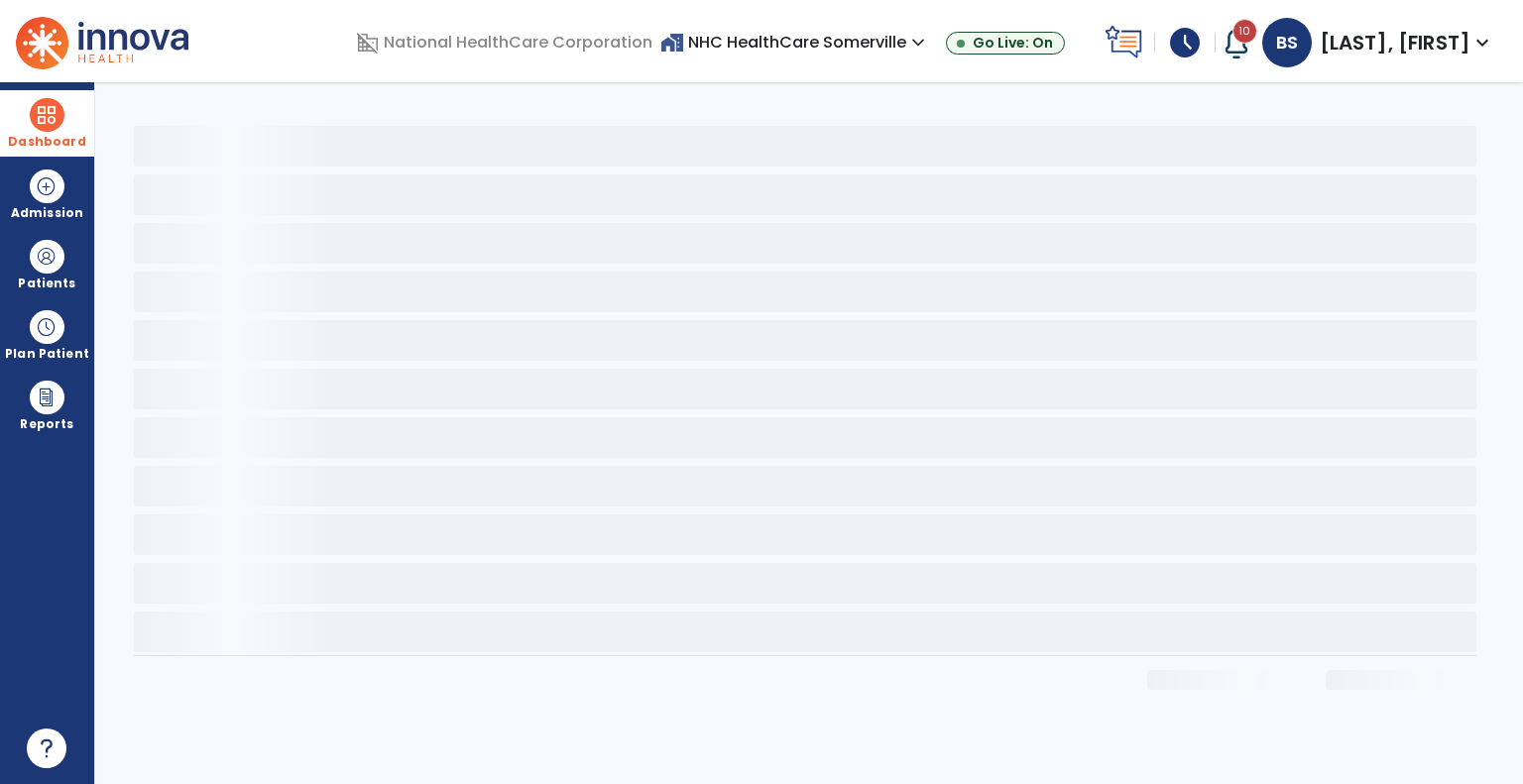 scroll, scrollTop: 0, scrollLeft: 0, axis: both 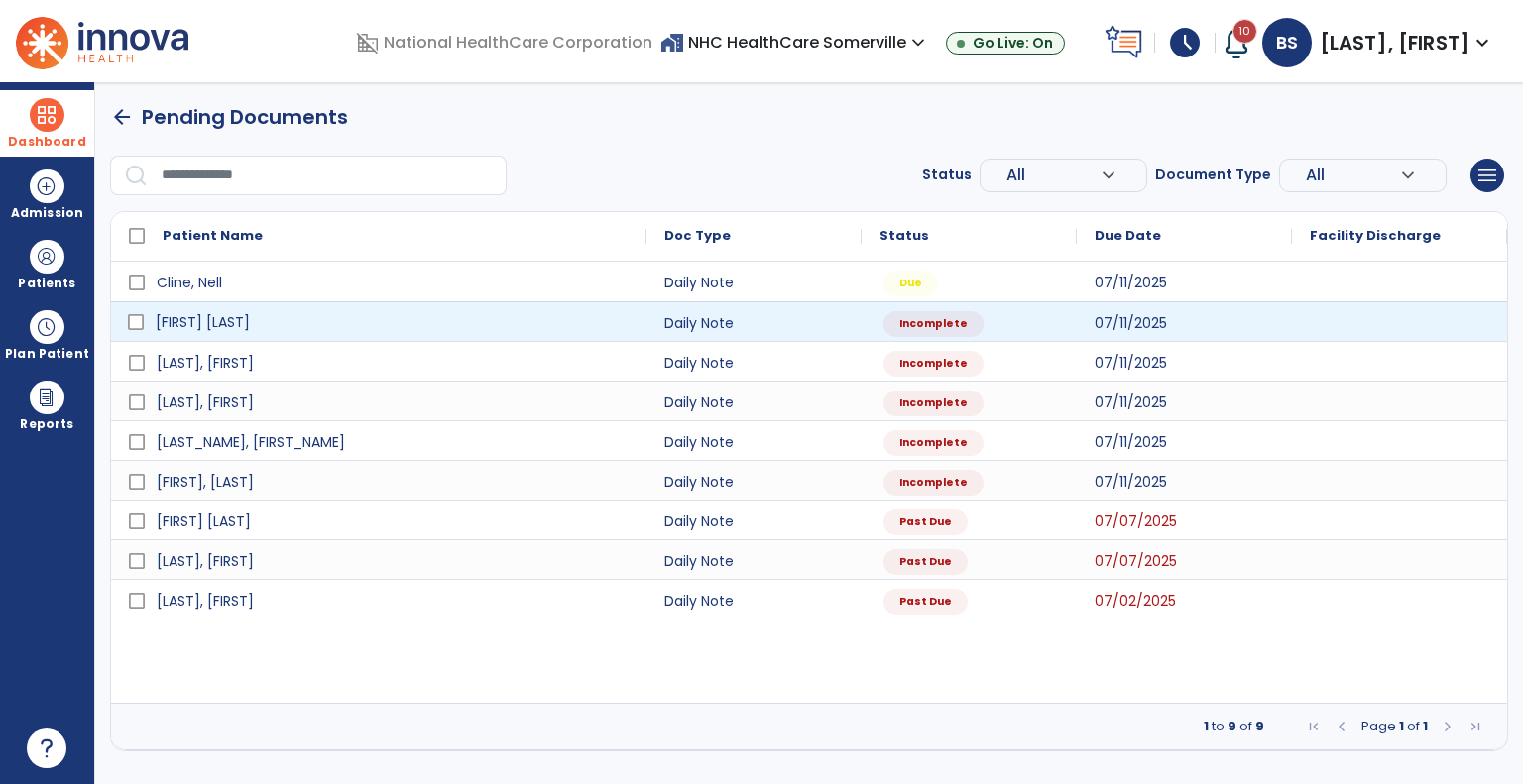 click on "[FIRST] [LAST]" at bounding box center (393, 322) 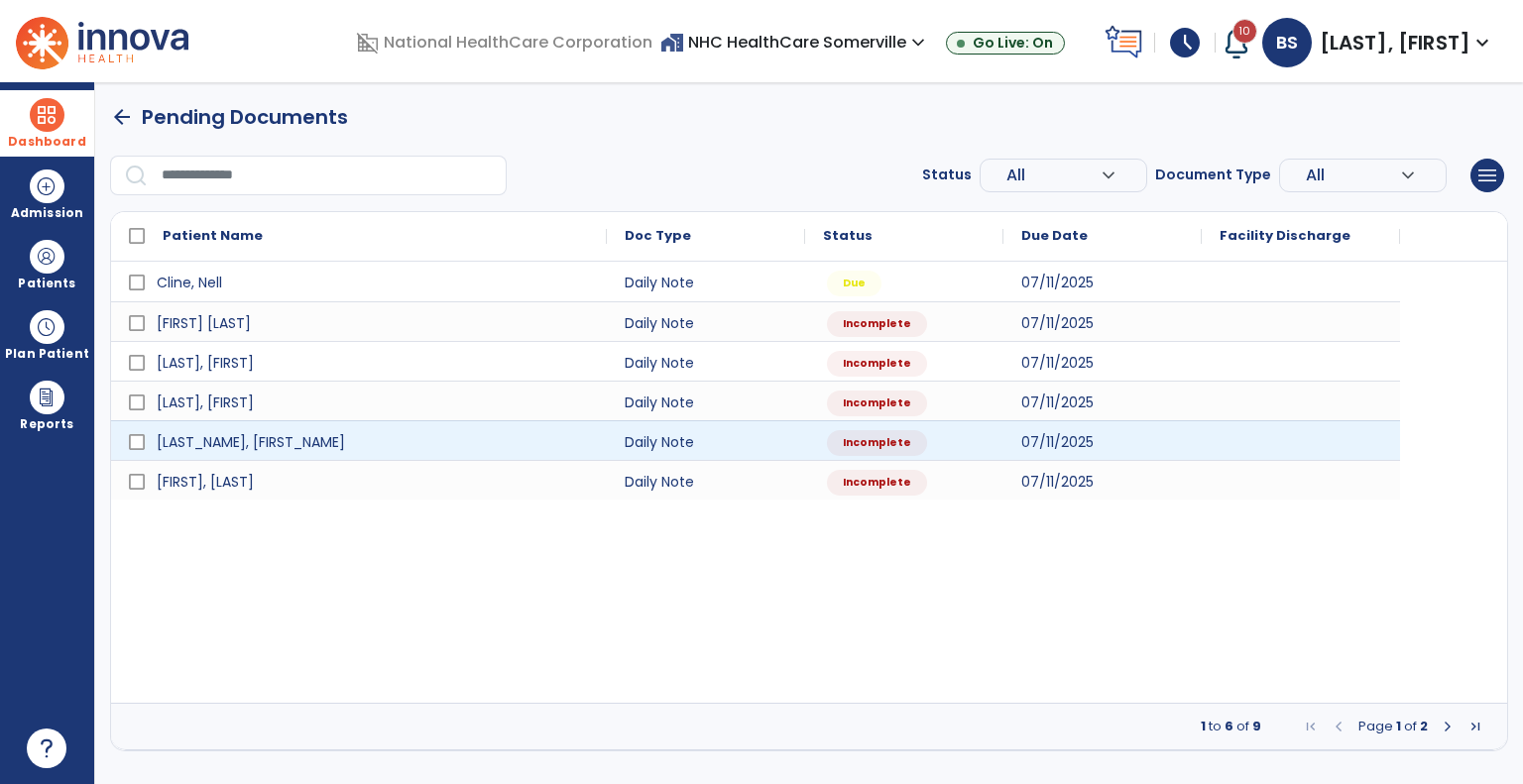 select on "*" 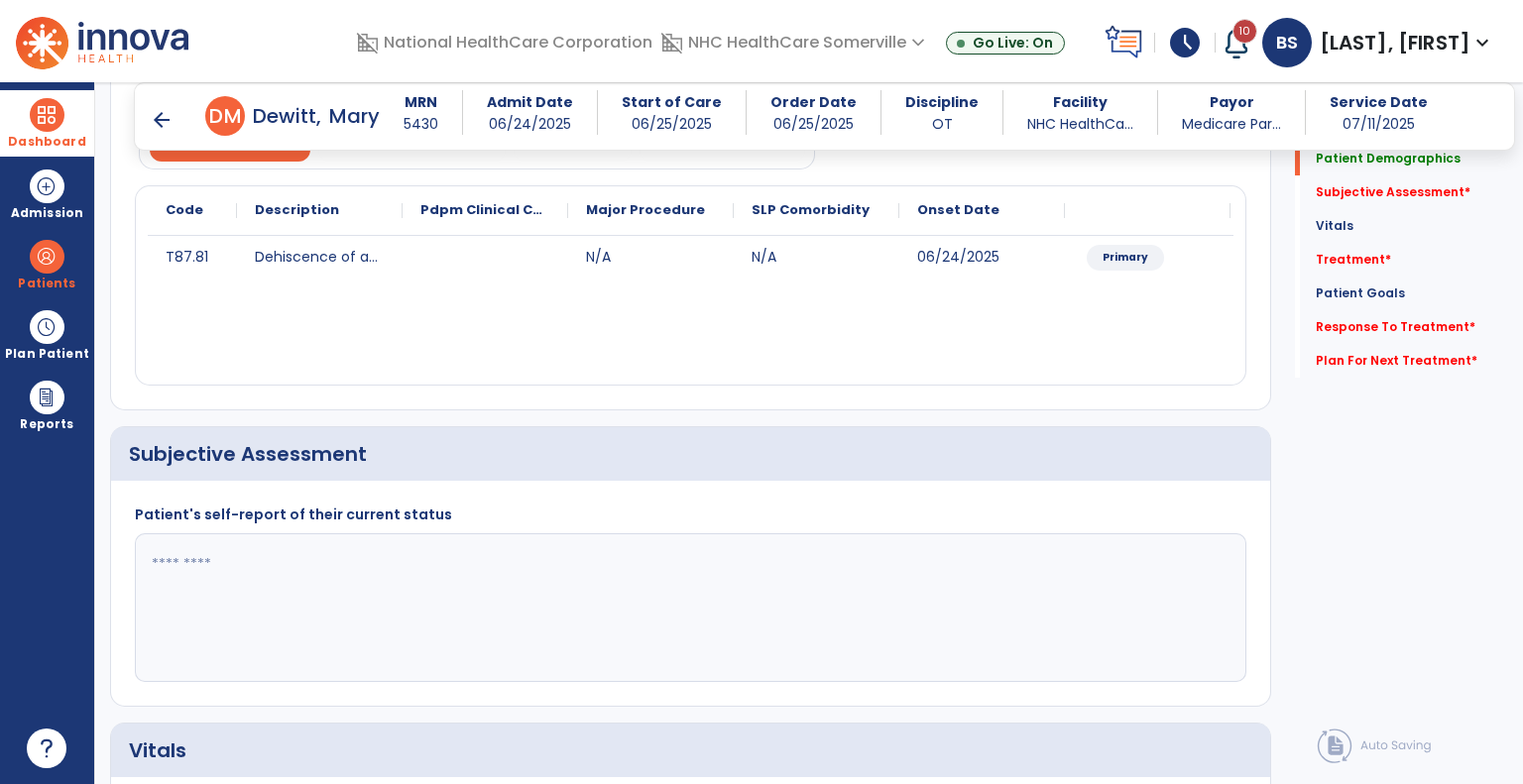scroll, scrollTop: 222, scrollLeft: 0, axis: vertical 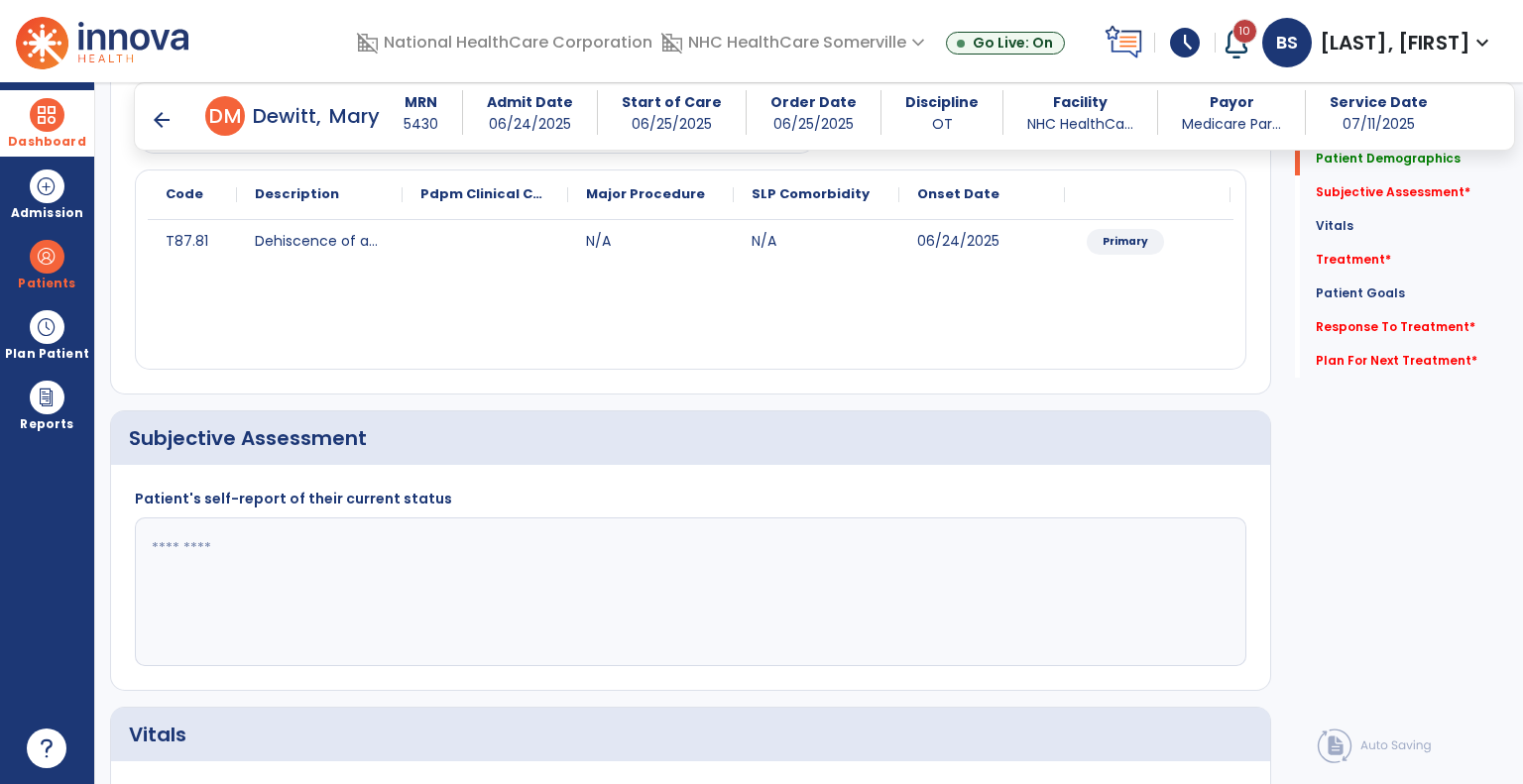 click 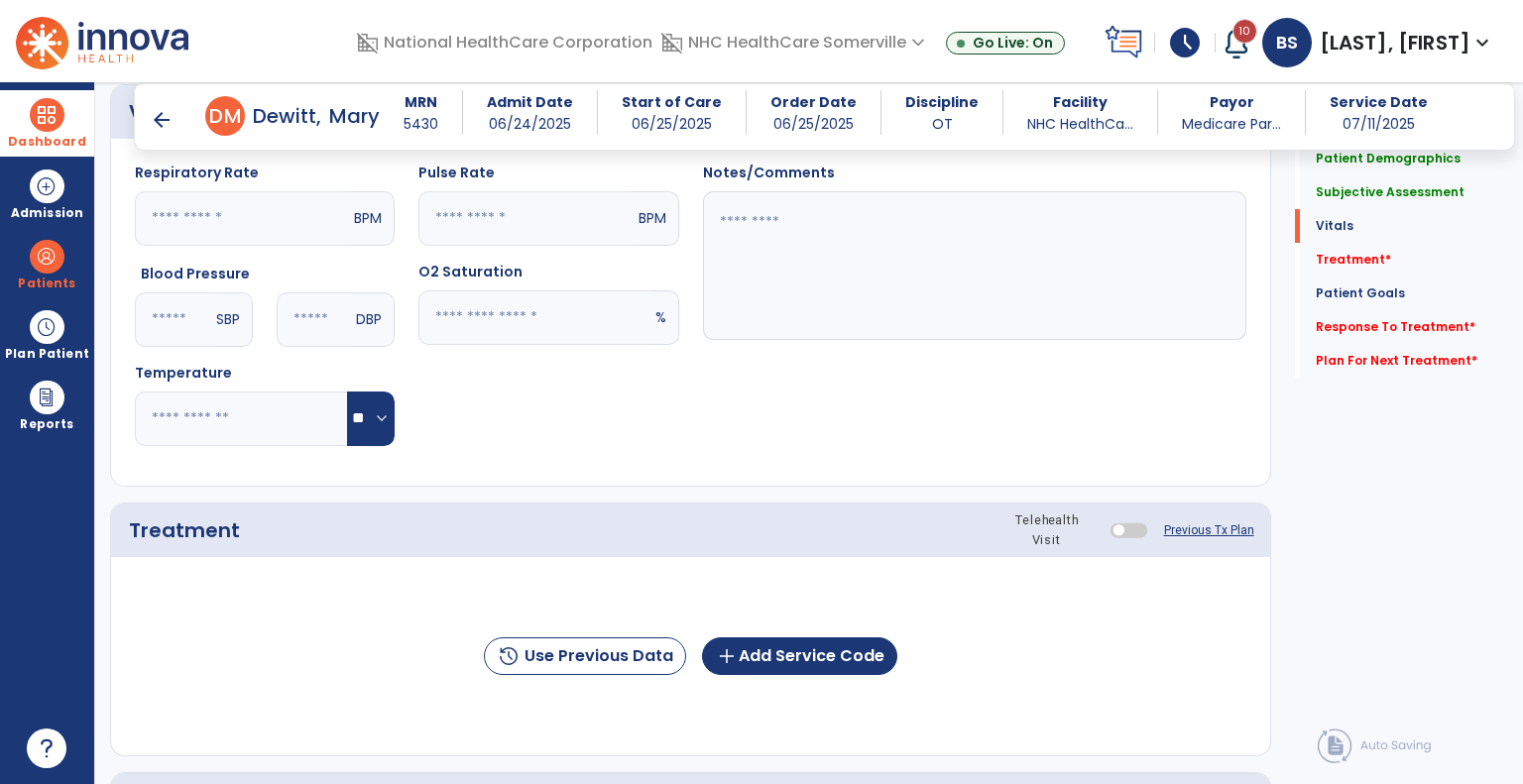 scroll, scrollTop: 844, scrollLeft: 0, axis: vertical 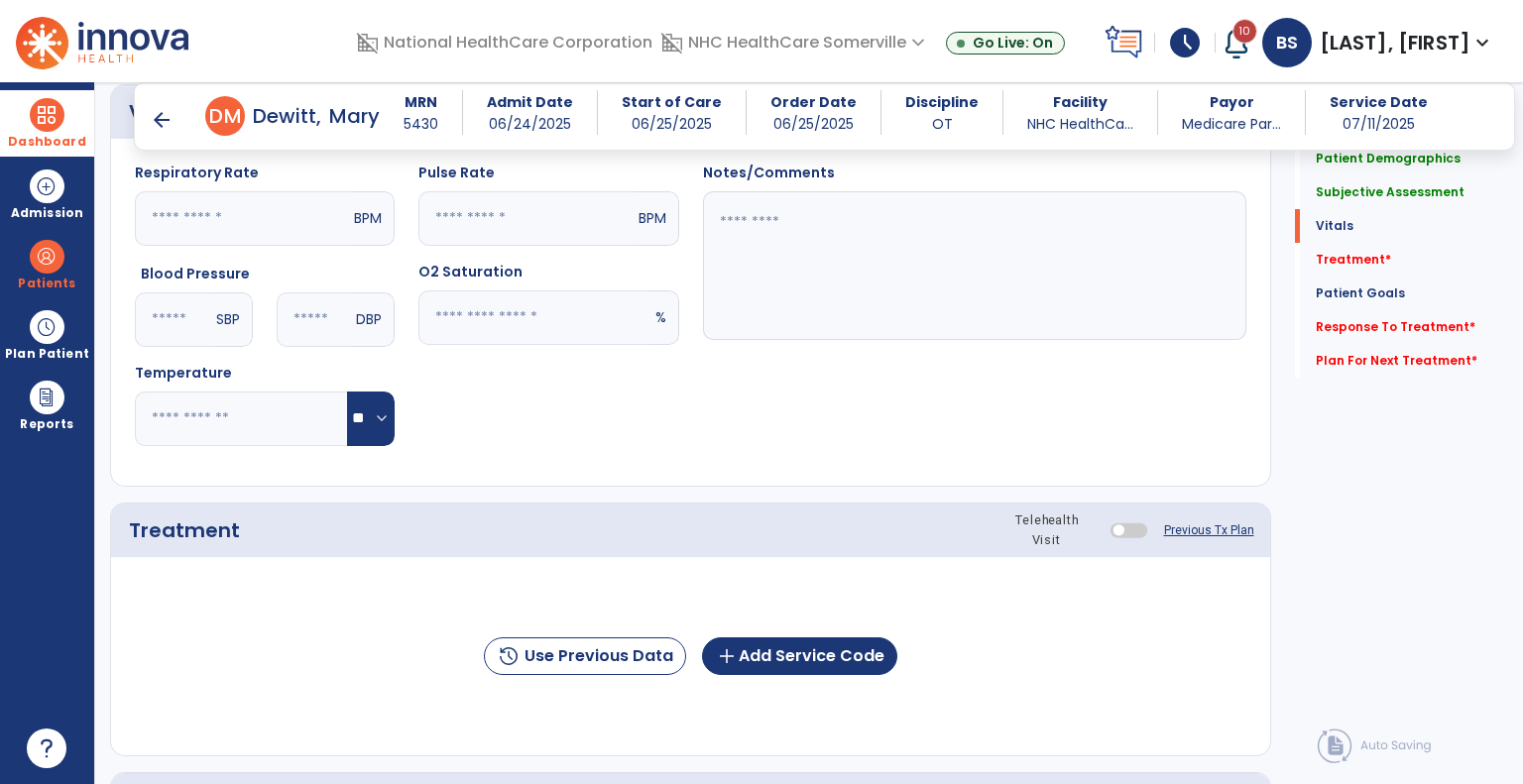 type on "**********" 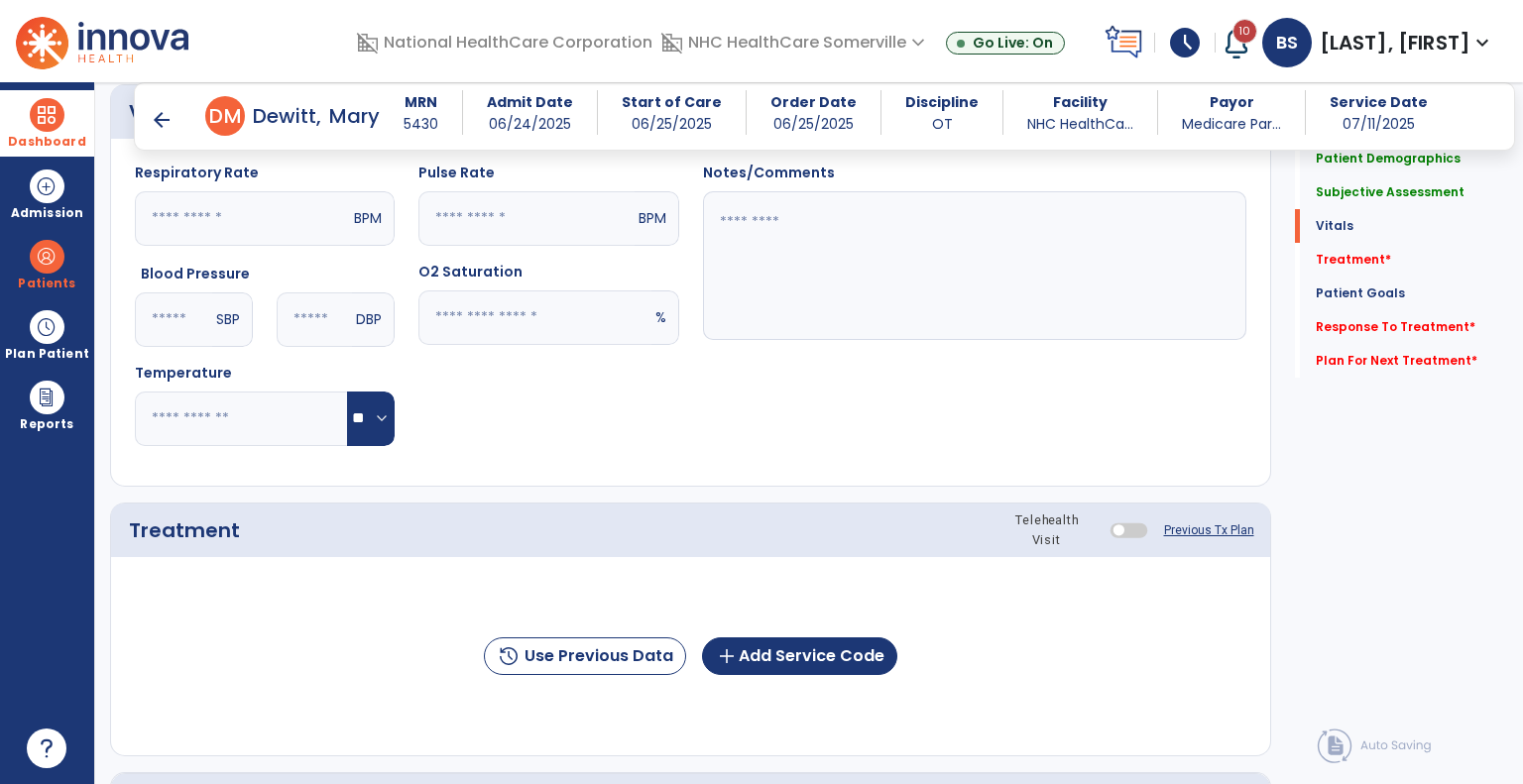 click 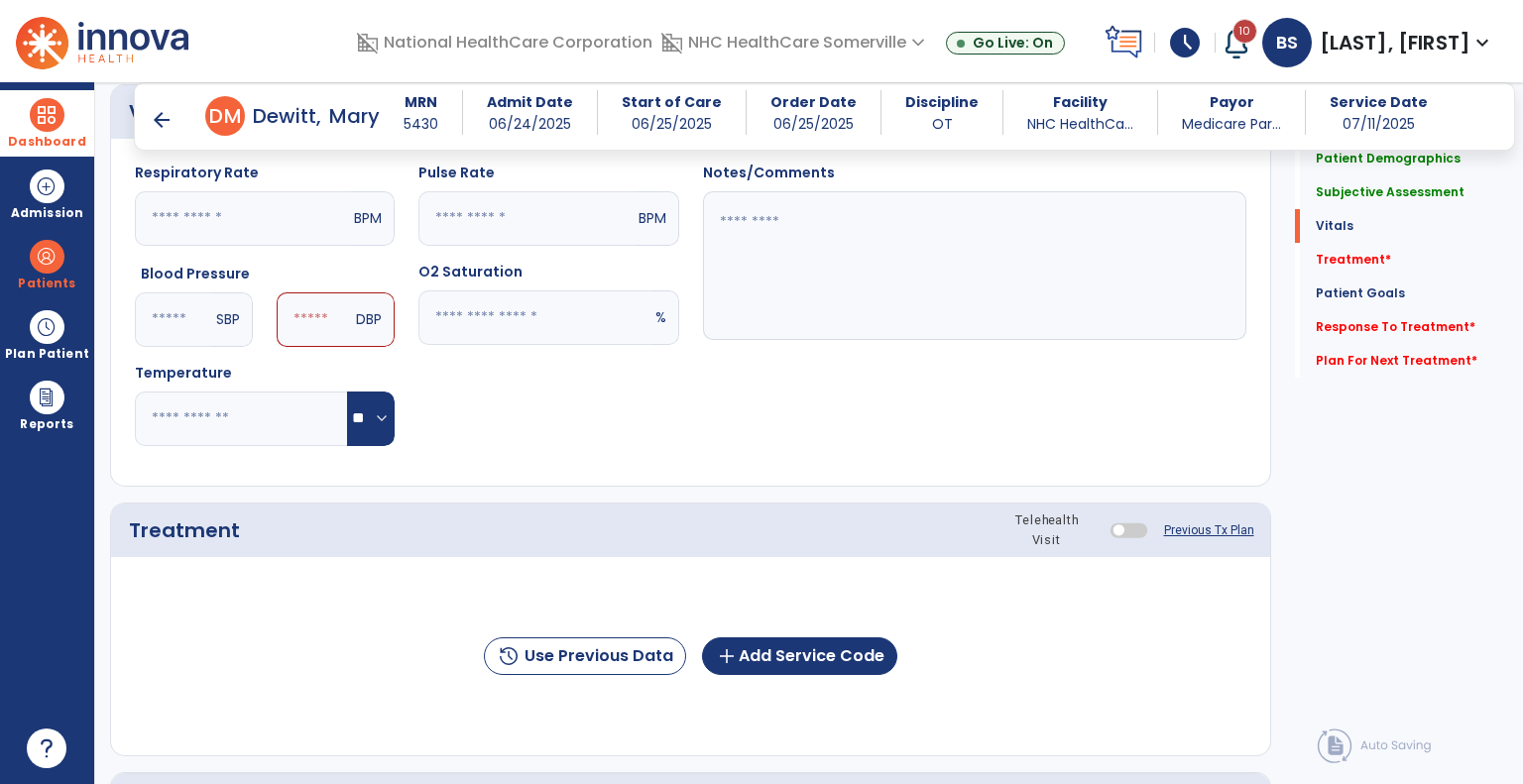 type on "***" 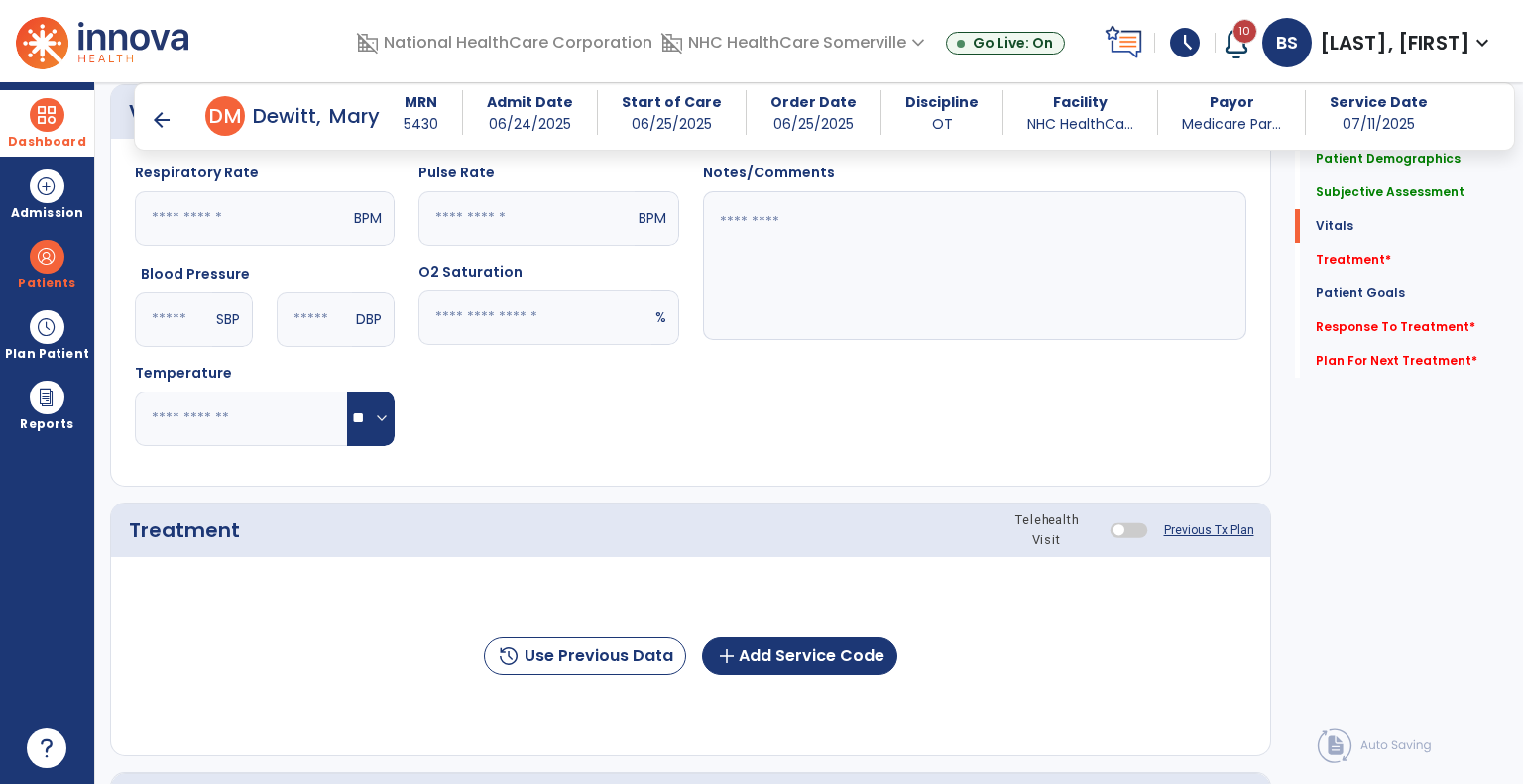 type on "**" 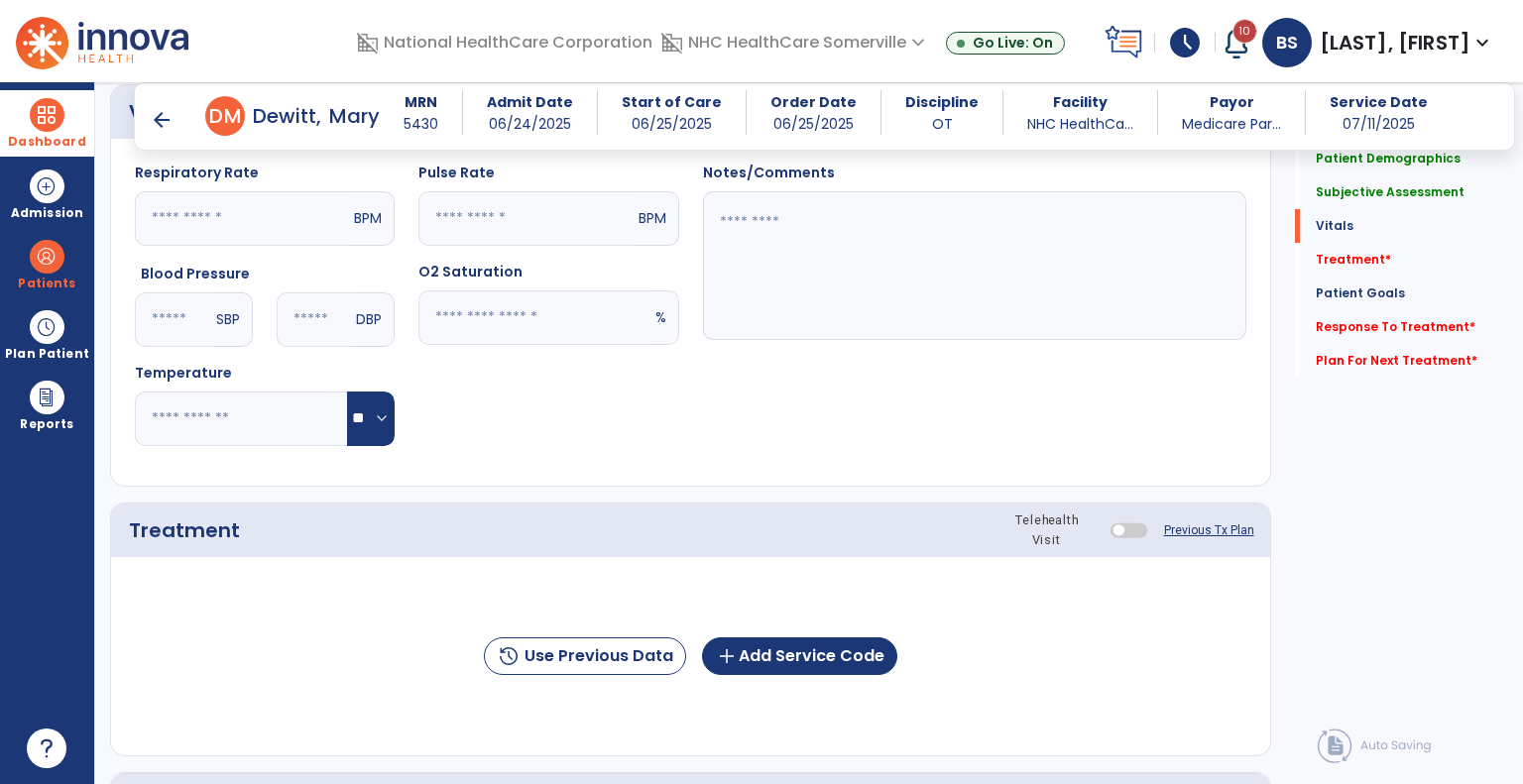 click on "Notes/Comments" 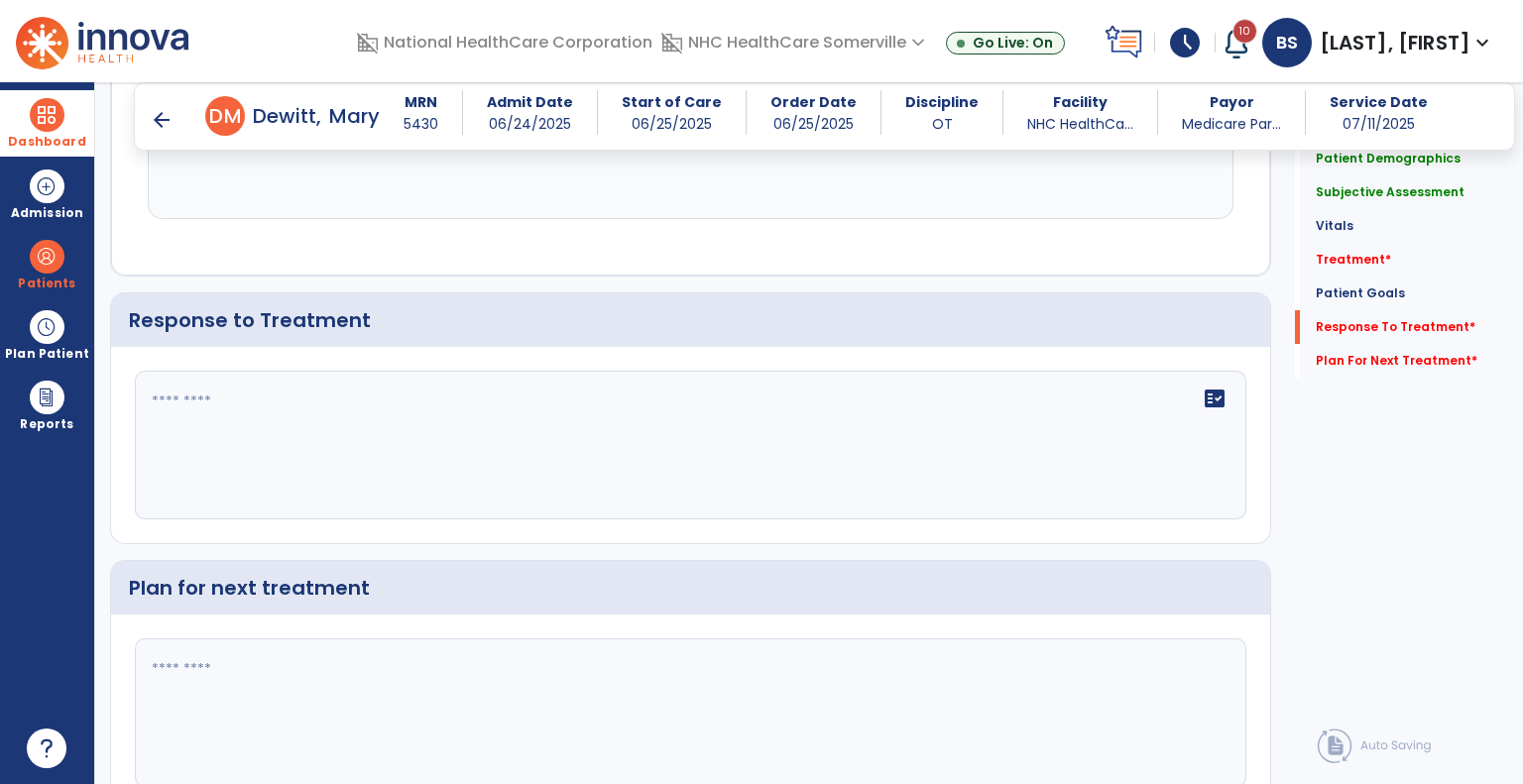 scroll, scrollTop: 2397, scrollLeft: 0, axis: vertical 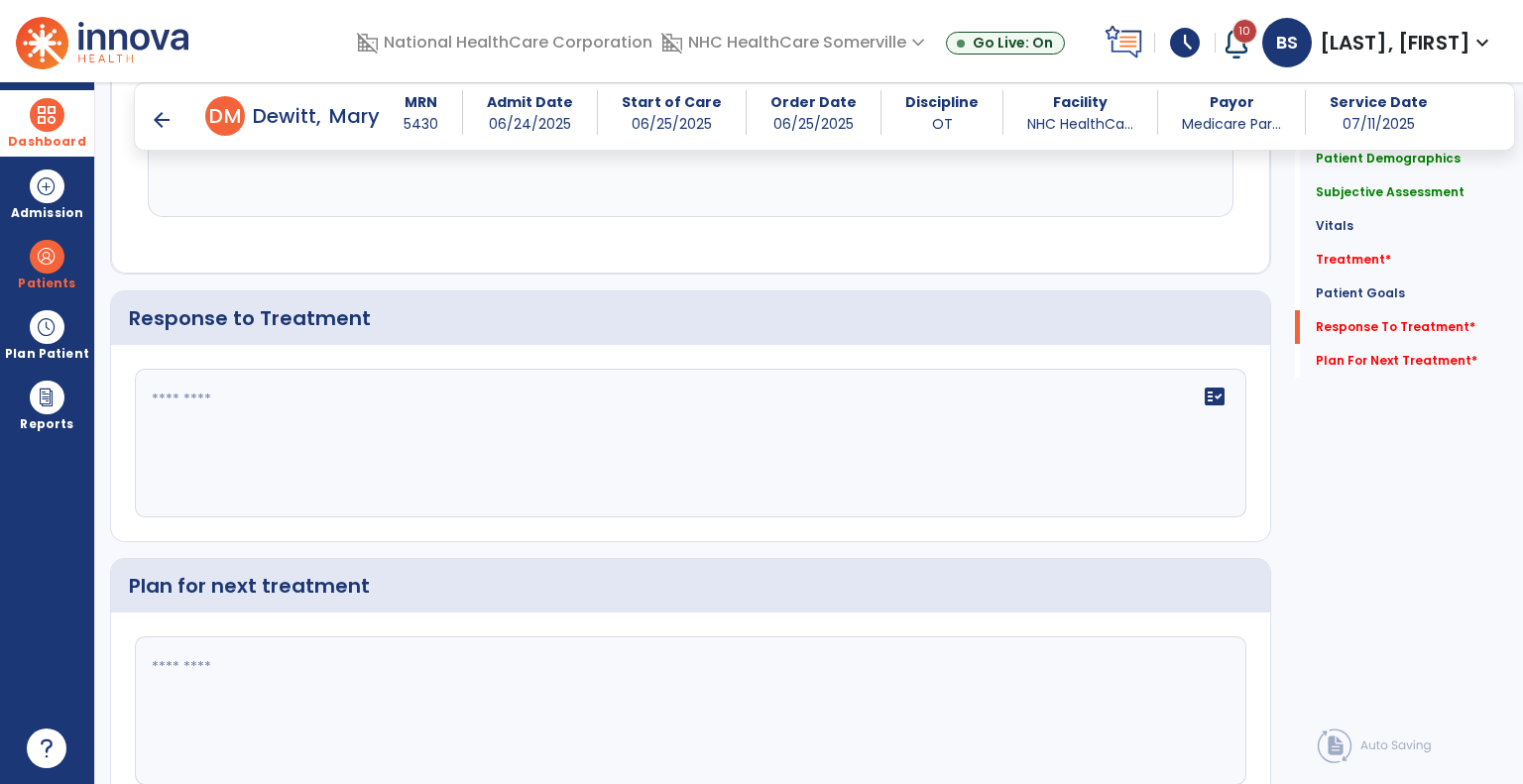 click 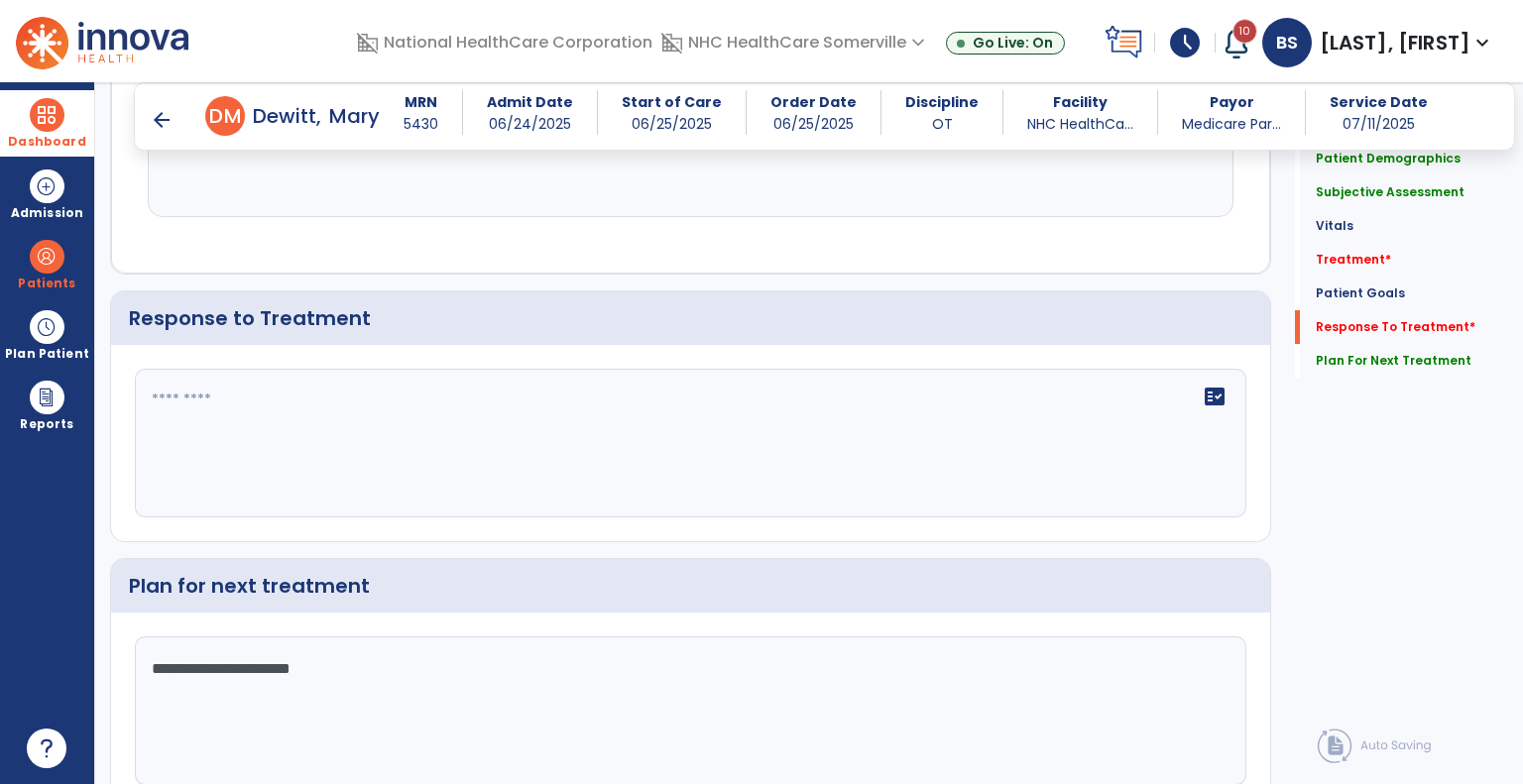 type on "**********" 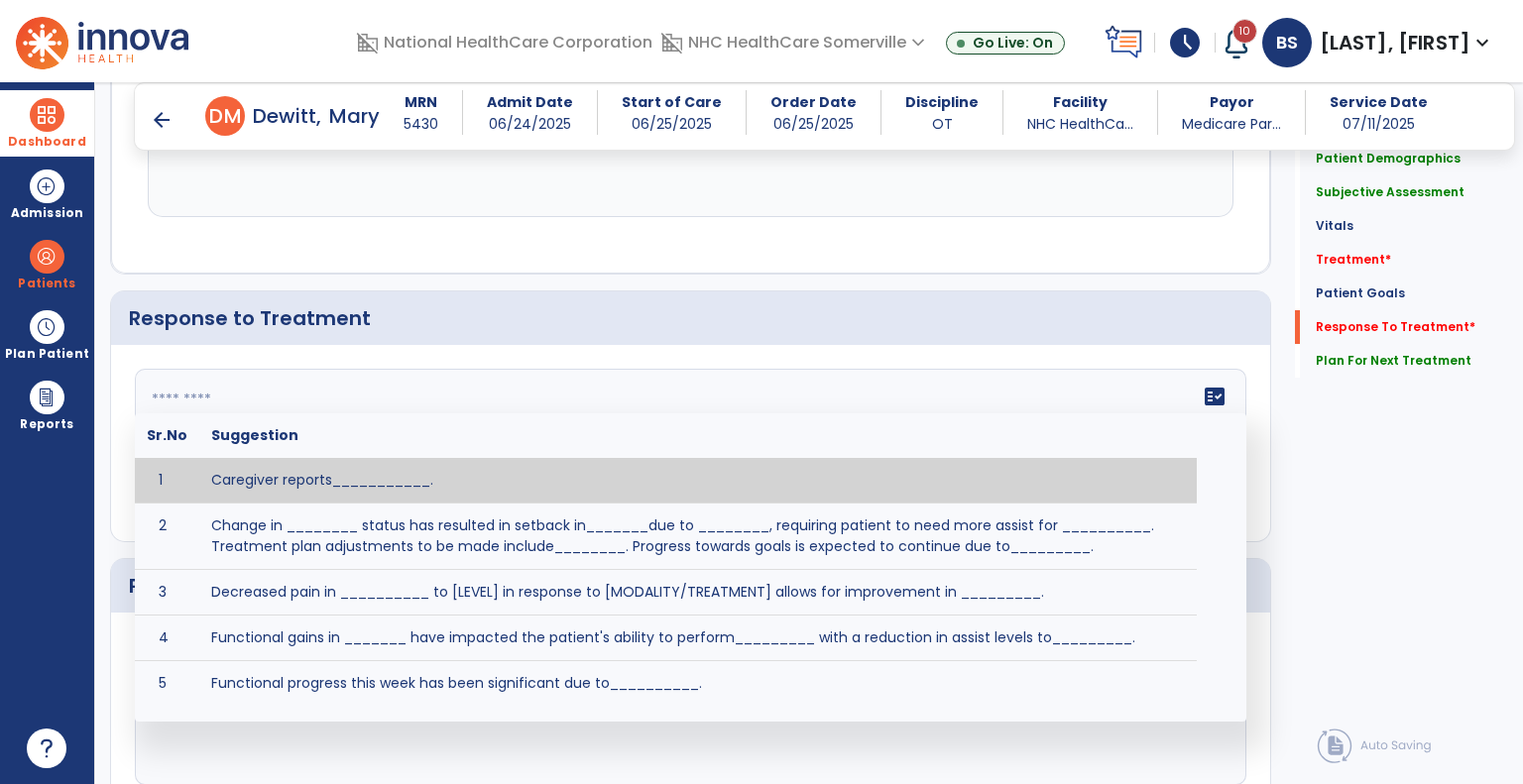 click 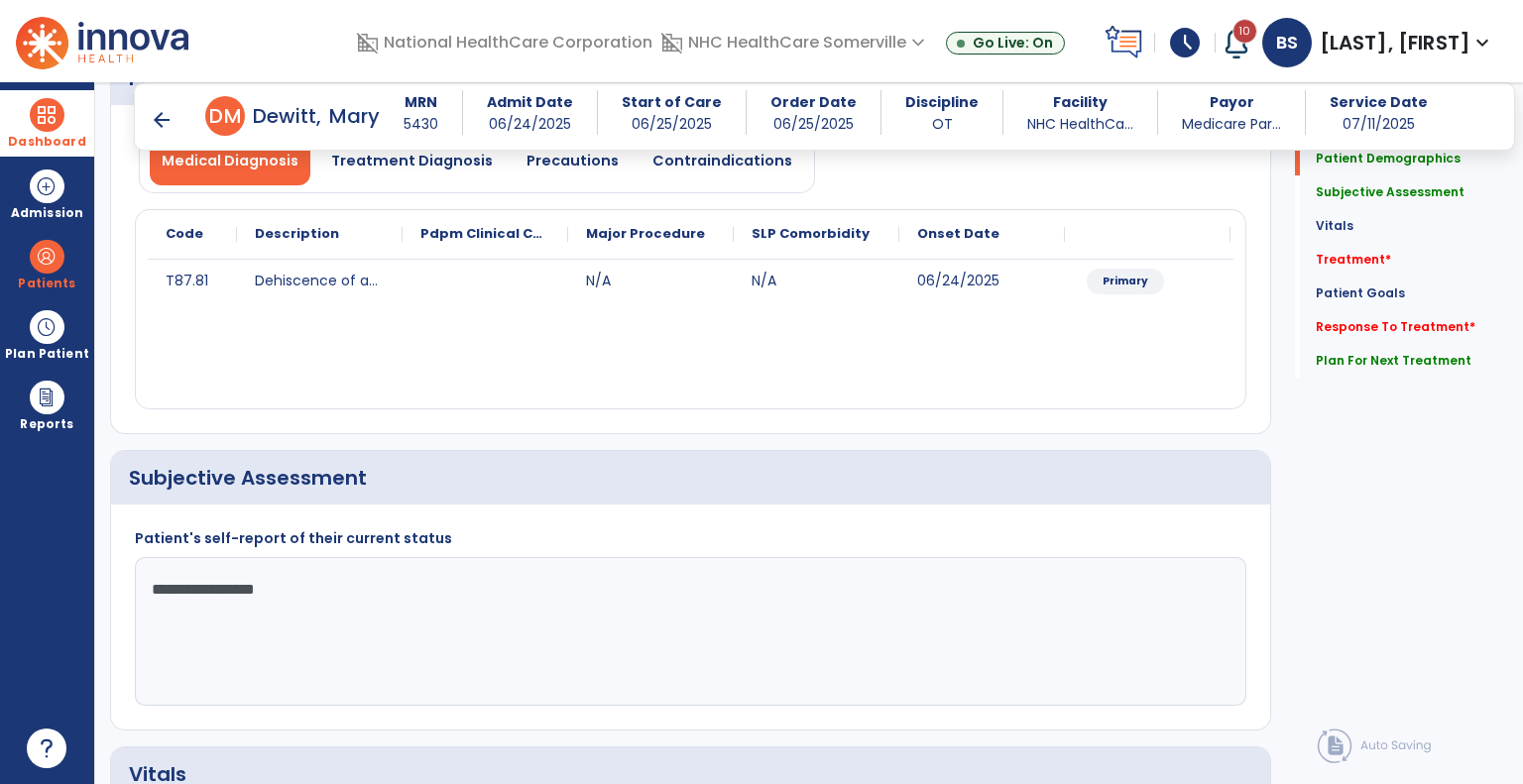 scroll, scrollTop: 0, scrollLeft: 0, axis: both 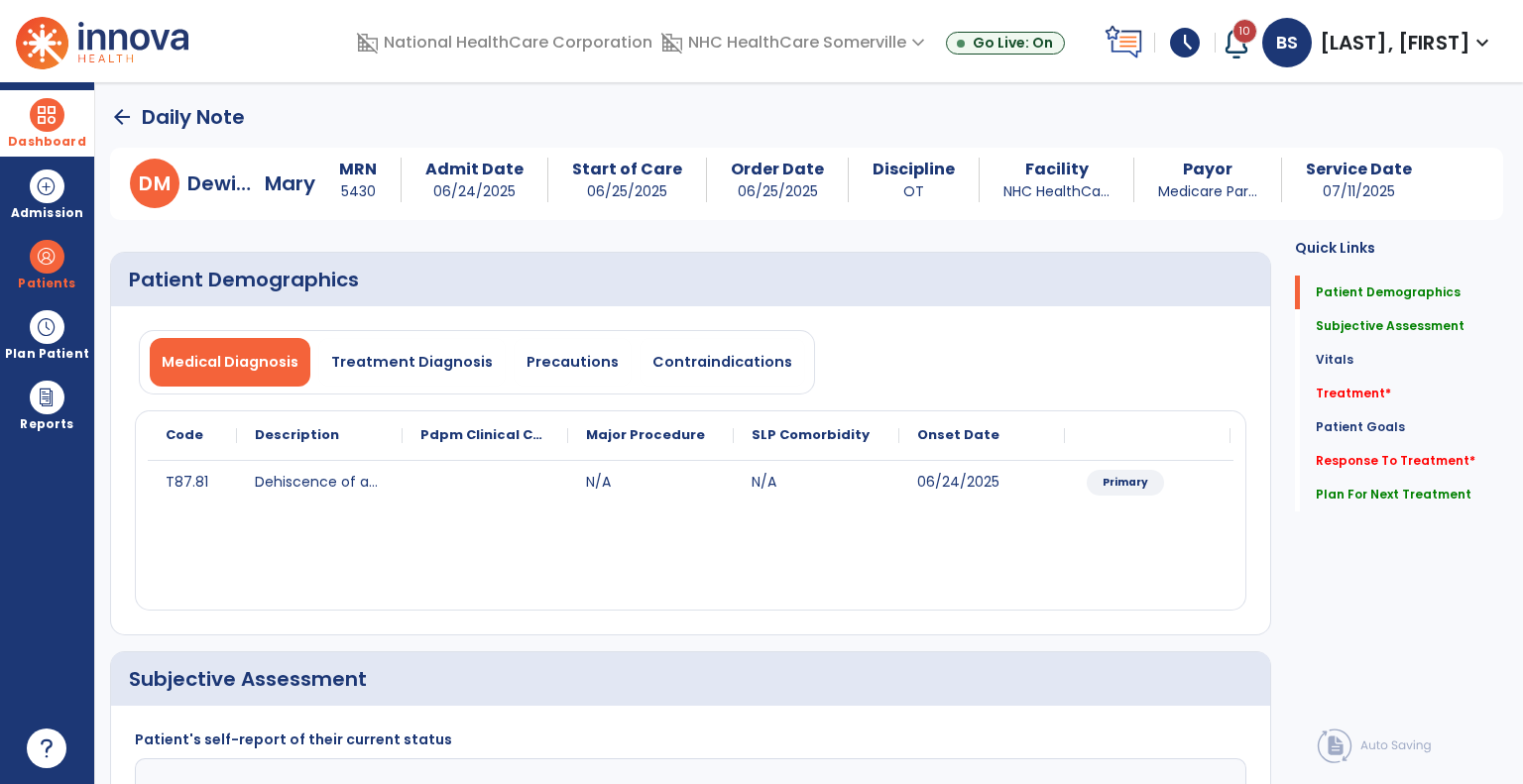 click on "Patient Demographics" 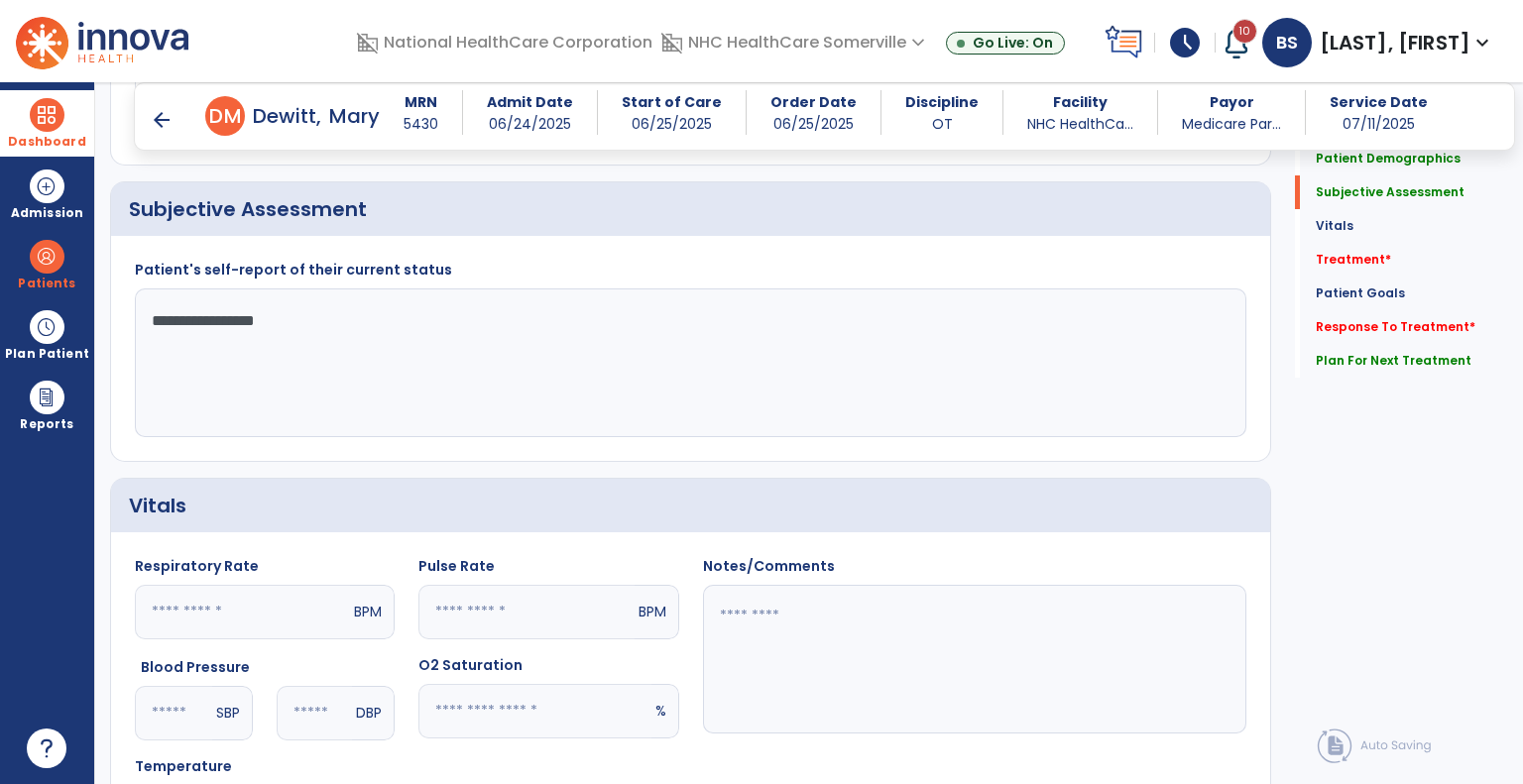 scroll, scrollTop: 452, scrollLeft: 0, axis: vertical 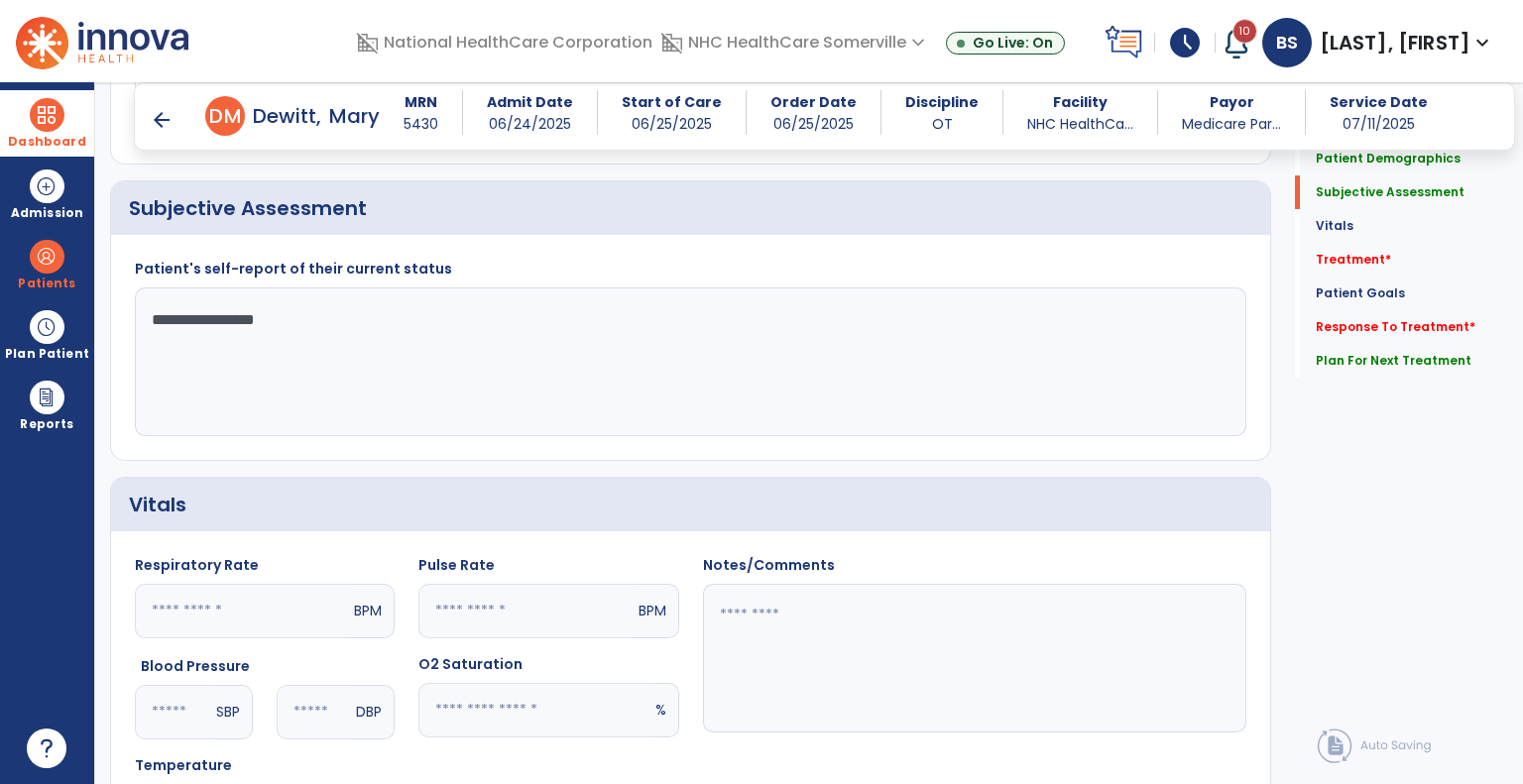 click on "**********" 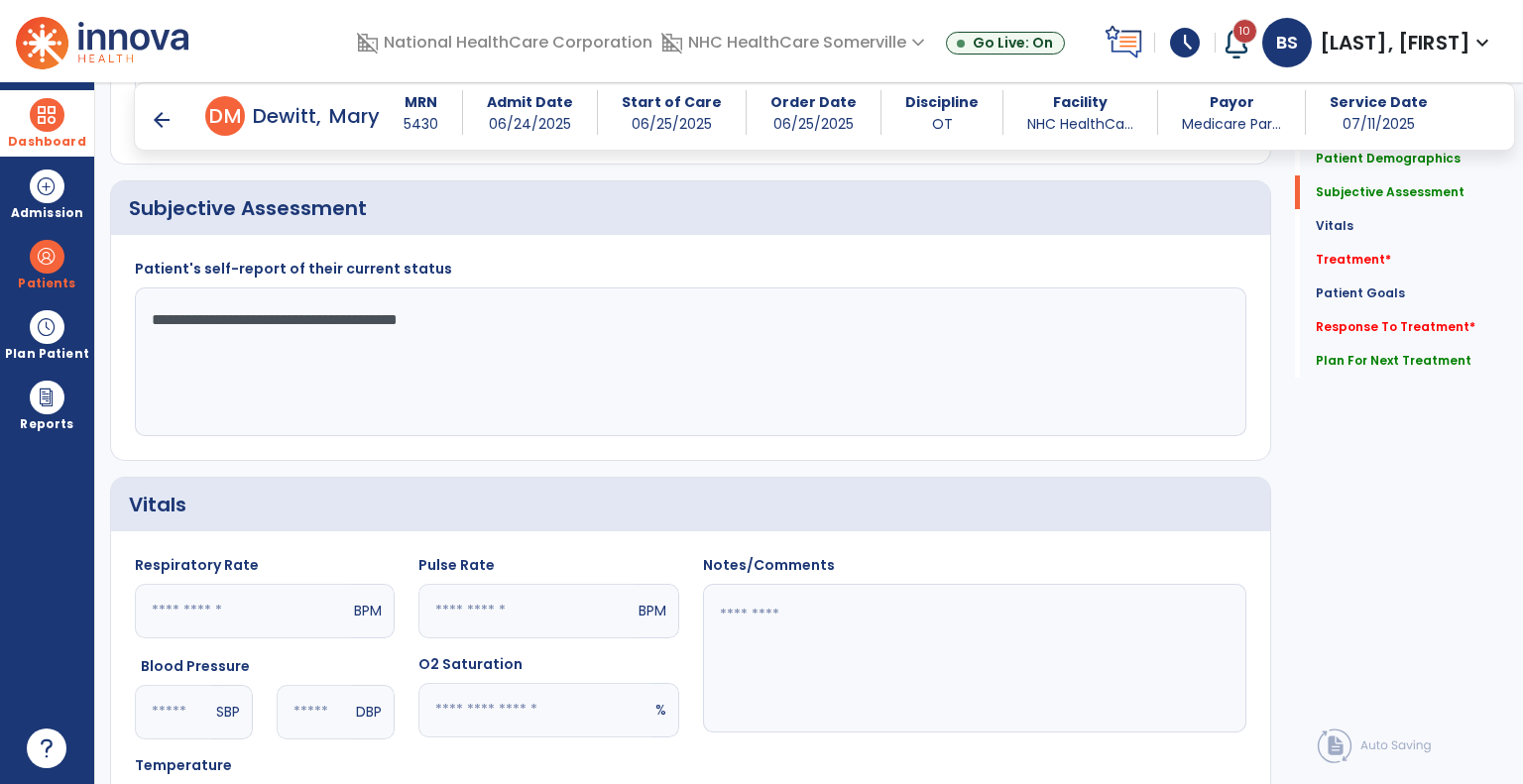 type on "**********" 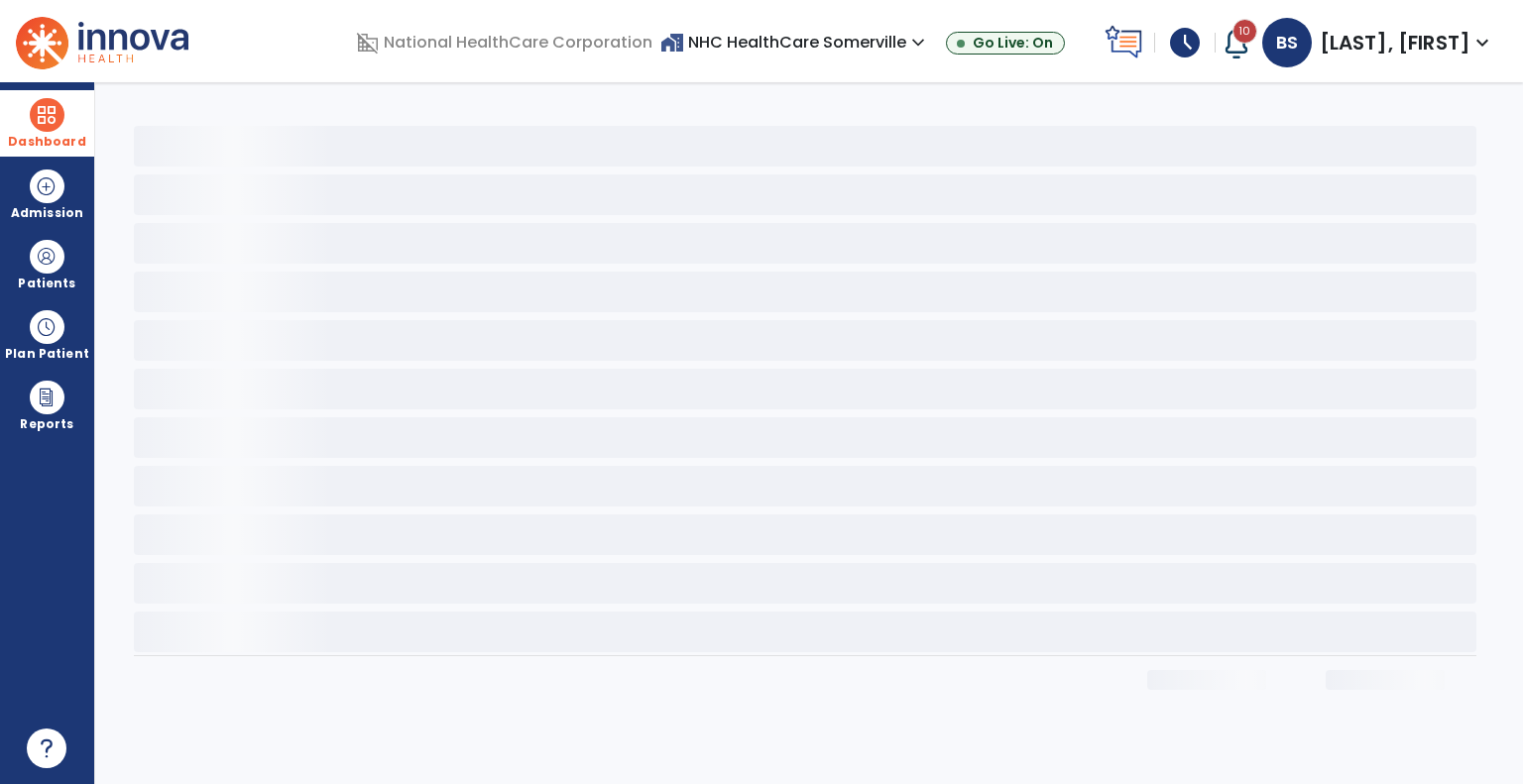 scroll, scrollTop: 0, scrollLeft: 0, axis: both 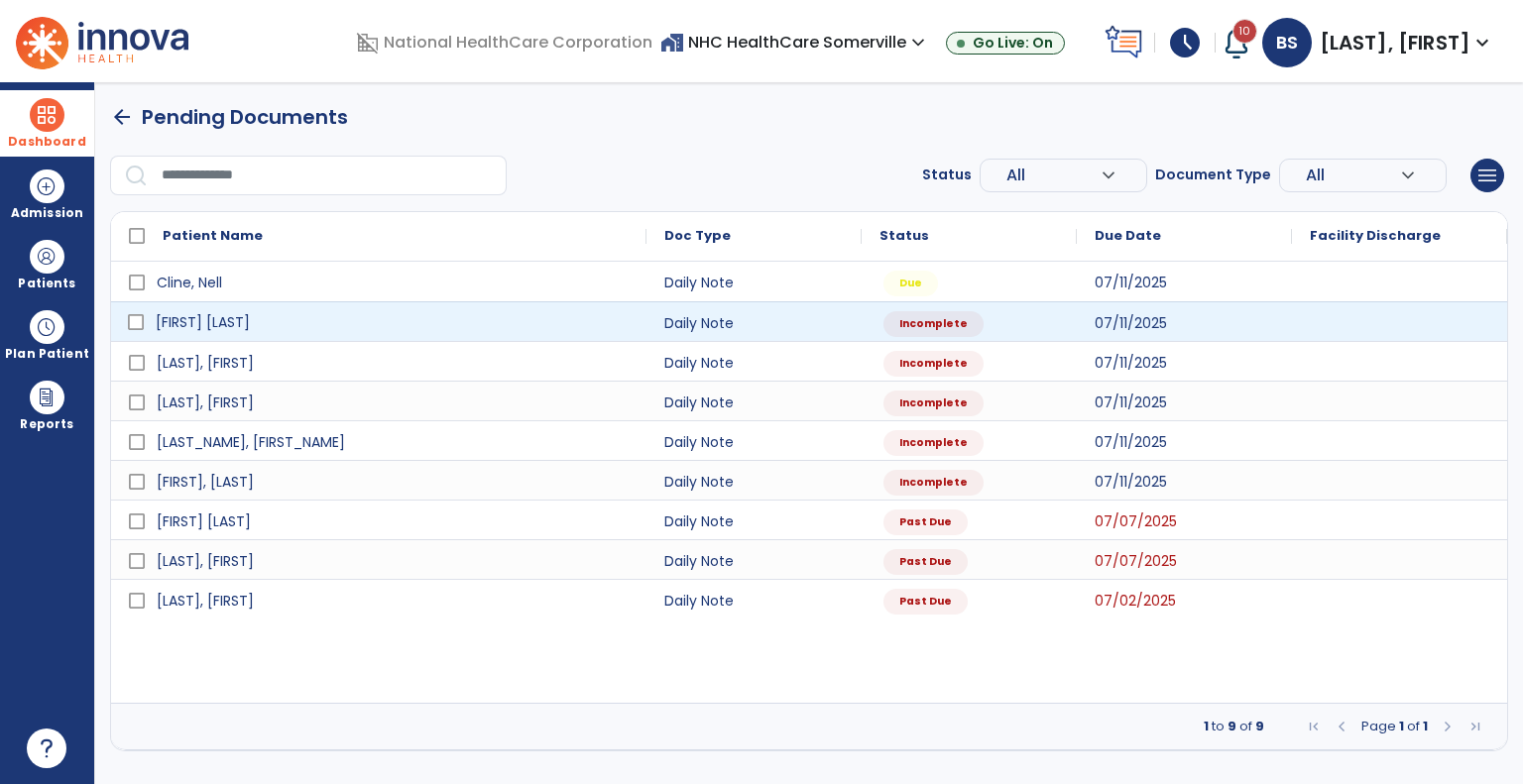 click on "[FIRST] [LAST]" at bounding box center [393, 322] 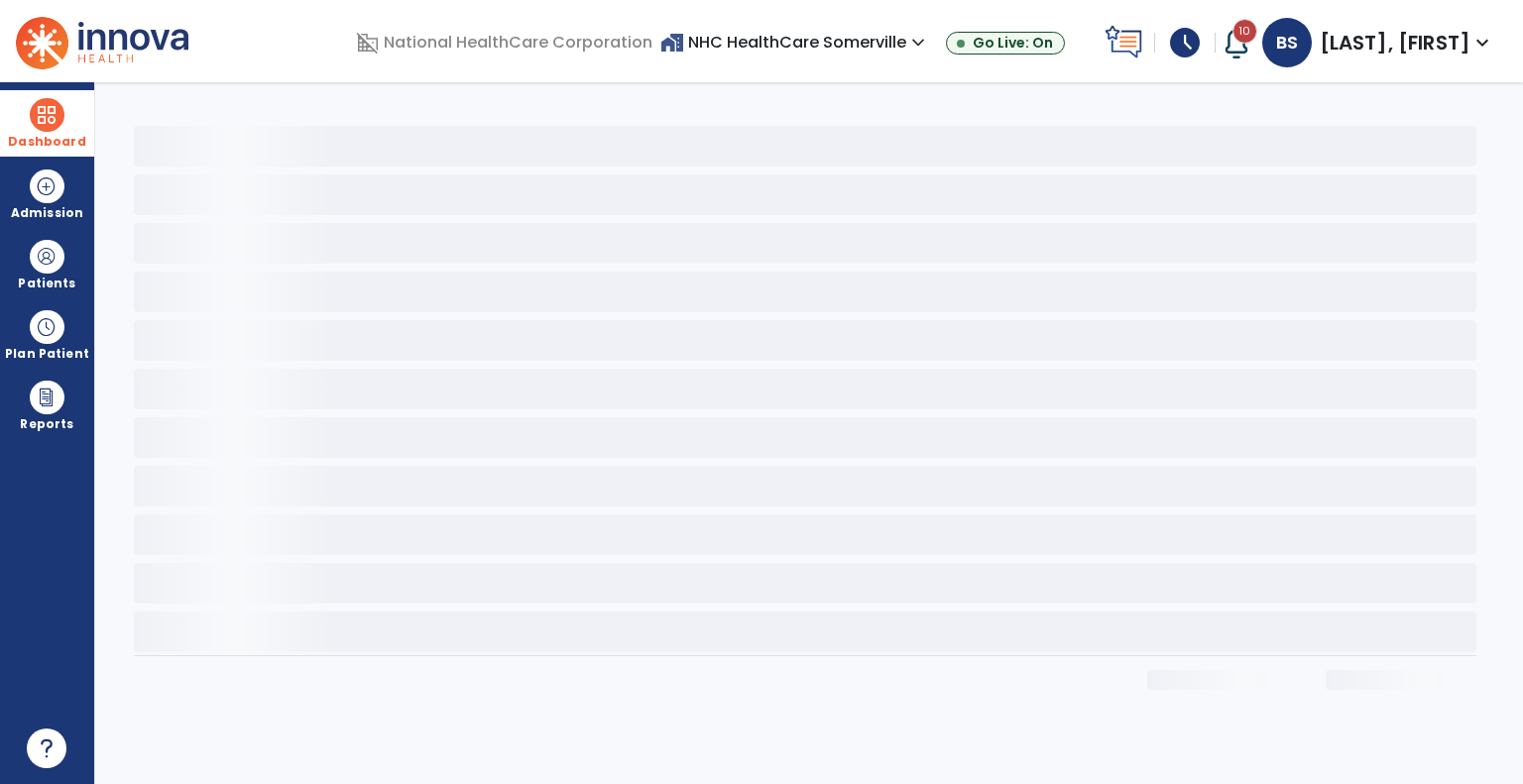 select on "*" 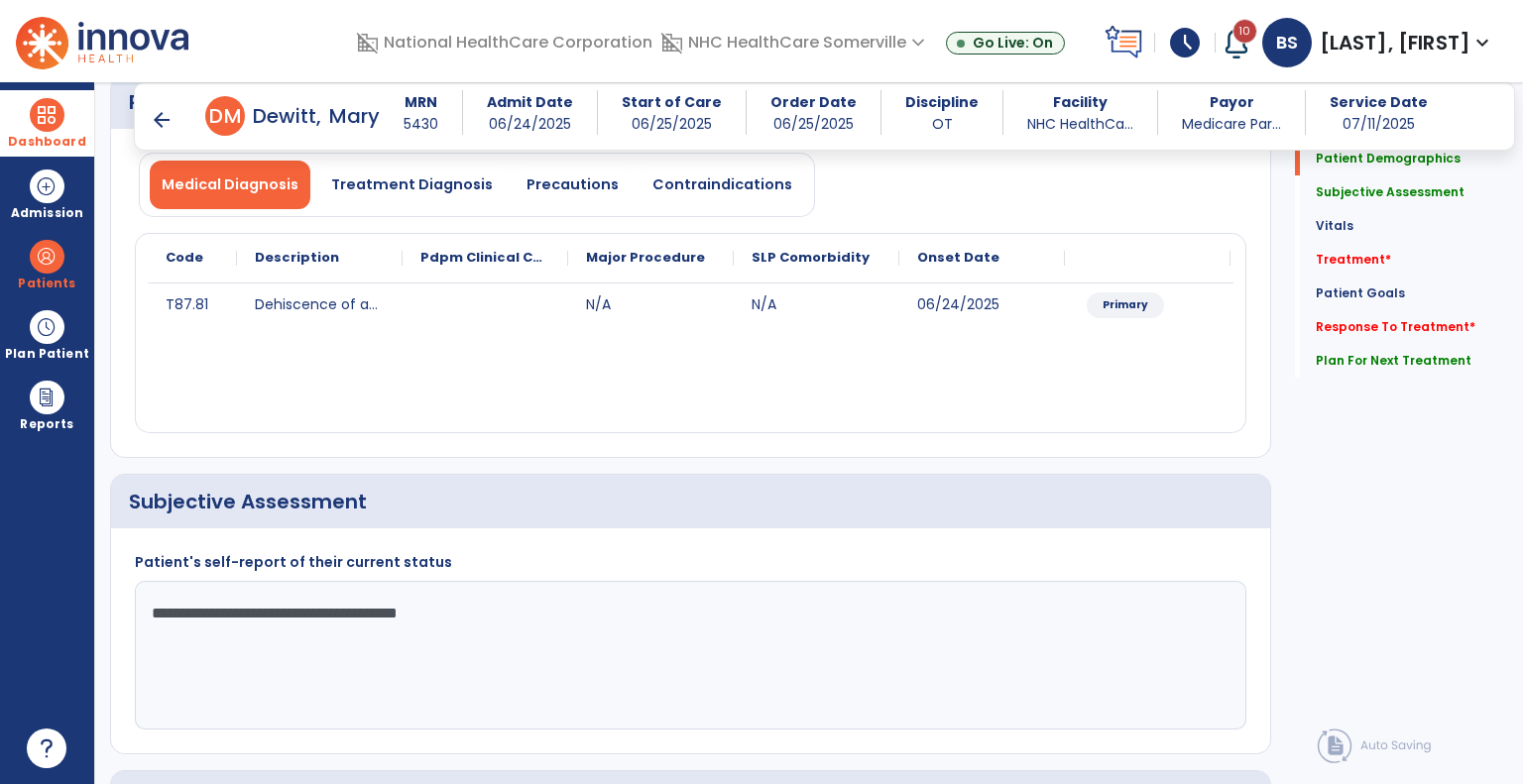 scroll, scrollTop: 159, scrollLeft: 0, axis: vertical 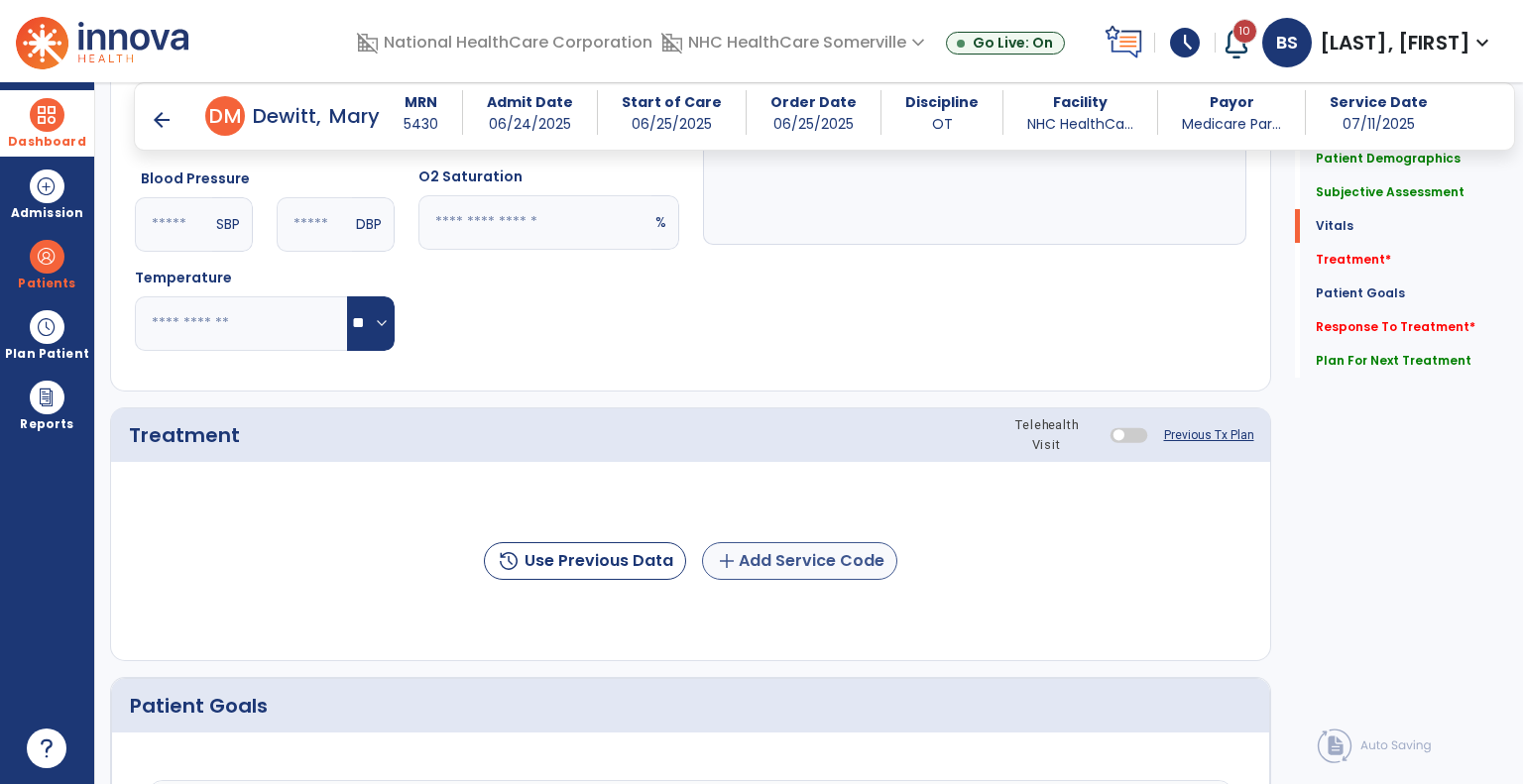type on "**********" 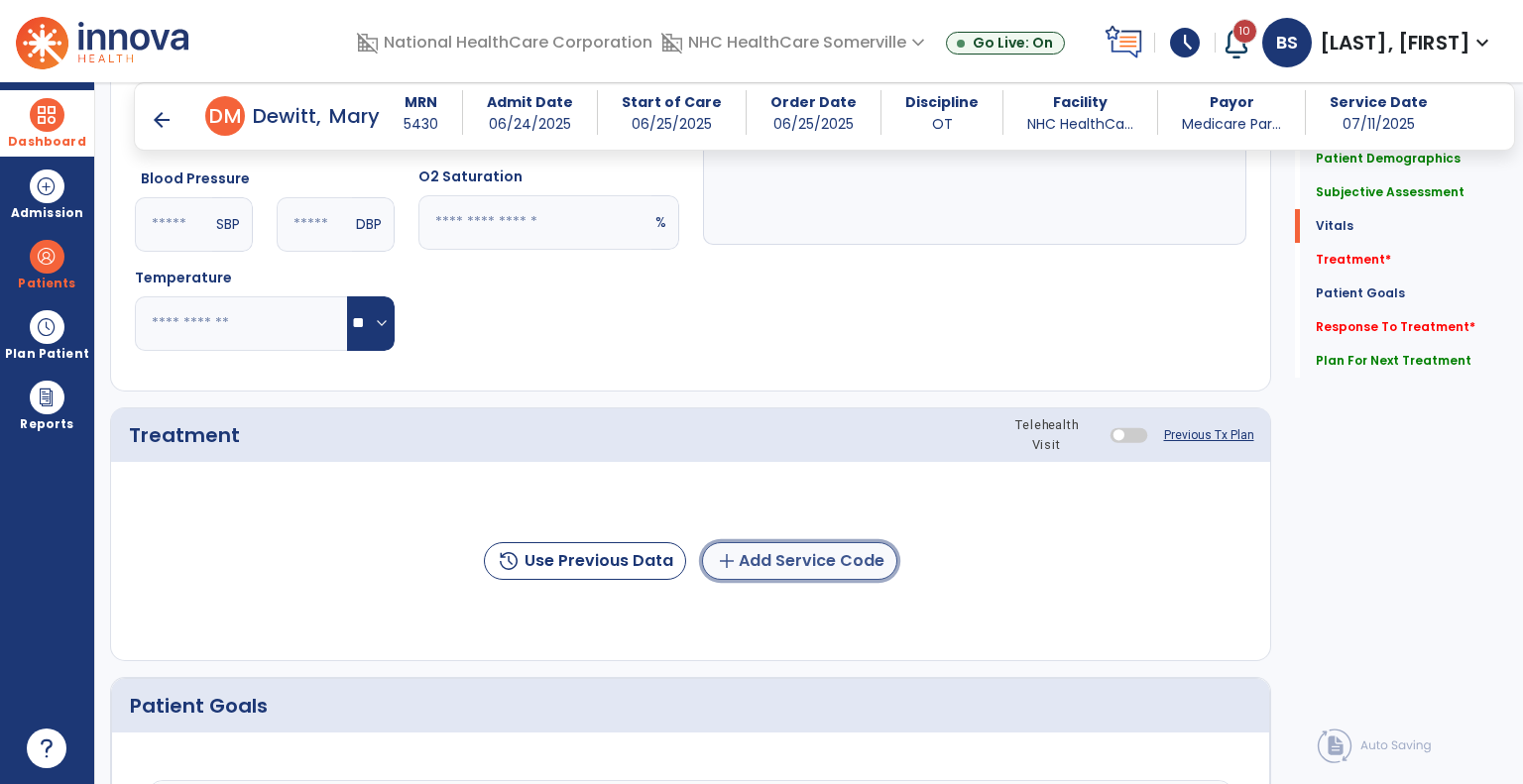 click on "add" 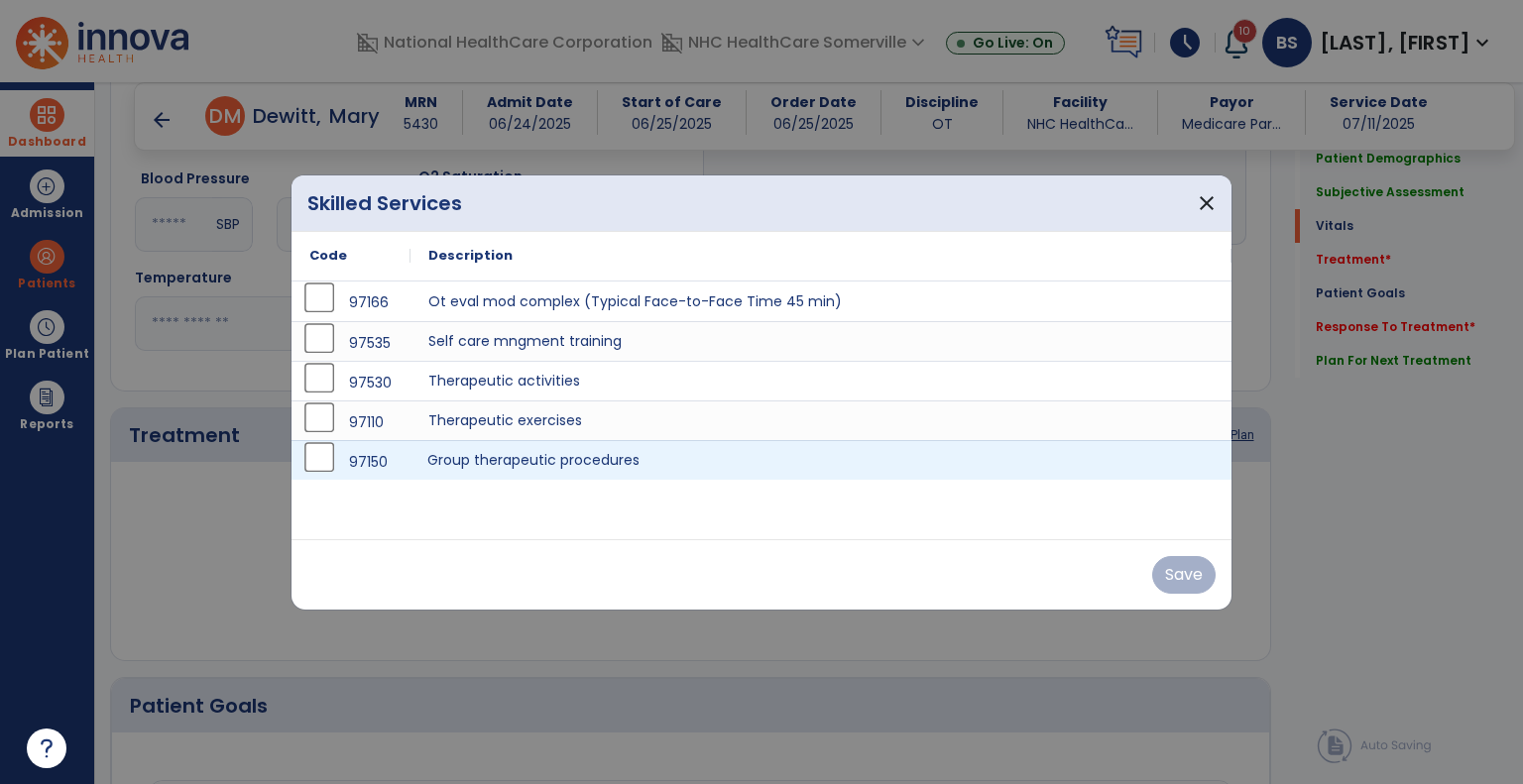 click on "Group therapeutic procedures" at bounding box center [821, 460] 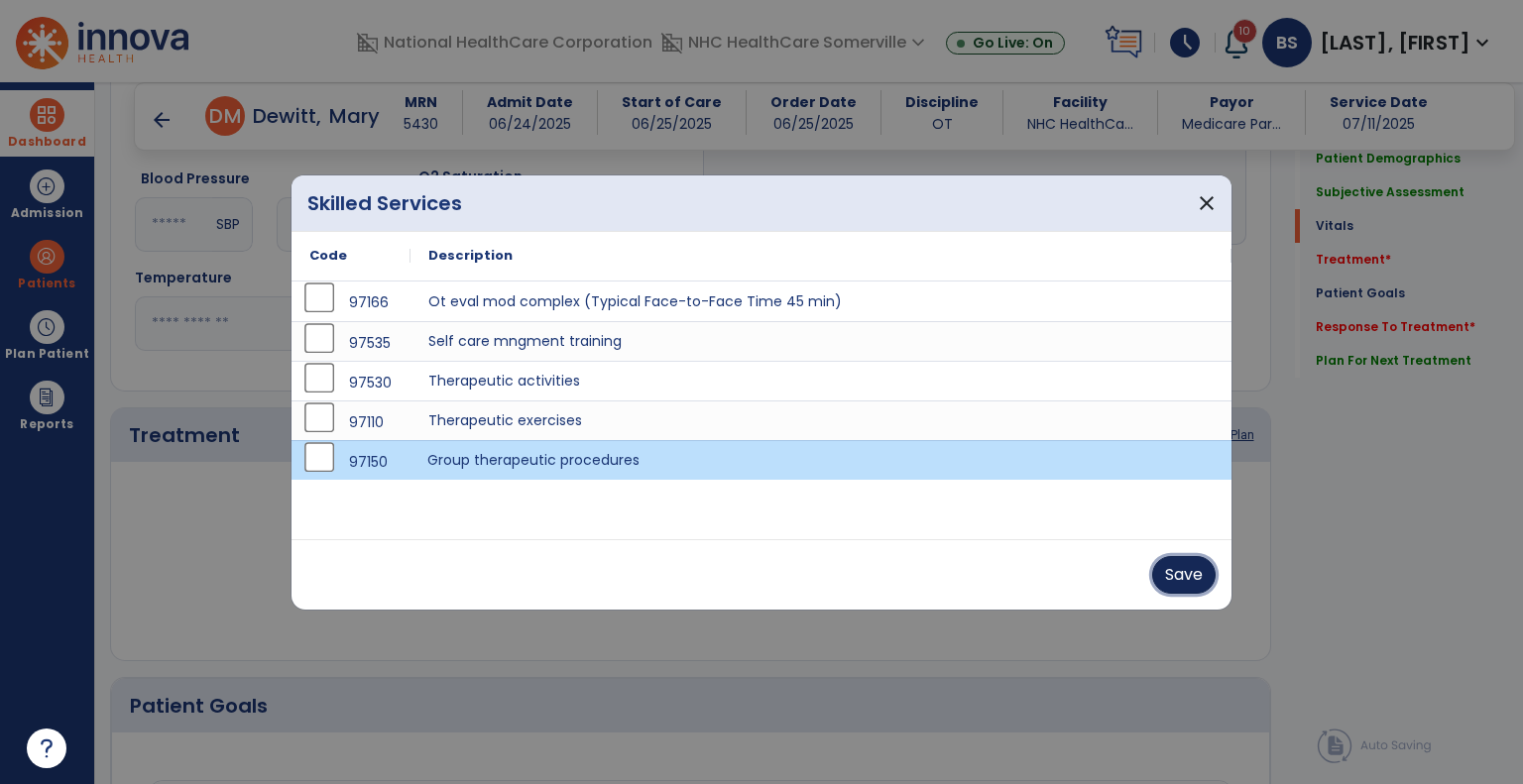 click on "Save" at bounding box center (1184, 575) 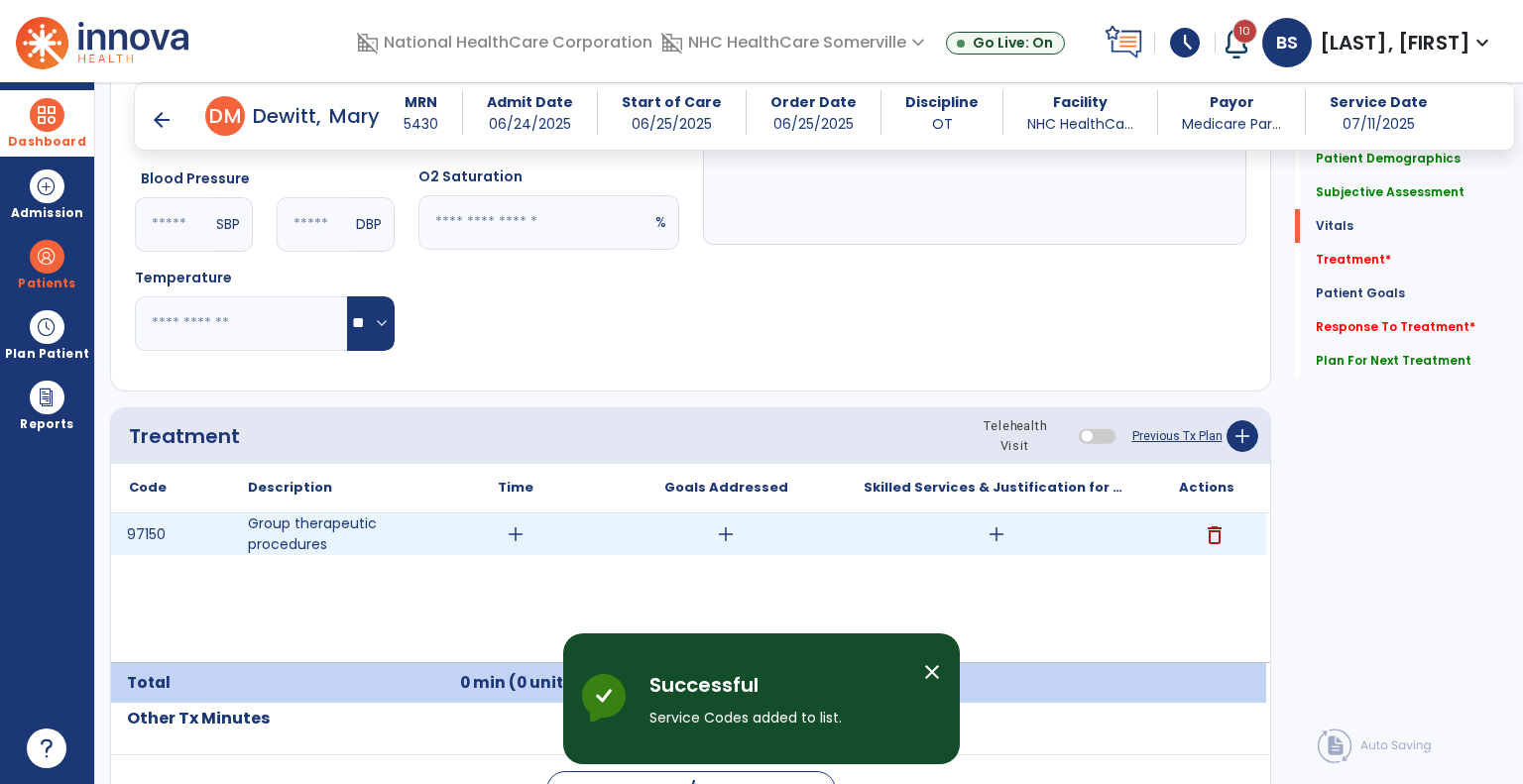 click on "add" at bounding box center (516, 534) 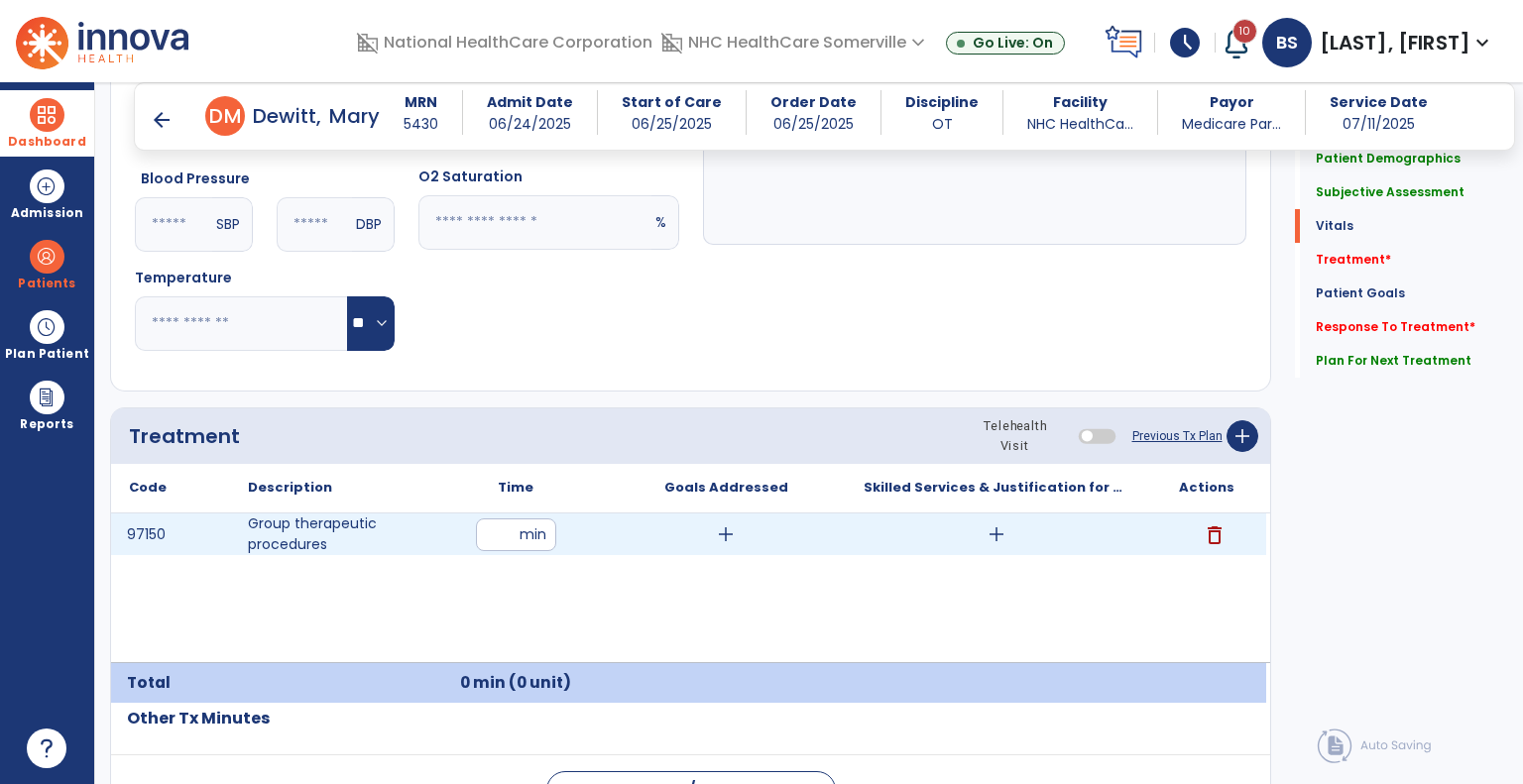 type on "**" 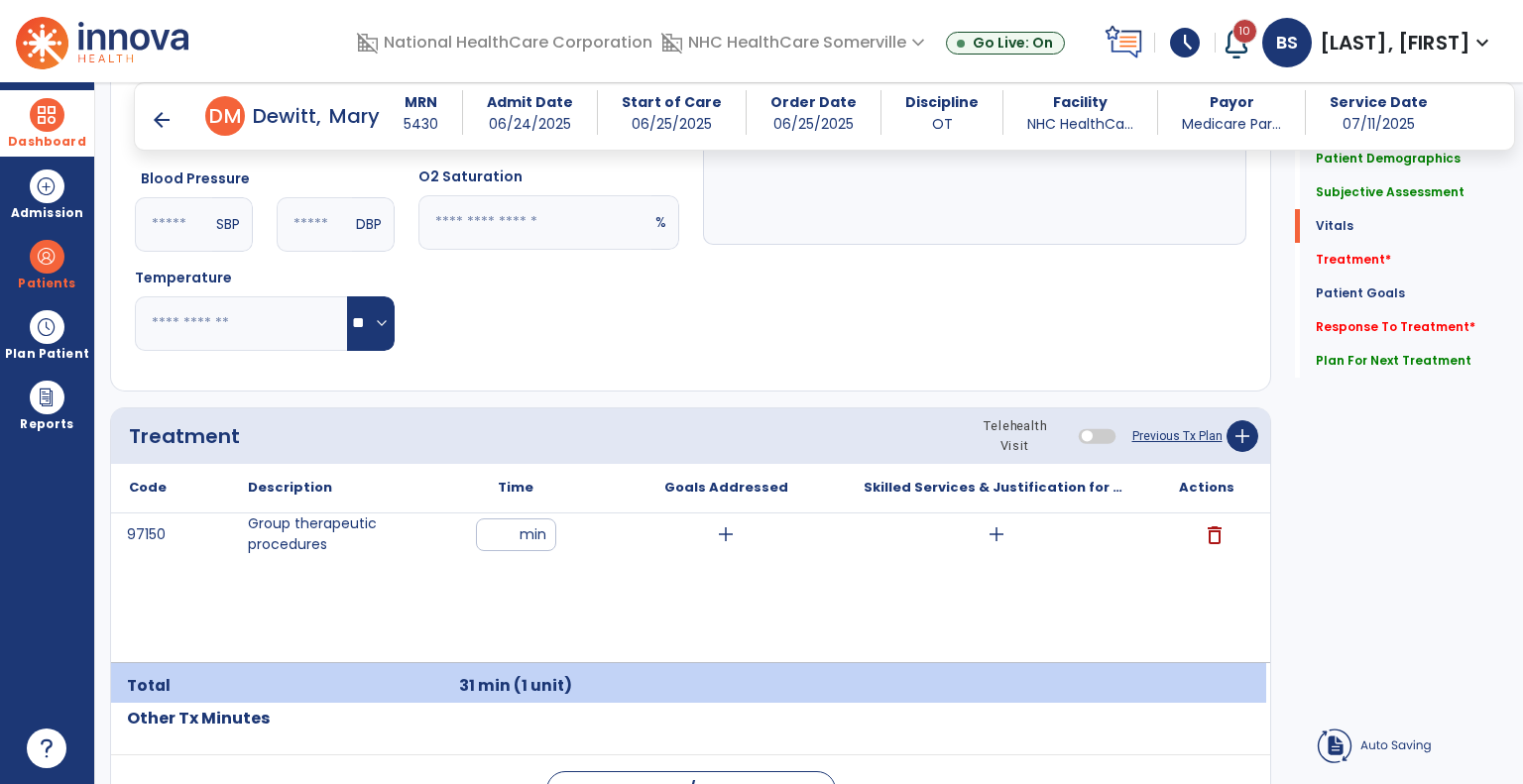 click on "97150  Group therapeutic procedures  ** min add add delete" at bounding box center [688, 588] 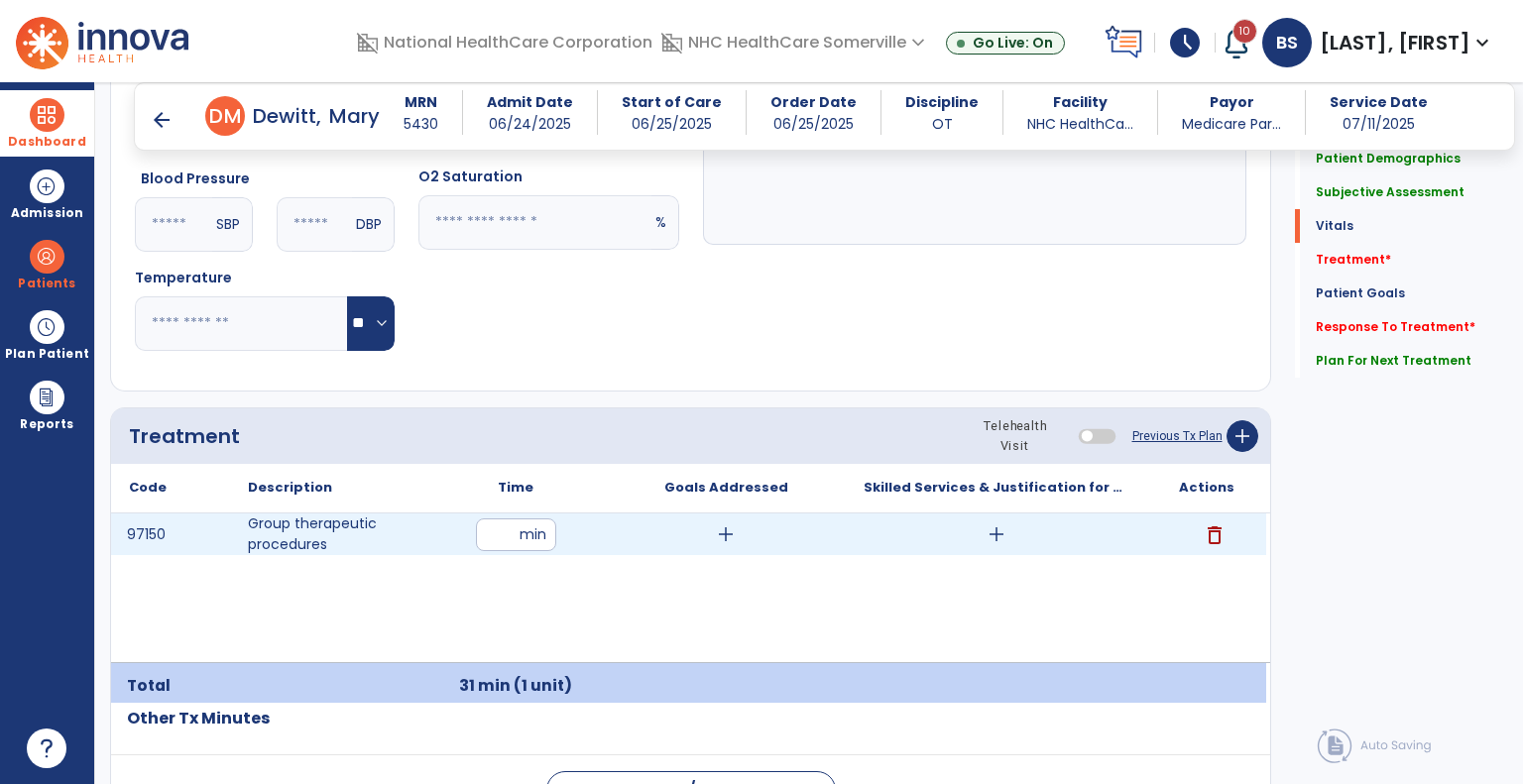 click on "add" at bounding box center [726, 534] 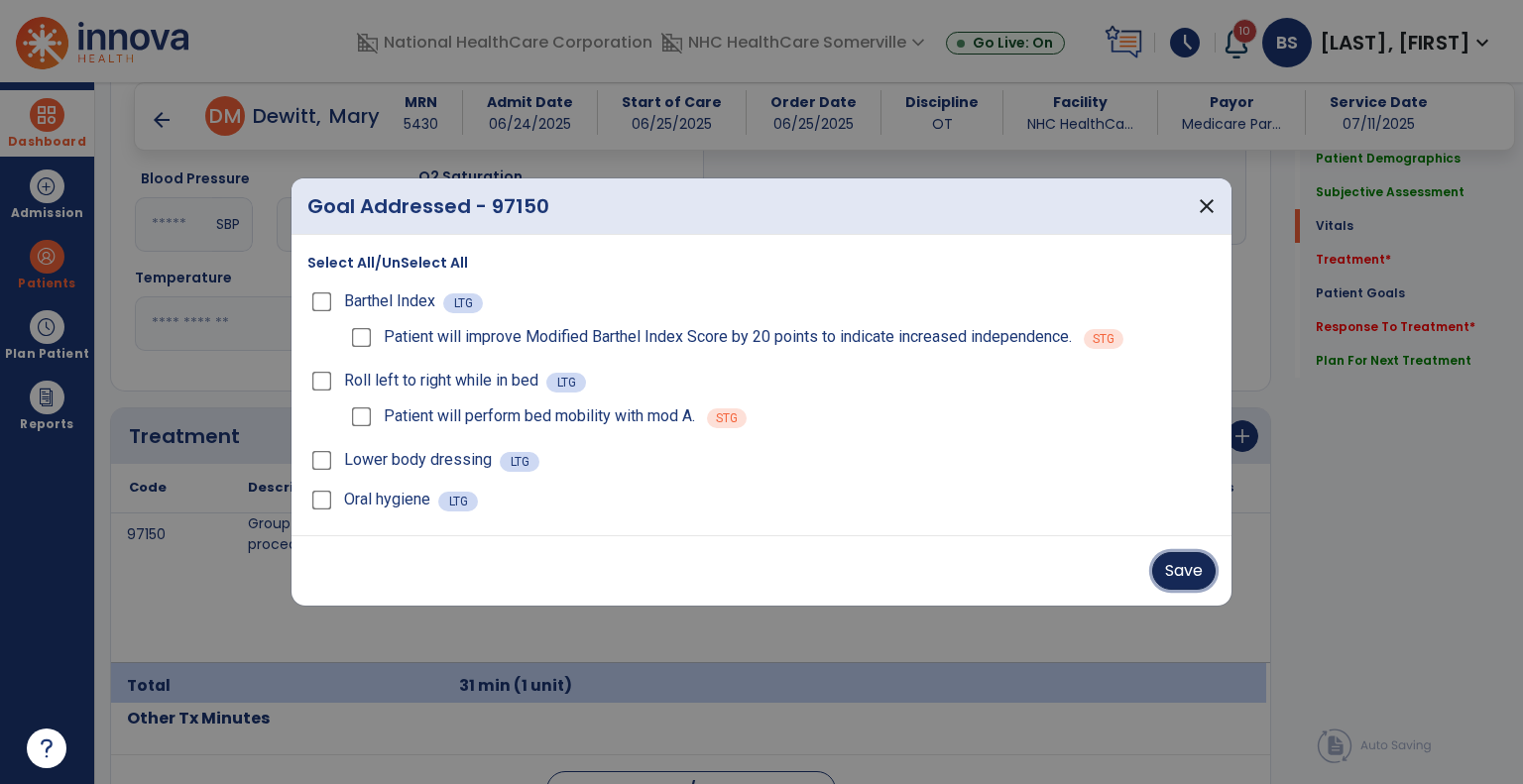 click on "Save" at bounding box center [1184, 571] 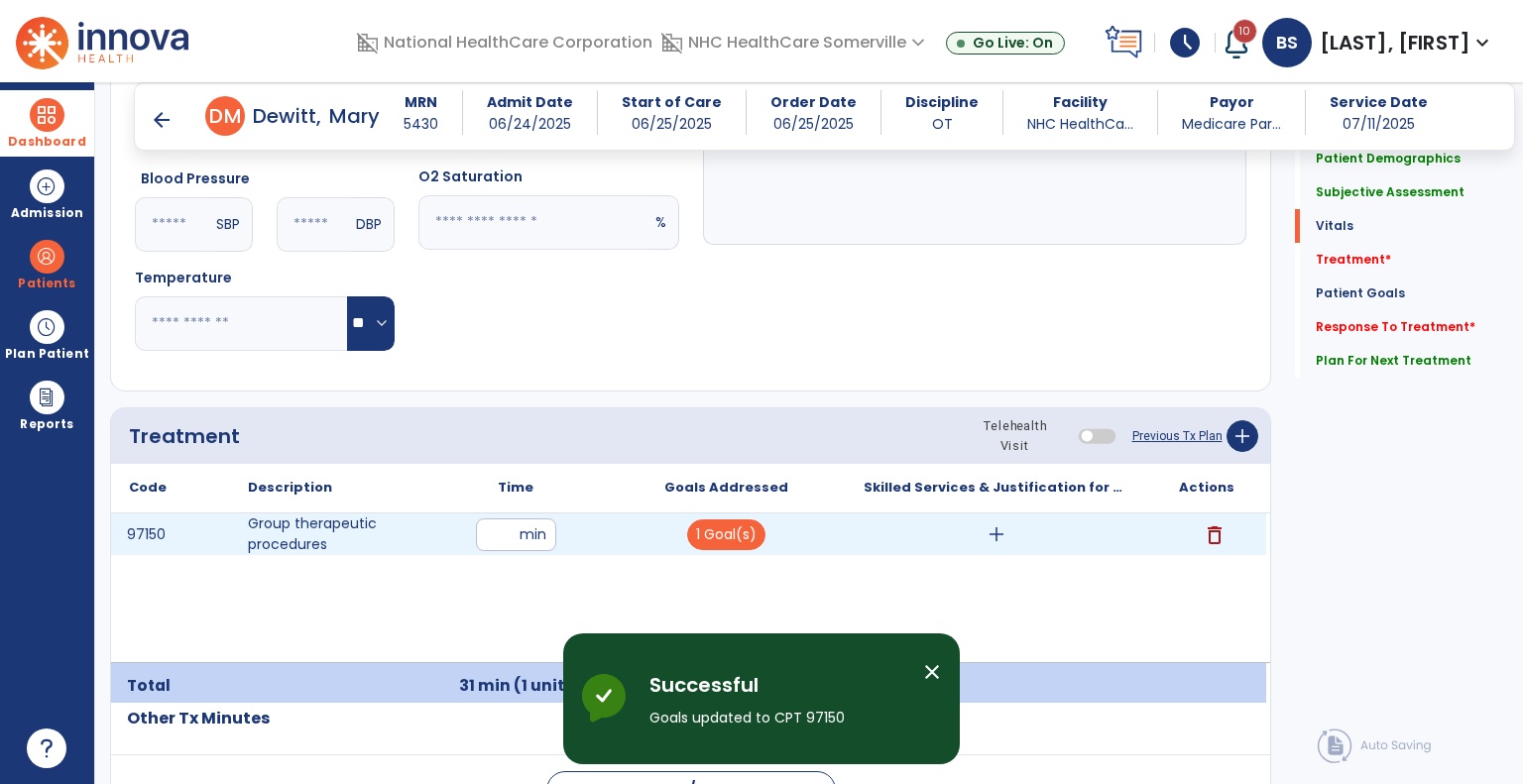 click on "add" at bounding box center (996, 534) 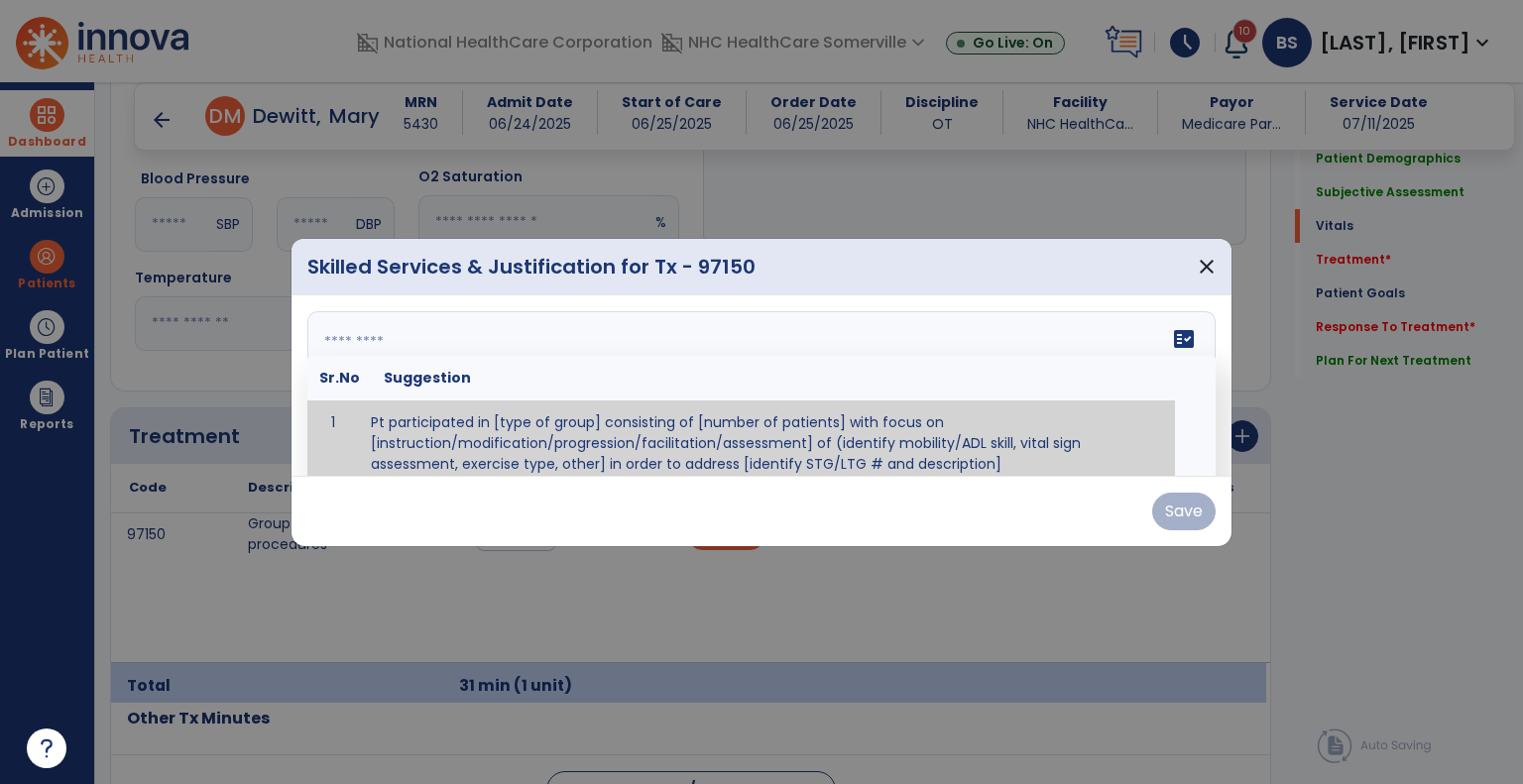 click on "fact_check  Sr.No Suggestion 1 Pt participated in [type of group] consisting of [number of patients] with focus on [instruction/modification/progression/facilitation/assessment] of (identify mobility/ADL skill, vital sign assessment, exercise type, other] in order to address [identify STG/LTG # and description]" at bounding box center (762, 386) 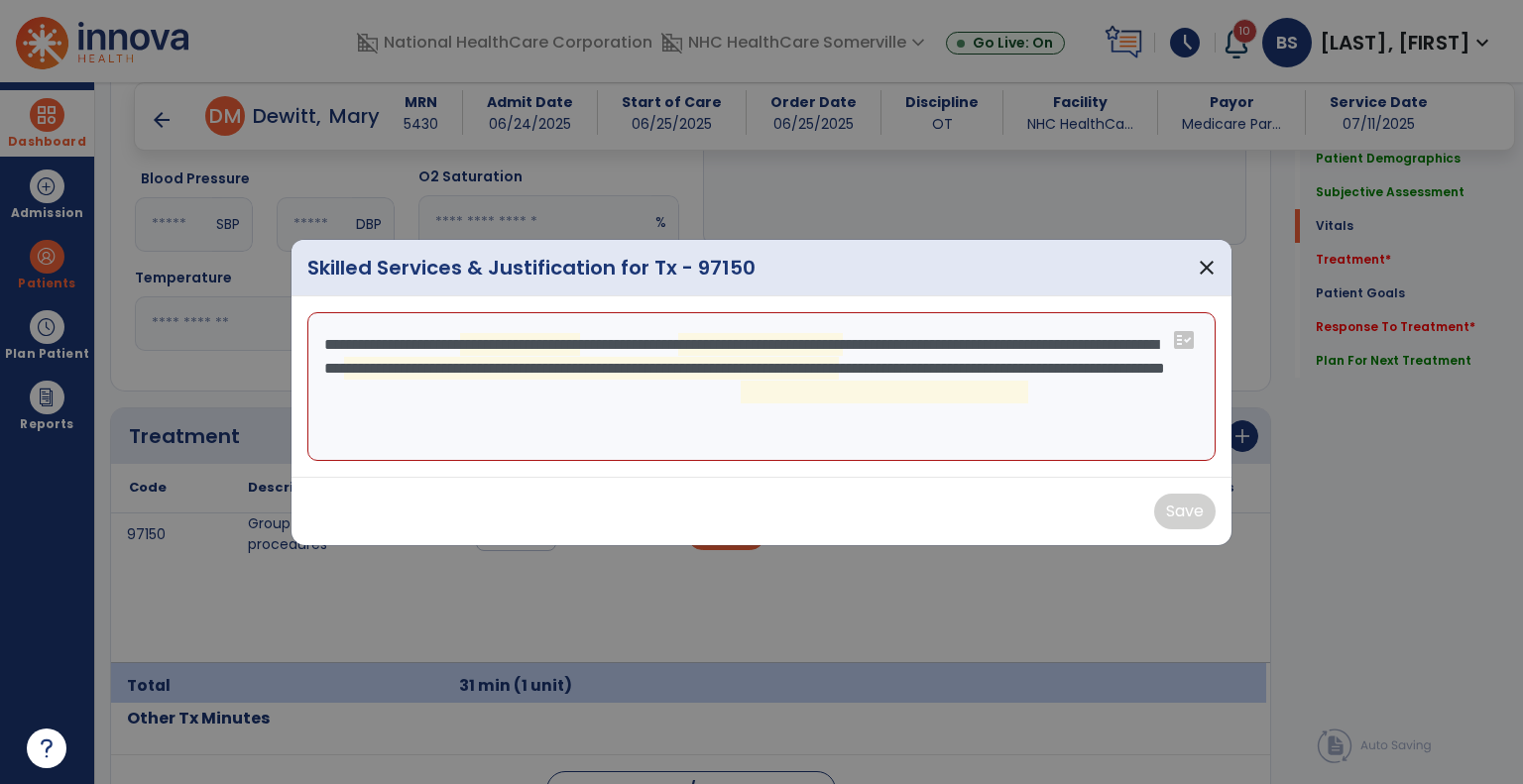 click on "**********" at bounding box center [762, 387] 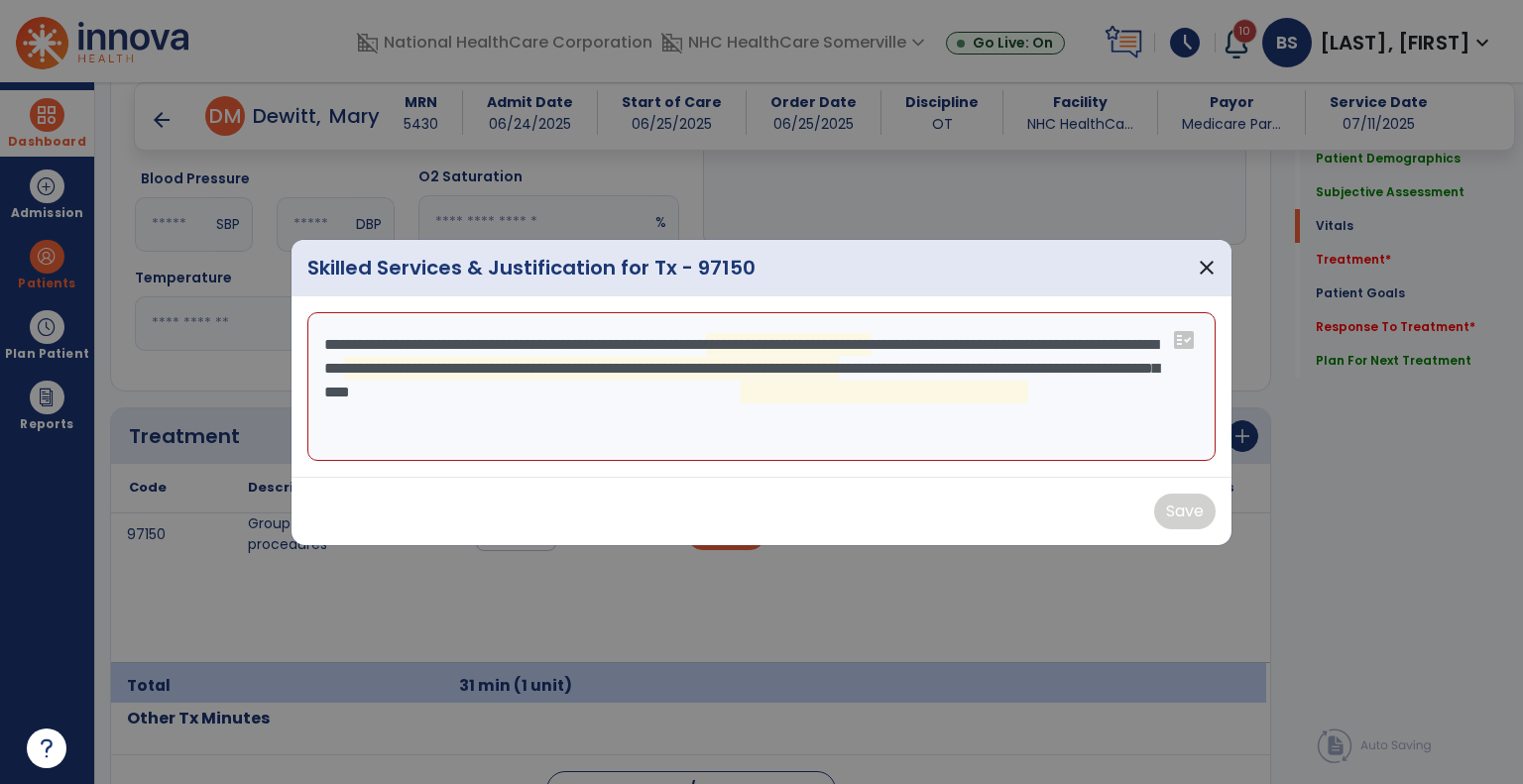 click on "**********" at bounding box center (762, 387) 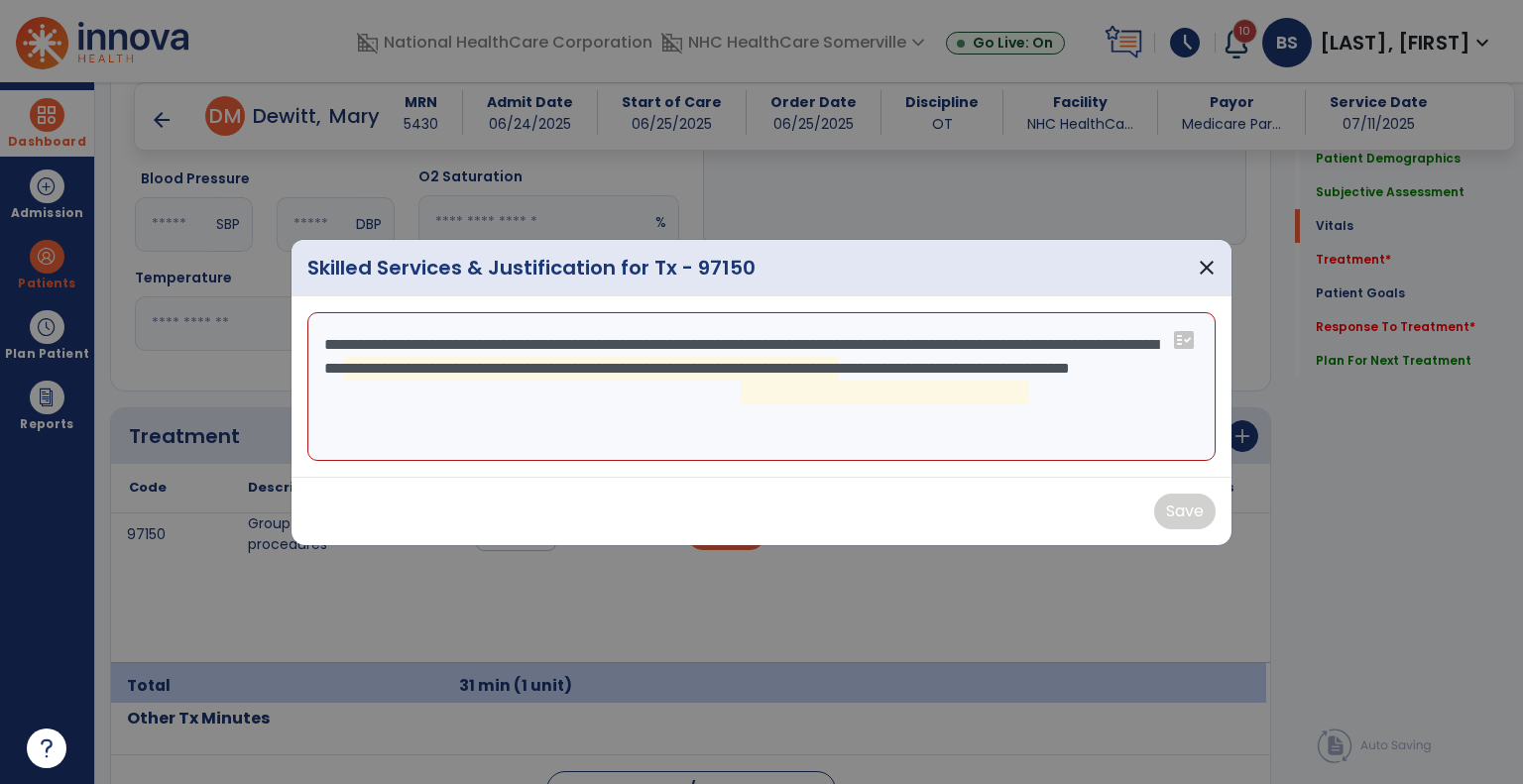 click on "**********" at bounding box center (762, 387) 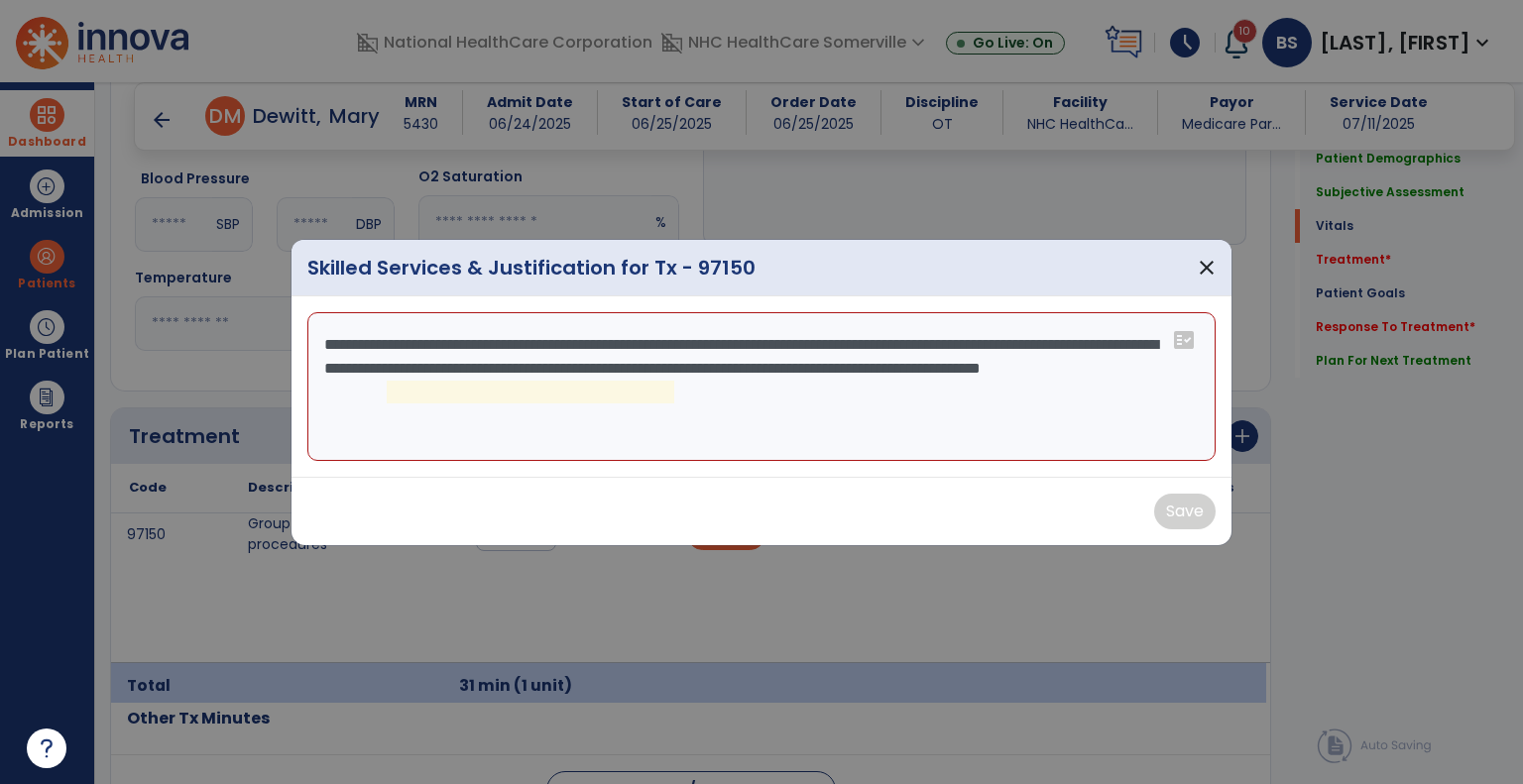drag, startPoint x: 967, startPoint y: 365, endPoint x: 412, endPoint y: 368, distance: 555.00811 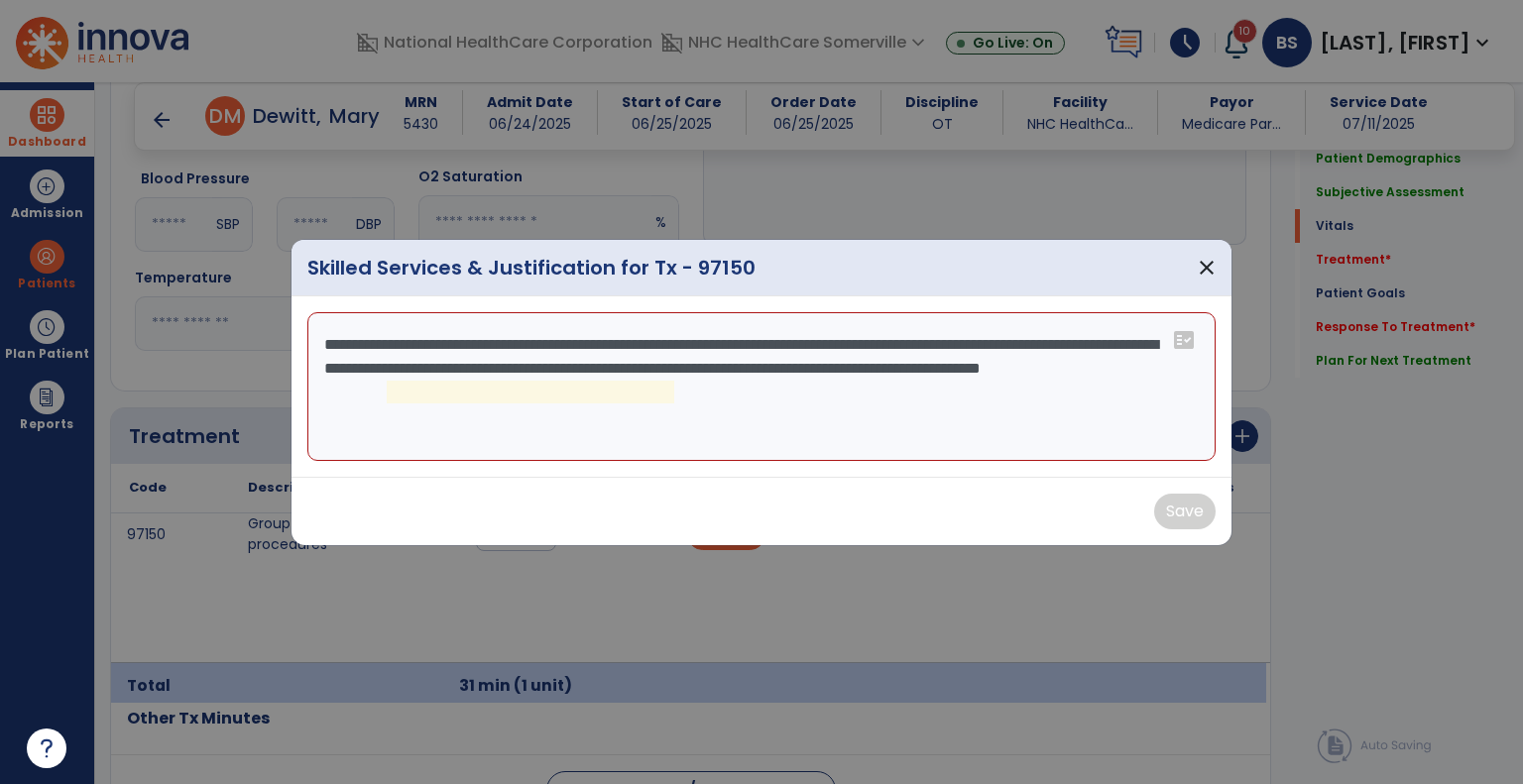 click on "**********" at bounding box center [762, 387] 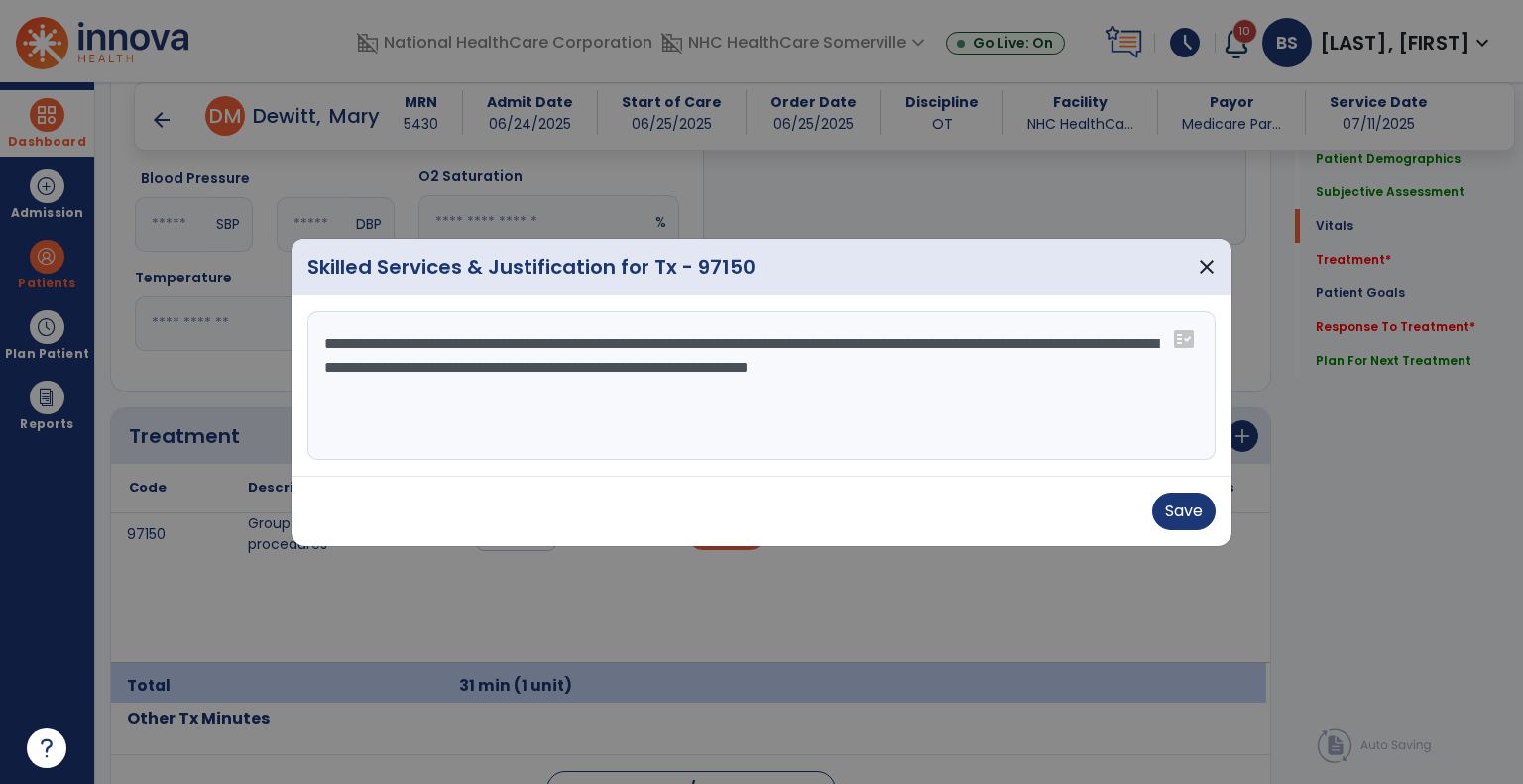 click on "**********" at bounding box center [762, 386] 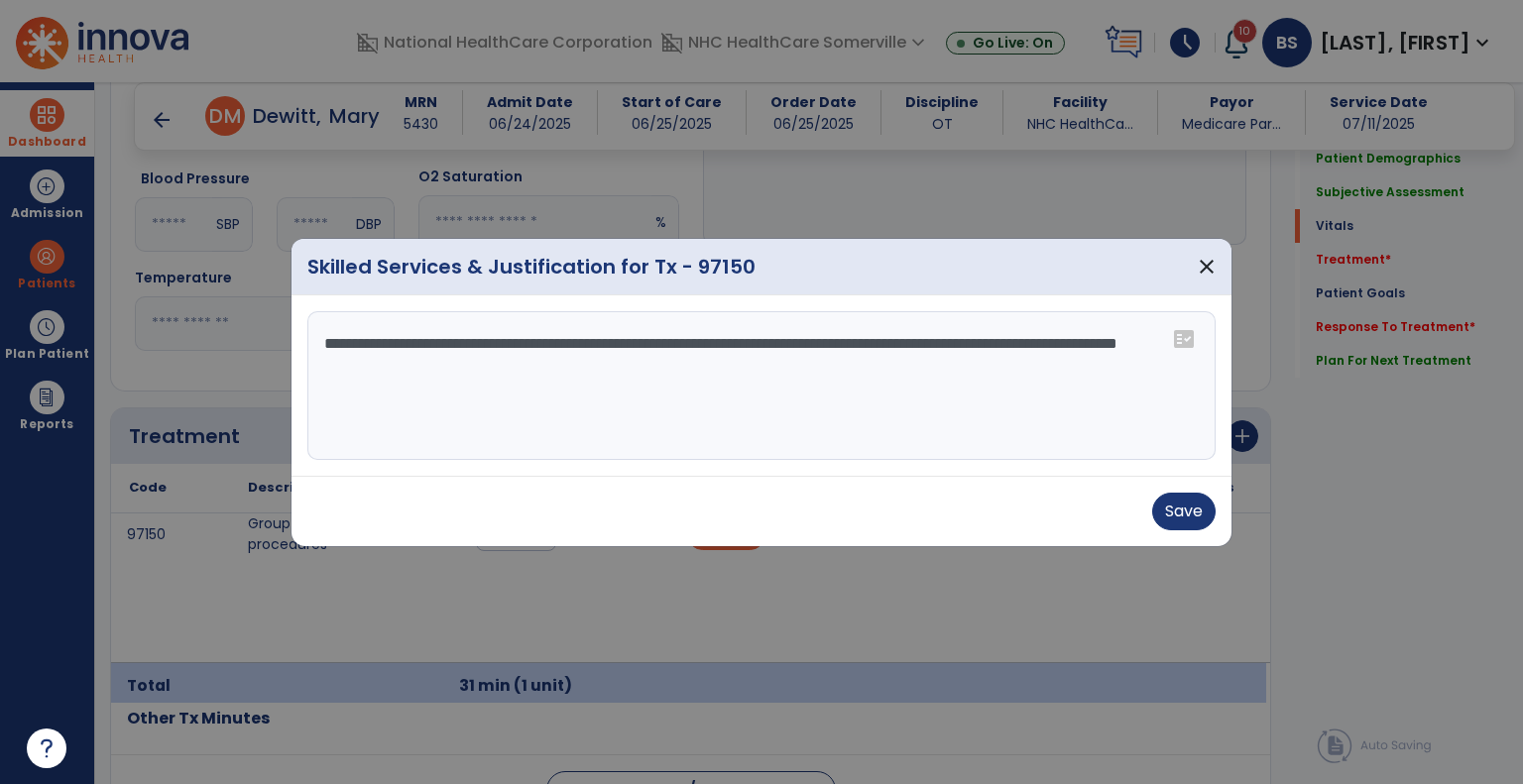 click on "**********" at bounding box center (762, 386) 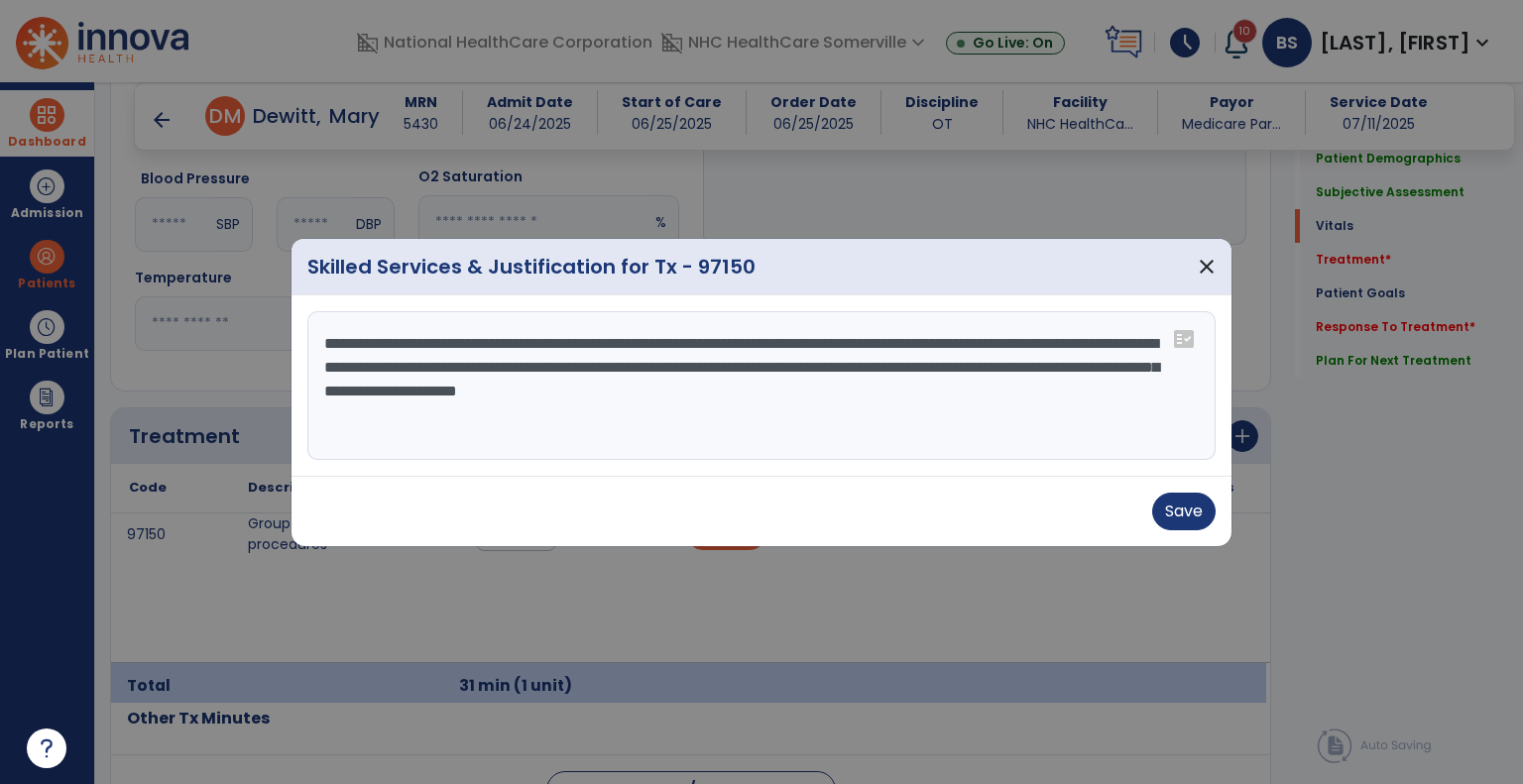 click on "**********" at bounding box center (762, 386) 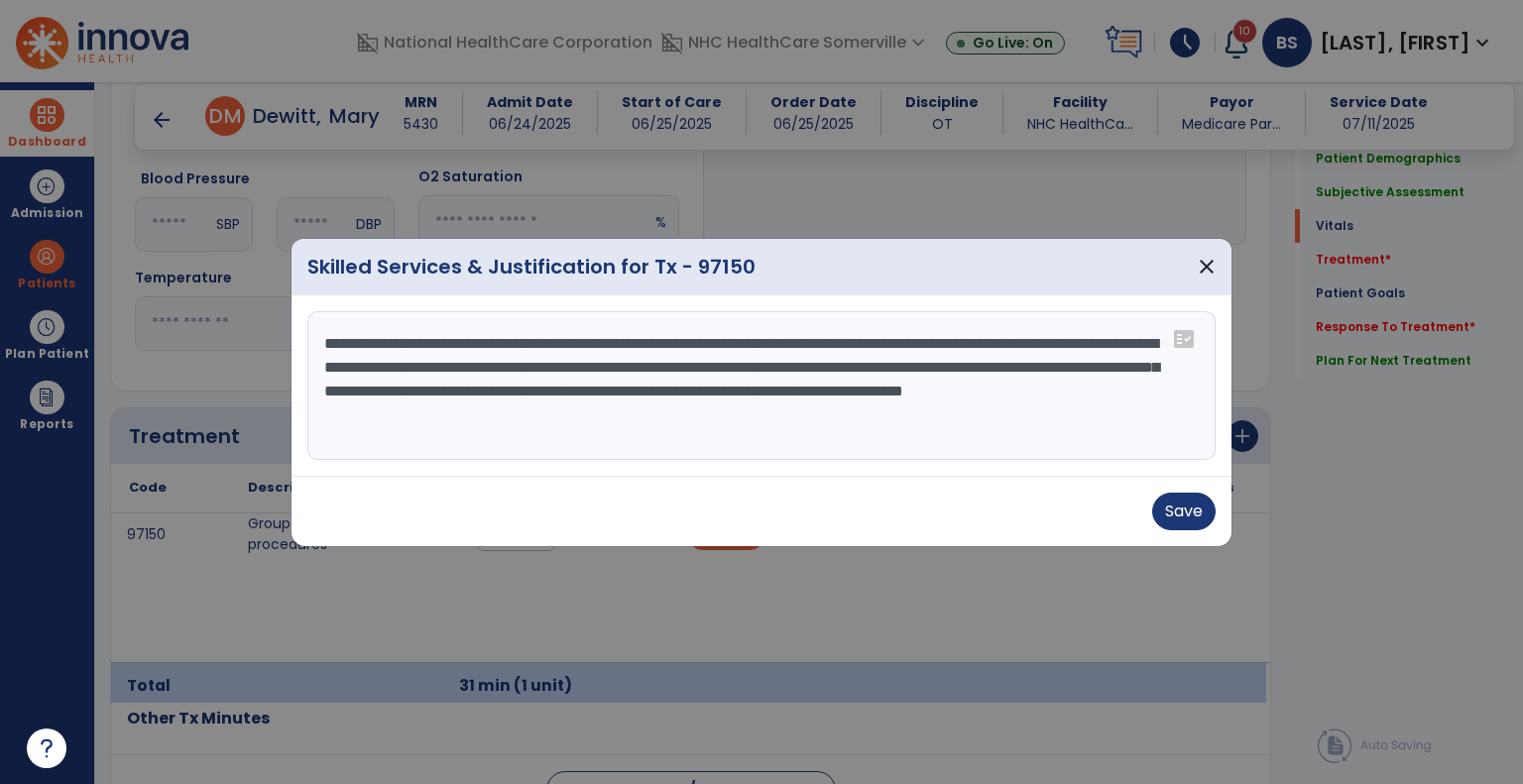 drag, startPoint x: 884, startPoint y: 427, endPoint x: 313, endPoint y: 344, distance: 577.0009 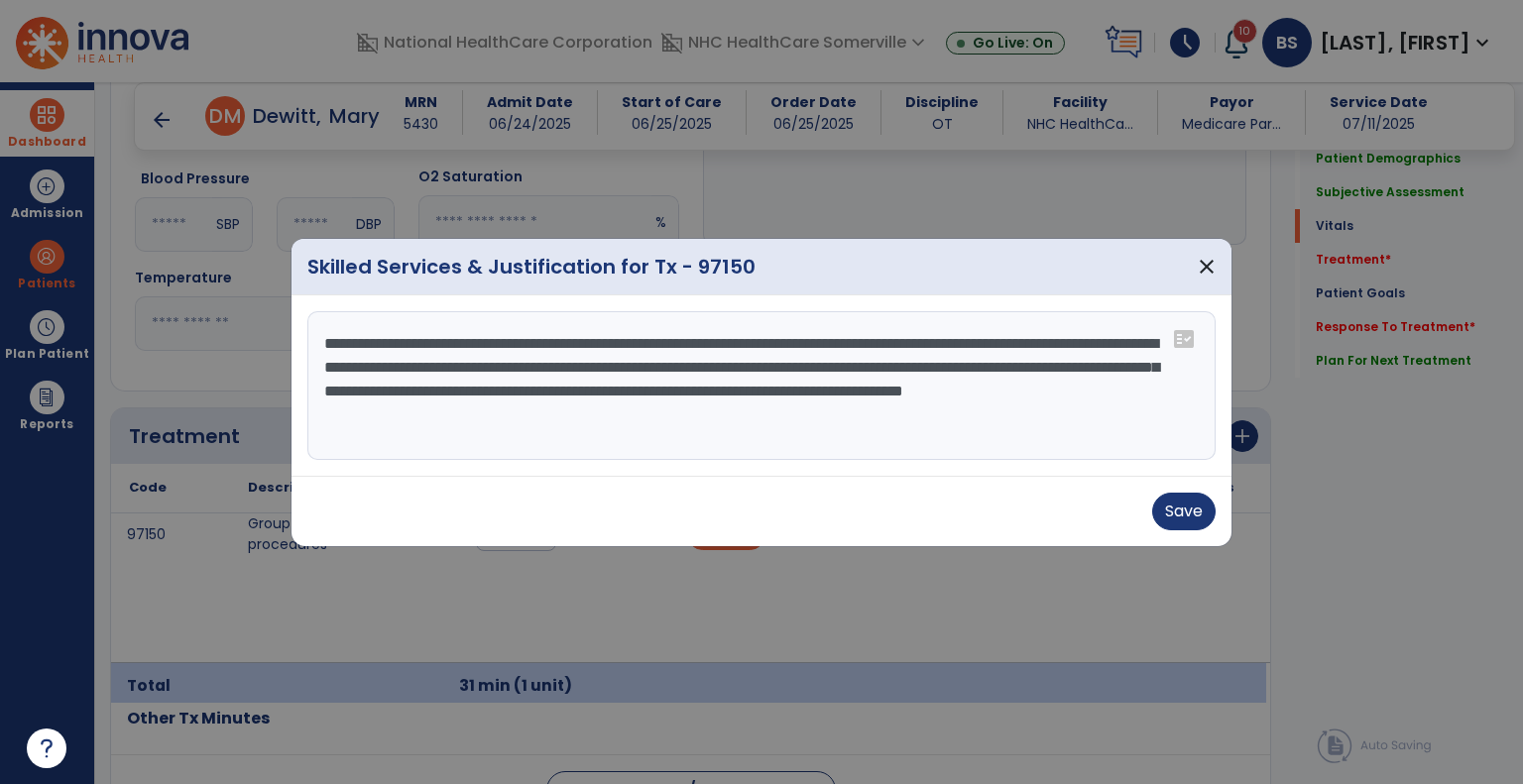 click on "**********" at bounding box center (762, 386) 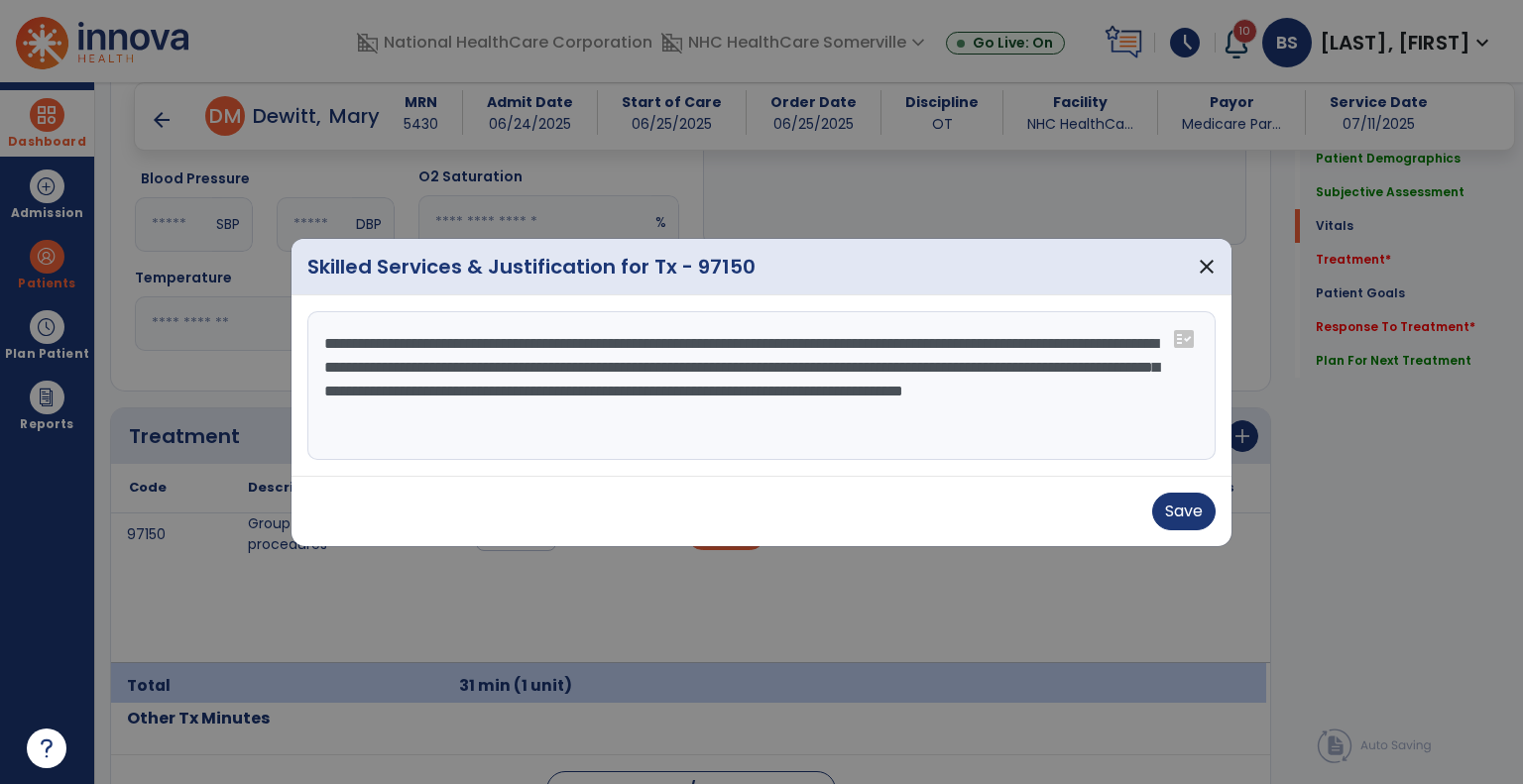 click on "**********" at bounding box center (762, 386) 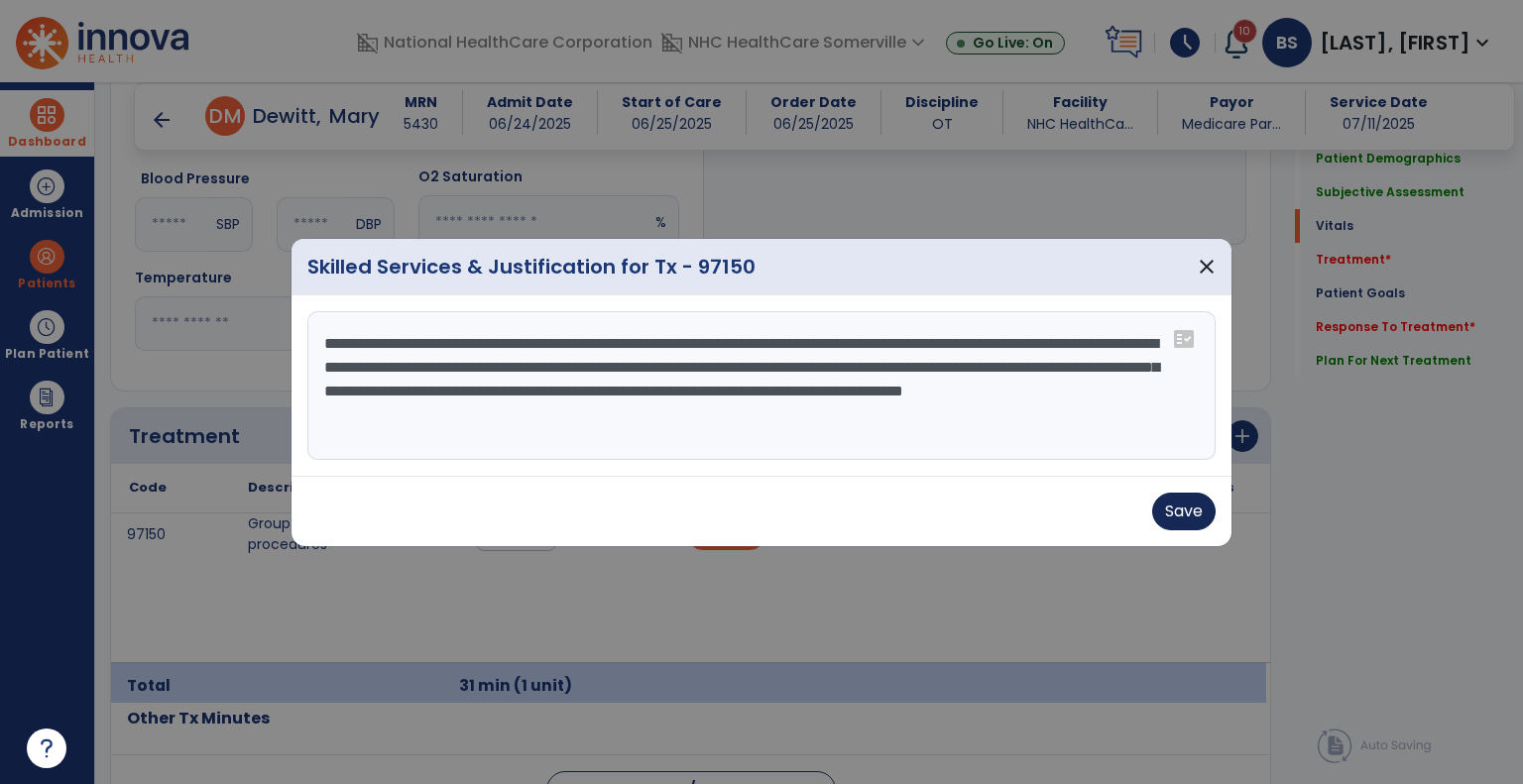 type on "**********" 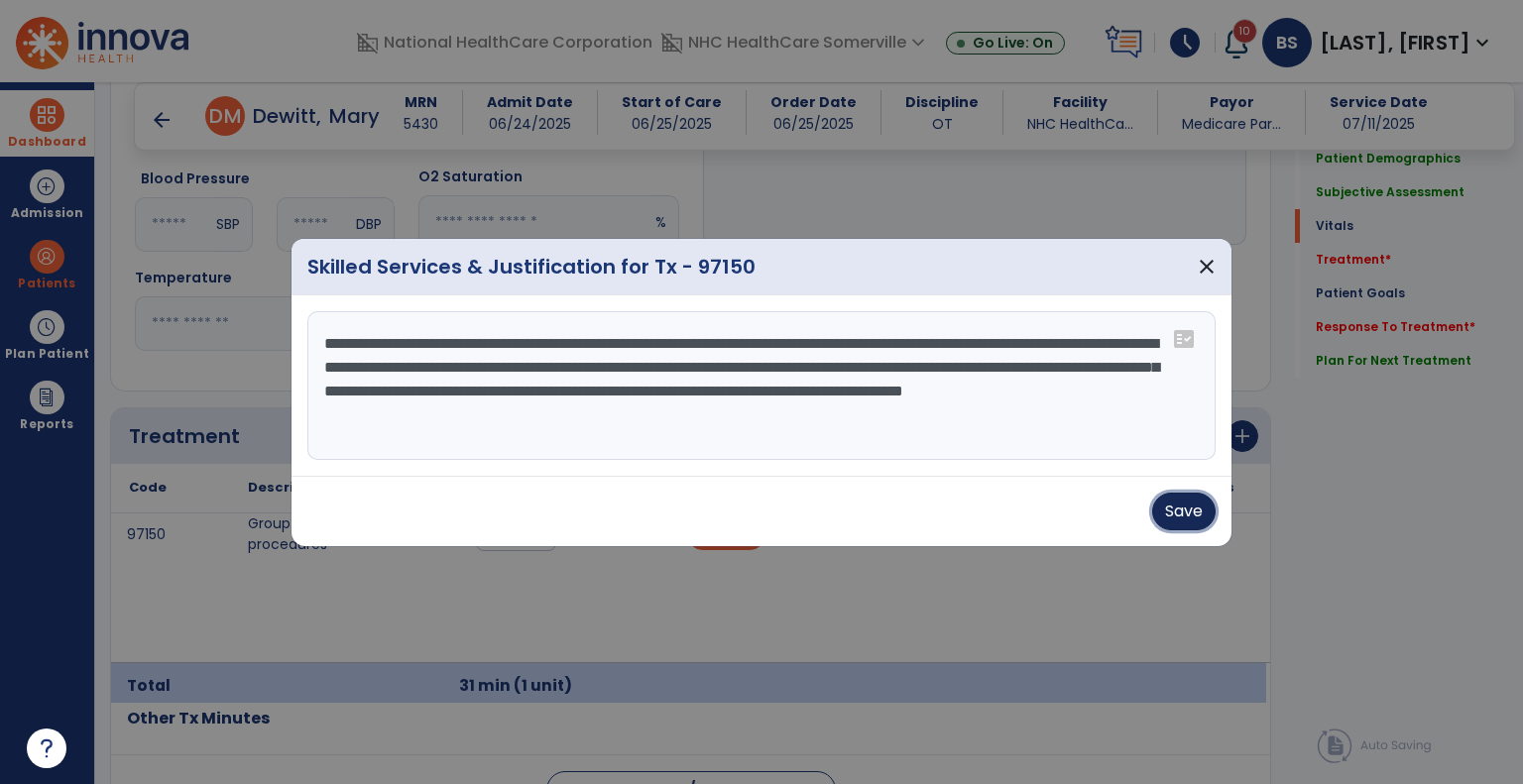 click on "Save" at bounding box center (1184, 511) 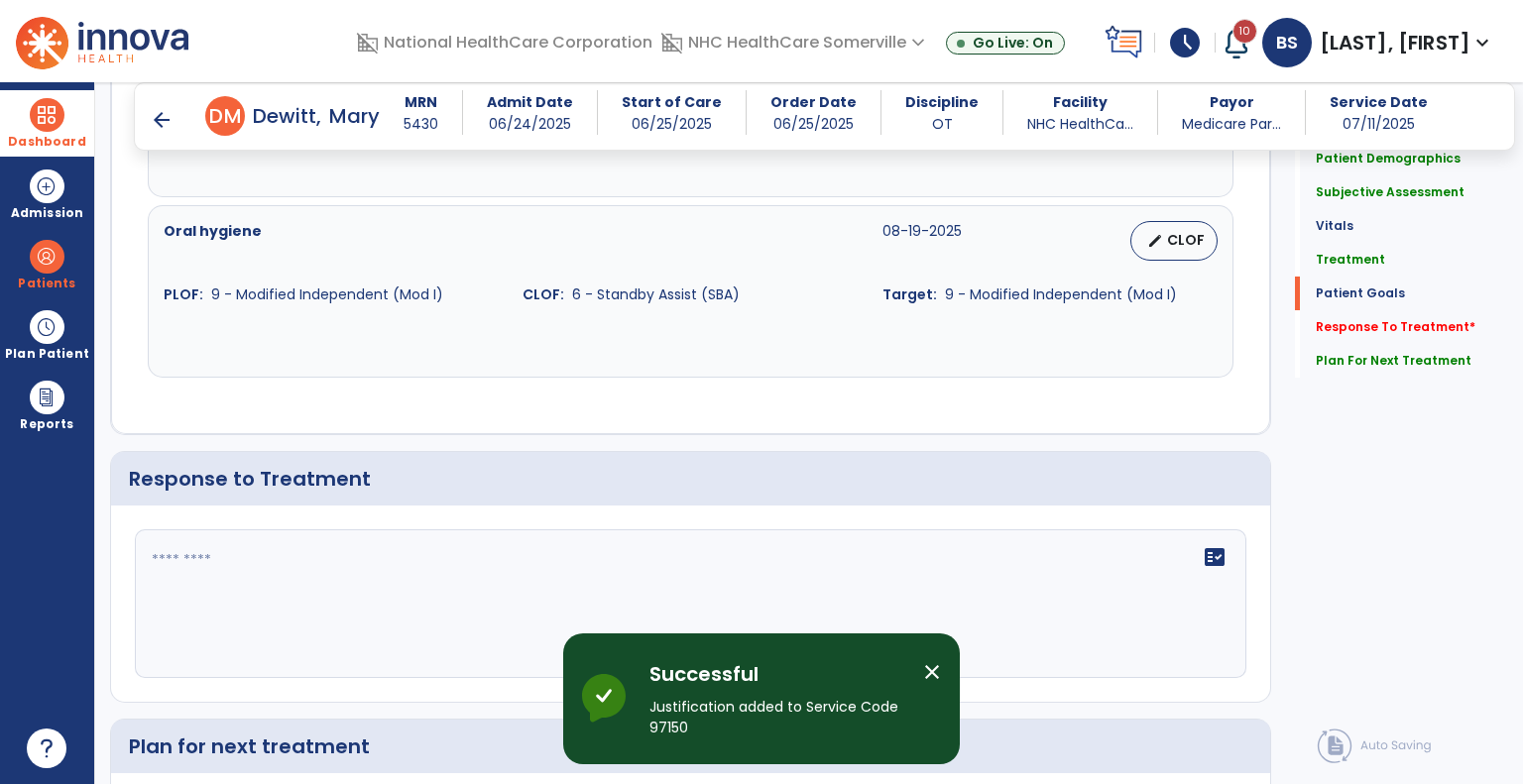 scroll, scrollTop: 2644, scrollLeft: 0, axis: vertical 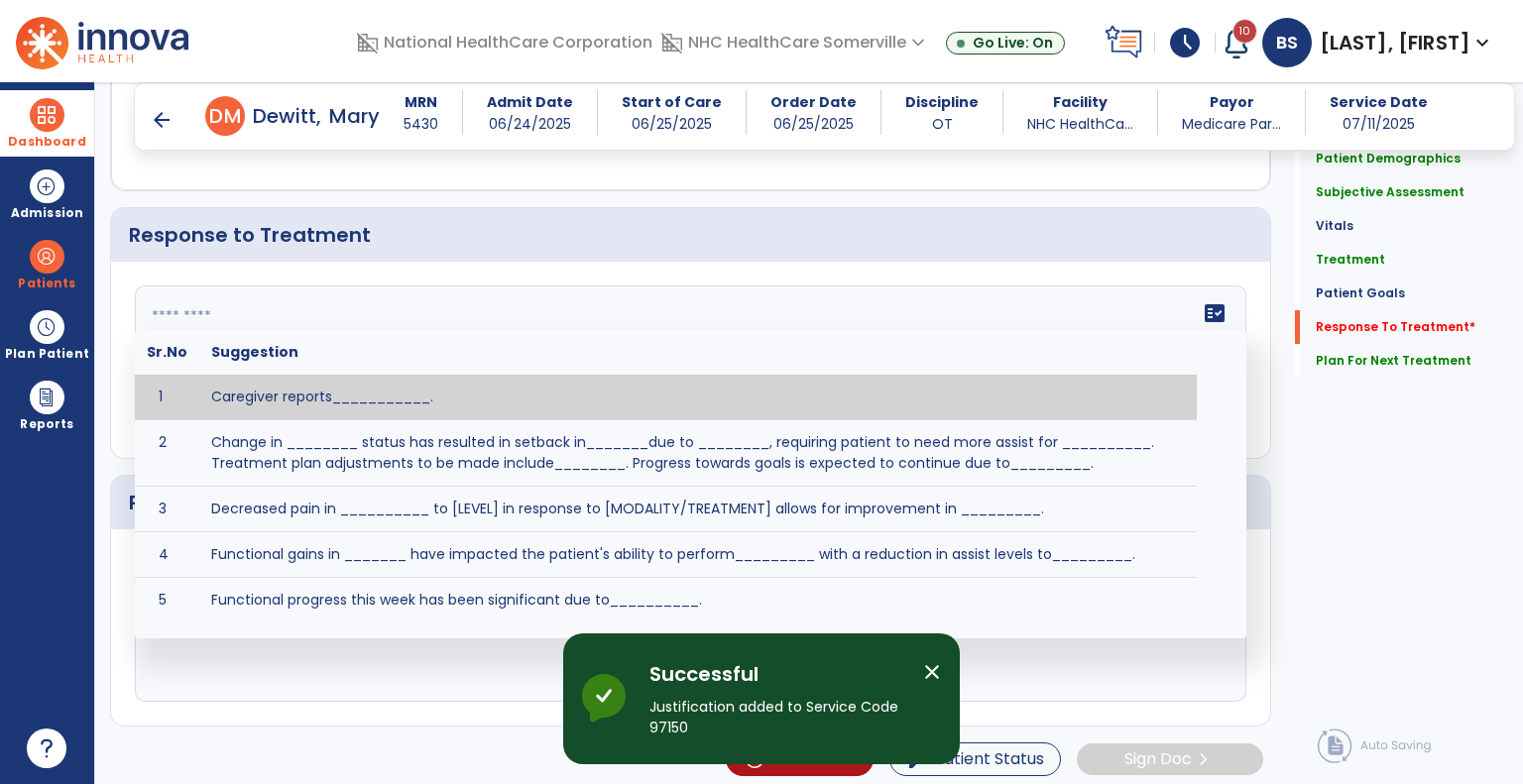 click on "fact_check  Sr.No Suggestion 1 Caregiver reports___________. 2 Change in ________ status has resulted in setback in_______due to ________, requiring patient to need more assist for __________.   Treatment plan adjustments to be made include________.  Progress towards goals is expected to continue due to_________. 3 Decreased pain in __________ to [LEVEL] in response to [MODALITY/TREATMENT] allows for improvement in _________. 4 Functional gains in _______ have impacted the patient's ability to perform_________ with a reduction in assist levels to_________. 5 Functional progress this week has been significant due to__________. 6 Gains in ________ have improved the patient's ability to perform ______with decreased levels of assist to___________. 7 Improvement in ________allows patient to tolerate higher levels of challenges in_________. 8 Pain in [AREA] has decreased to [LEVEL] in response to [TREATMENT/MODALITY], allowing fore ease in completing__________. 9 10 11 12 13 14 15 16 17 18 19 20 21" 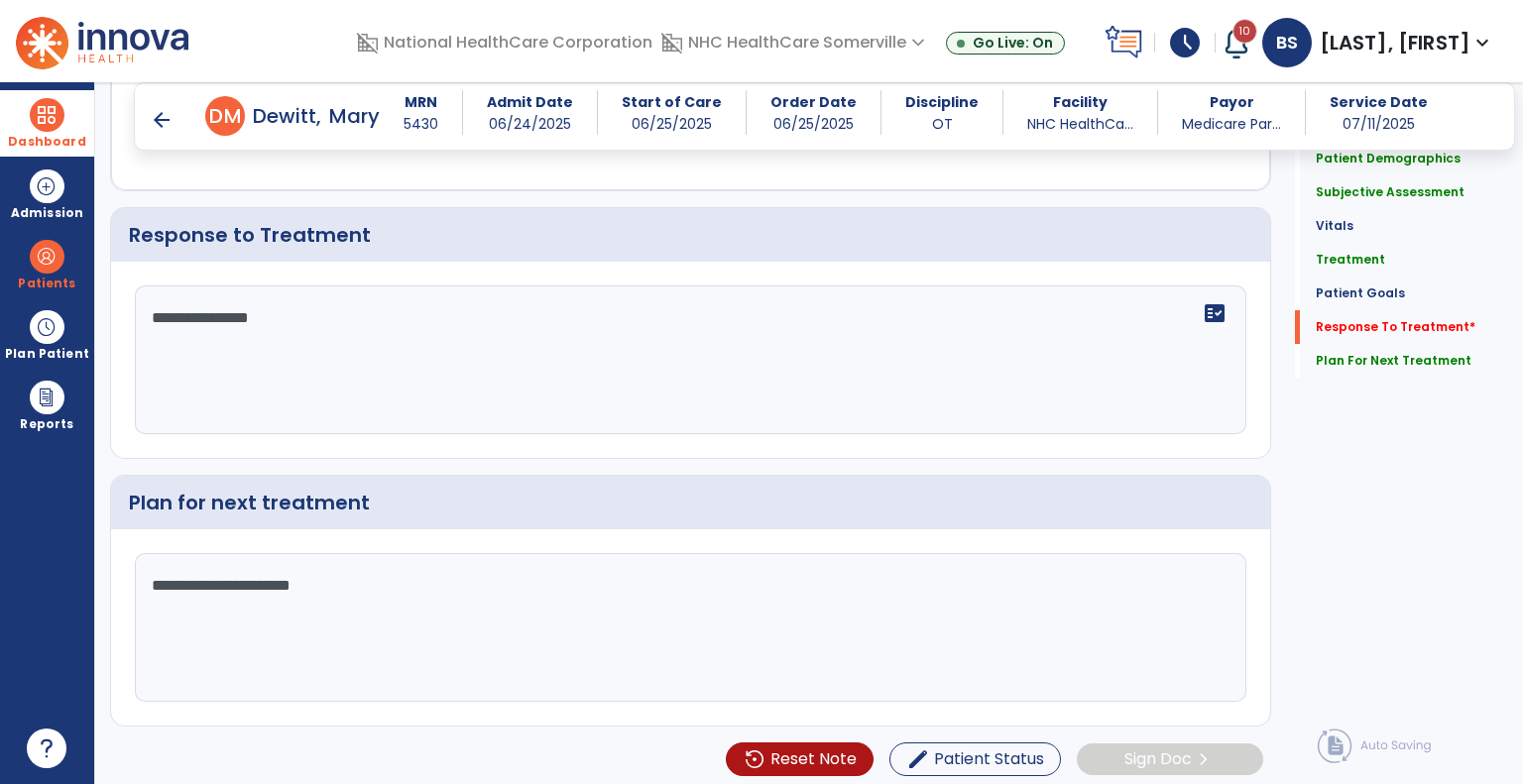 drag, startPoint x: 568, startPoint y: 377, endPoint x: 478, endPoint y: 304, distance: 115.8836 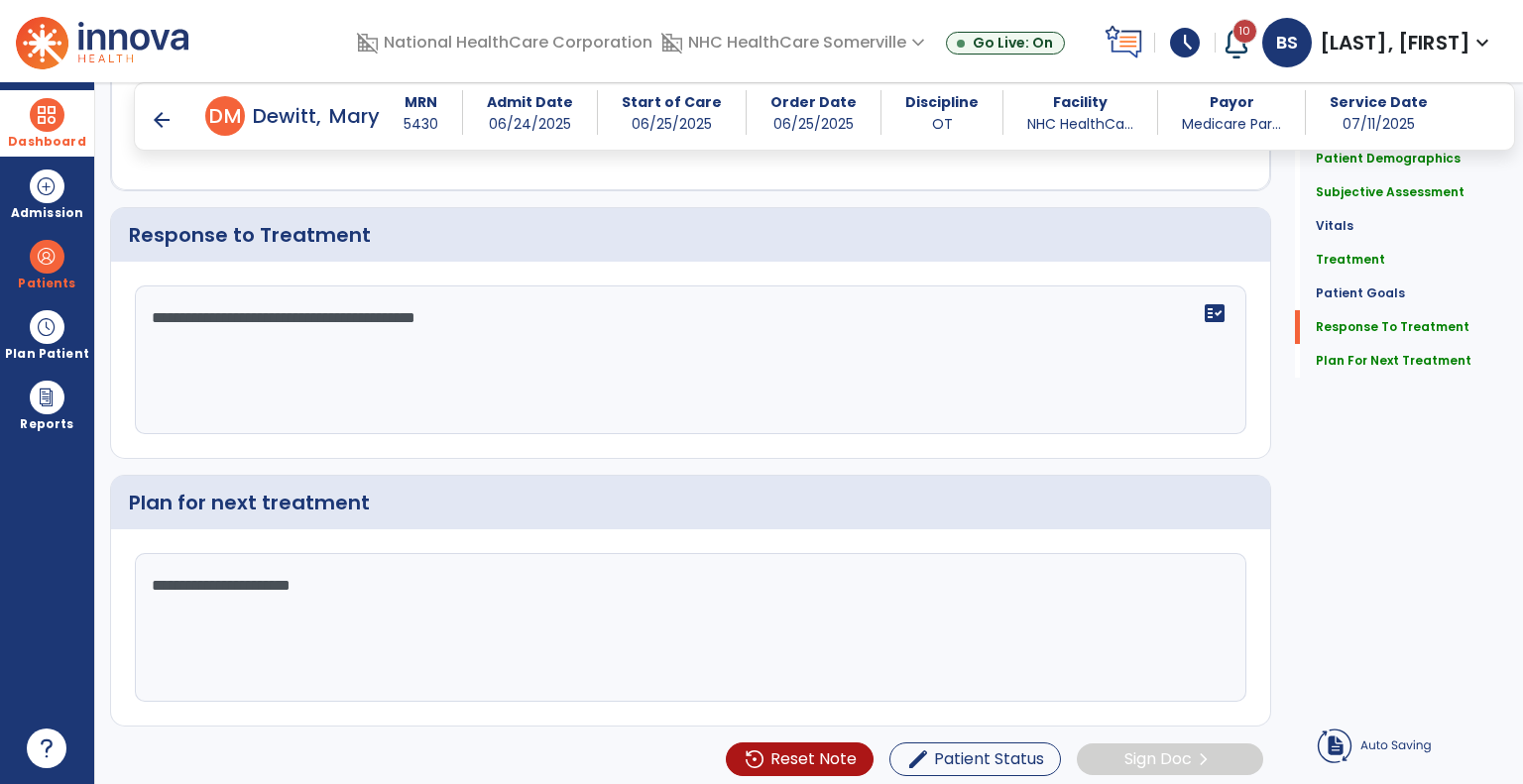 type on "**********" 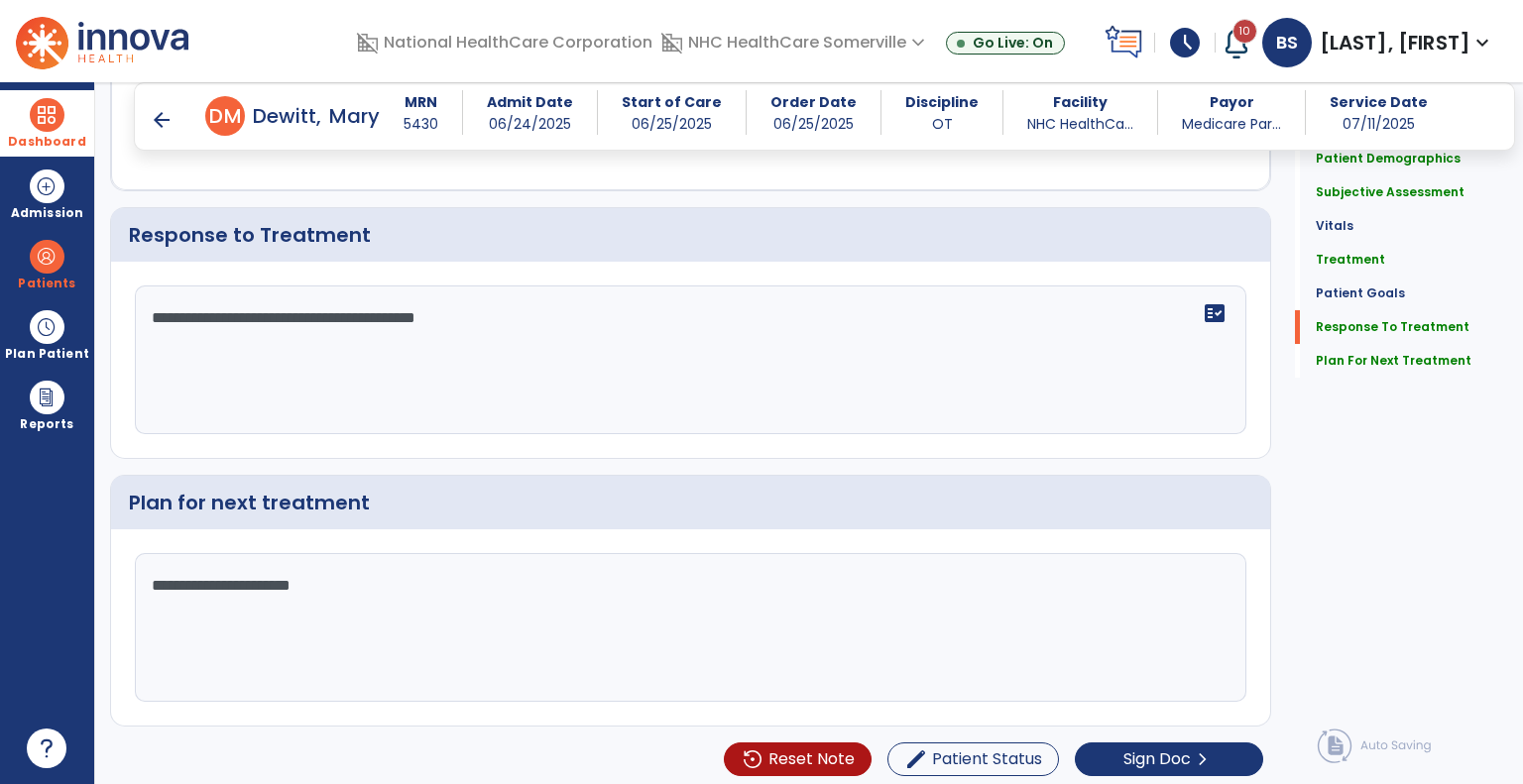 click on "**********" 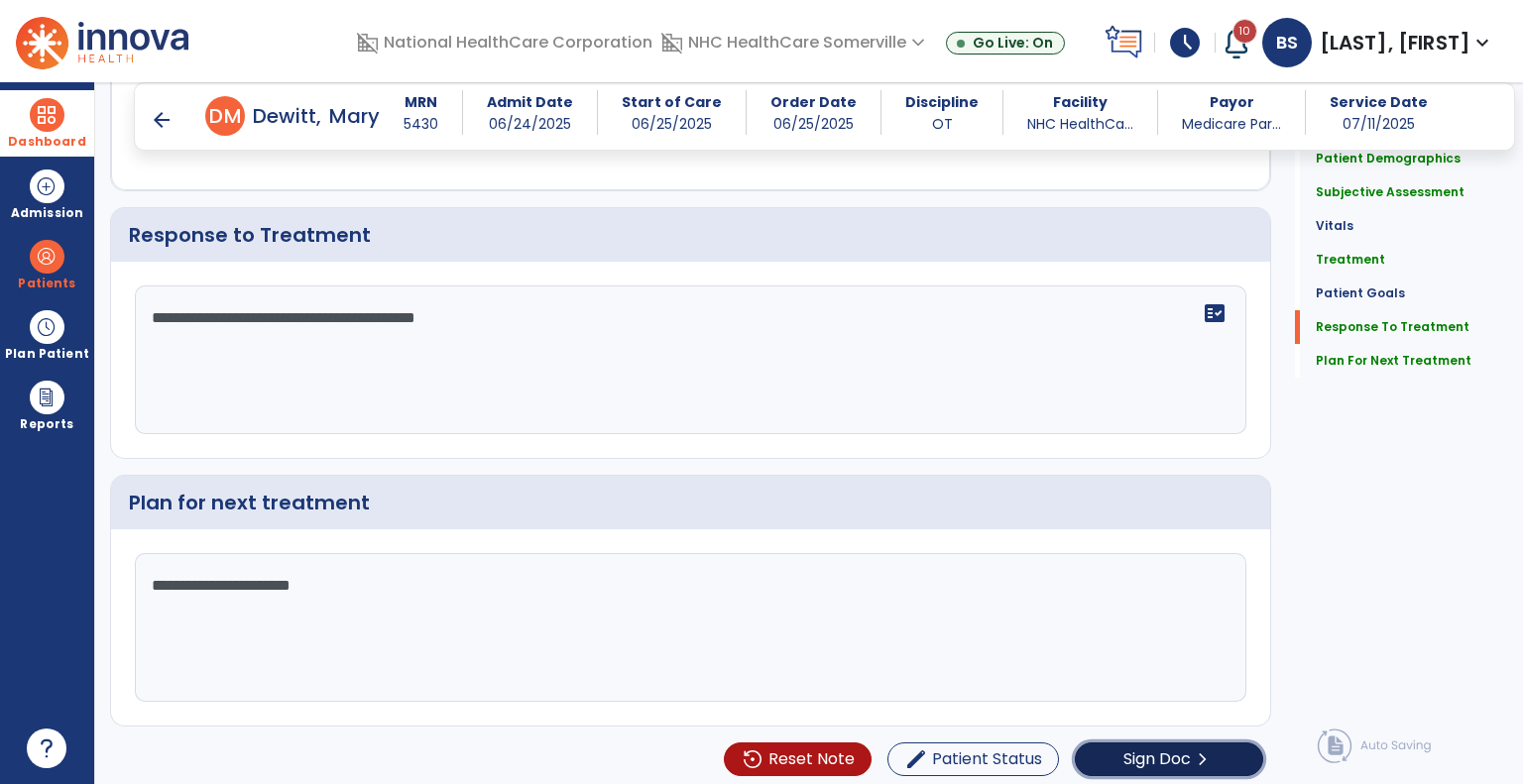 click on "Sign Doc" 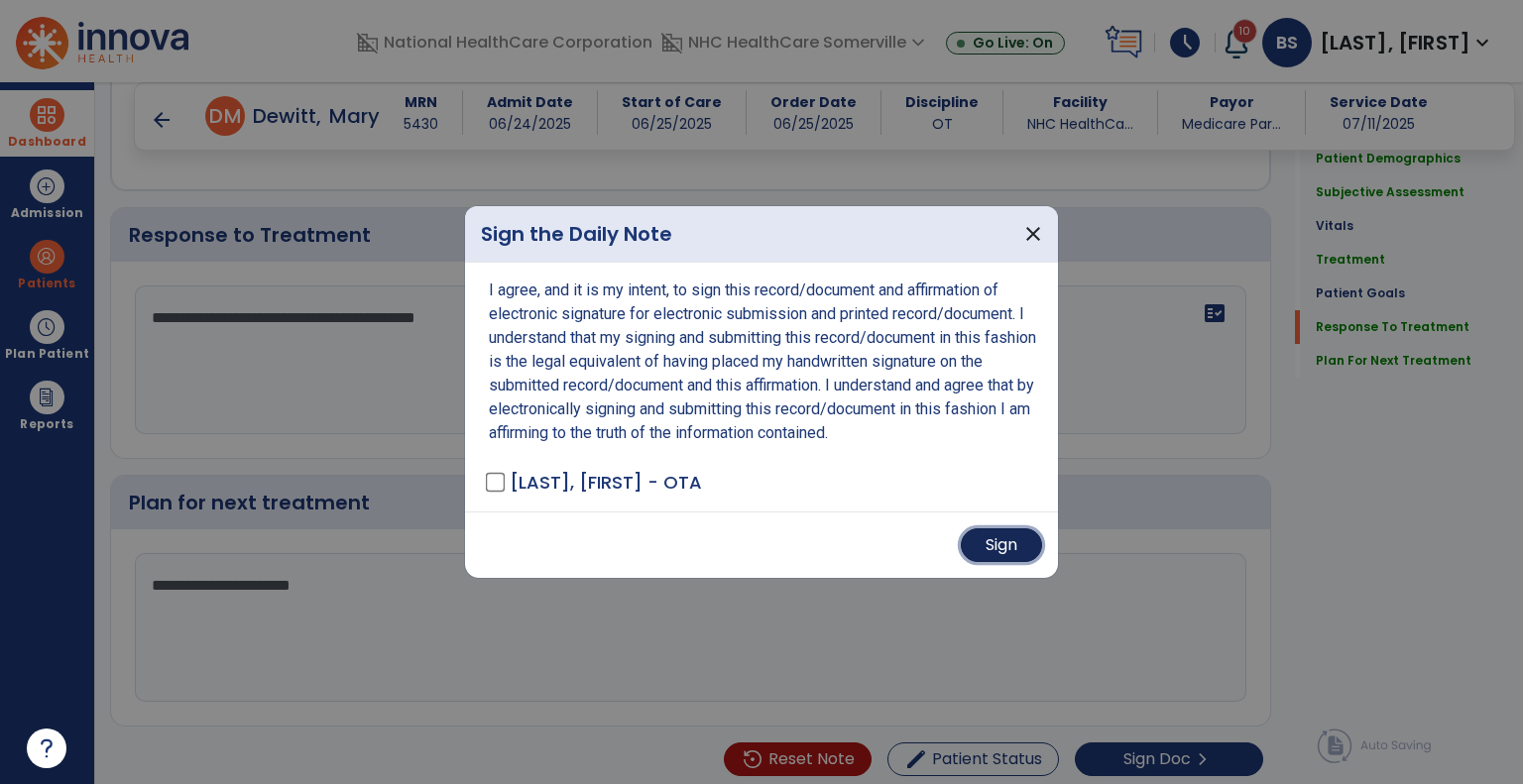 click on "Sign" at bounding box center (1001, 545) 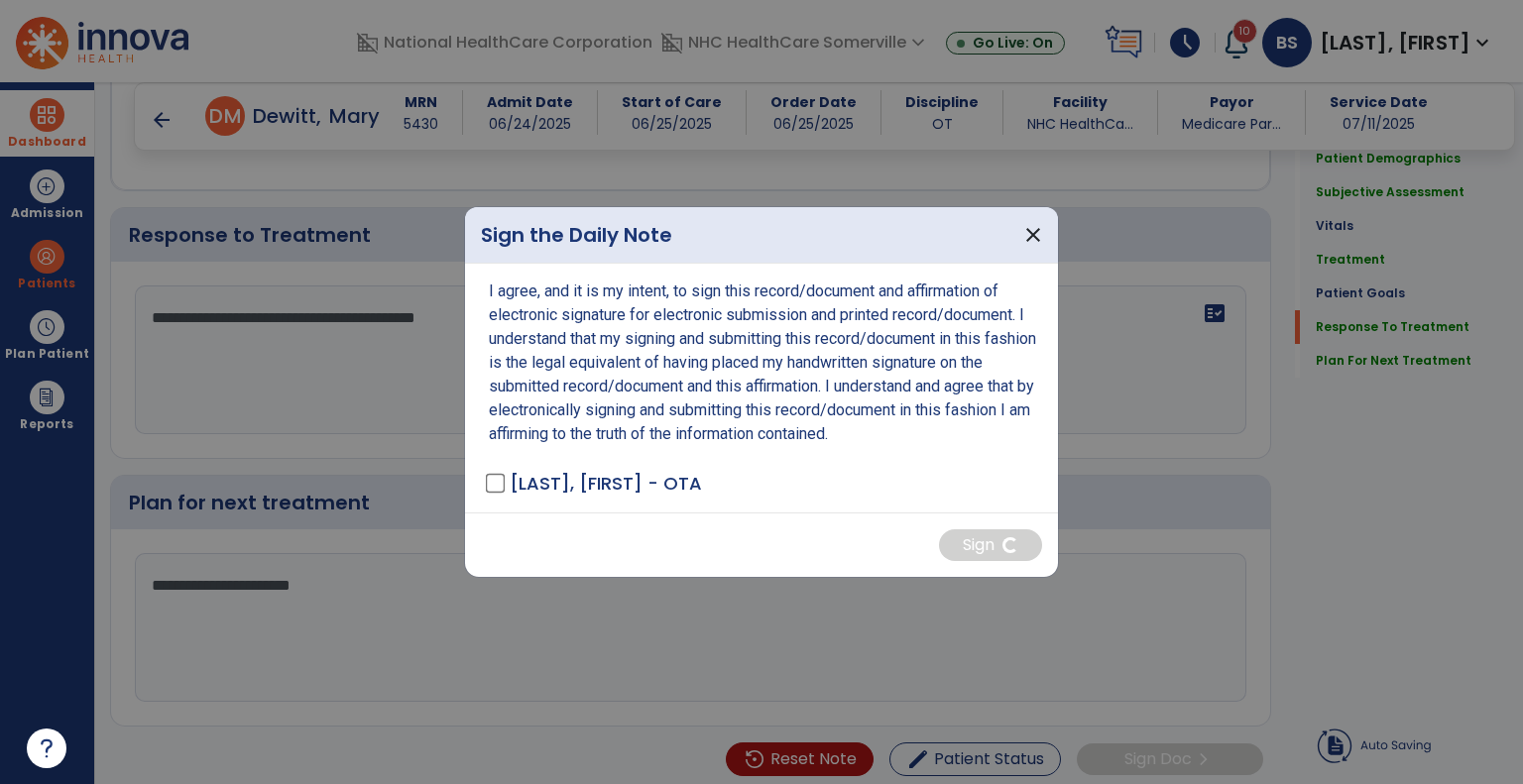 scroll, scrollTop: 0, scrollLeft: 0, axis: both 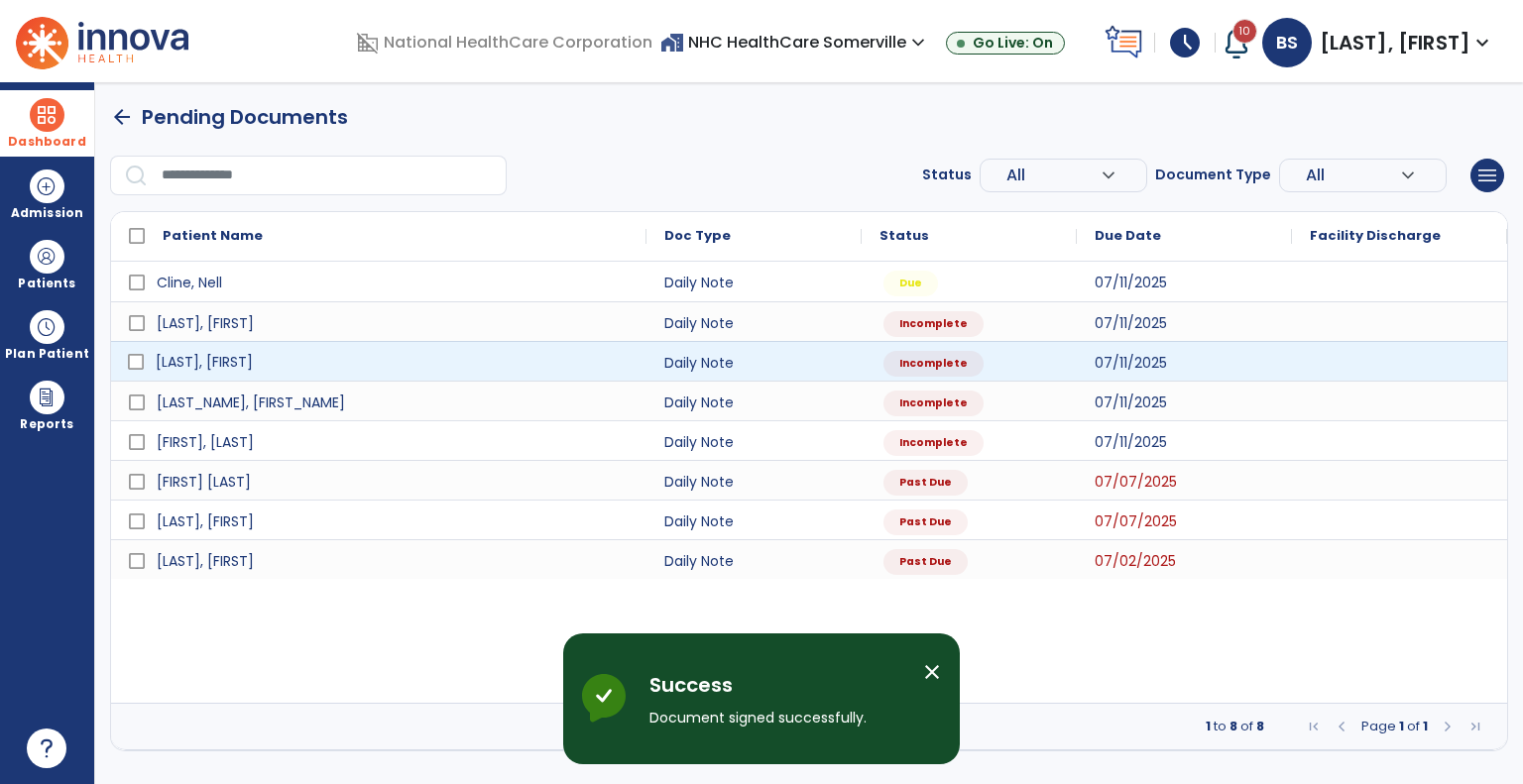click on "[LAST], [FIRST]" at bounding box center [393, 362] 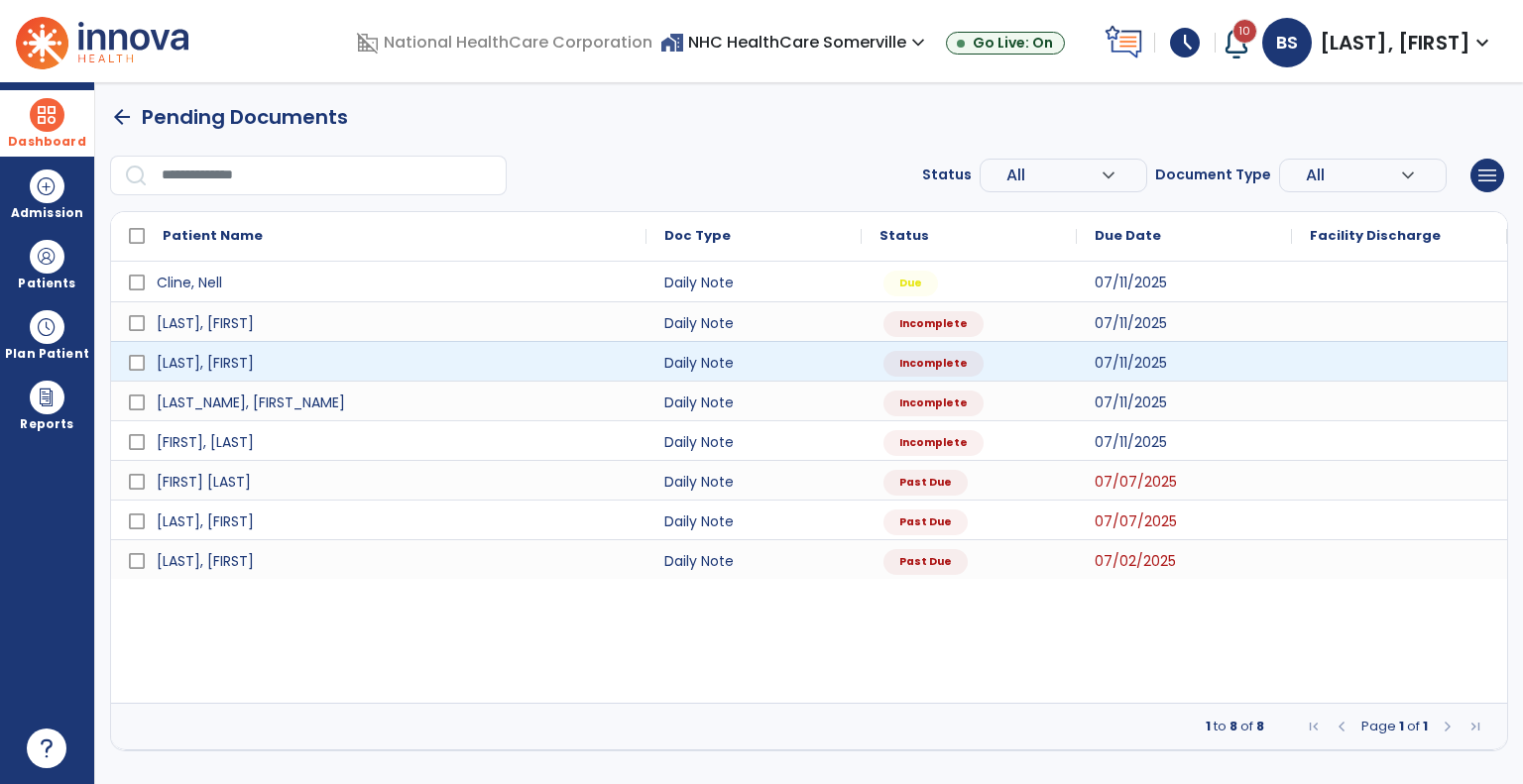 select on "*" 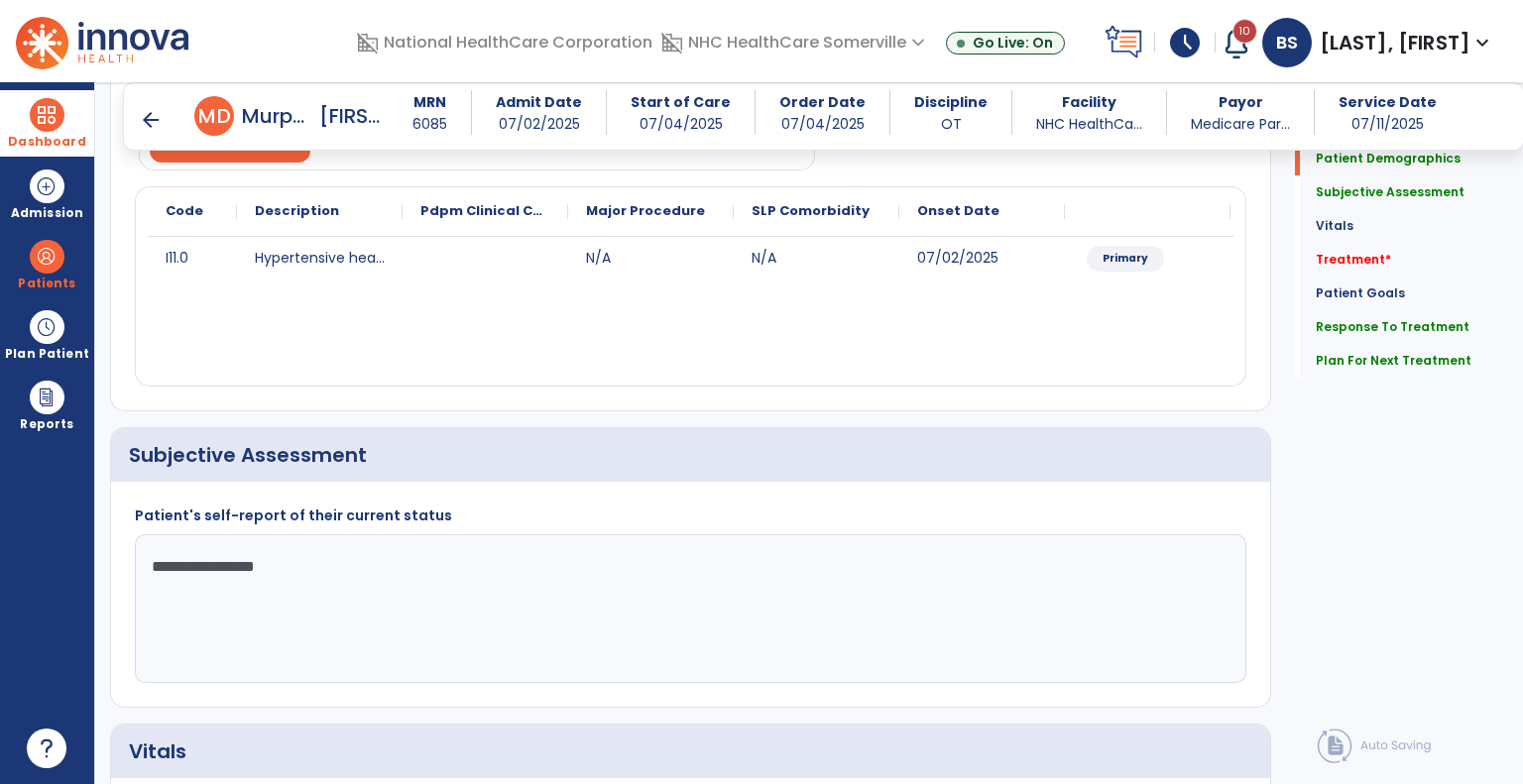 scroll, scrollTop: 208, scrollLeft: 0, axis: vertical 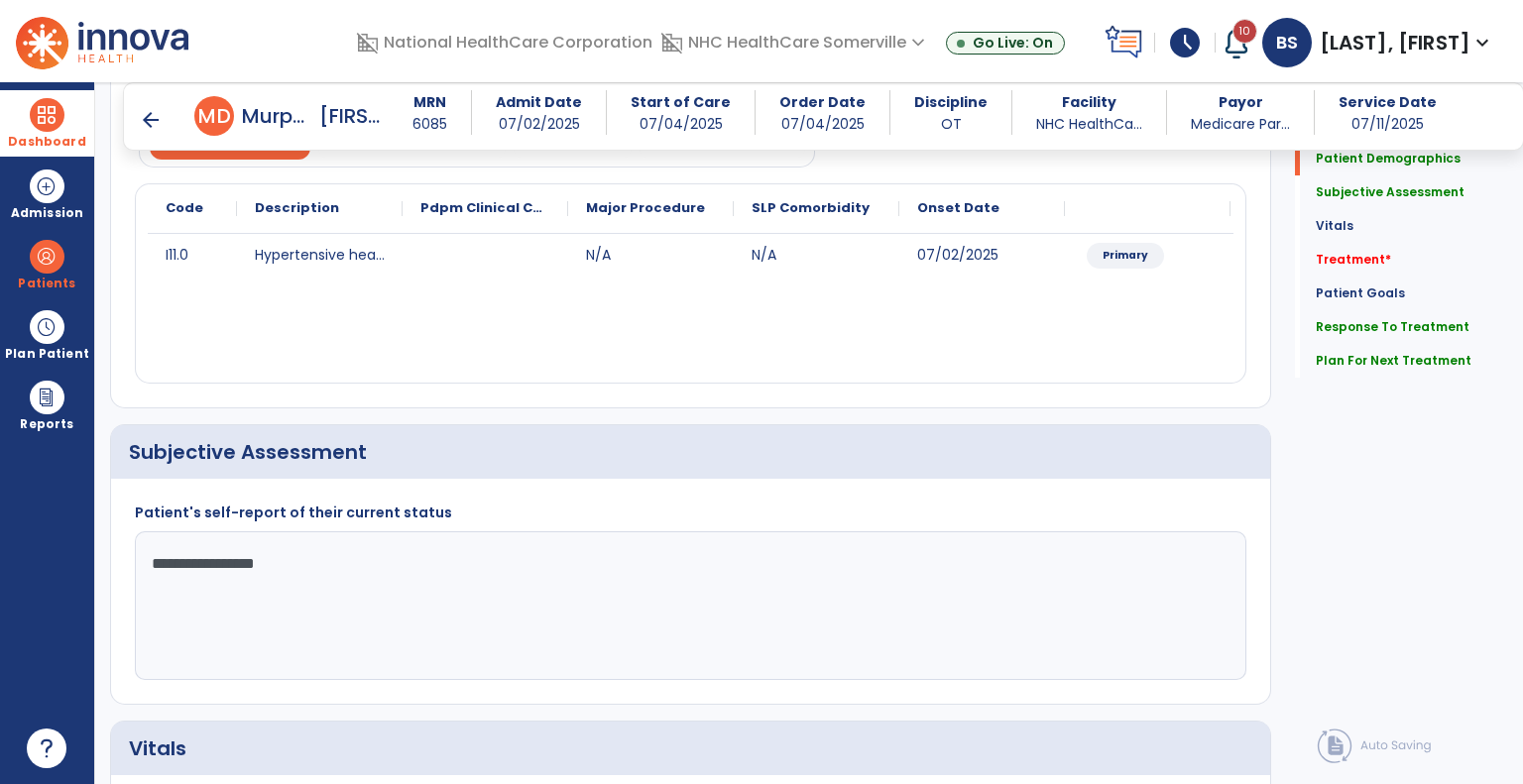 click on "**********" 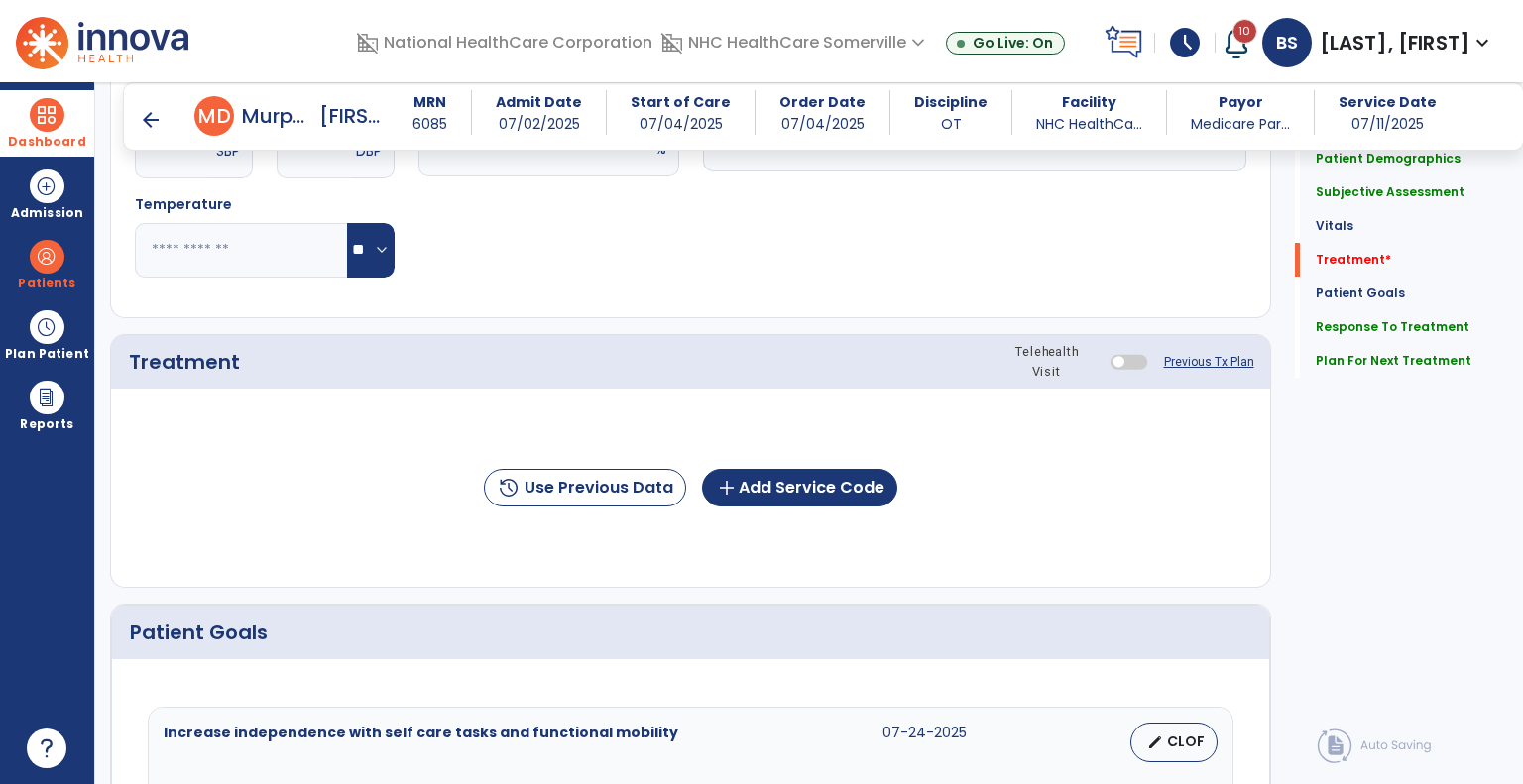 scroll, scrollTop: 1041, scrollLeft: 0, axis: vertical 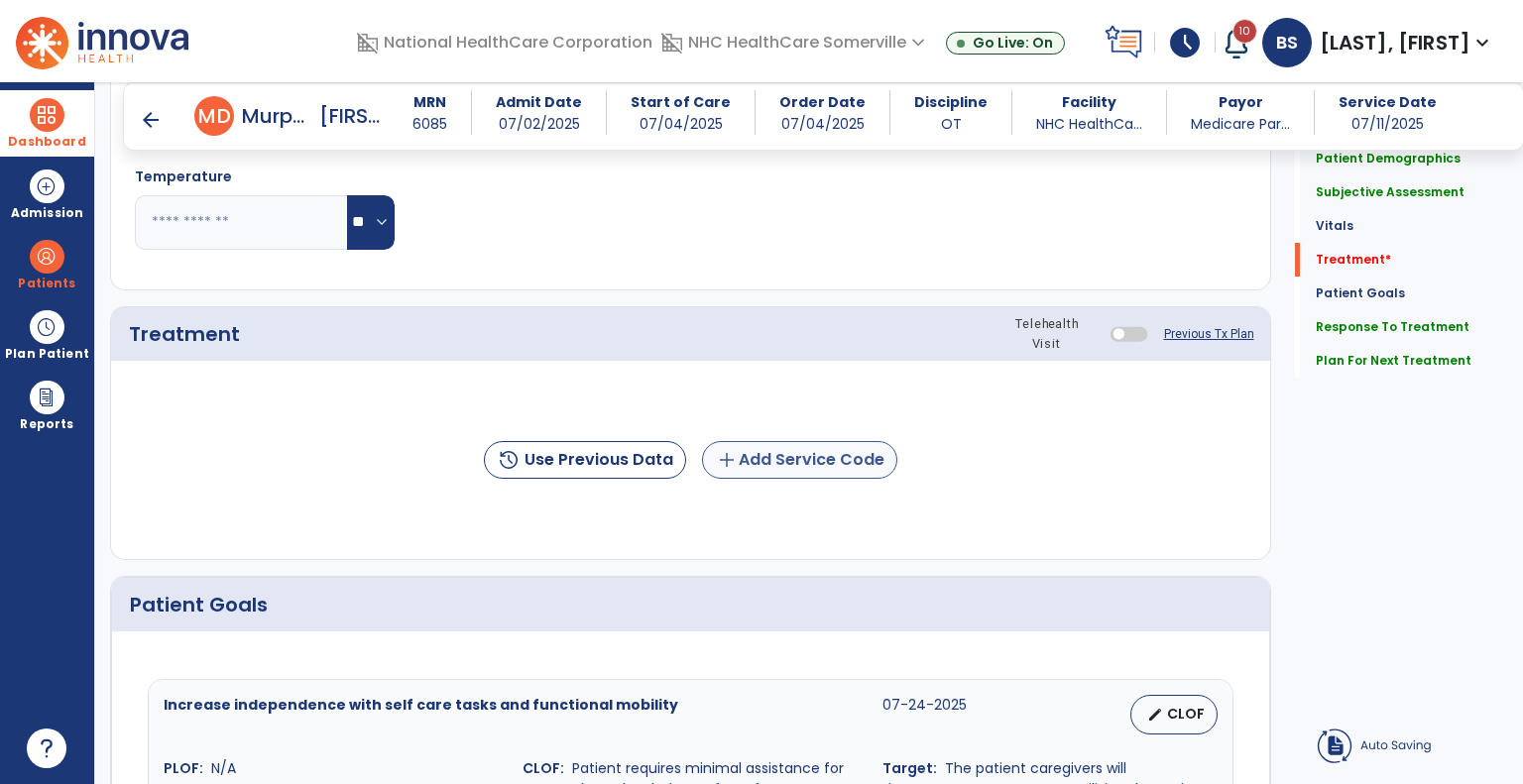 type on "**********" 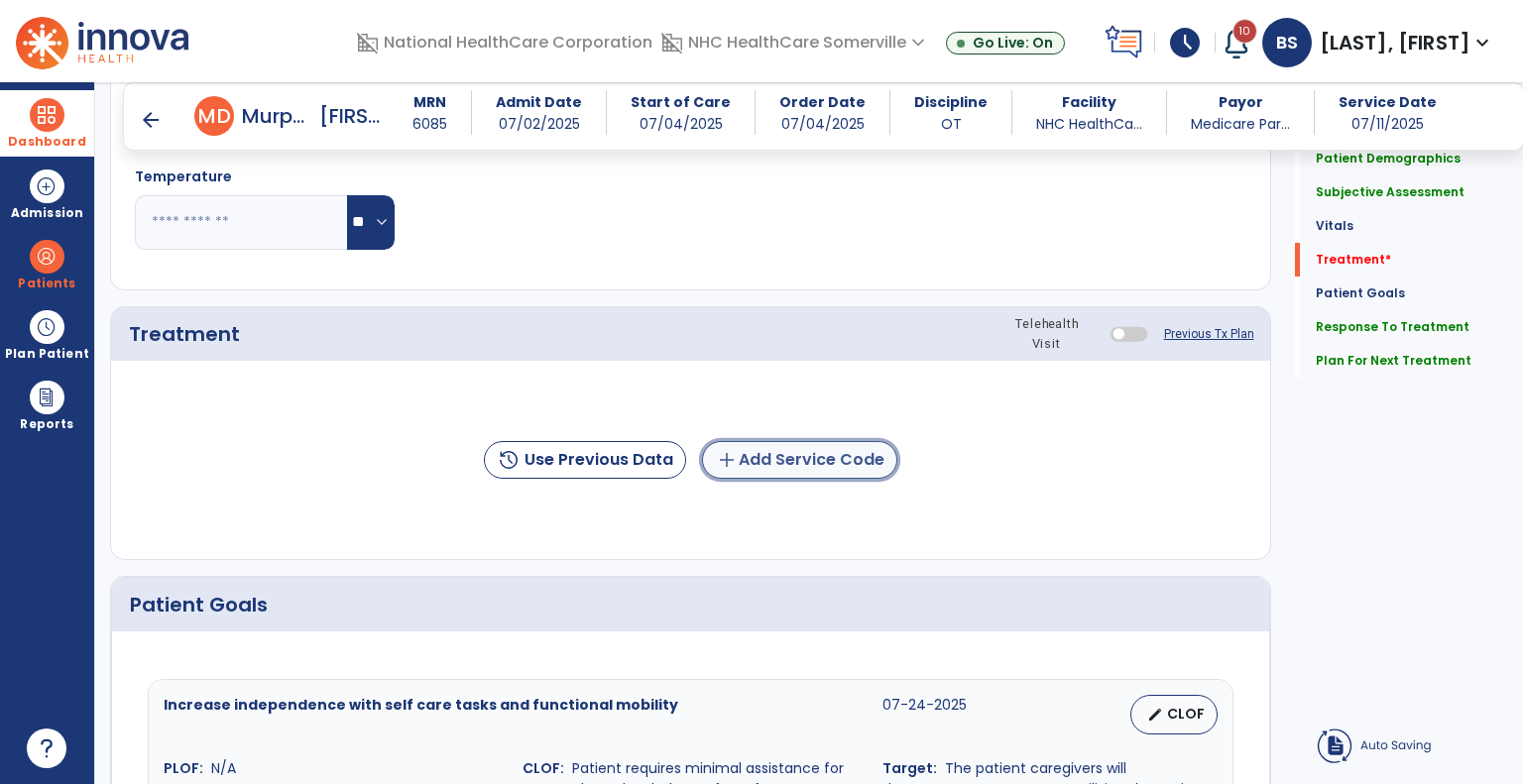 click on "add  Add Service Code" 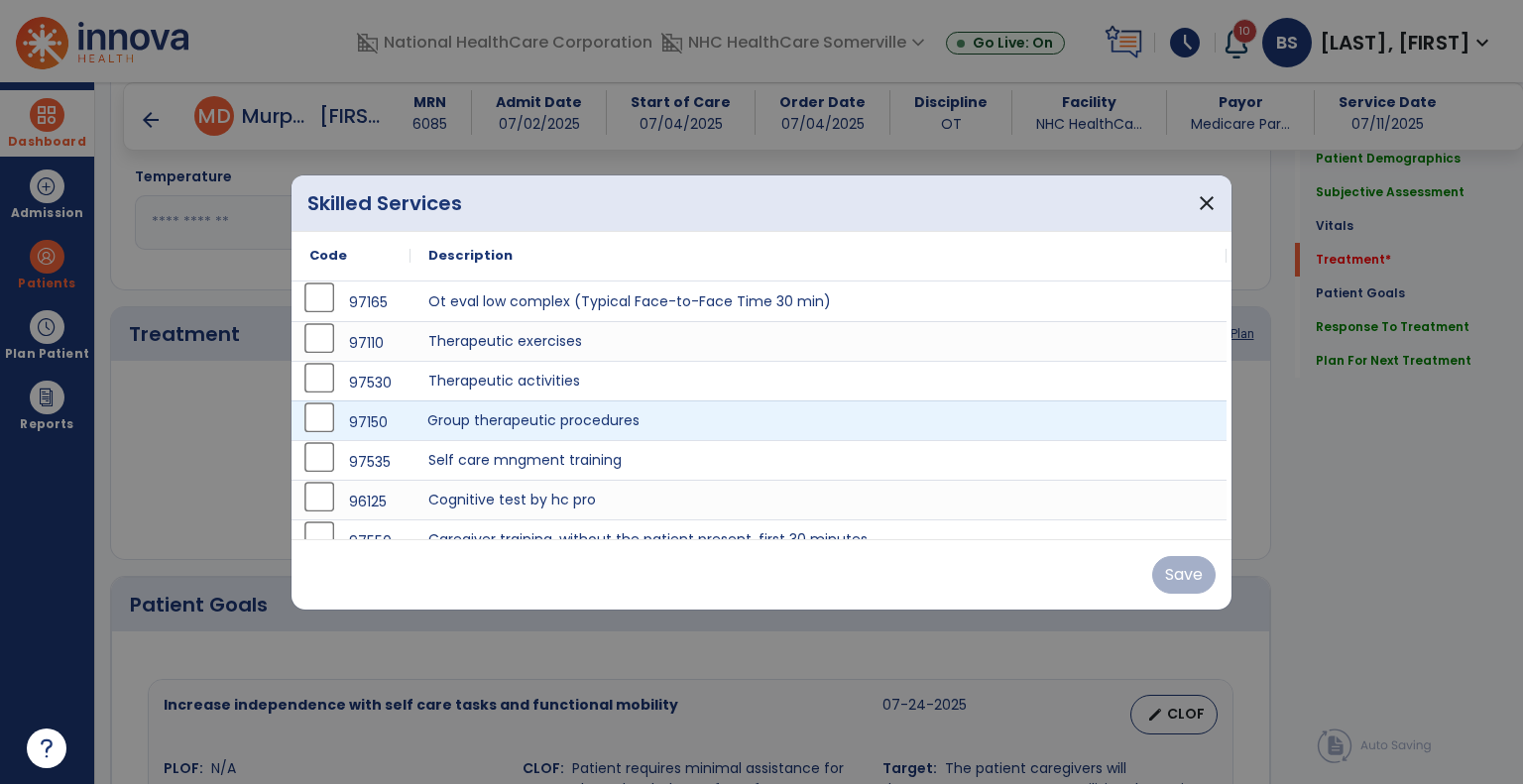 click on "Group therapeutic procedures" at bounding box center [818, 420] 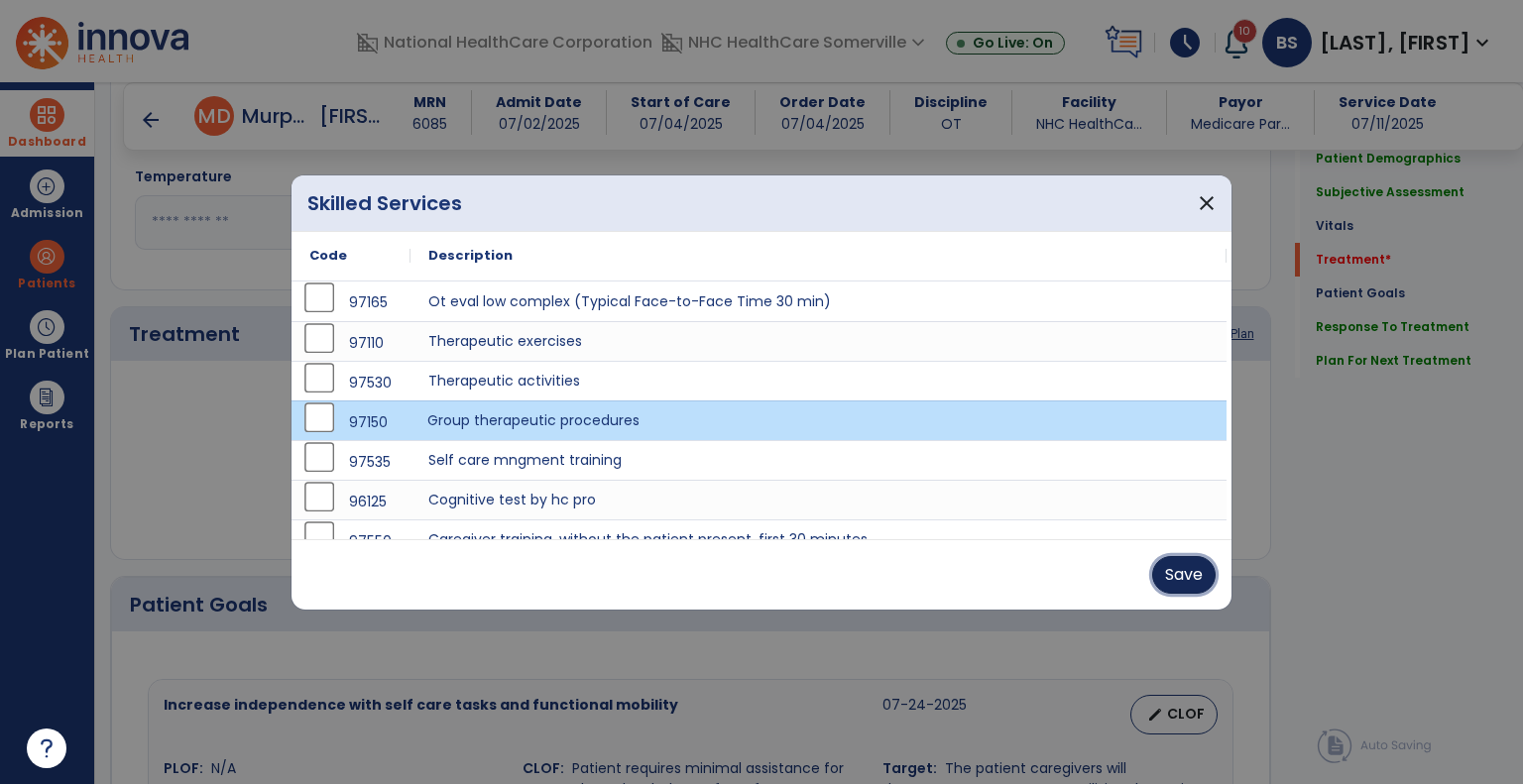 click on "Save" at bounding box center (1184, 575) 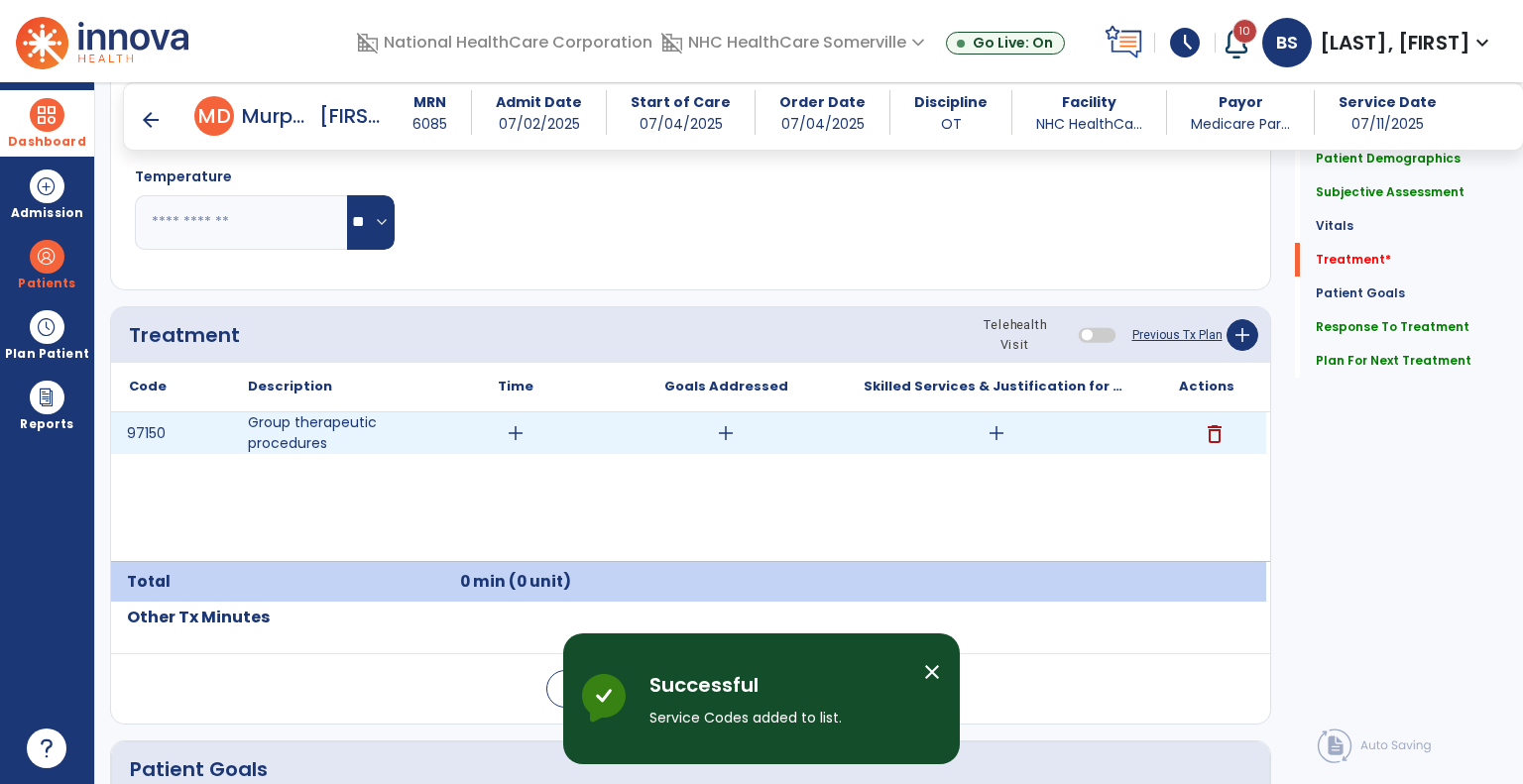 click on "add" at bounding box center (516, 433) 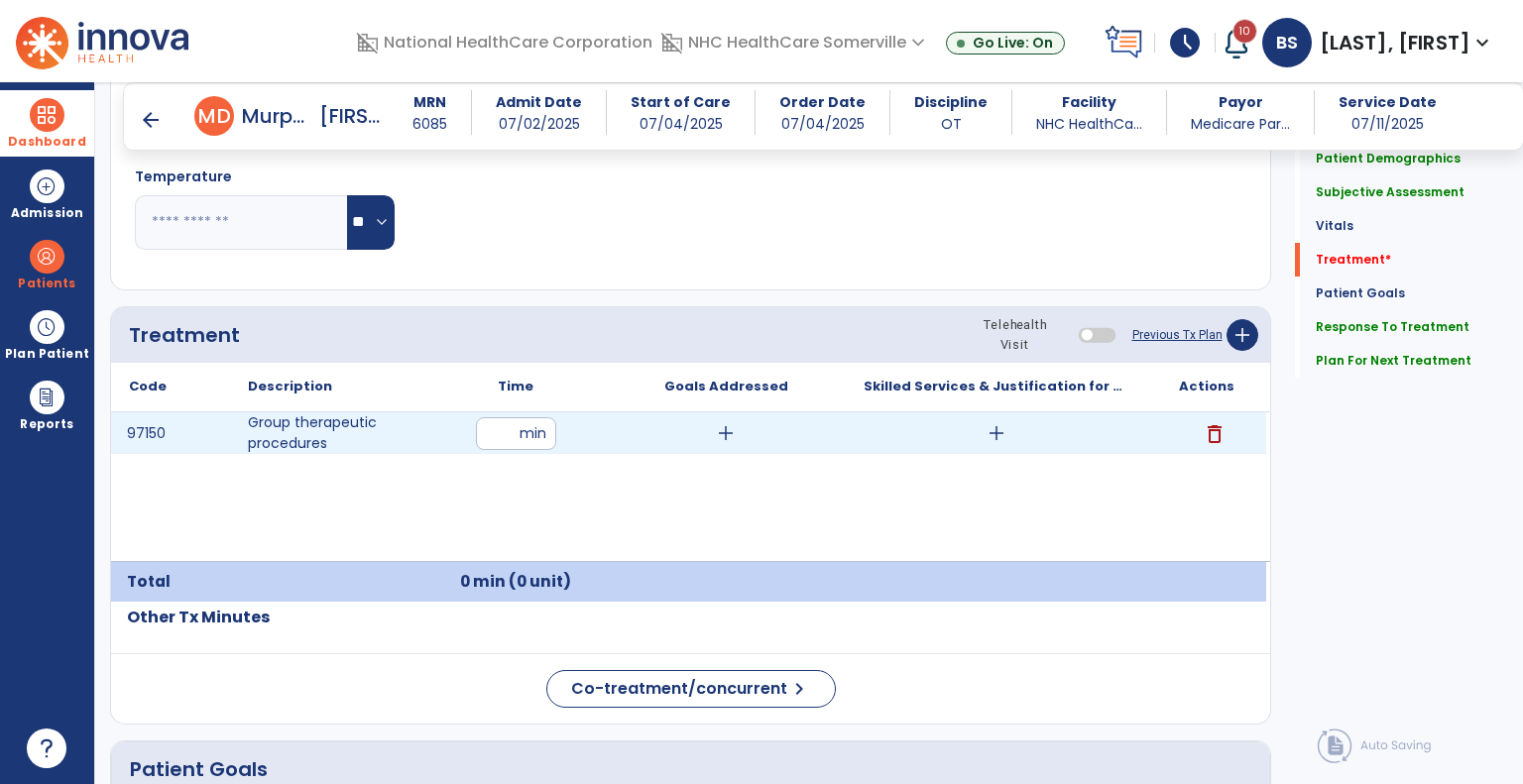type on "**" 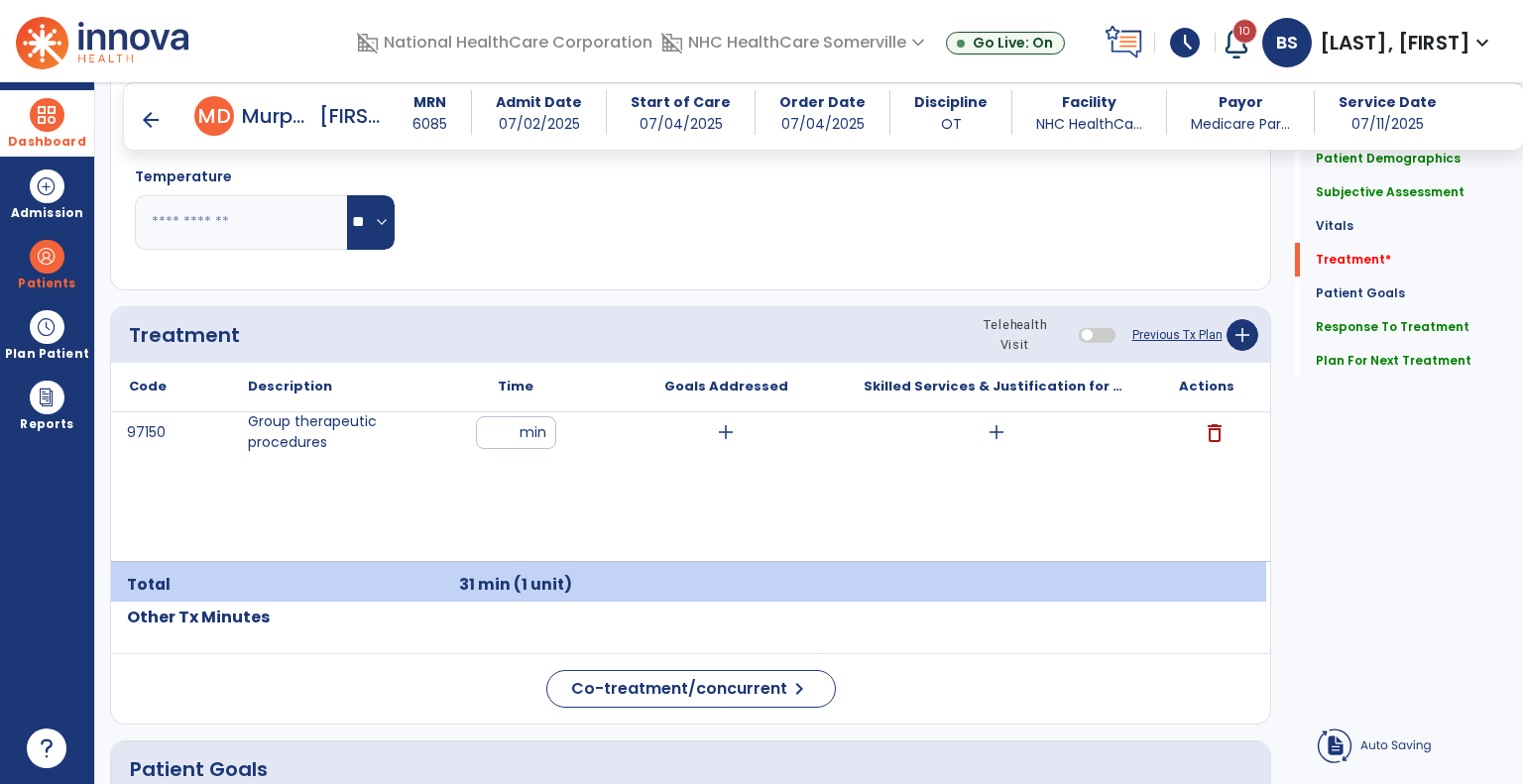 click on "97150  Group therapeutic procedures  ** min add add delete" at bounding box center [688, 487] 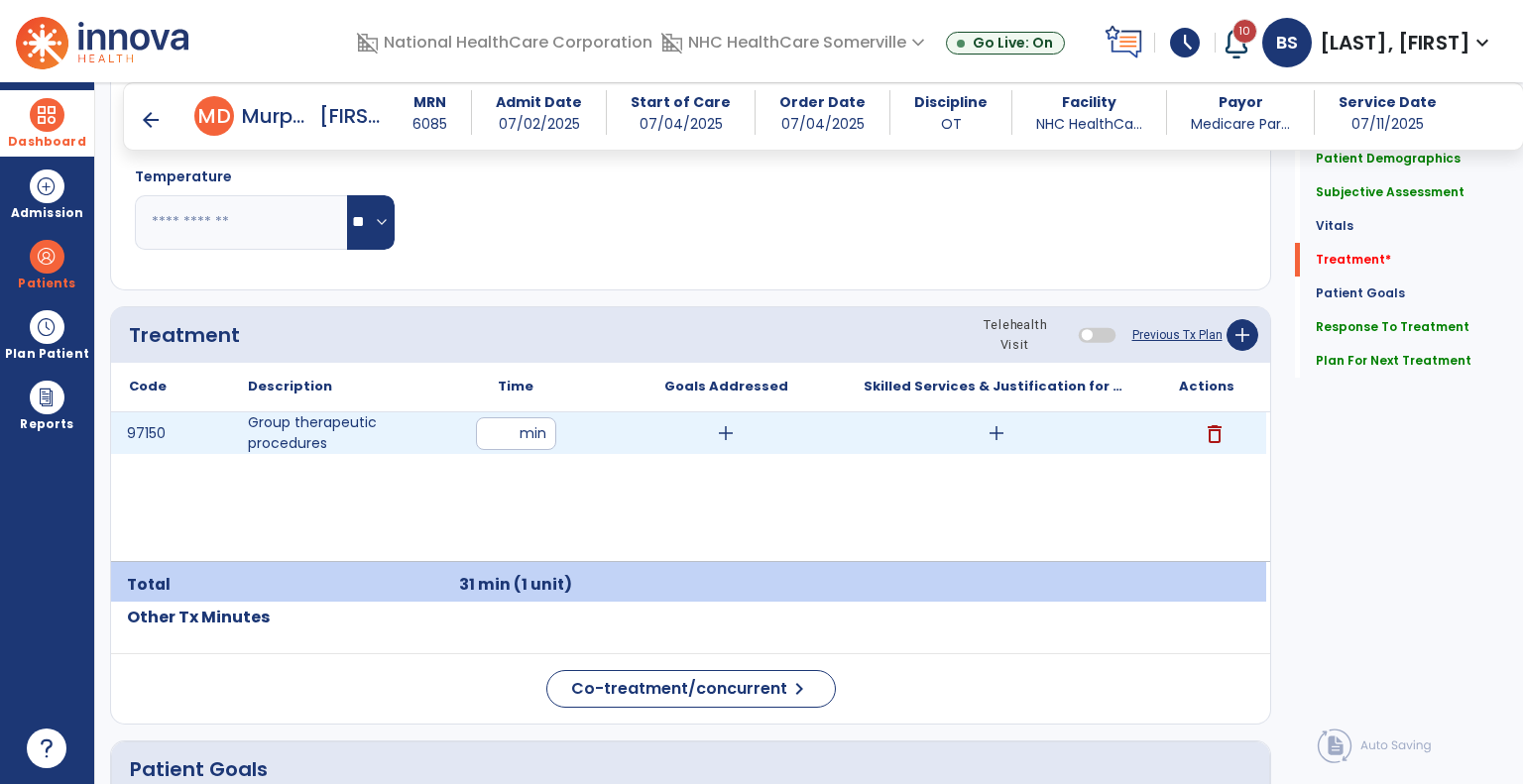 click on "add" at bounding box center [726, 433] 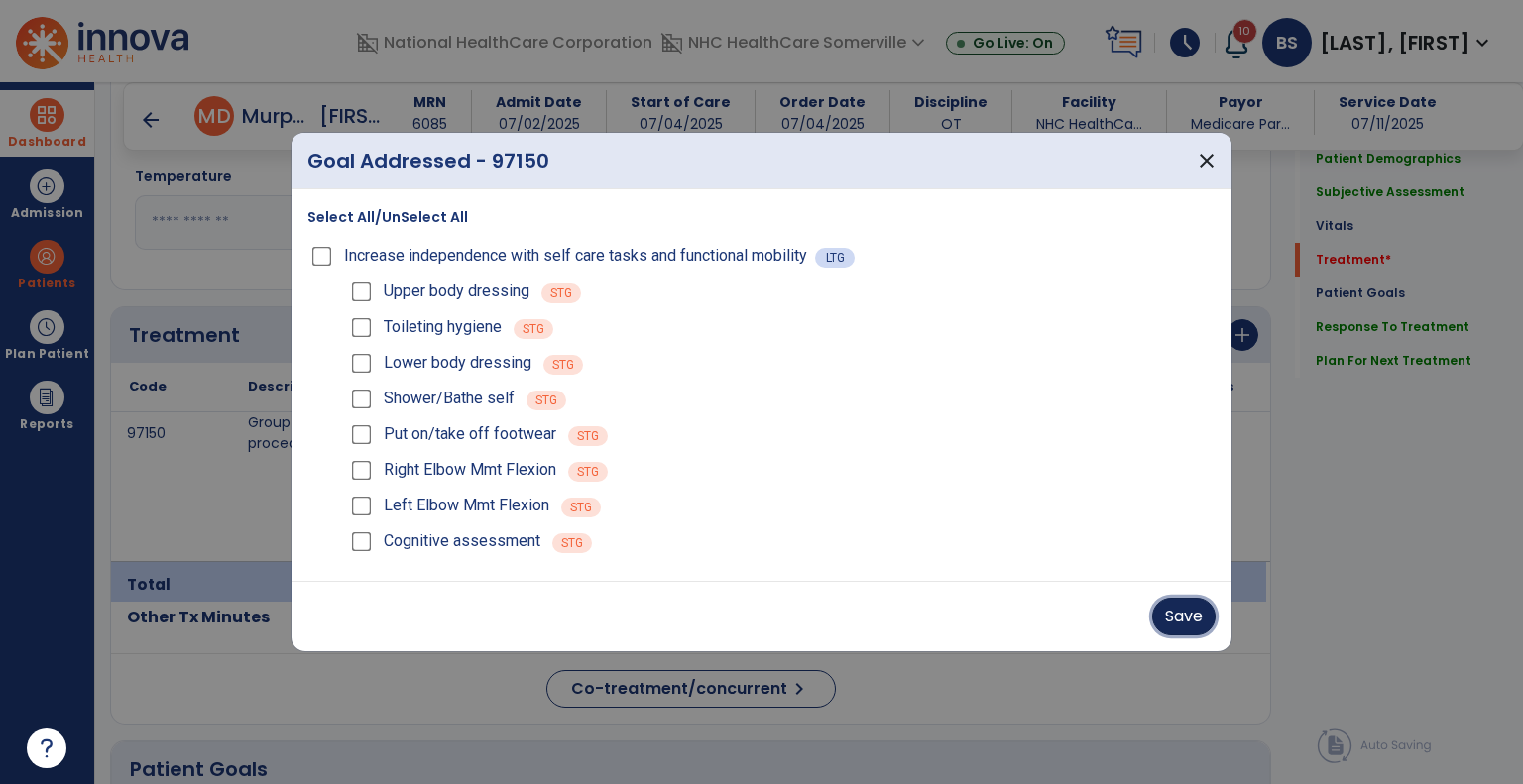 click on "Save" at bounding box center [1184, 616] 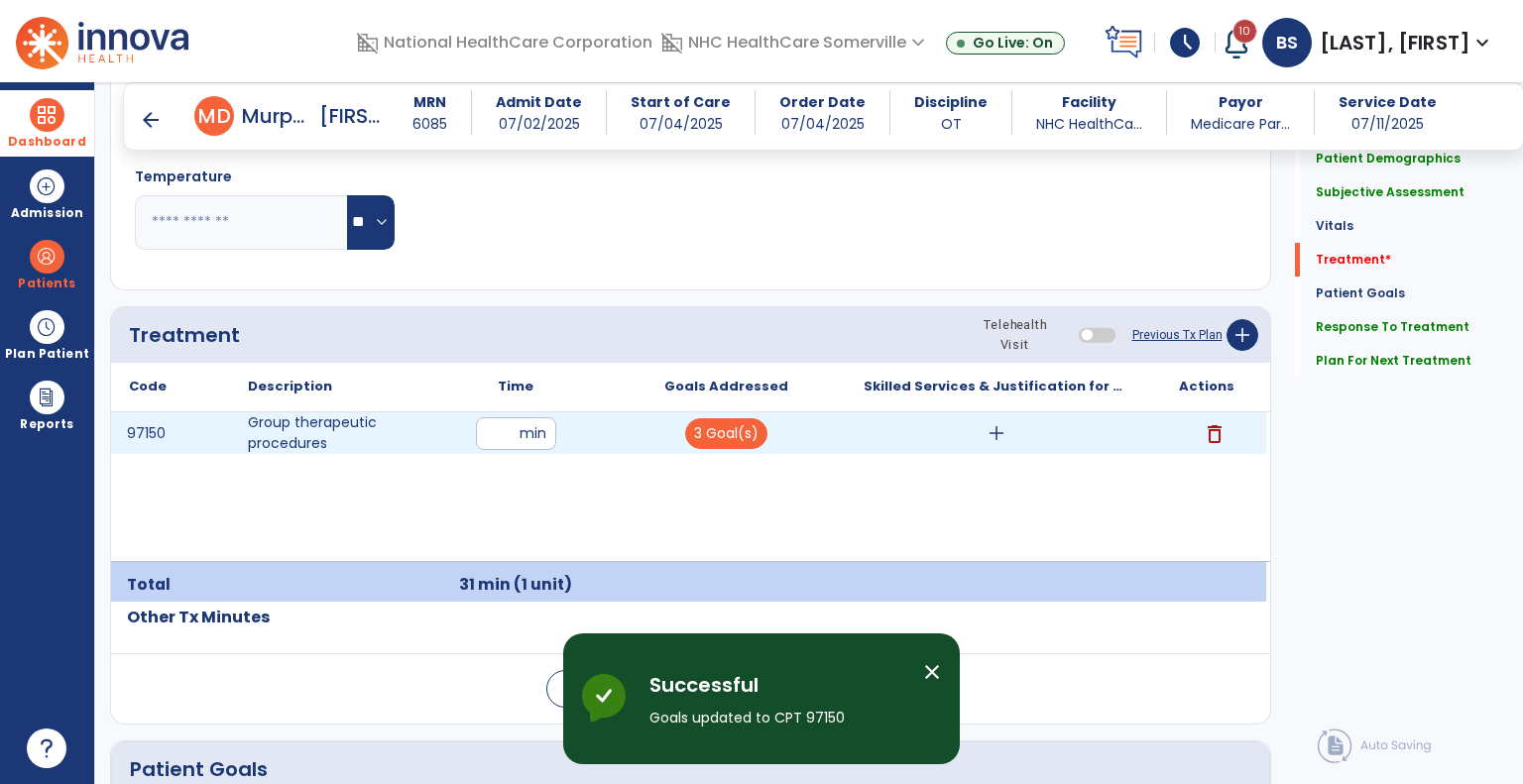 click on "add" at bounding box center [996, 433] 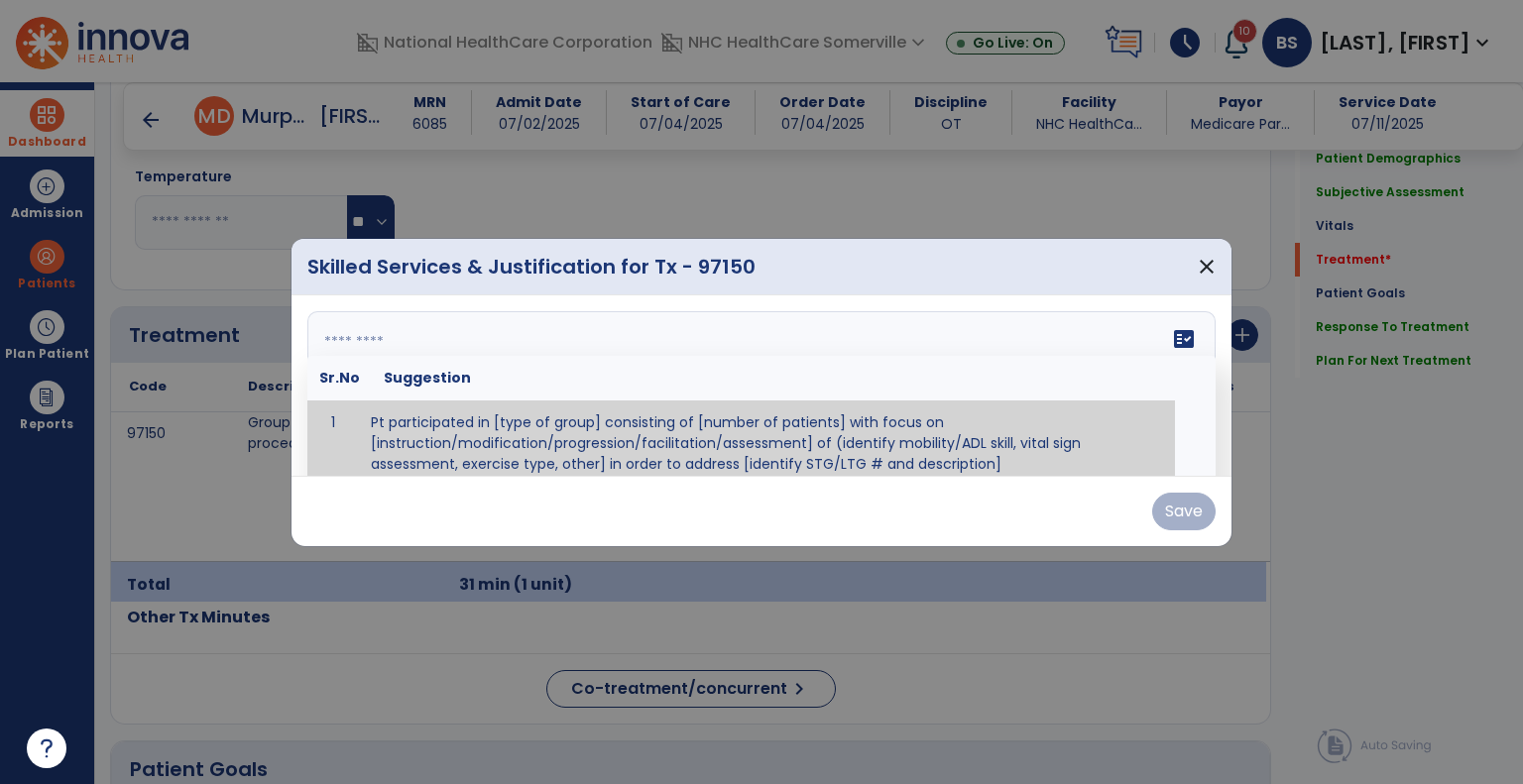 drag, startPoint x: 769, startPoint y: 371, endPoint x: 470, endPoint y: 321, distance: 303.15178 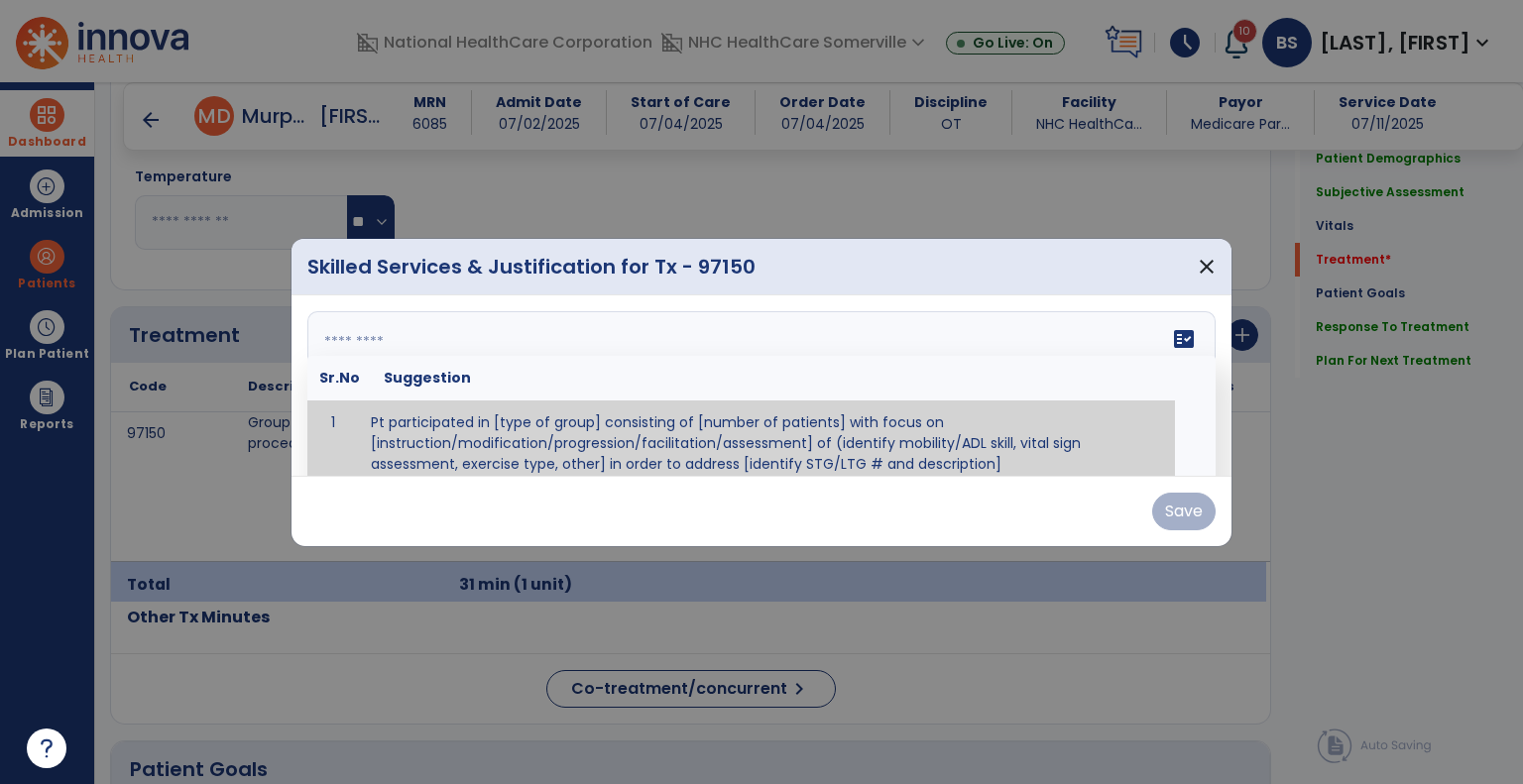 paste on "**********" 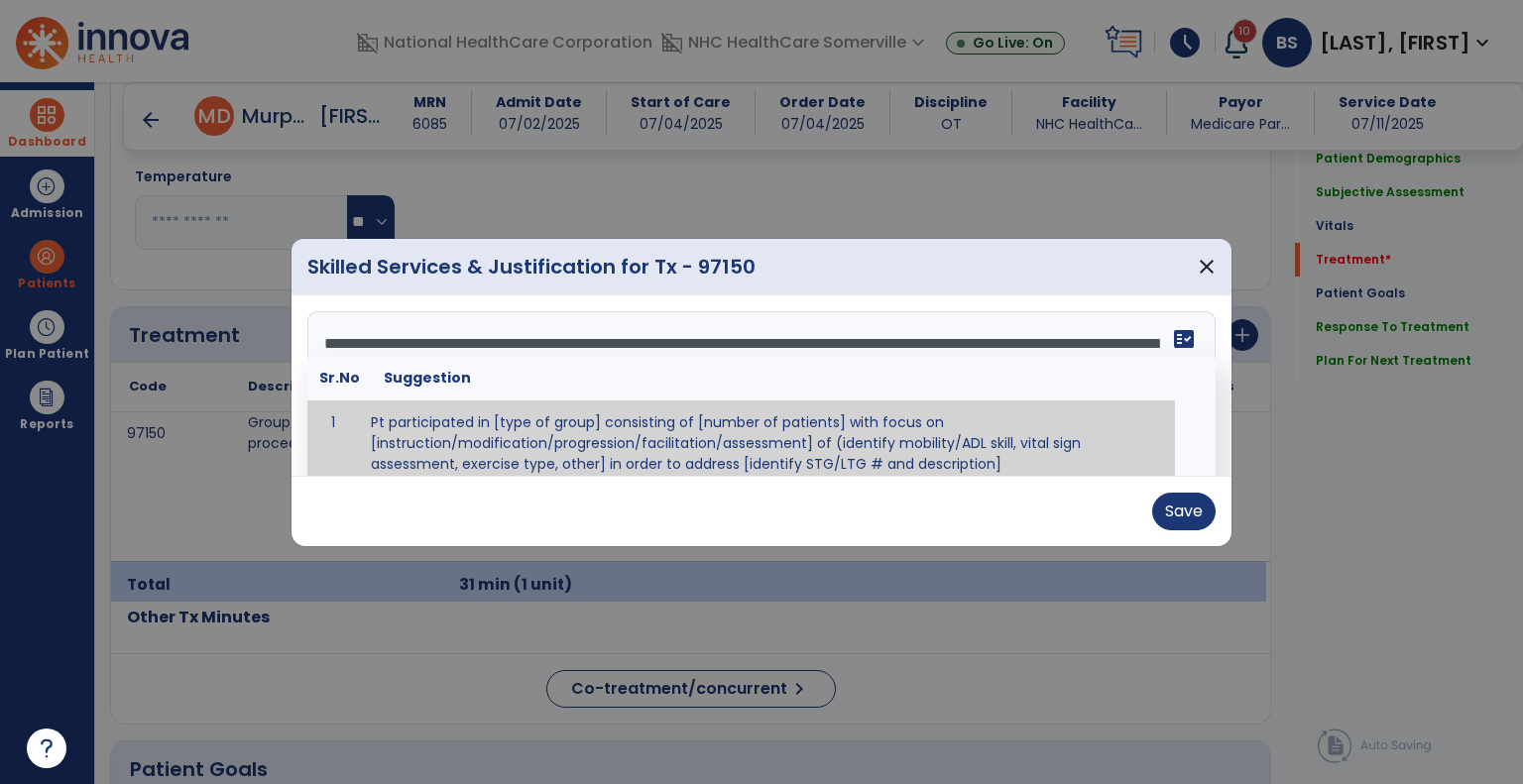 click on "**********" at bounding box center [760, 386] 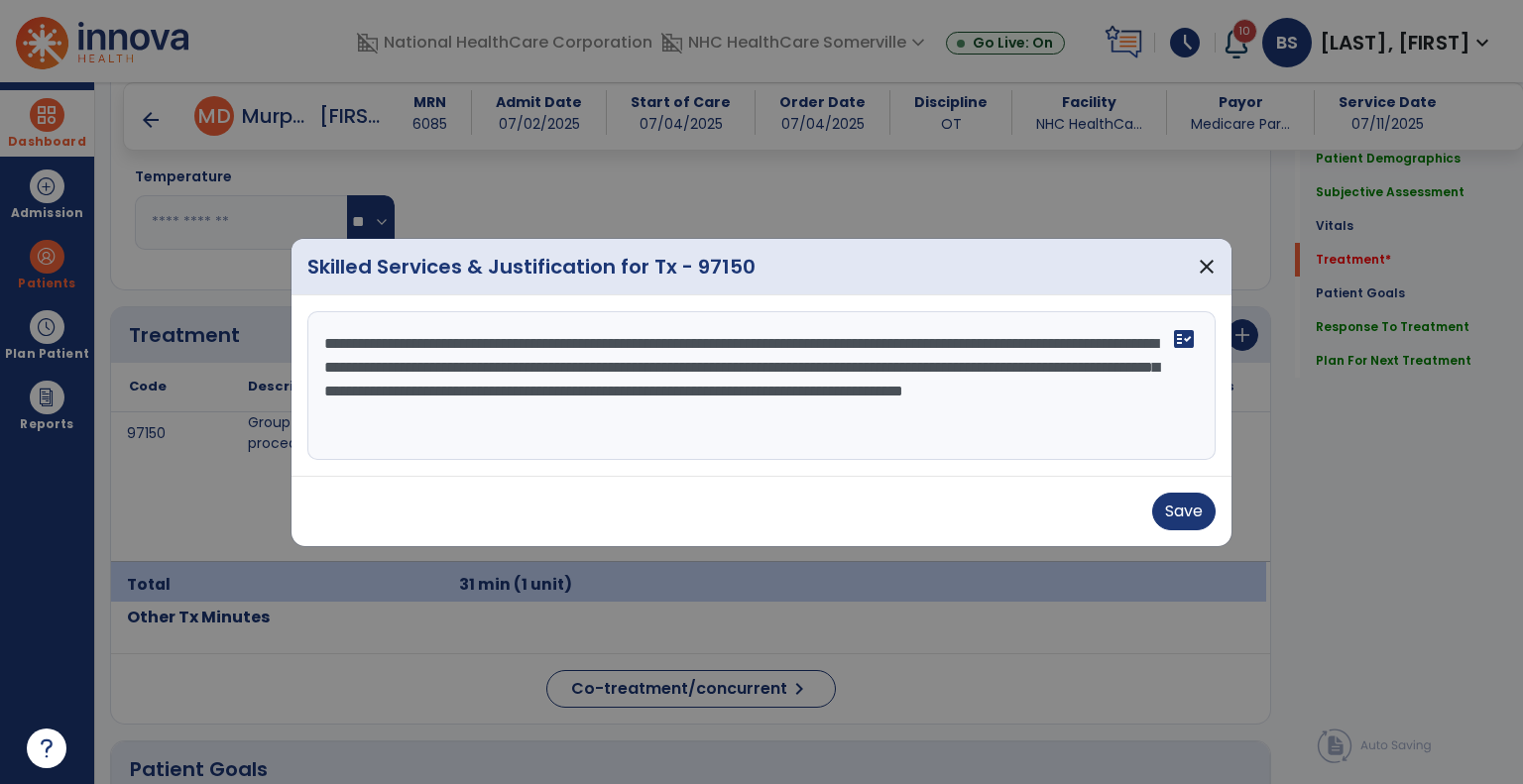 click on "**********" at bounding box center (762, 386) 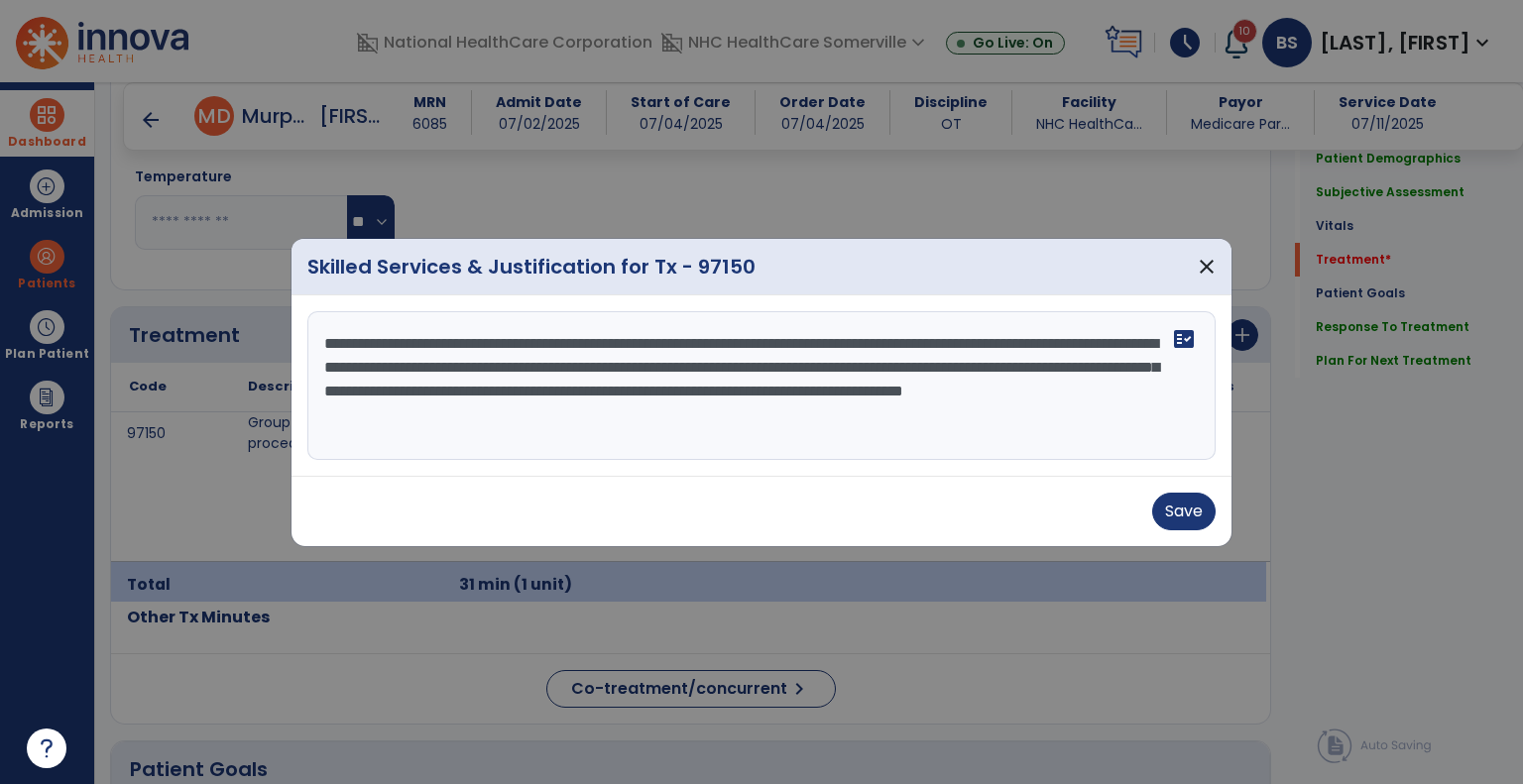 click on "**********" at bounding box center (762, 386) 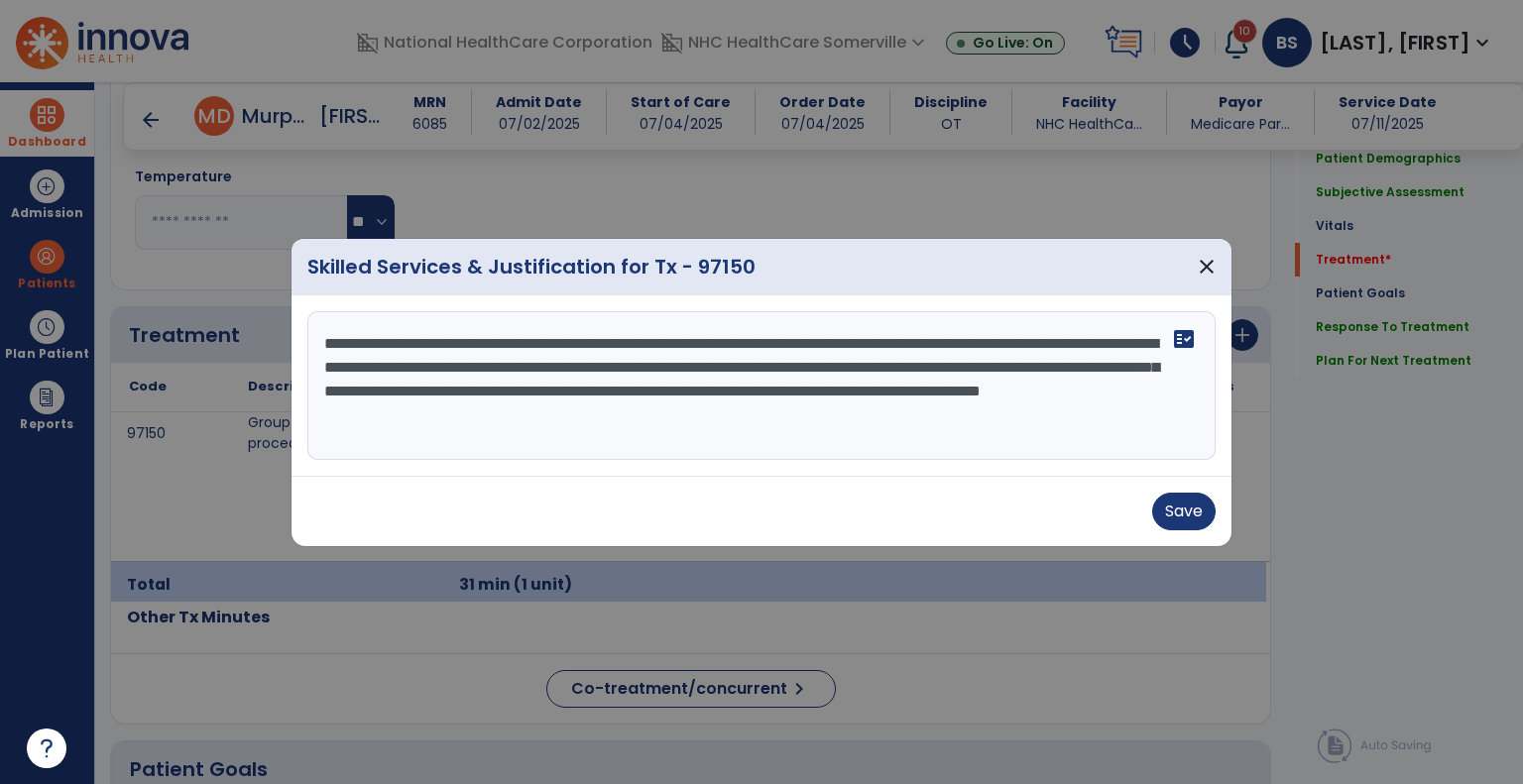 drag, startPoint x: 683, startPoint y: 391, endPoint x: 420, endPoint y: 399, distance: 263.12164 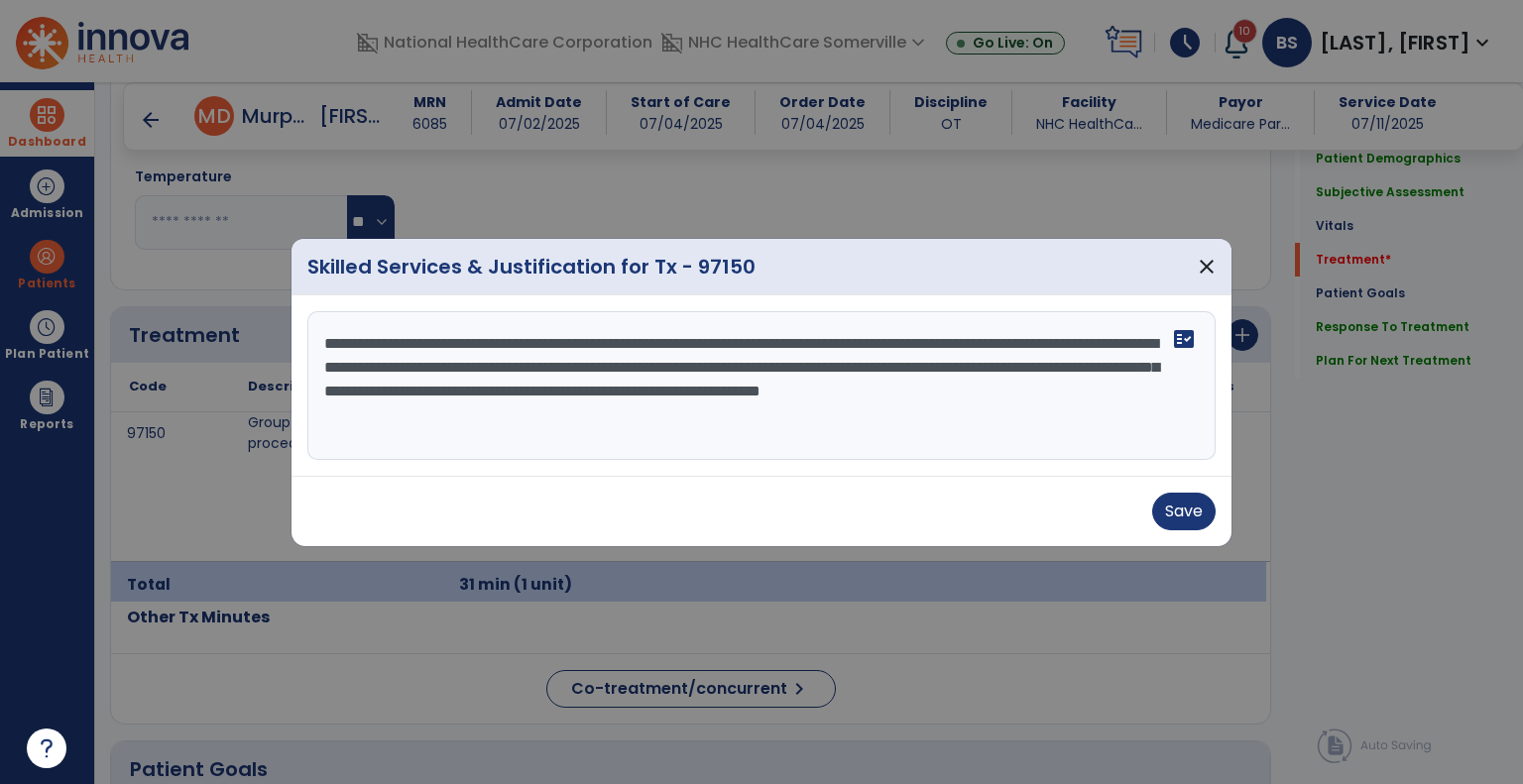 click on "**********" at bounding box center [762, 386] 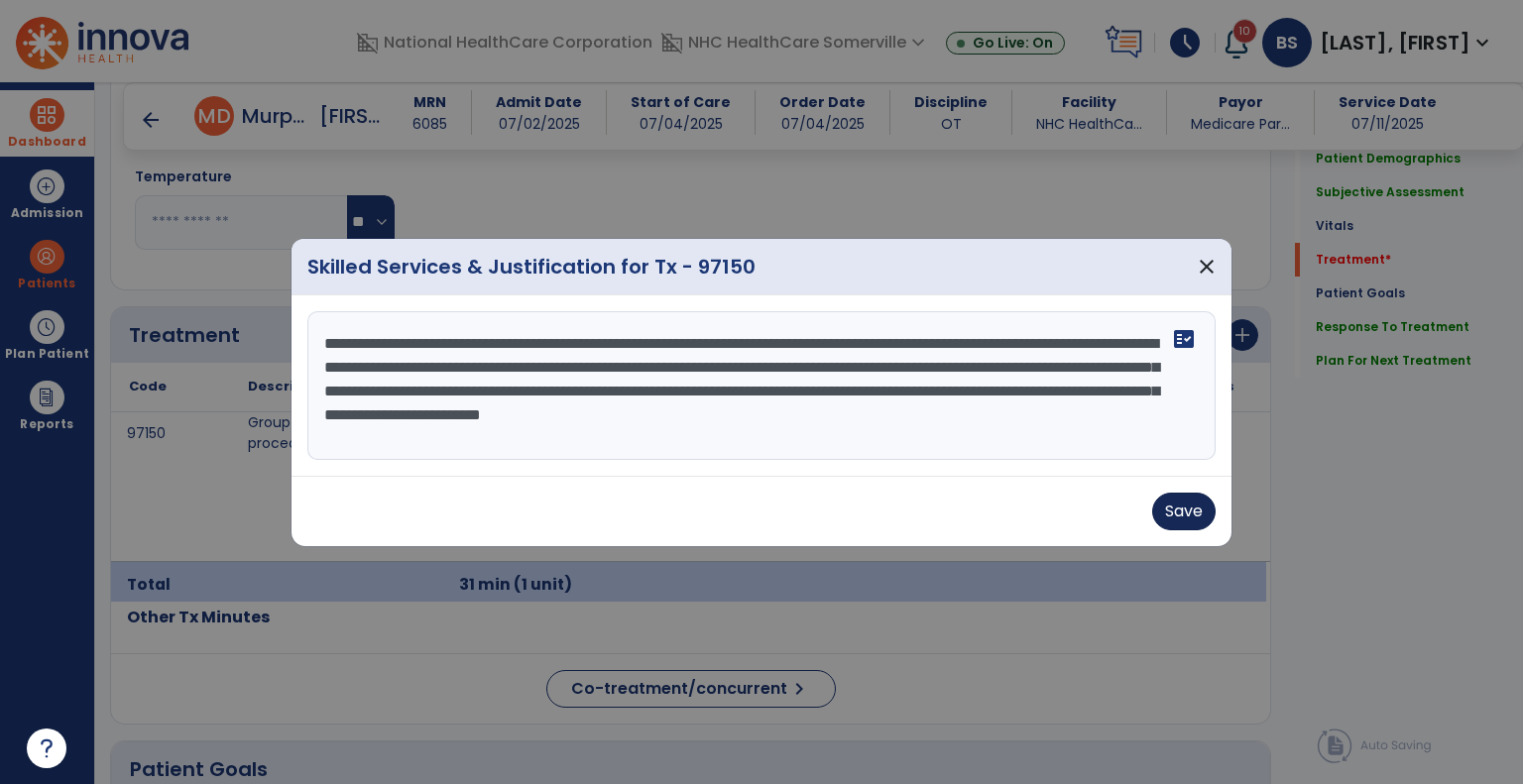 type on "**********" 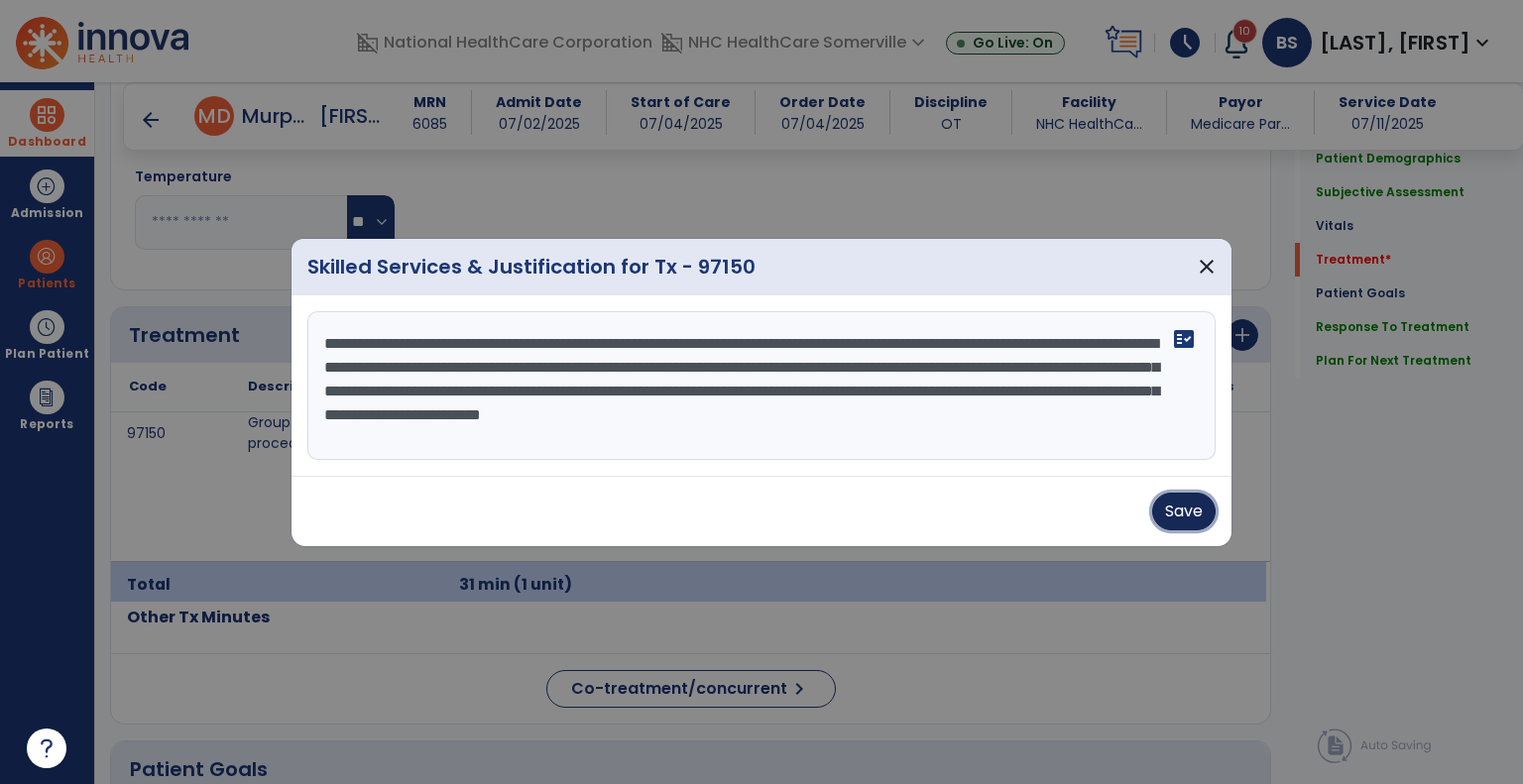 click on "Save" at bounding box center [1184, 511] 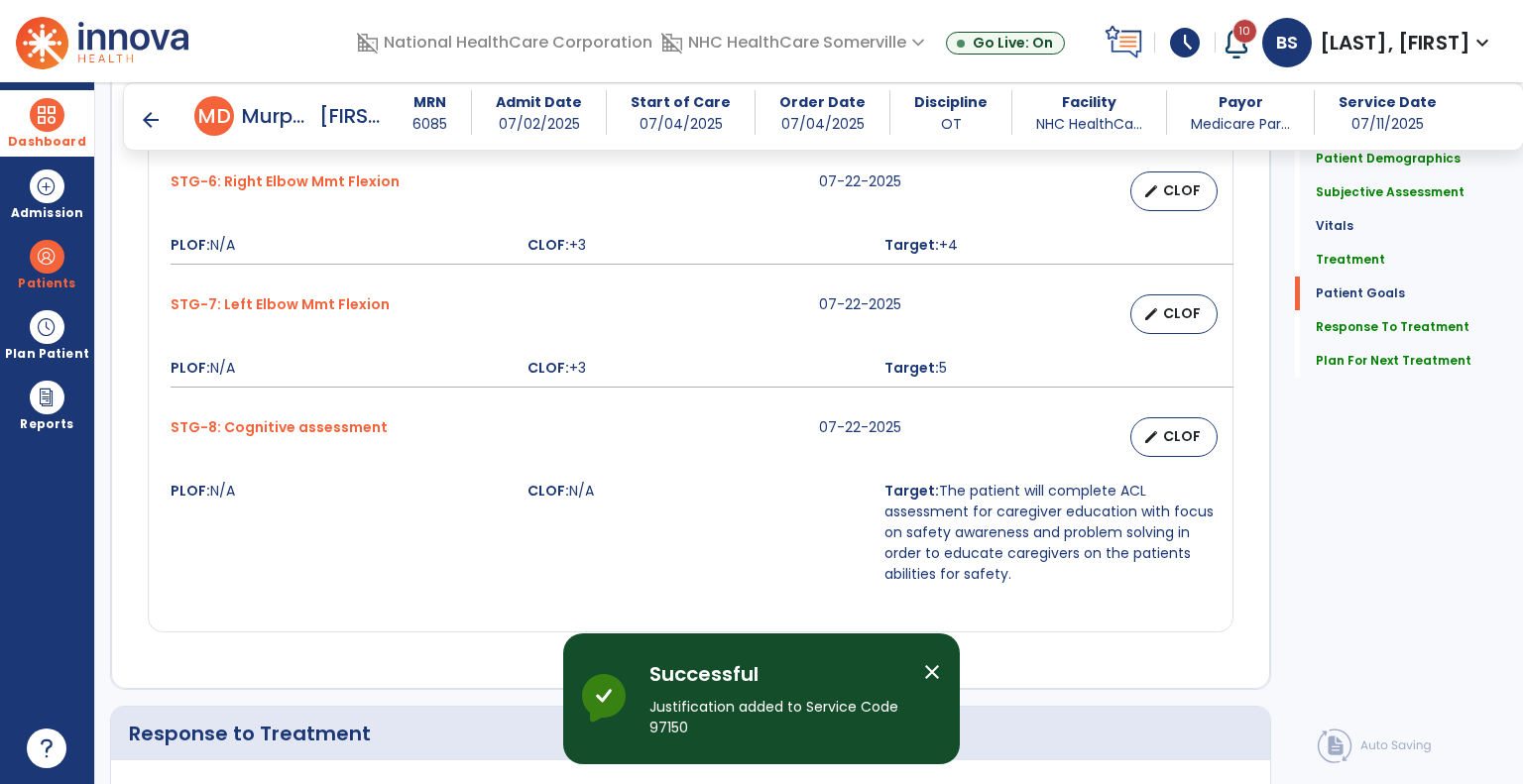 scroll, scrollTop: 2892, scrollLeft: 0, axis: vertical 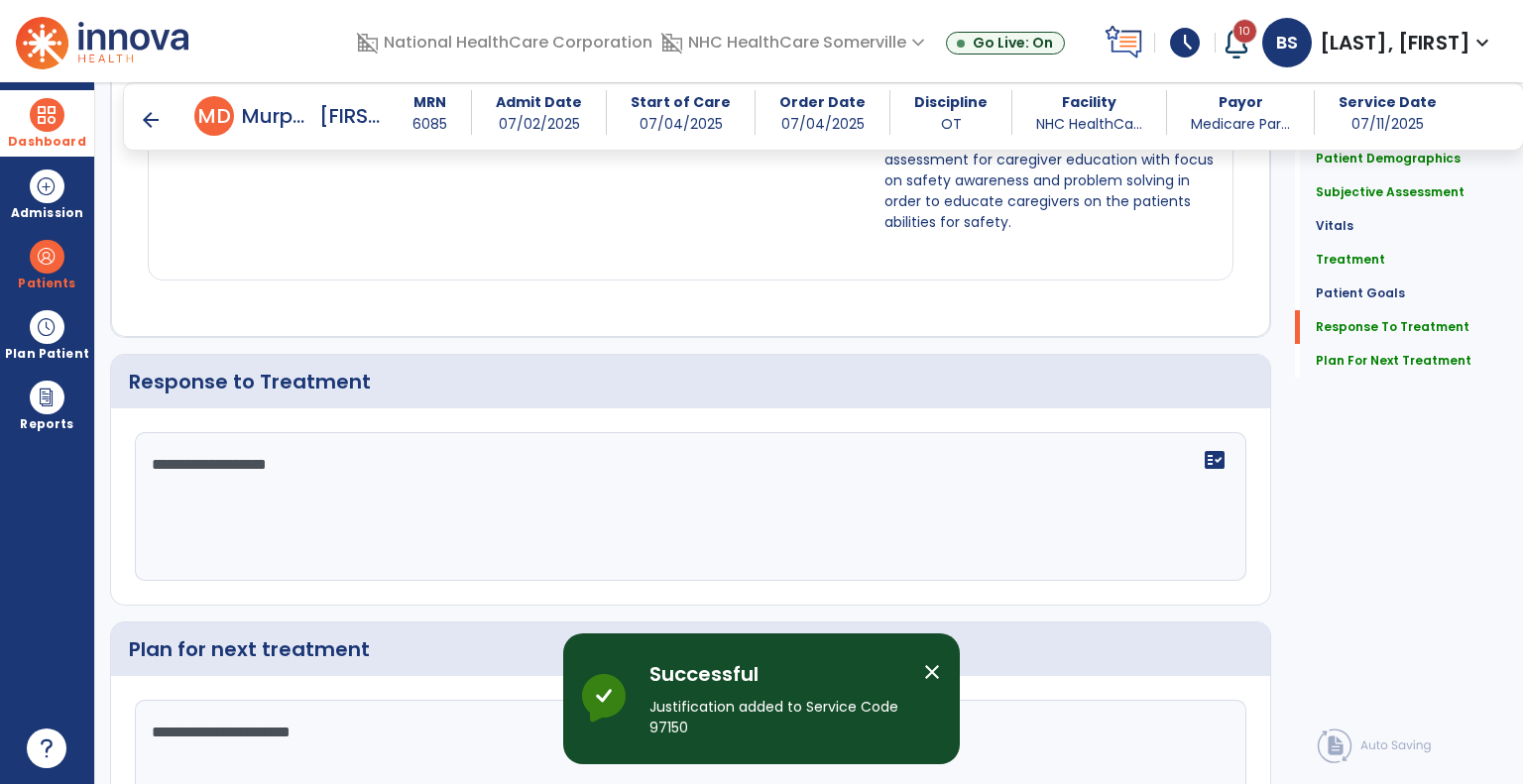 click on "**********" 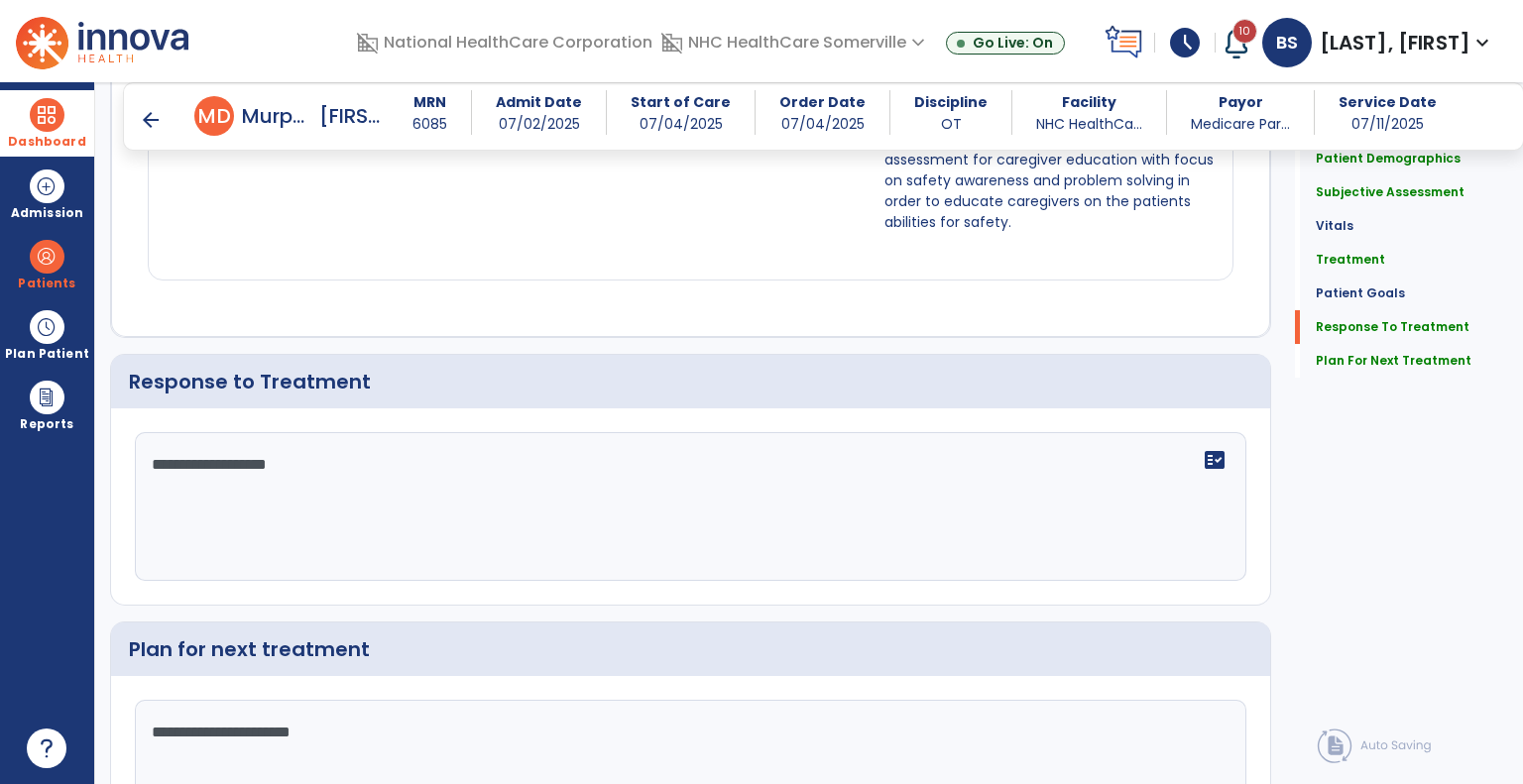 scroll, scrollTop: 3040, scrollLeft: 0, axis: vertical 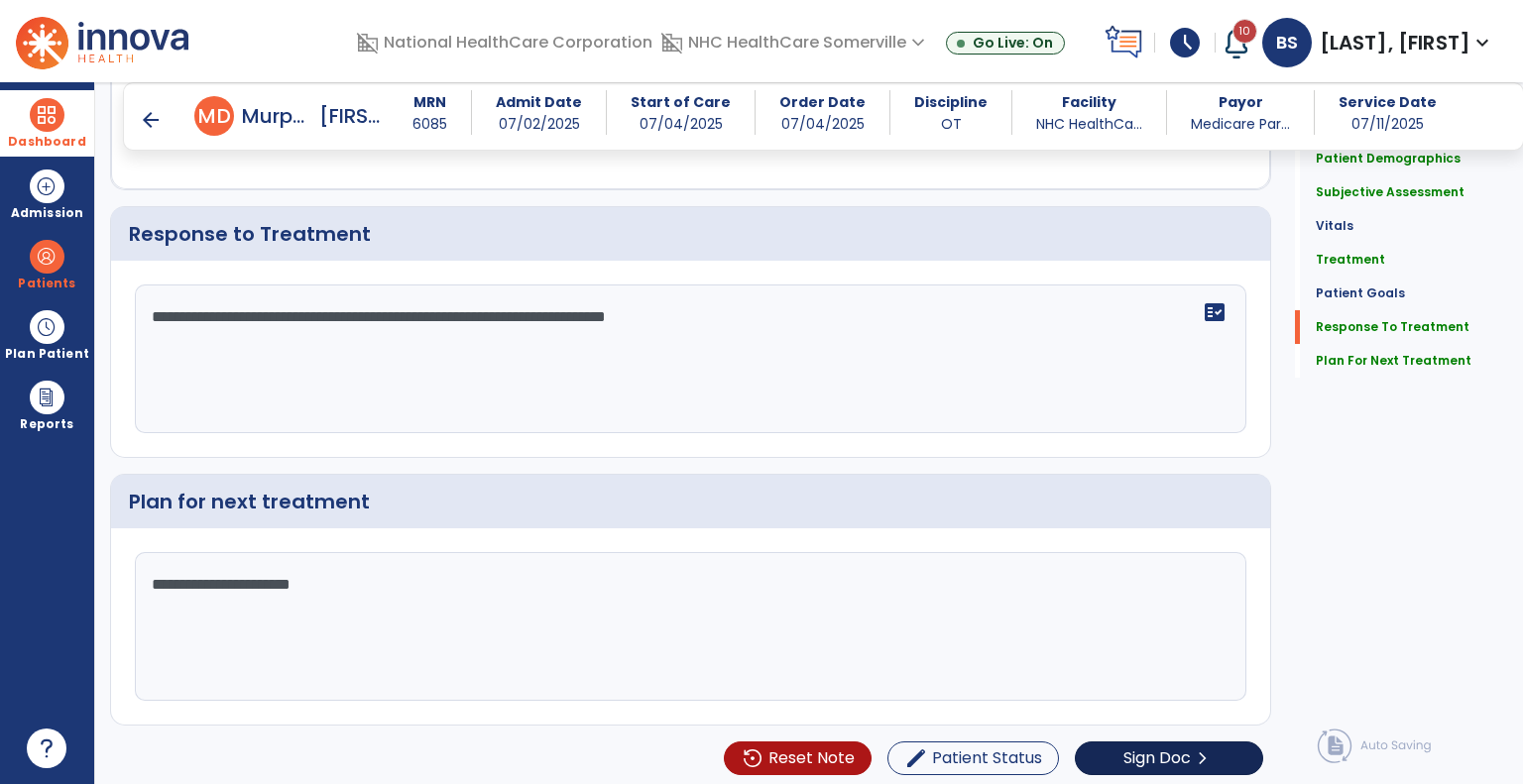 type on "**********" 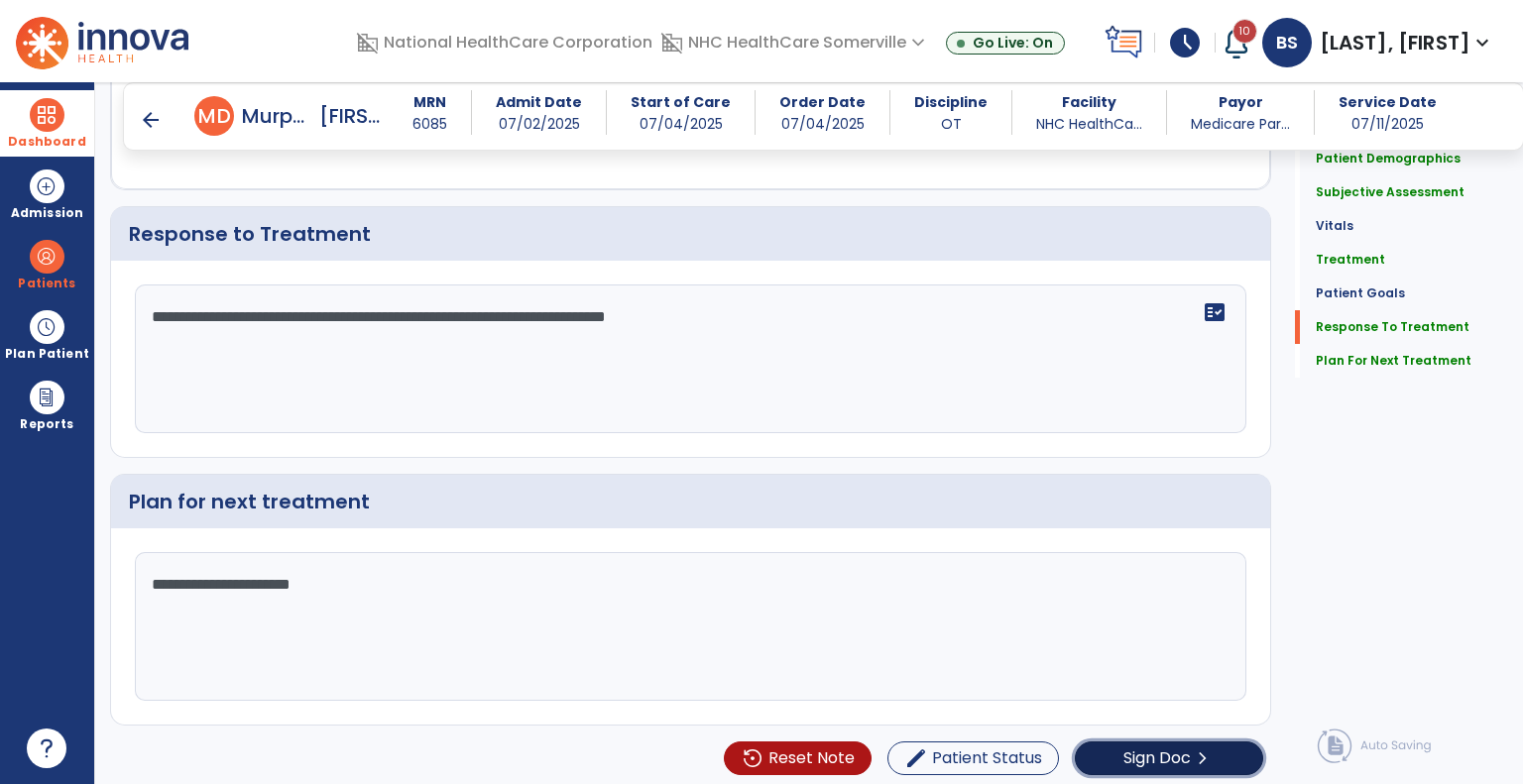 click on "Sign Doc  chevron_right" 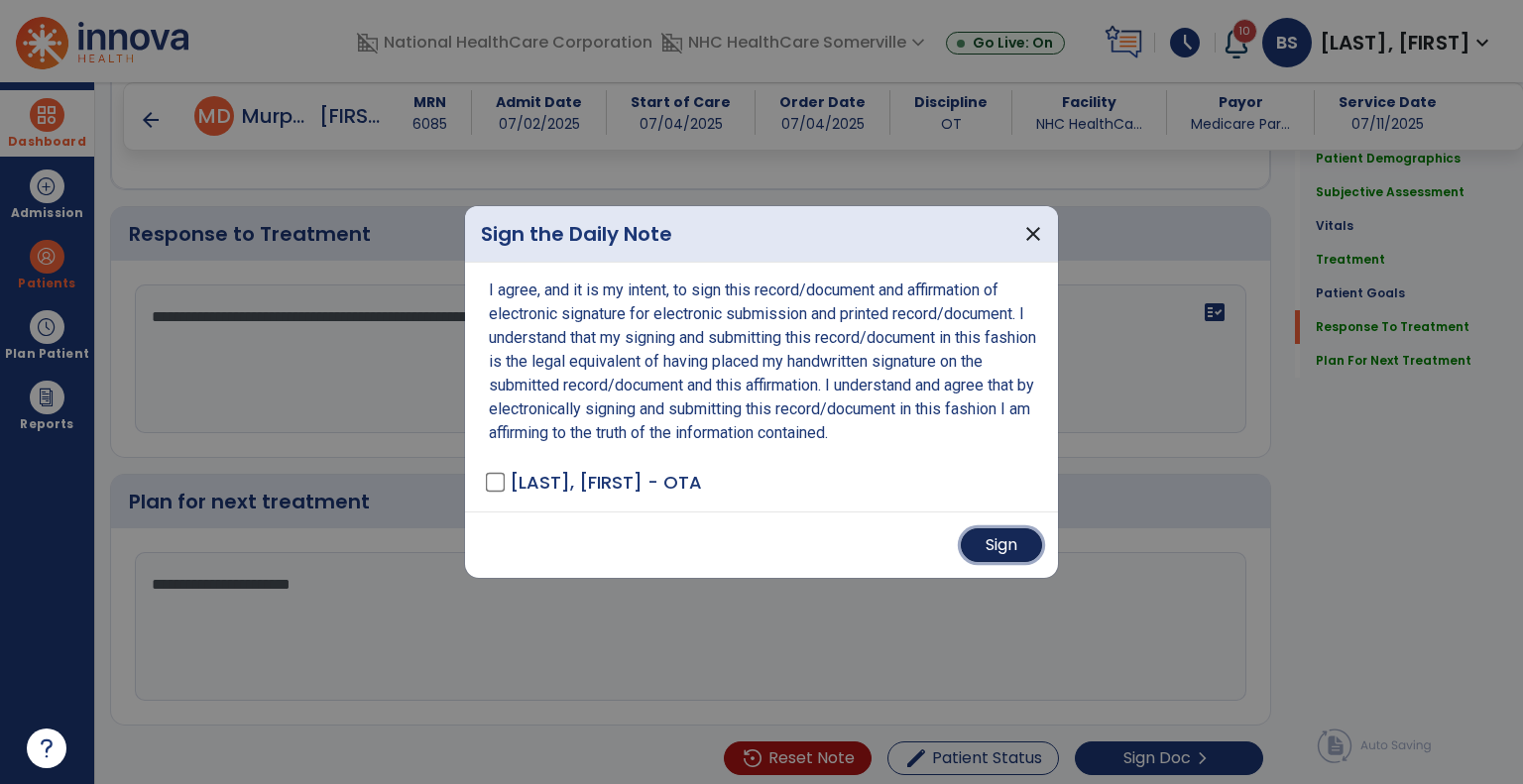 click on "Sign" at bounding box center (1001, 545) 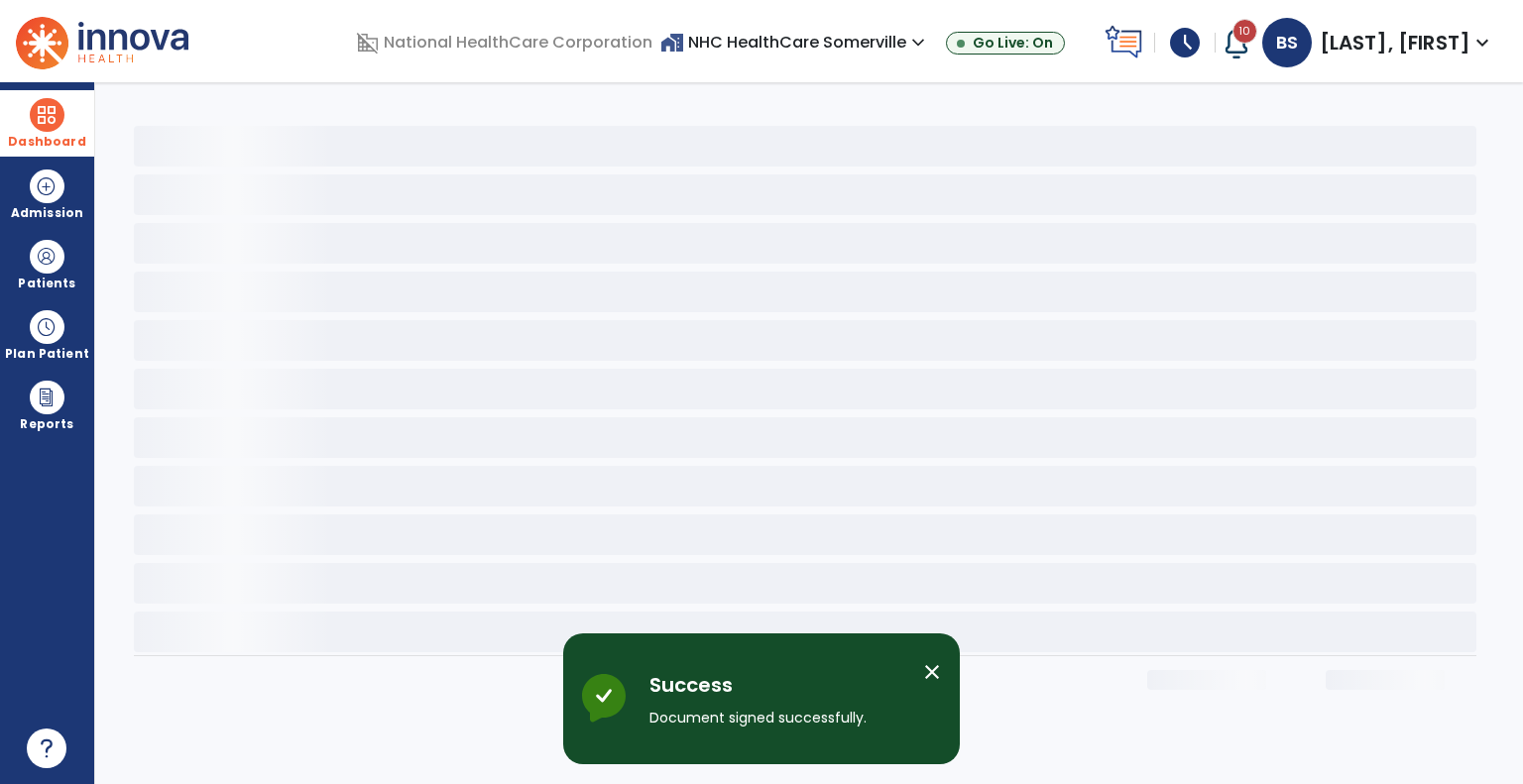 scroll, scrollTop: 0, scrollLeft: 0, axis: both 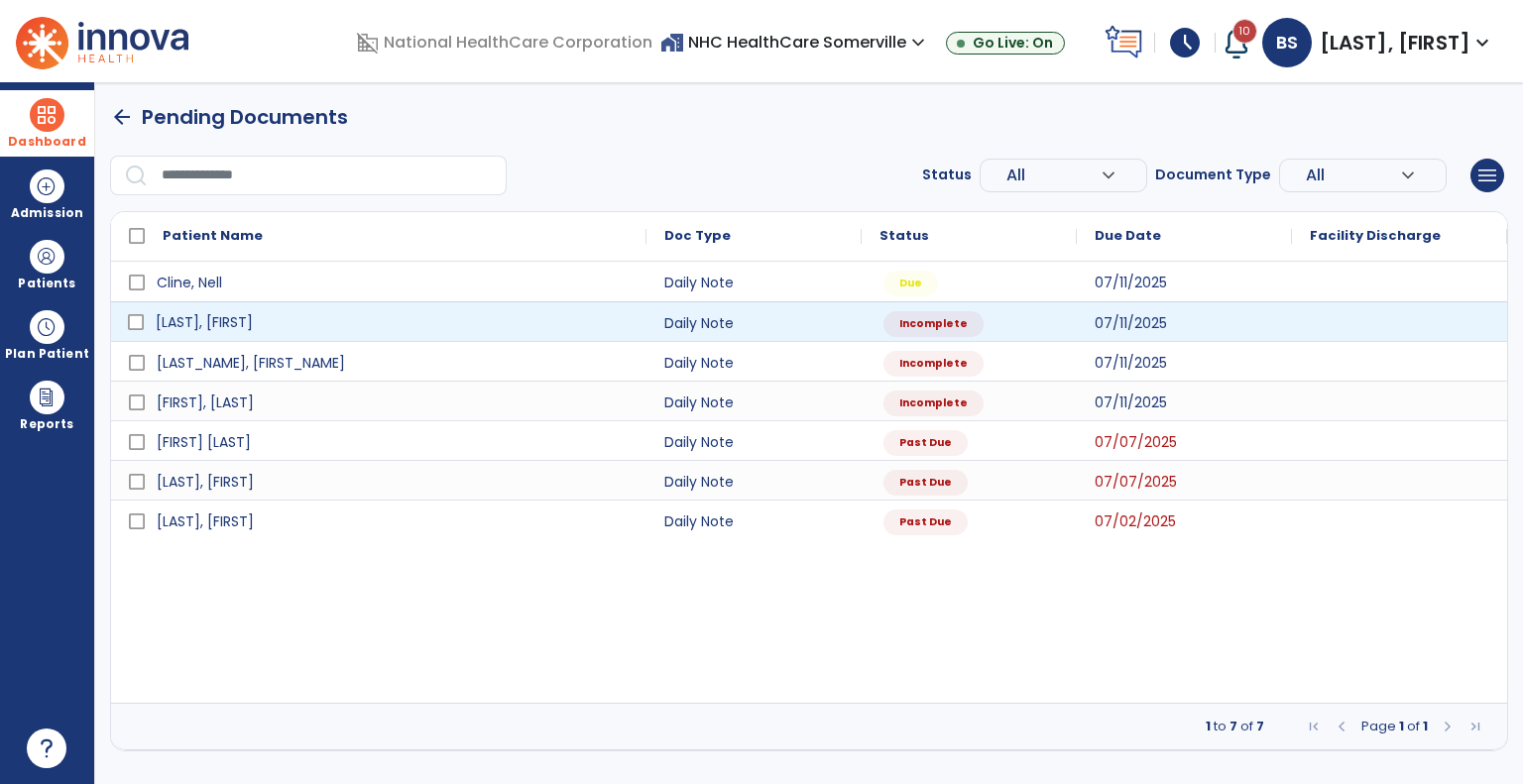 click on "[LAST], [FIRST]" at bounding box center [393, 322] 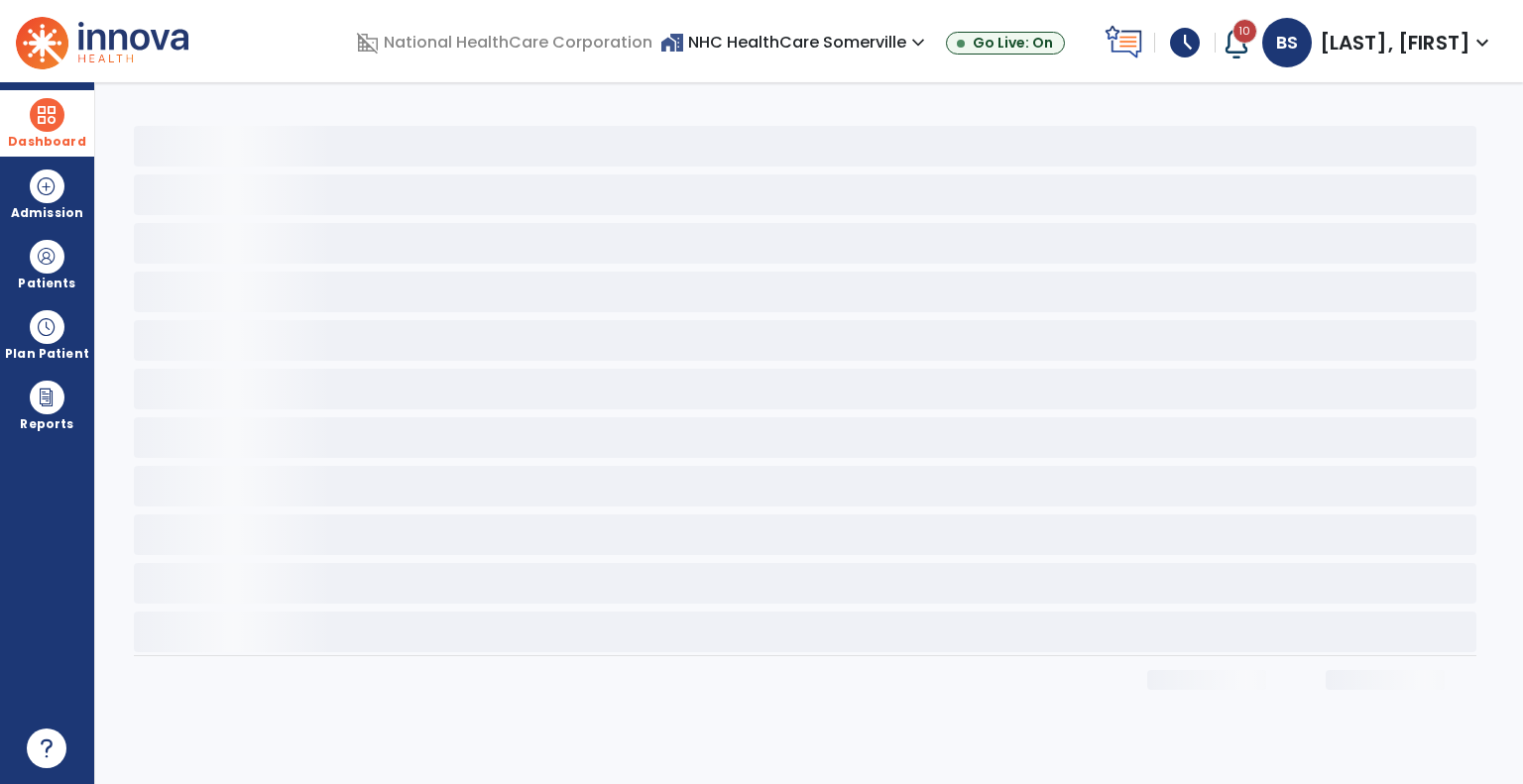 click 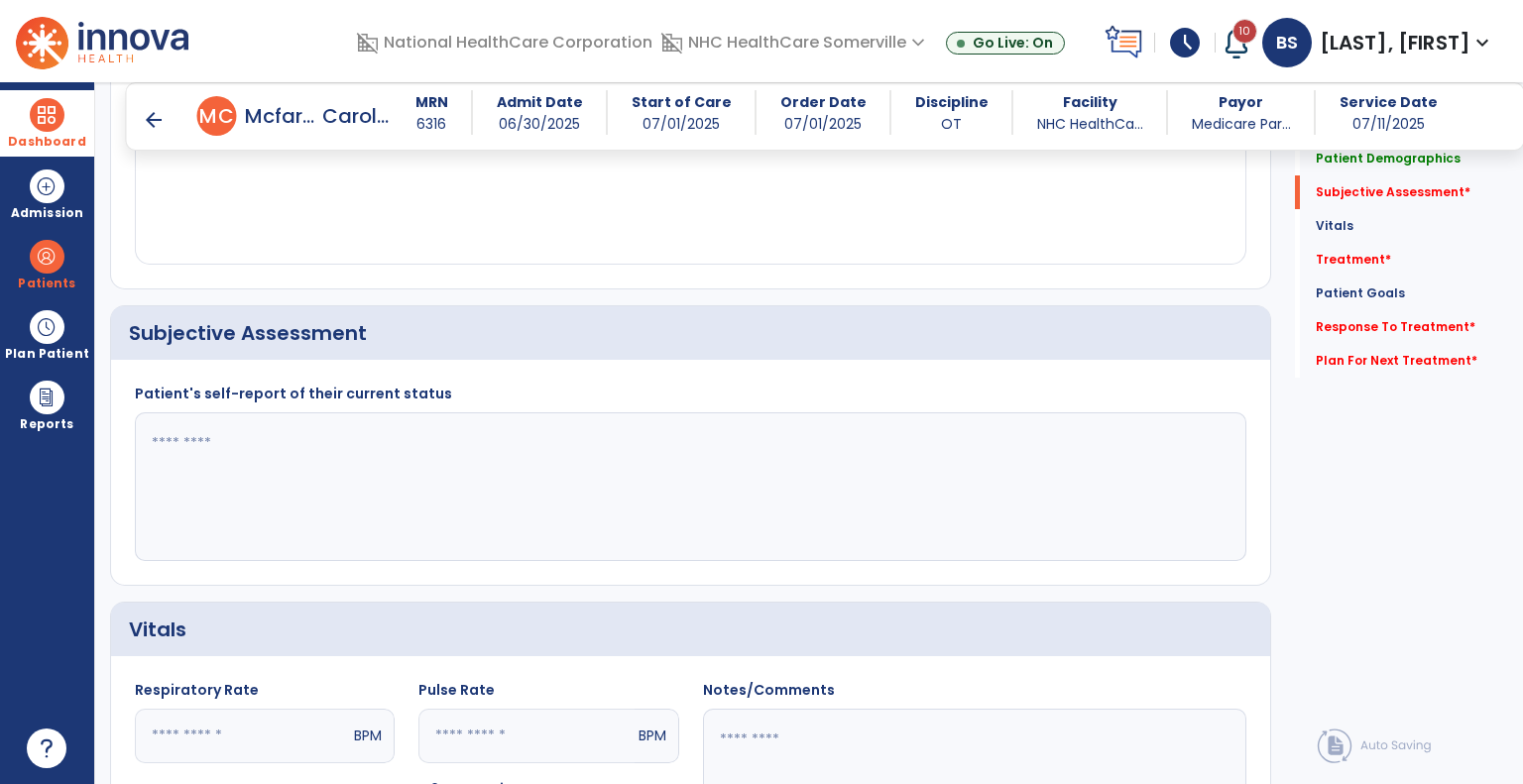 scroll, scrollTop: 328, scrollLeft: 0, axis: vertical 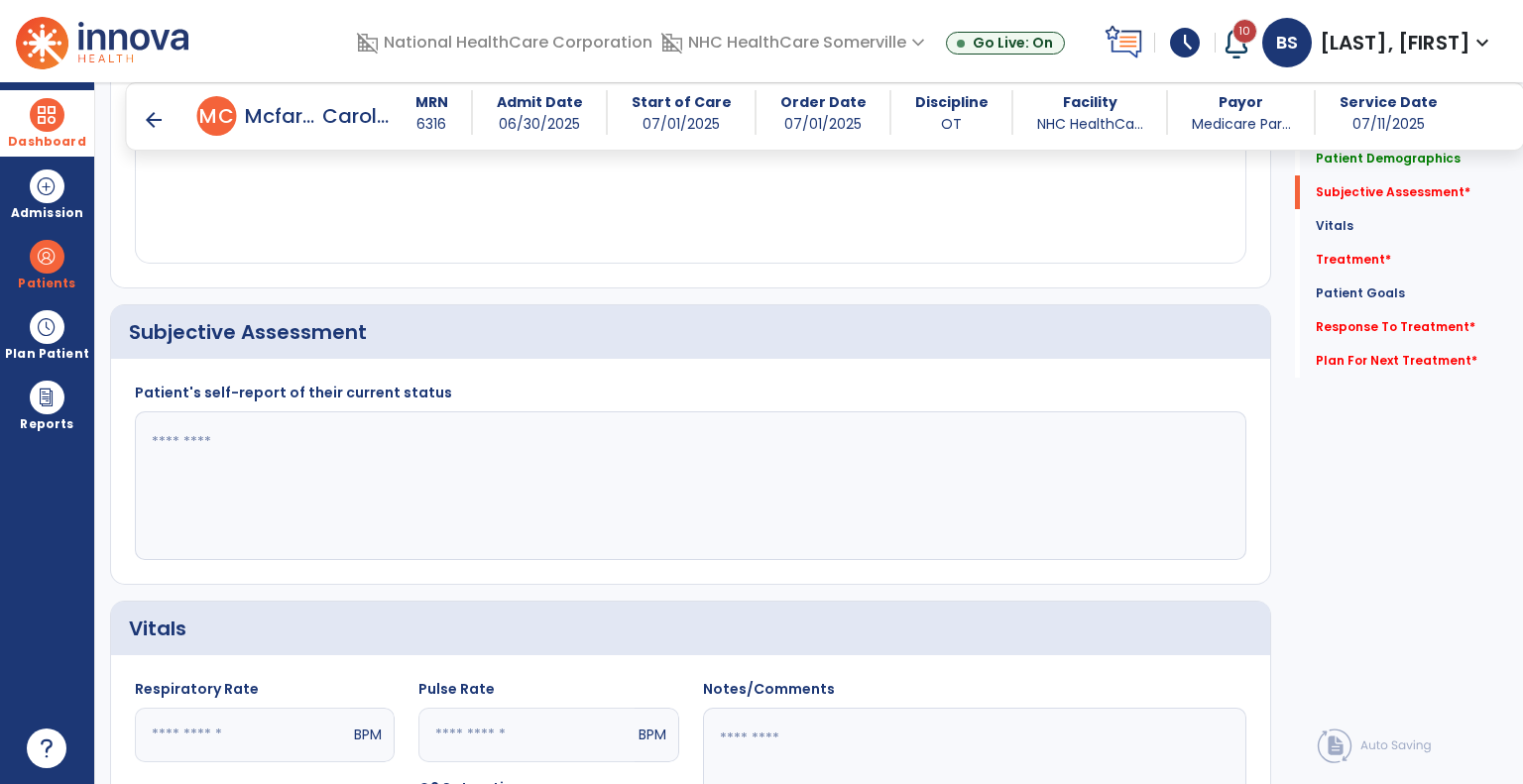 click 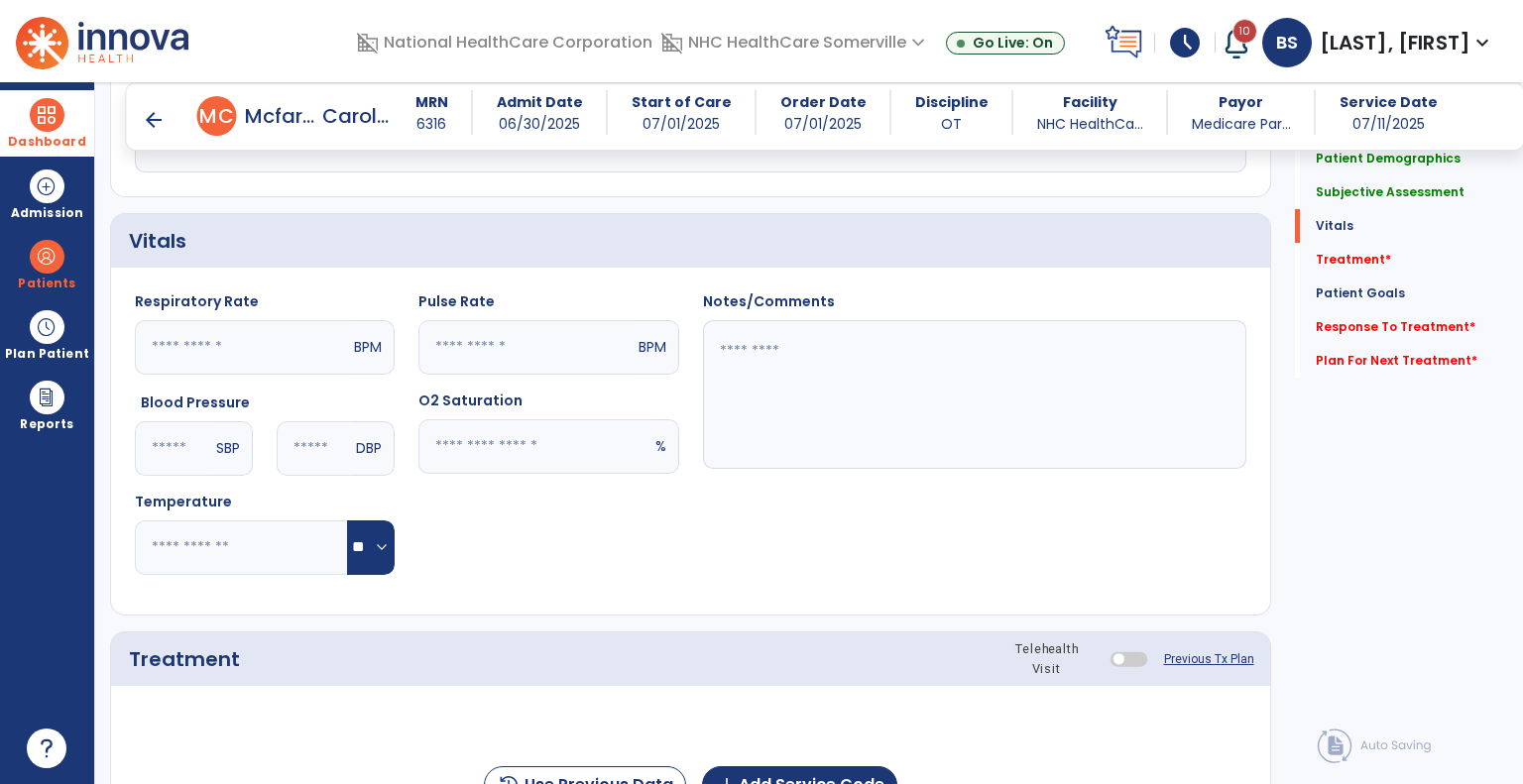 scroll, scrollTop: 721, scrollLeft: 0, axis: vertical 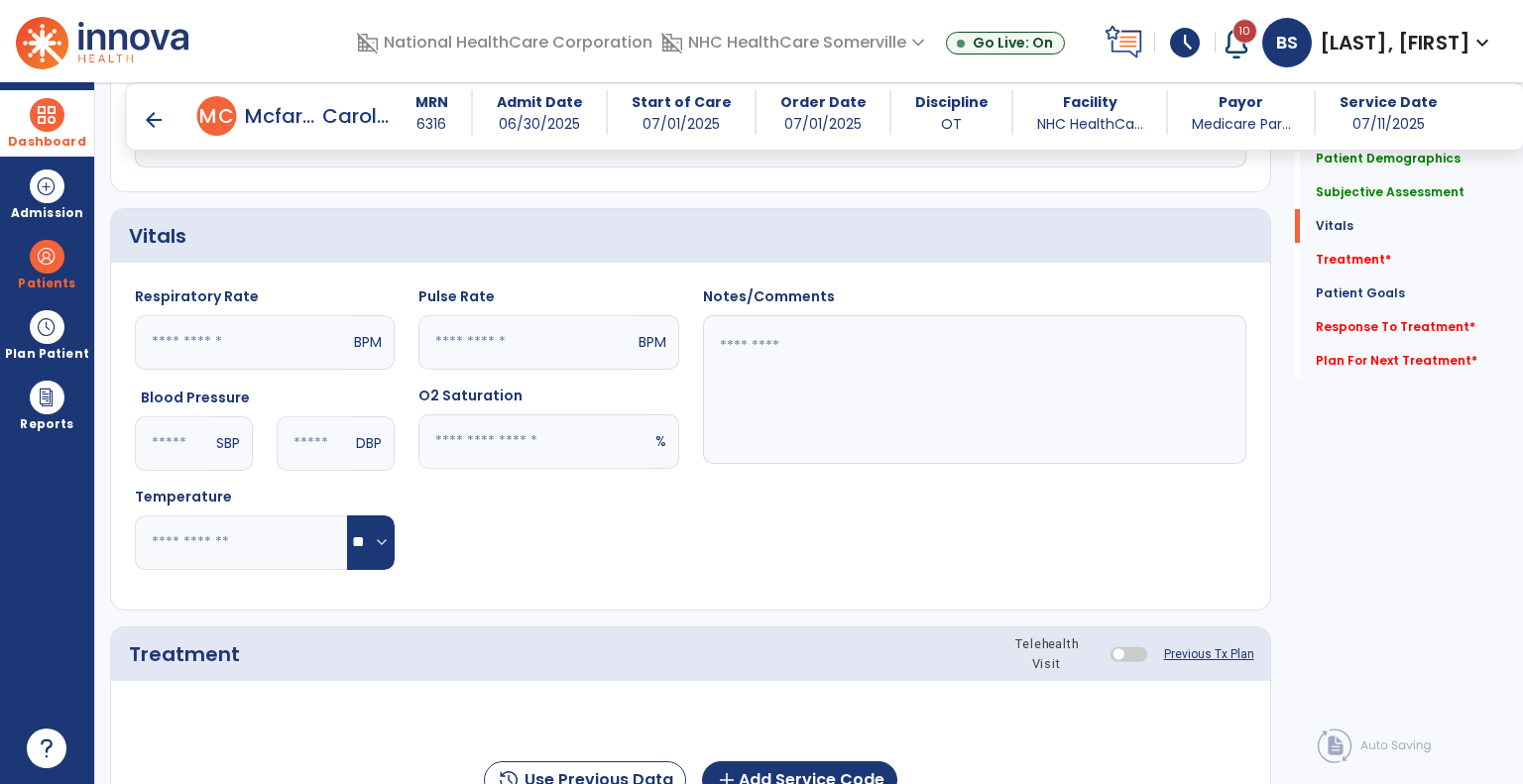 type on "**********" 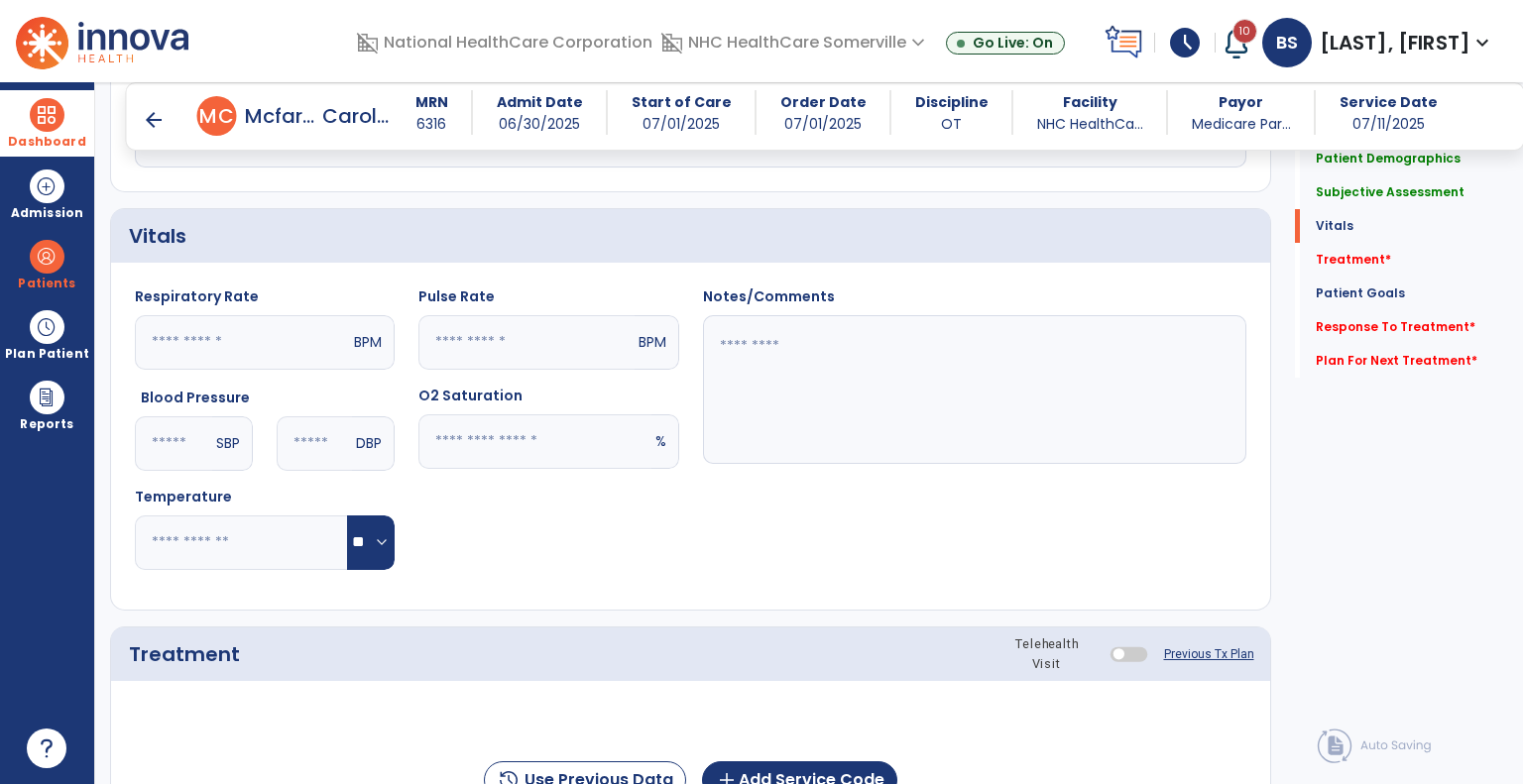 click 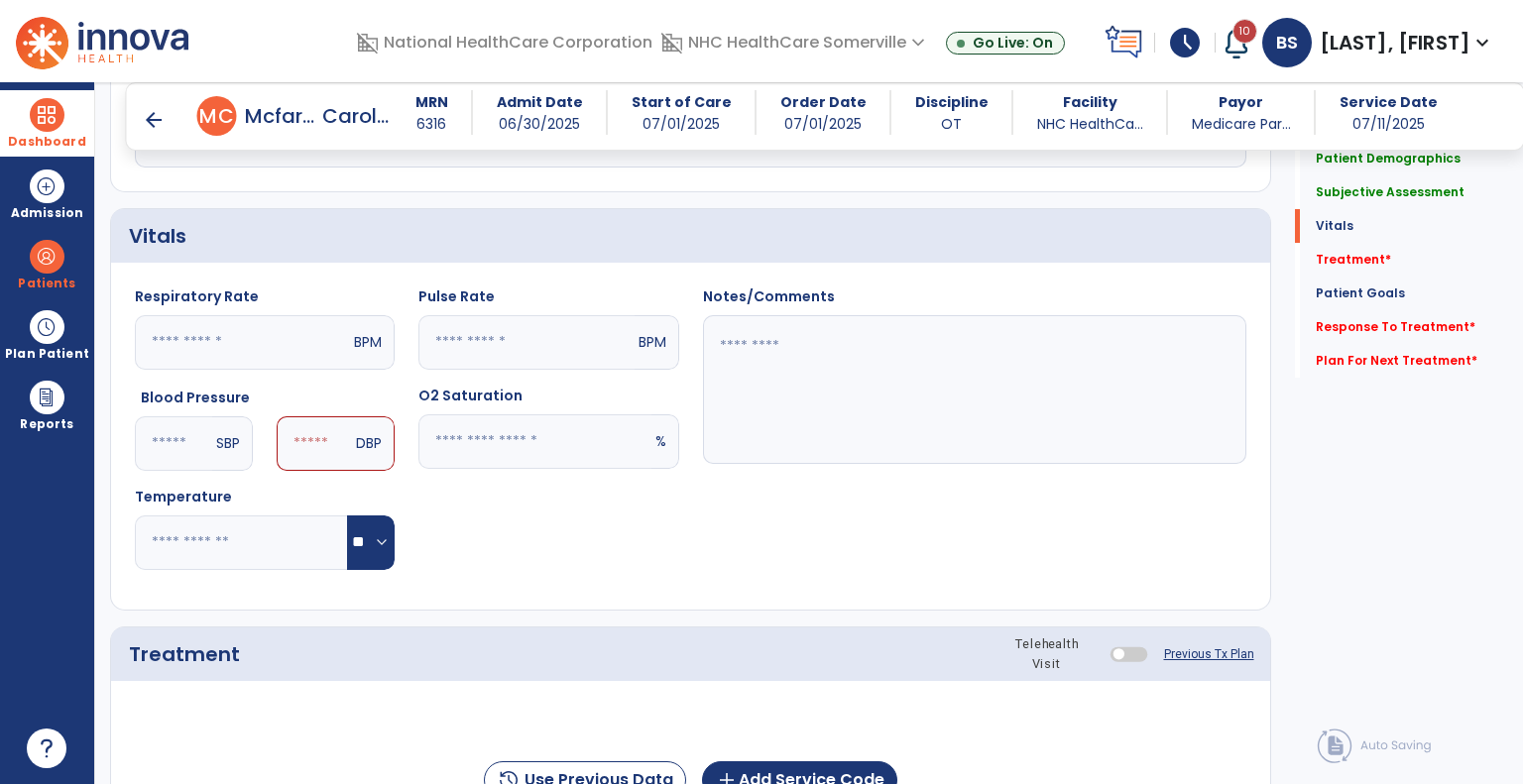 type on "***" 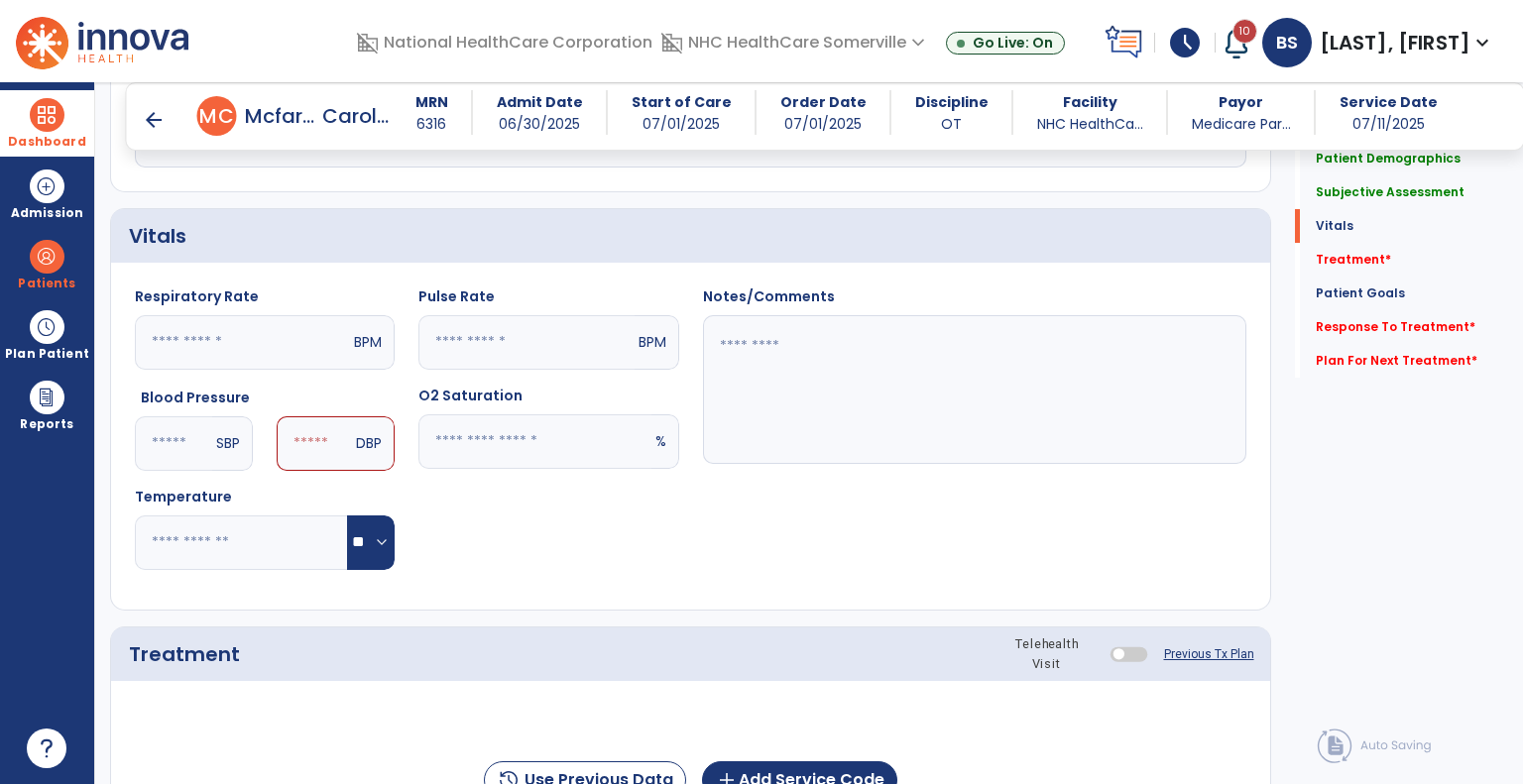 click 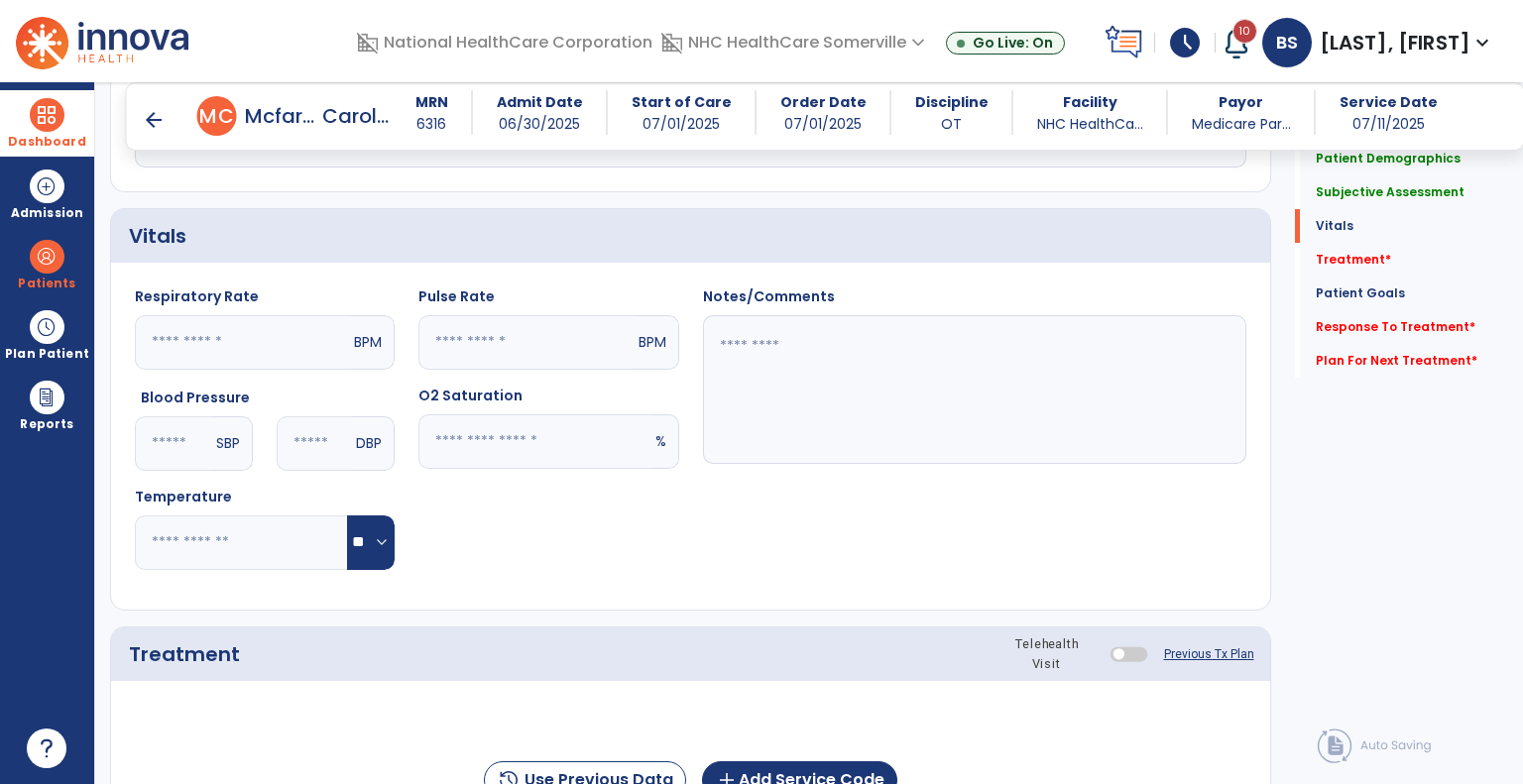 type on "**" 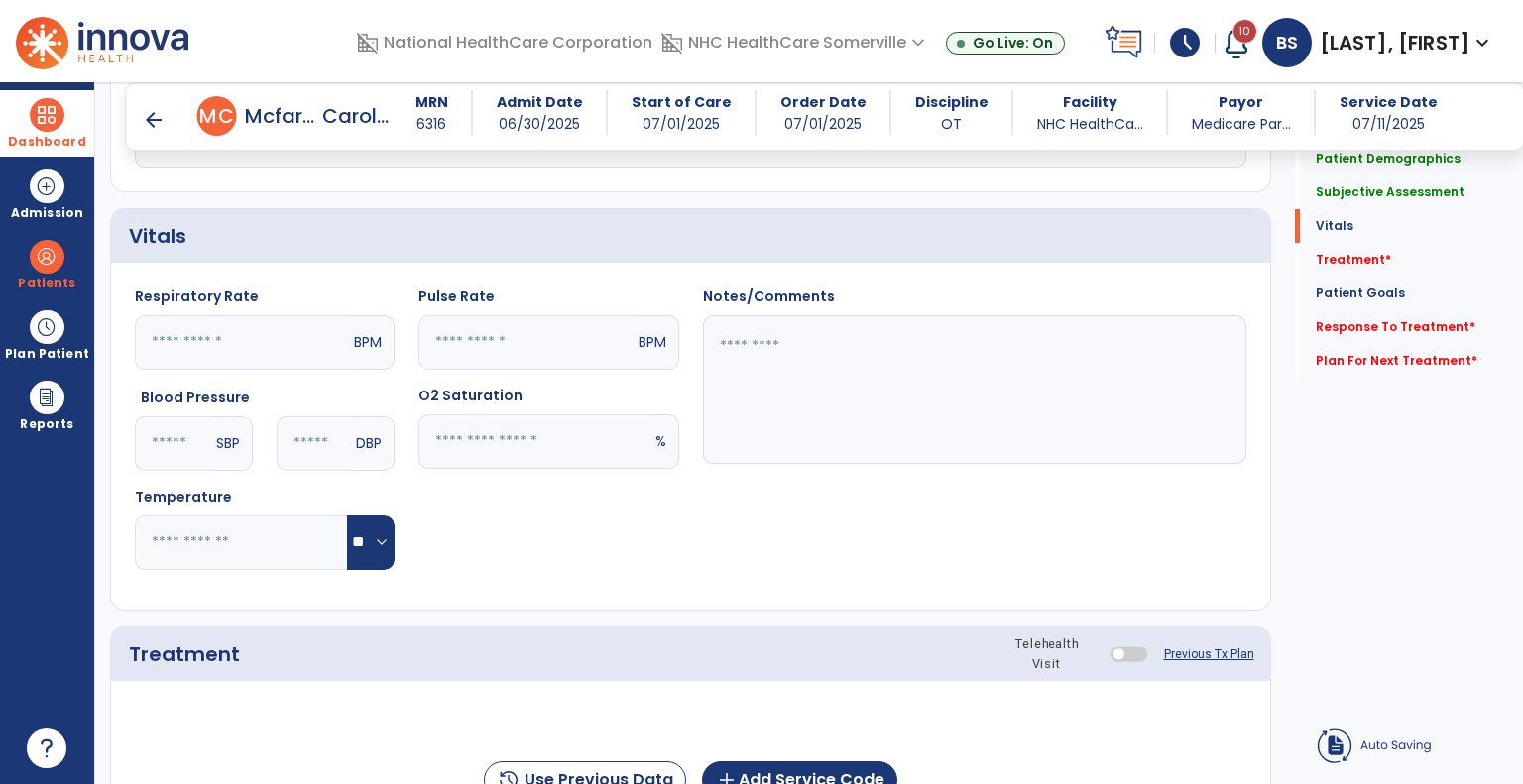 click on "Pulse Rate  BPM O2 Saturation  %" 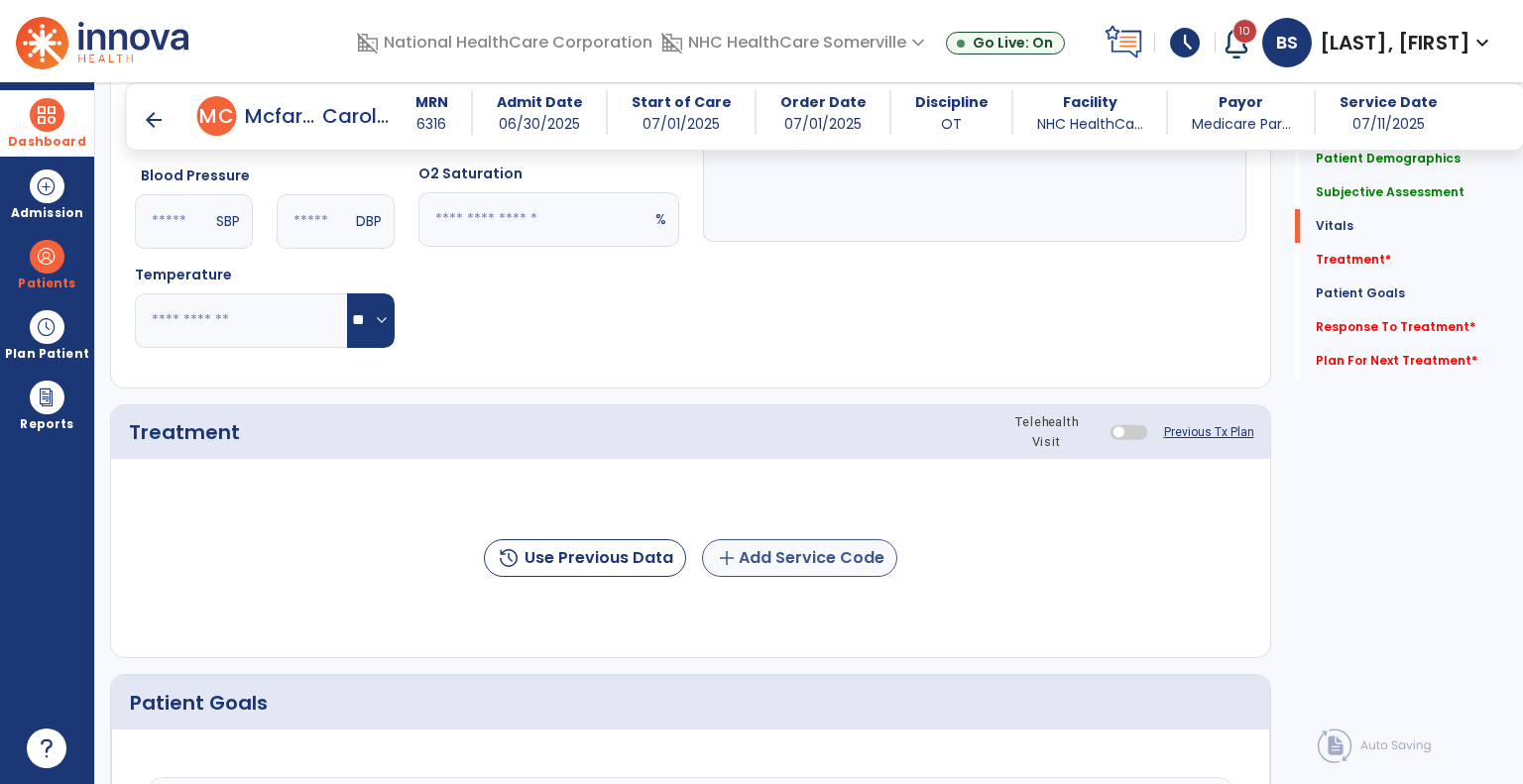 scroll, scrollTop: 944, scrollLeft: 0, axis: vertical 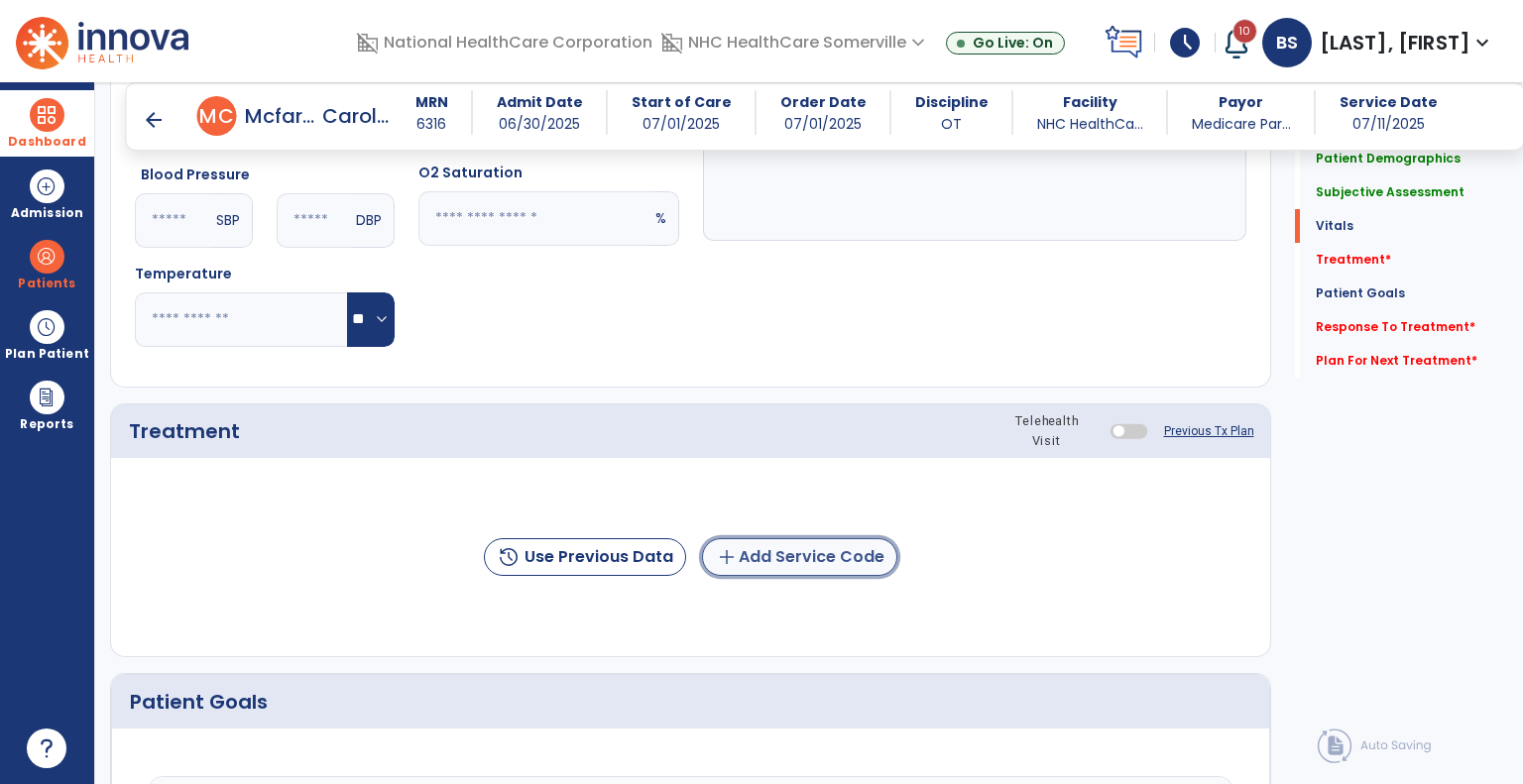 click on "add  Add Service Code" 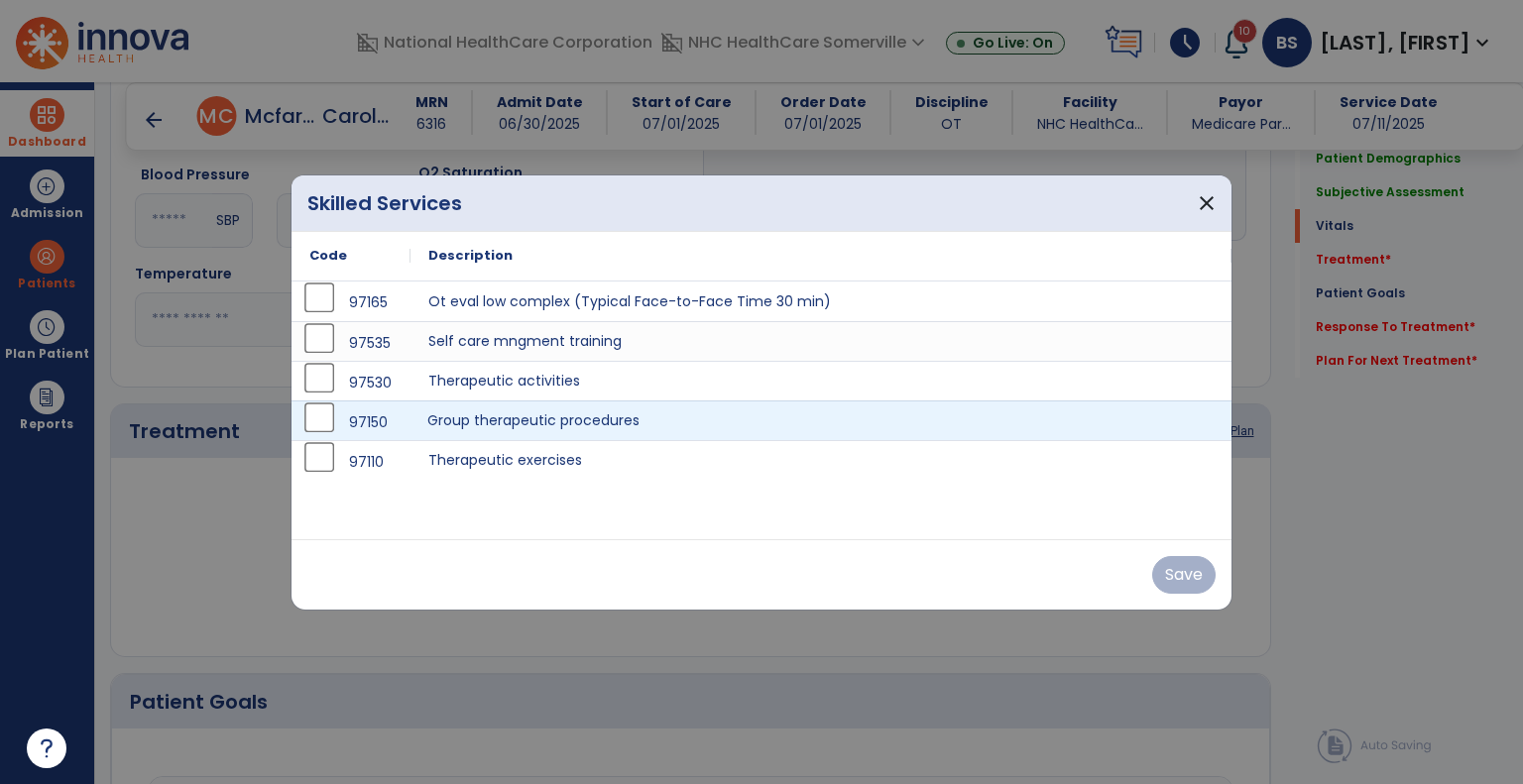 click on "Group therapeutic procedures" at bounding box center [821, 420] 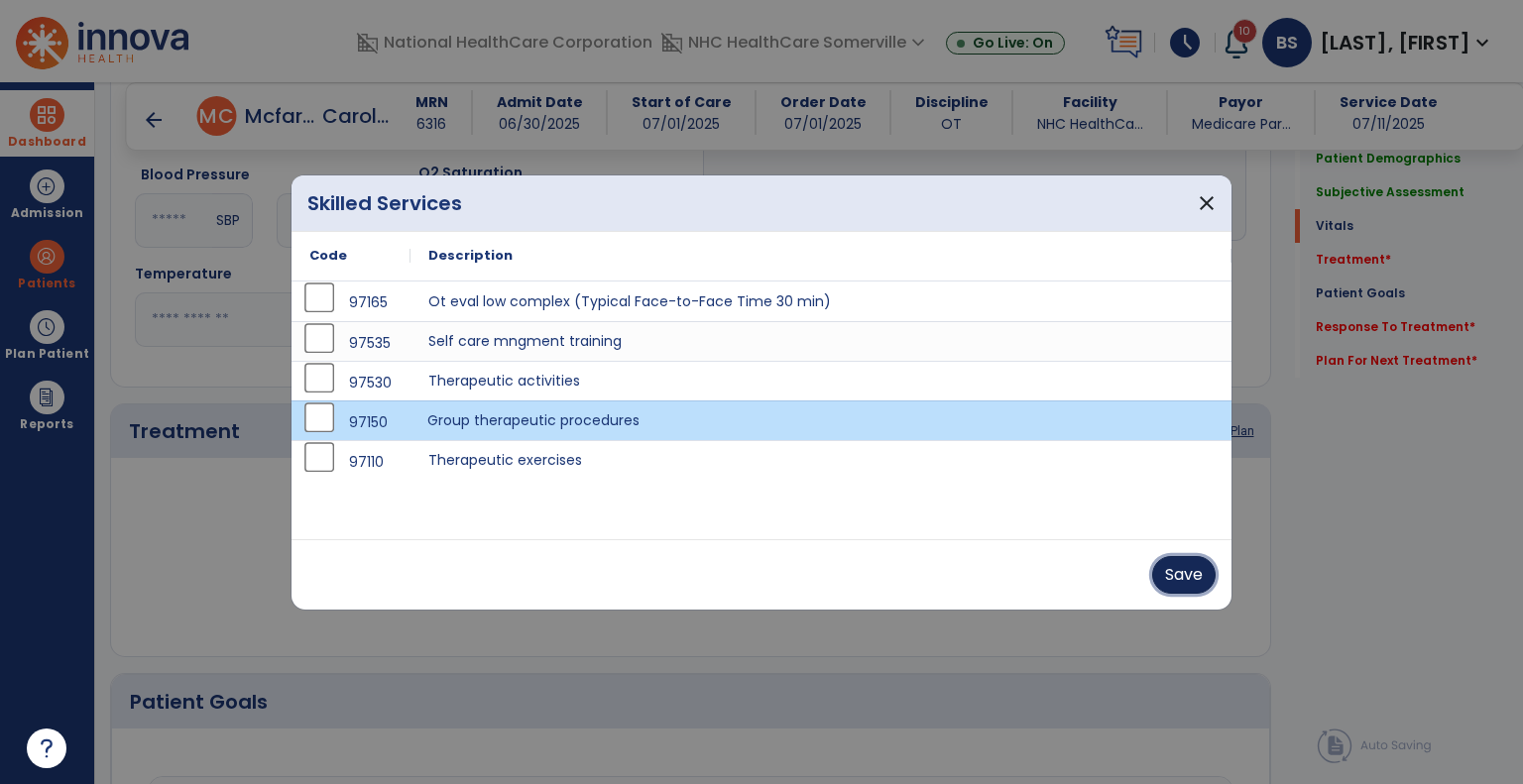 click on "Save" at bounding box center (1184, 575) 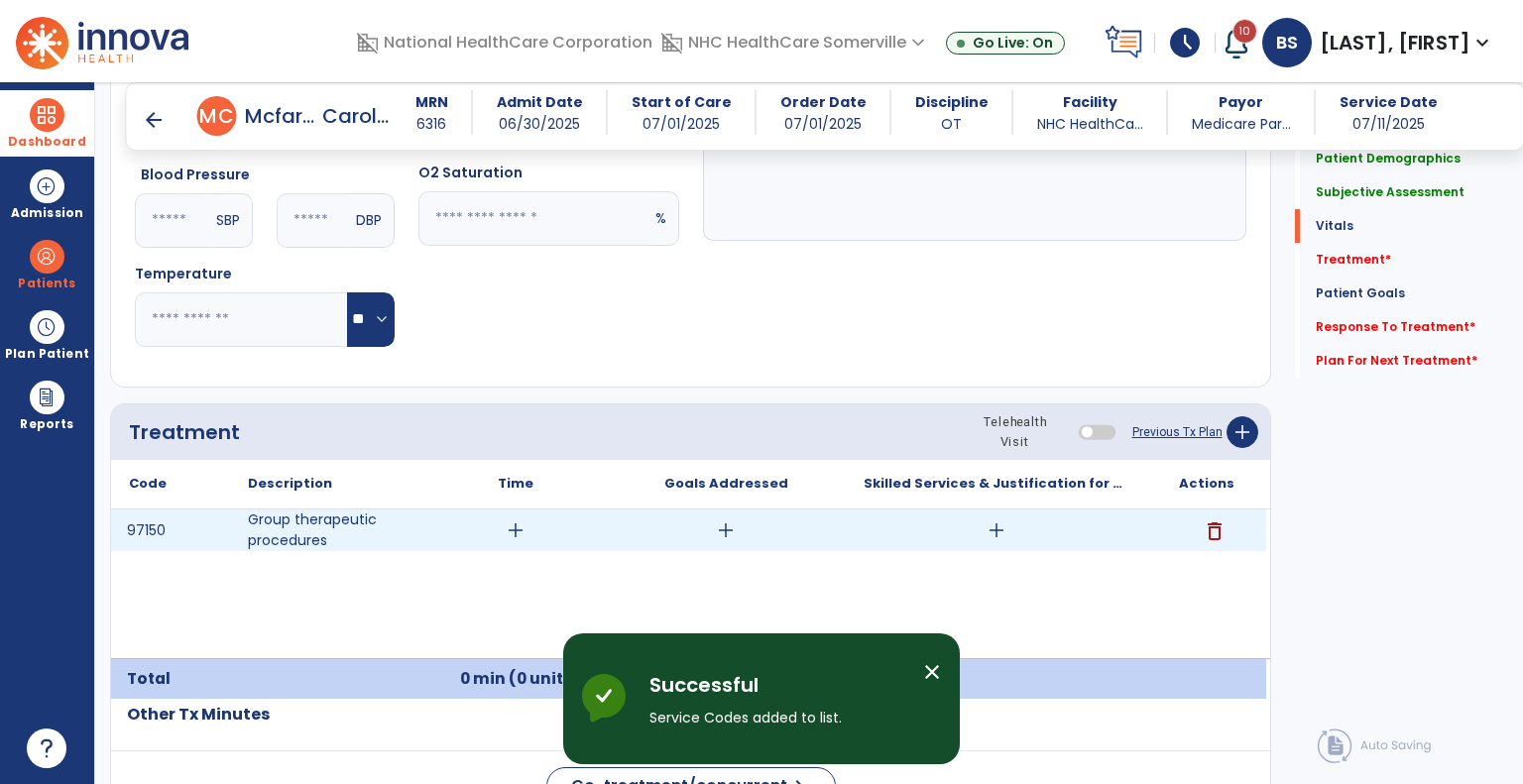 click on "add" at bounding box center (516, 530) 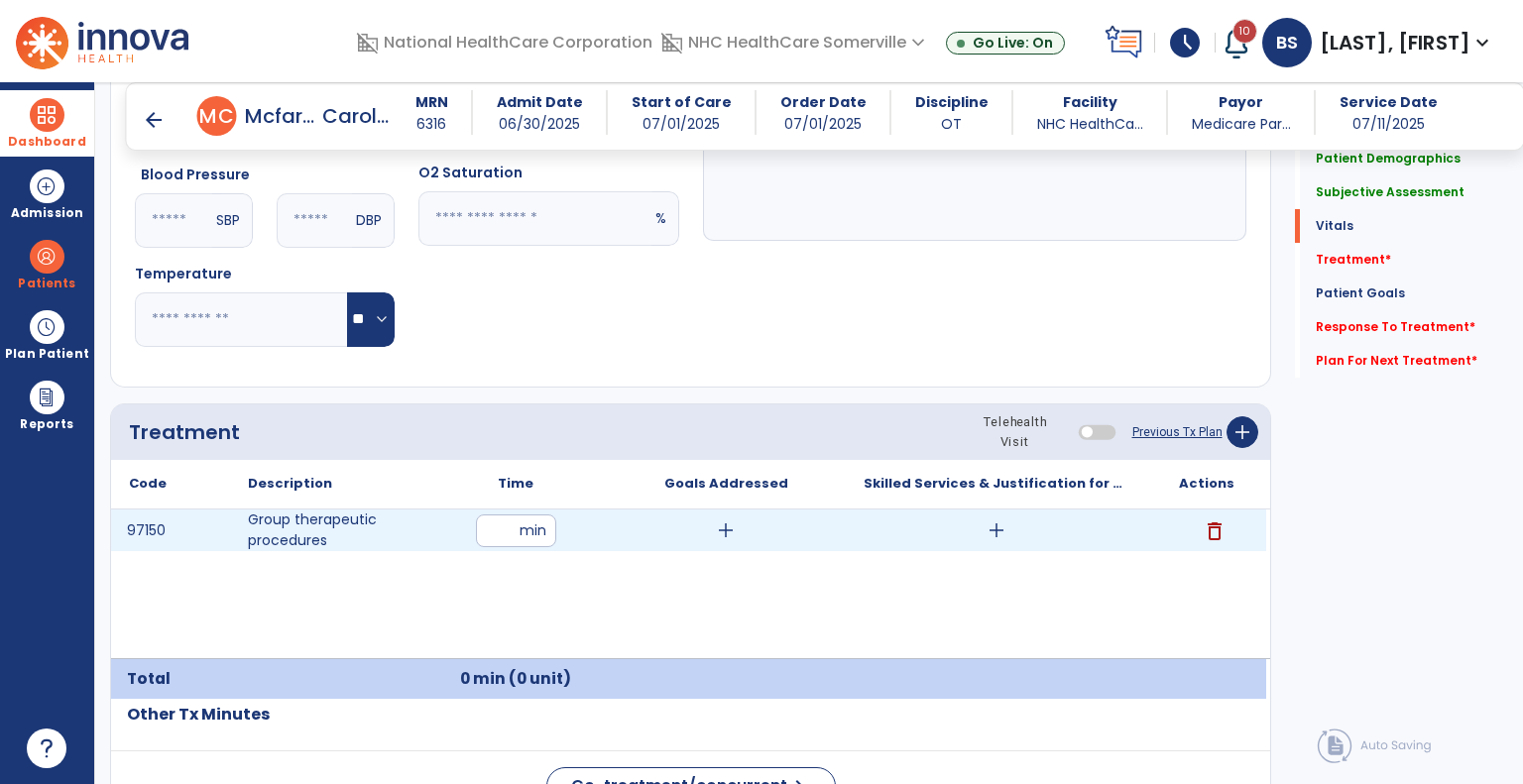 type on "**" 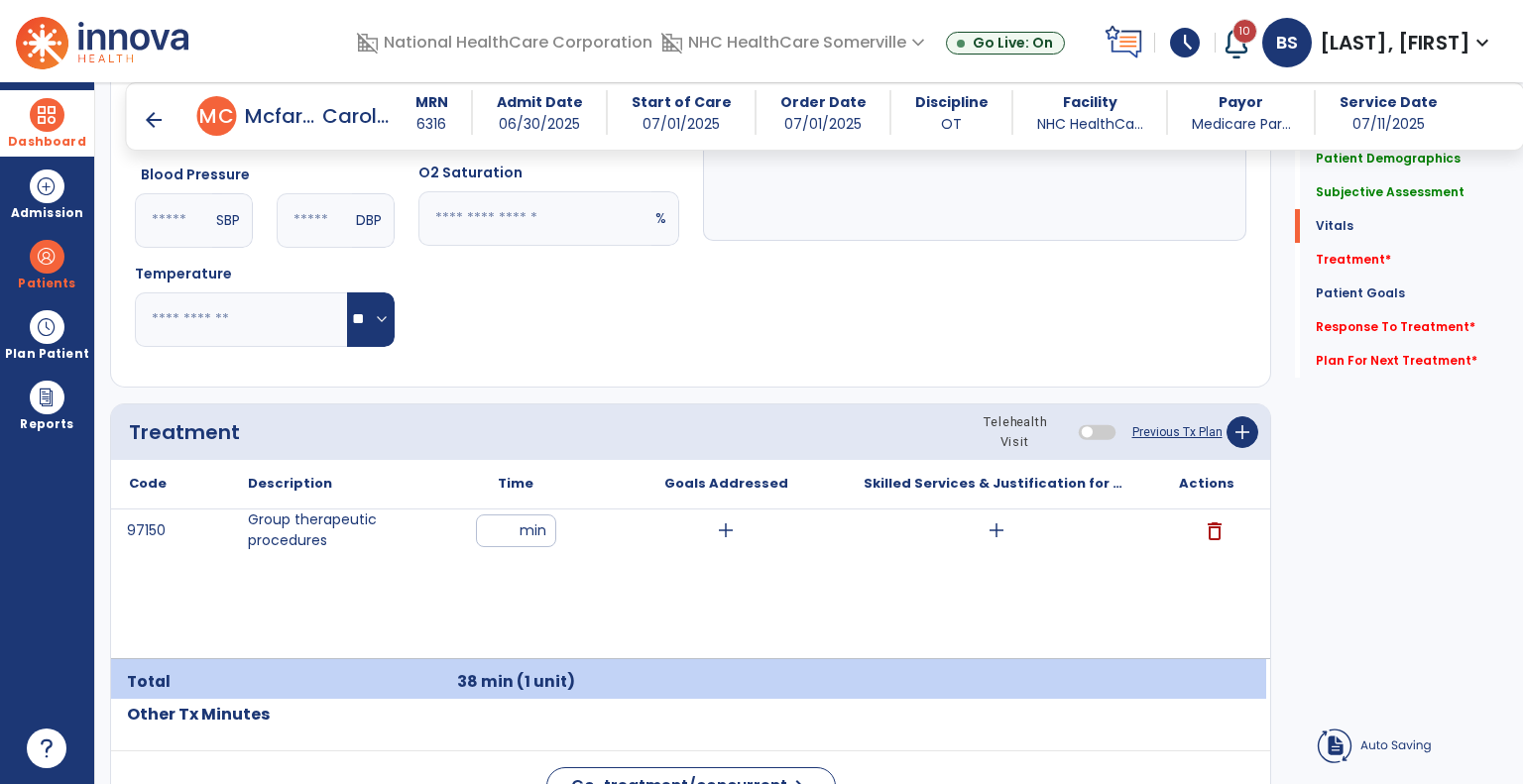 click on "97150  Group therapeutic procedures  ** min add add delete" at bounding box center [688, 584] 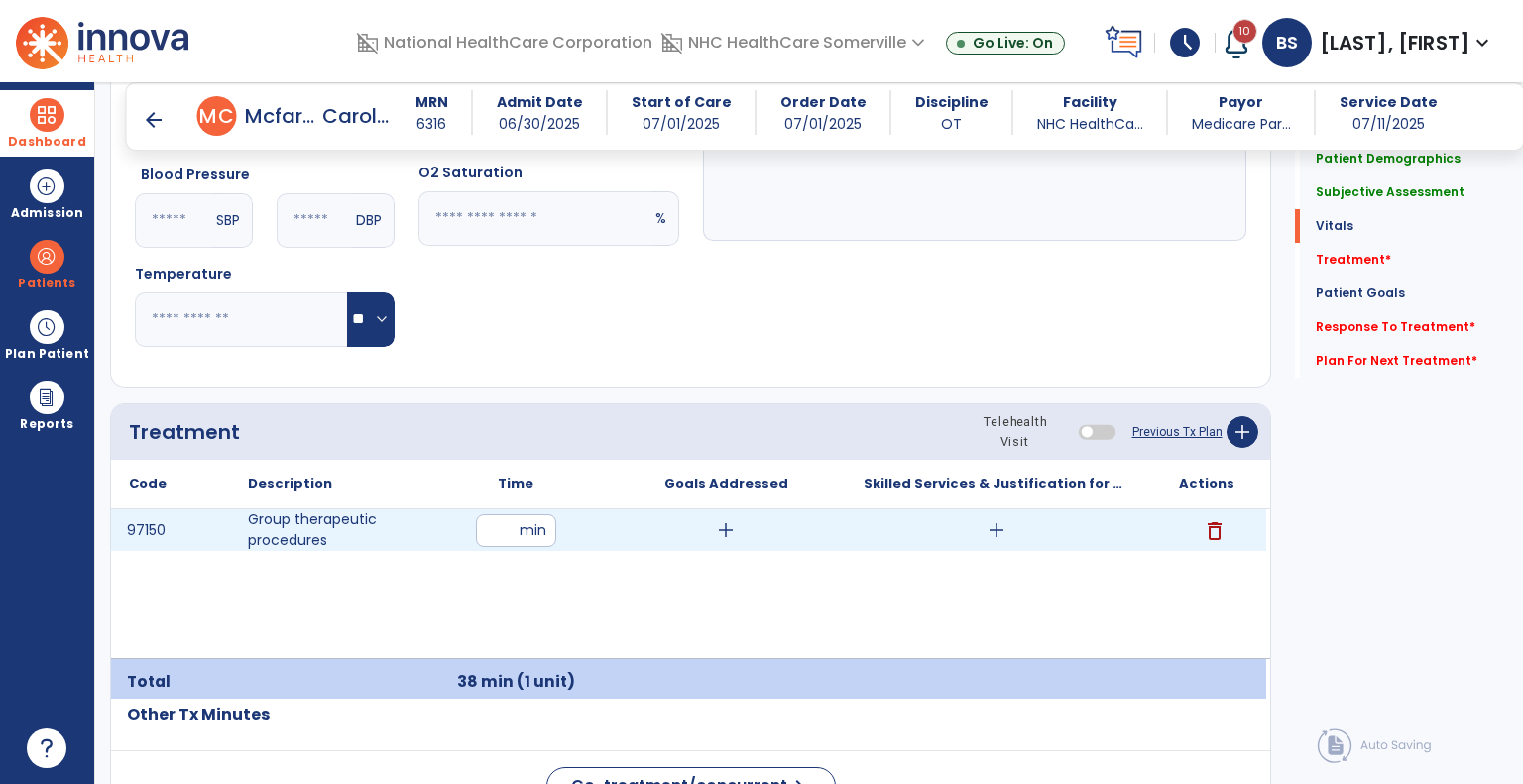 click on "add" at bounding box center [726, 530] 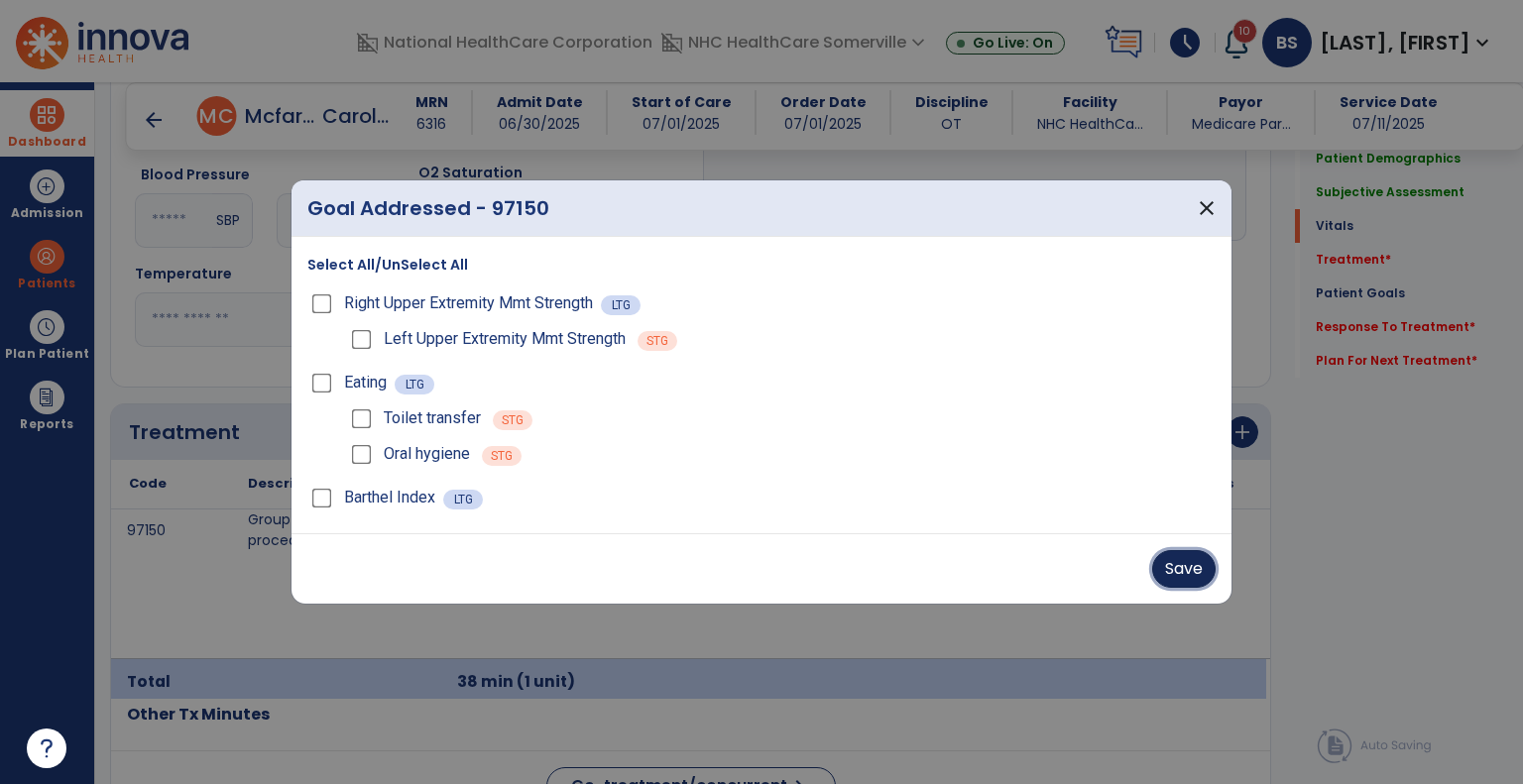 click on "Save" at bounding box center [1184, 569] 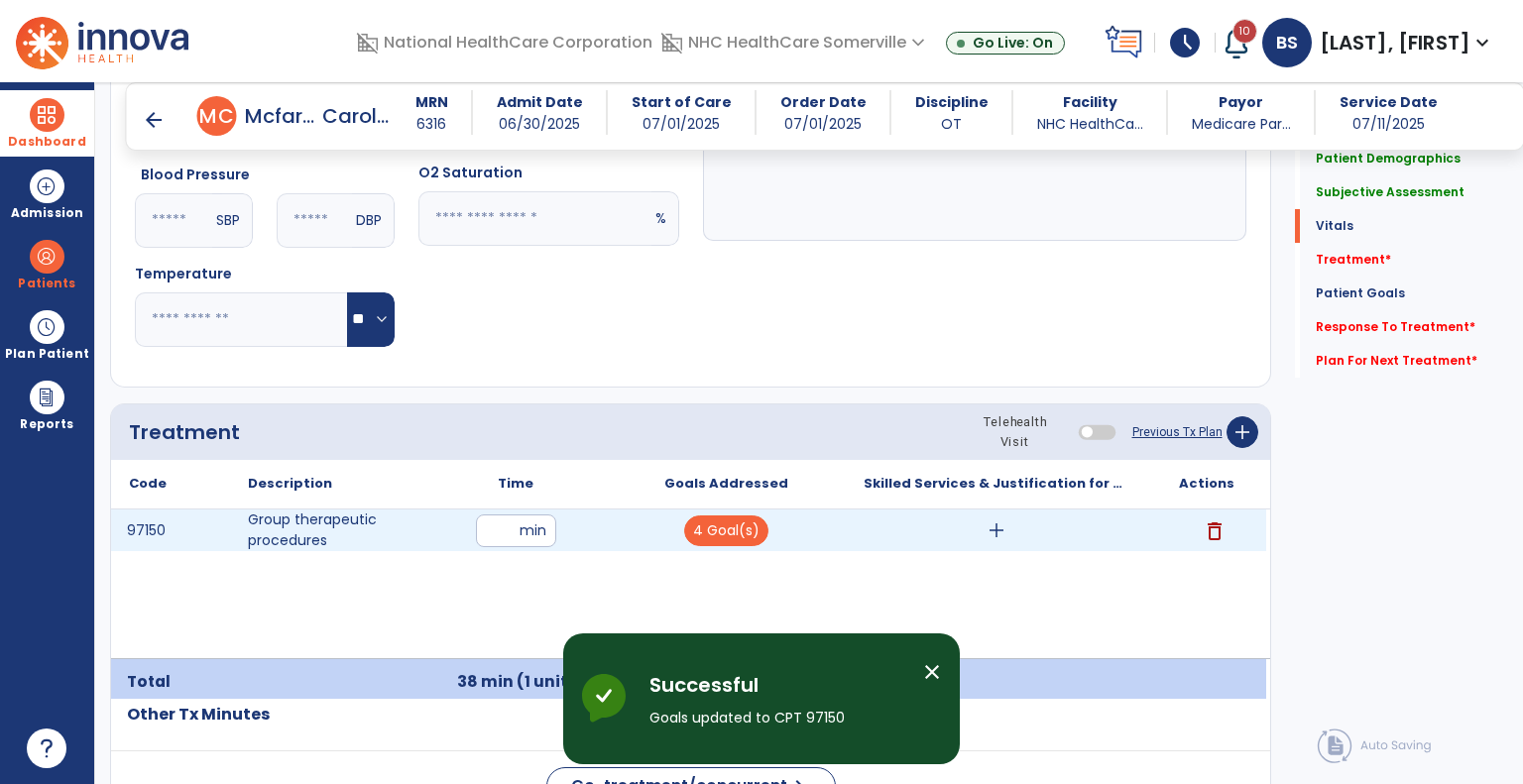 click on "add" at bounding box center [996, 530] 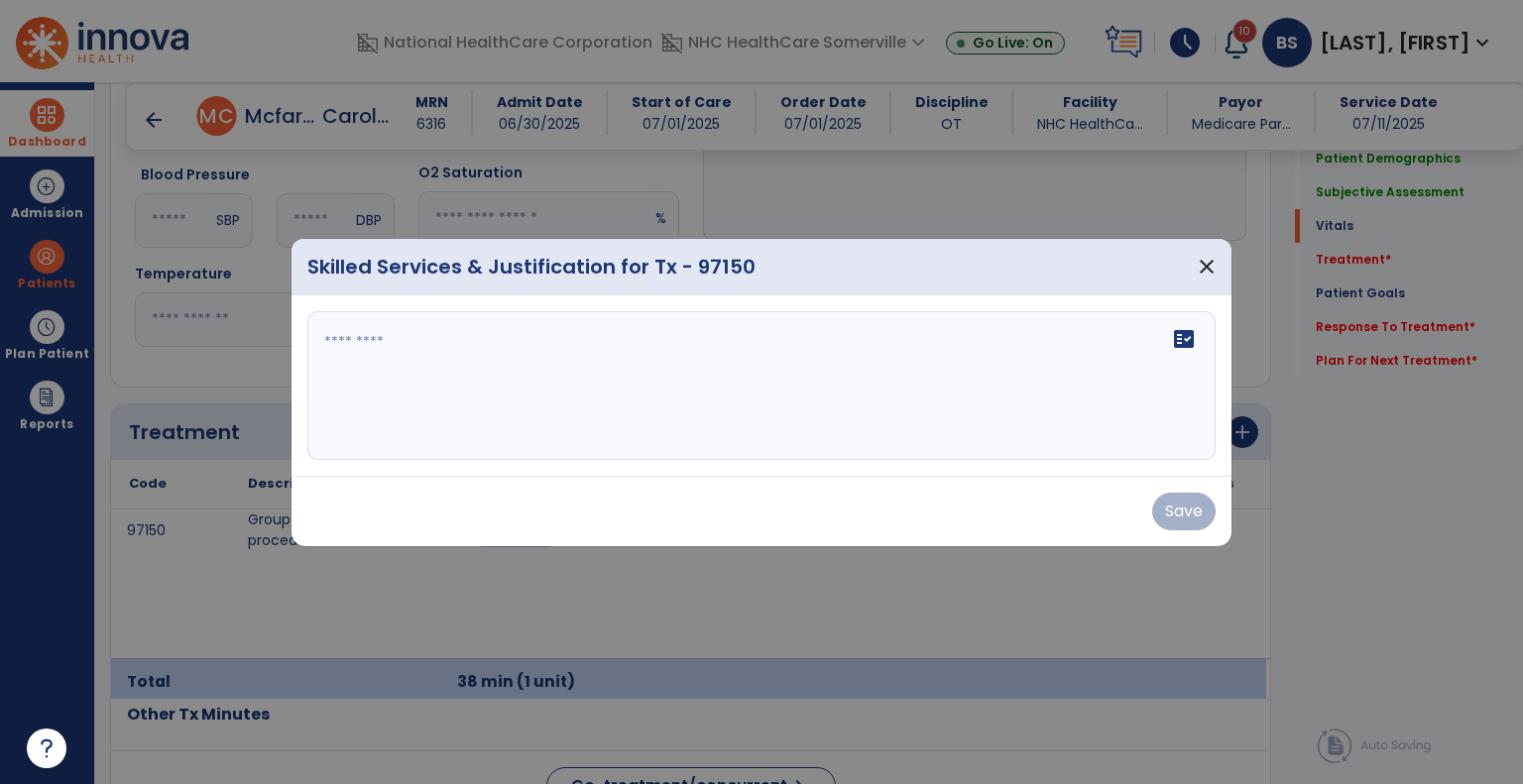 click on "fact_check" at bounding box center [762, 386] 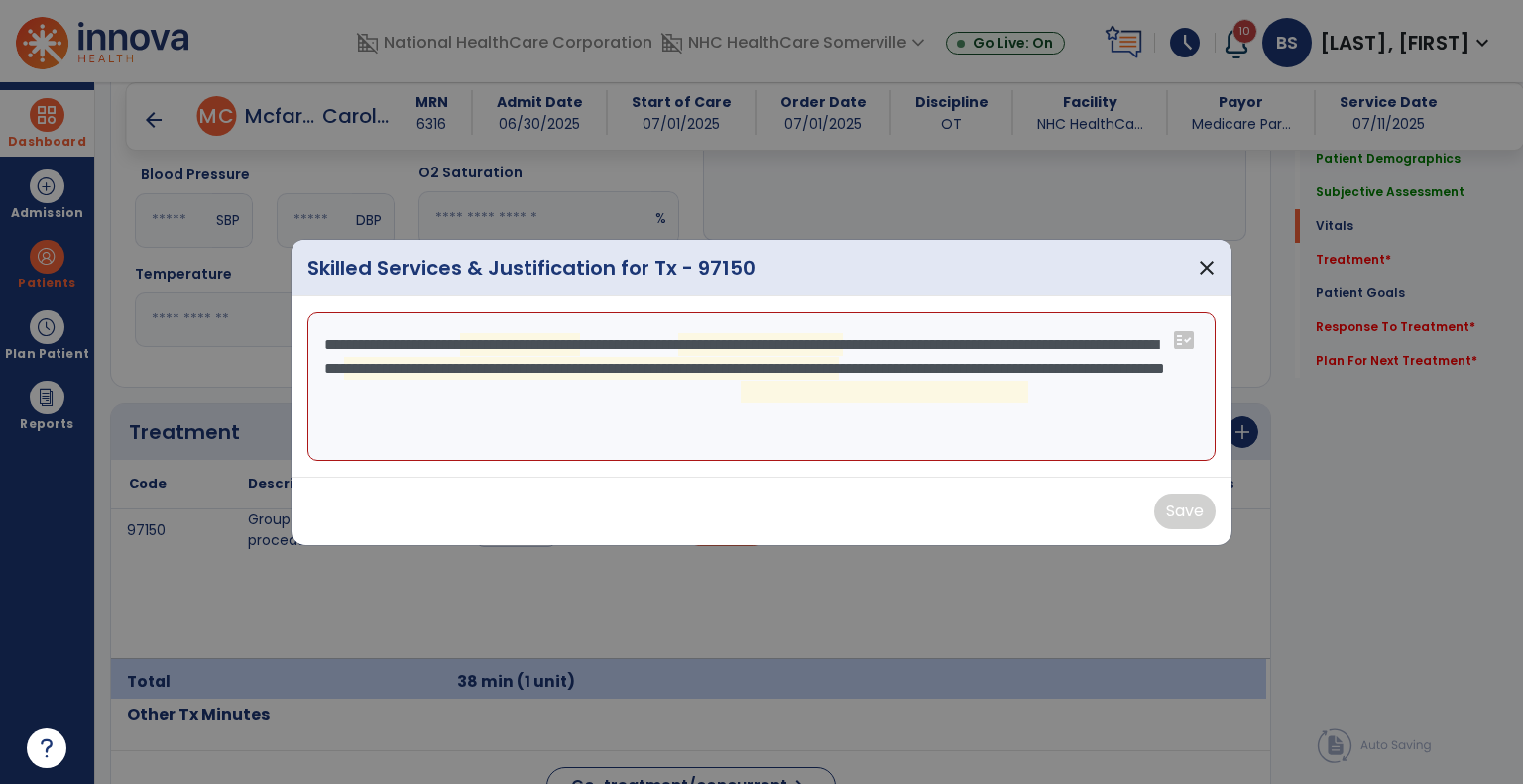 click on "**********" at bounding box center [762, 387] 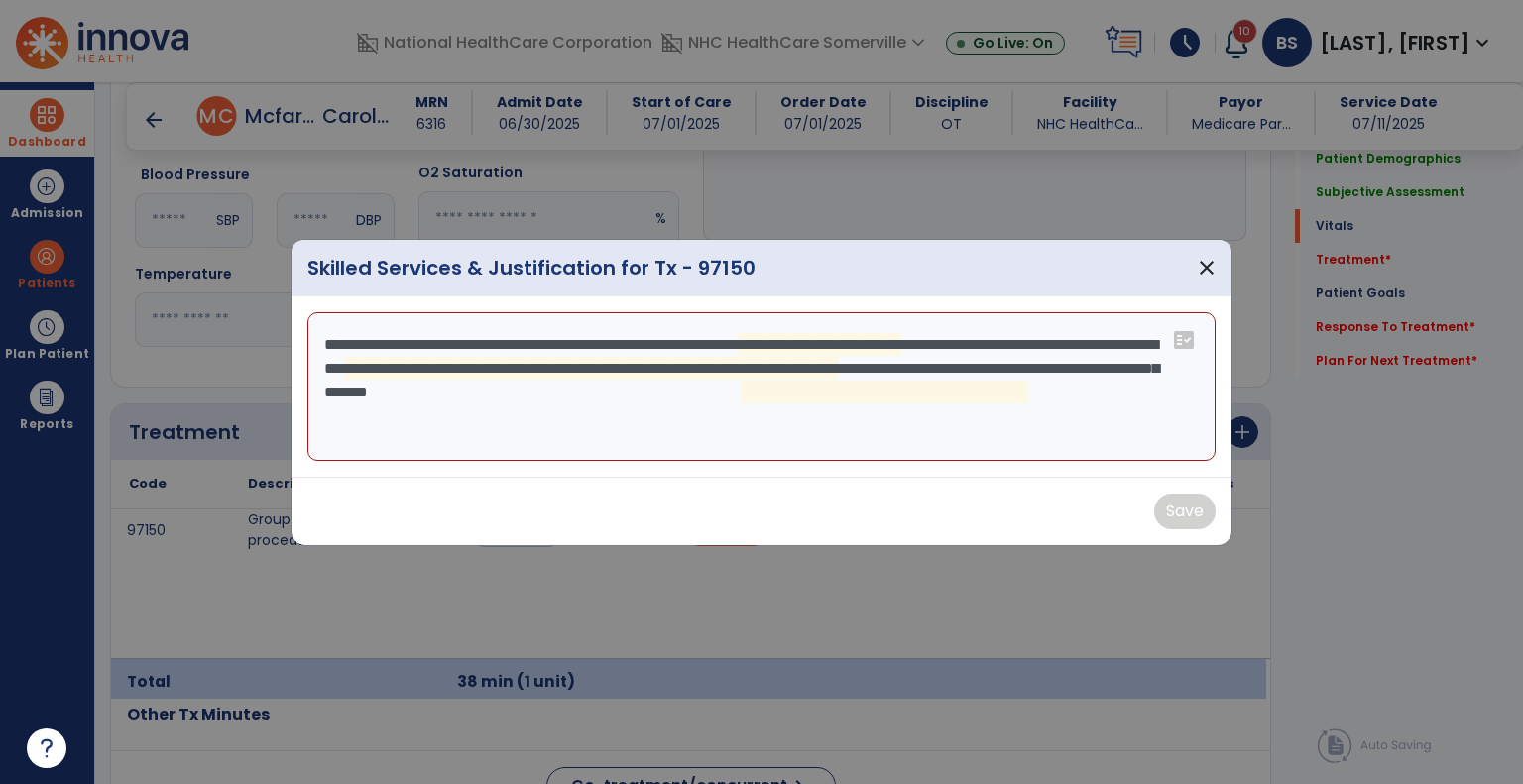 click on "**********" at bounding box center (762, 387) 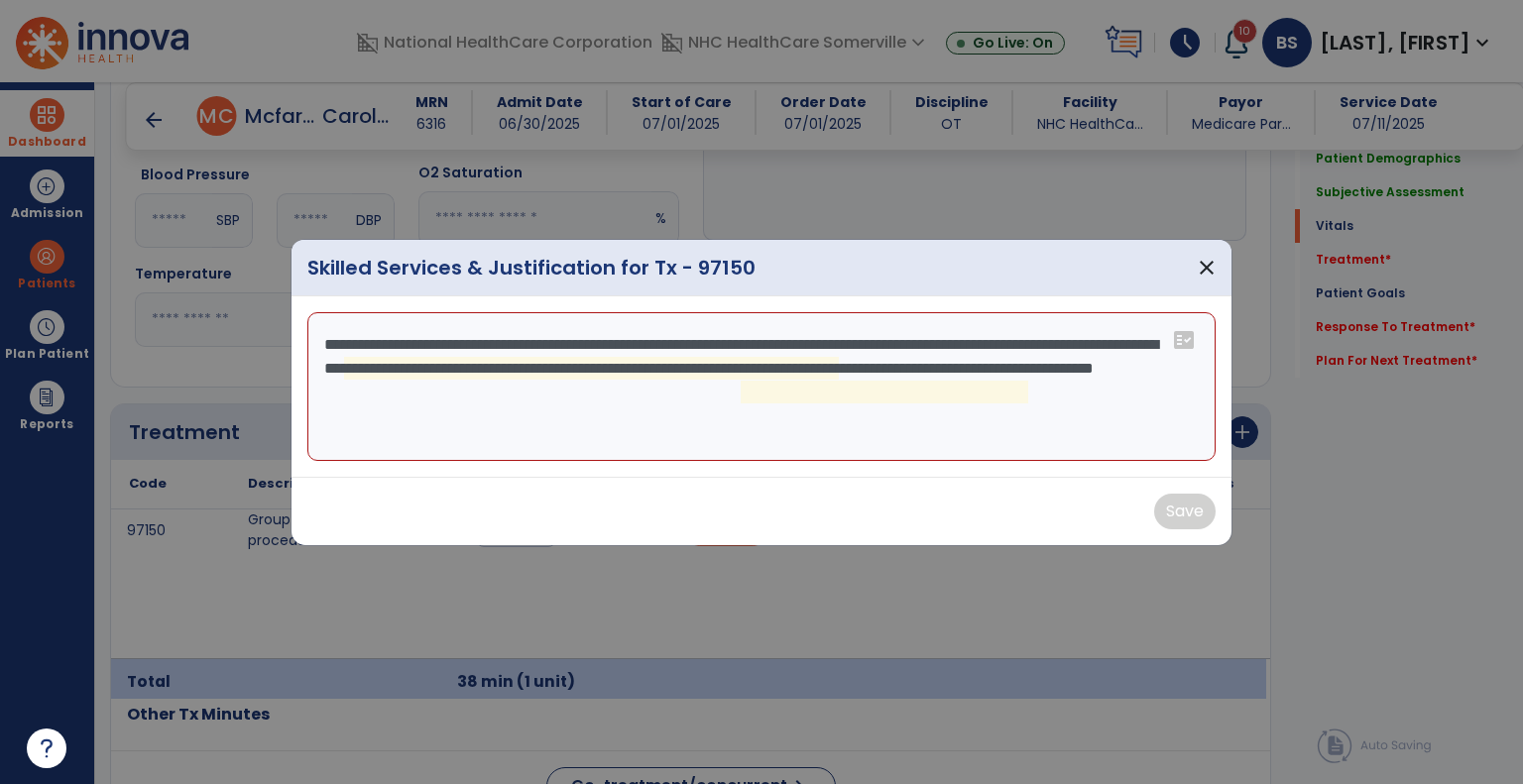 click on "**********" at bounding box center [762, 387] 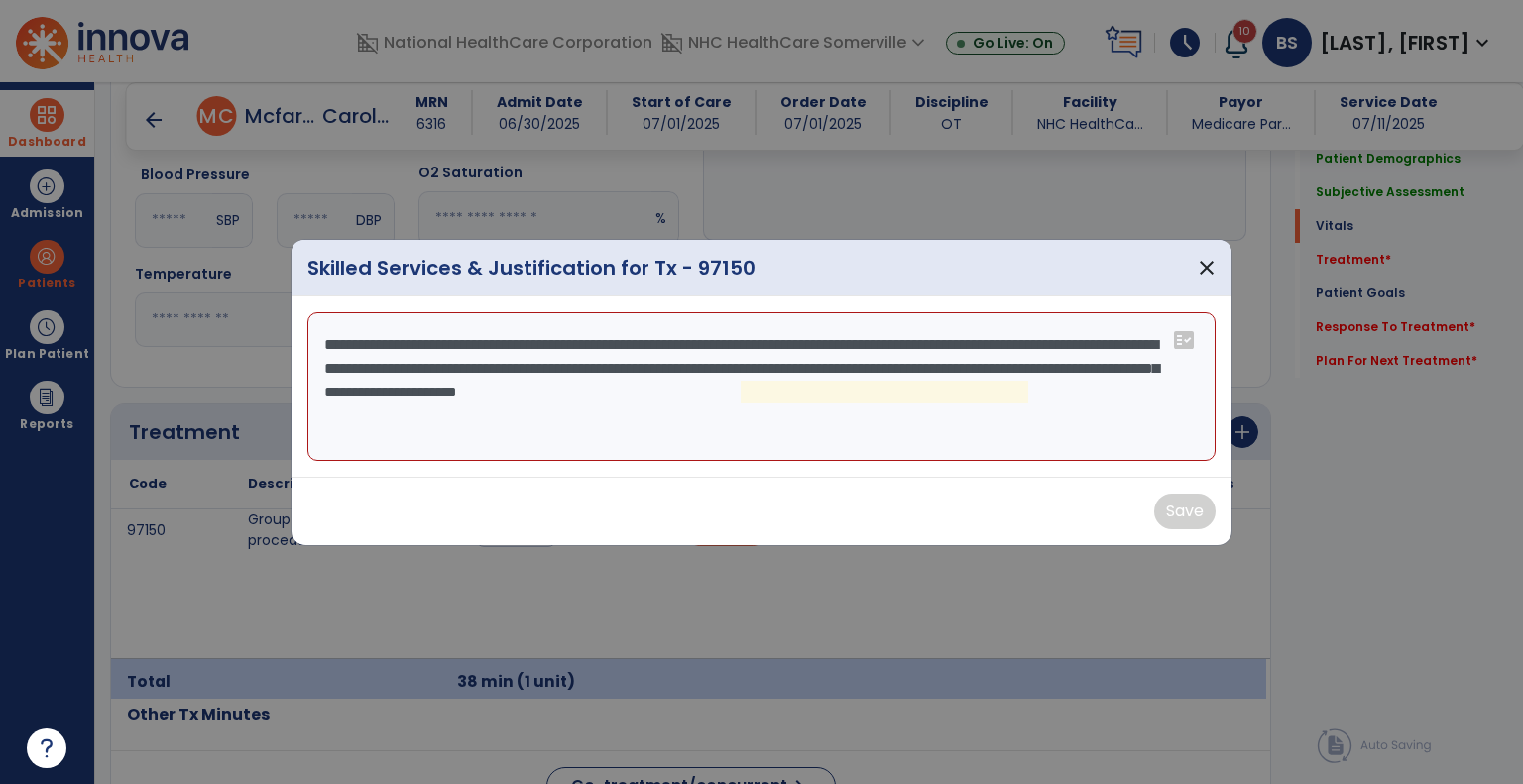 click on "**********" at bounding box center [762, 387] 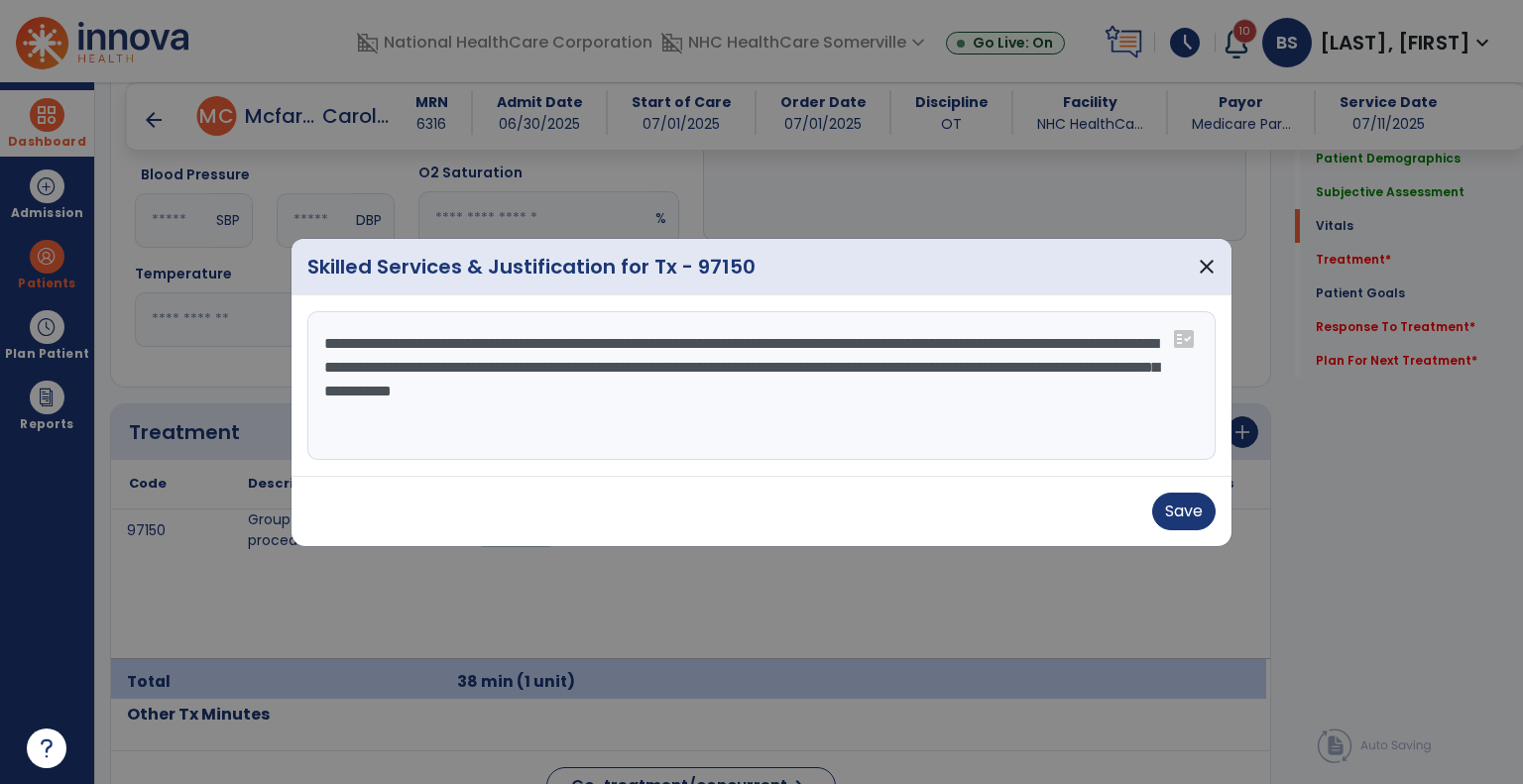 click on "**********" at bounding box center (762, 386) 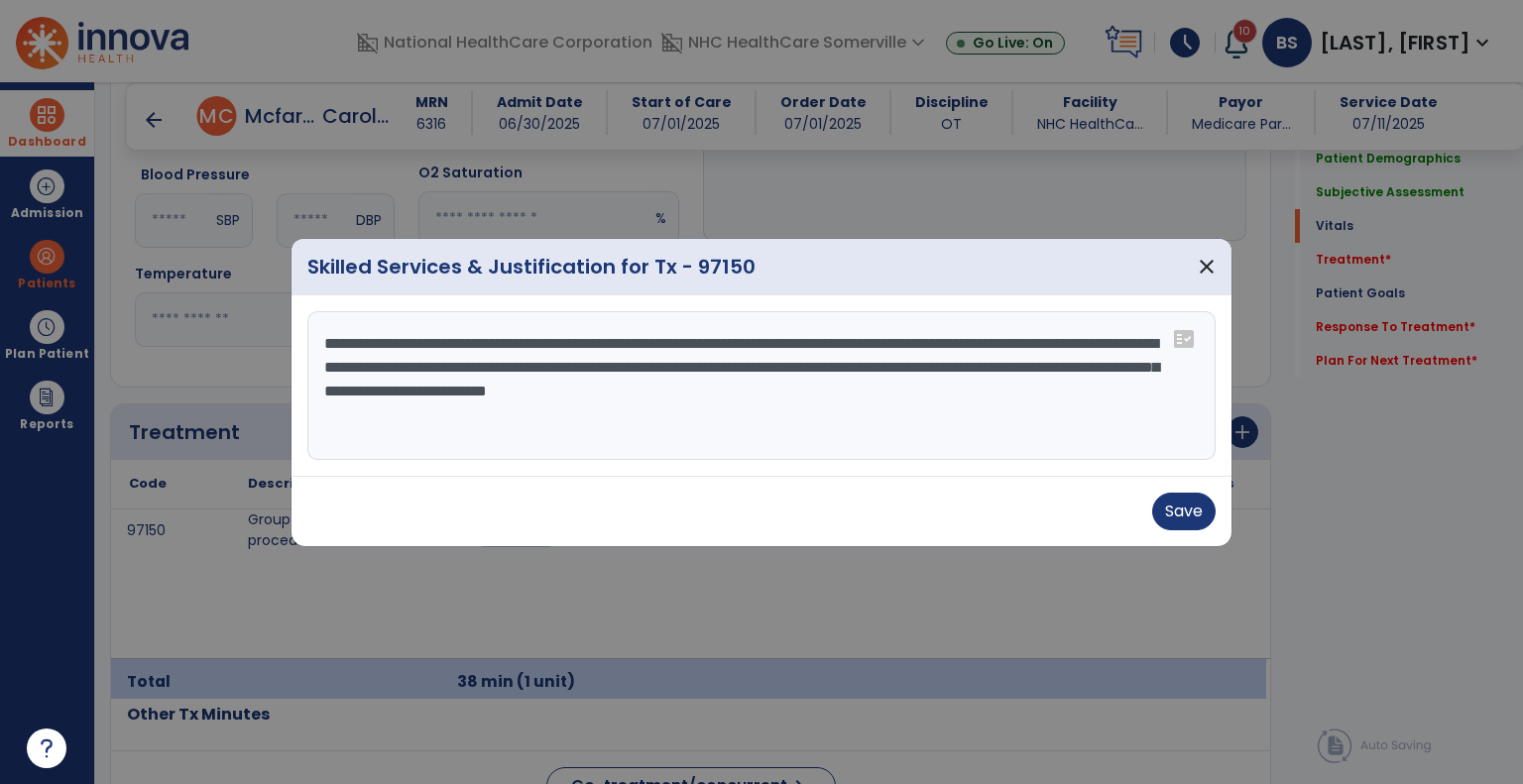 click on "**********" at bounding box center [762, 386] 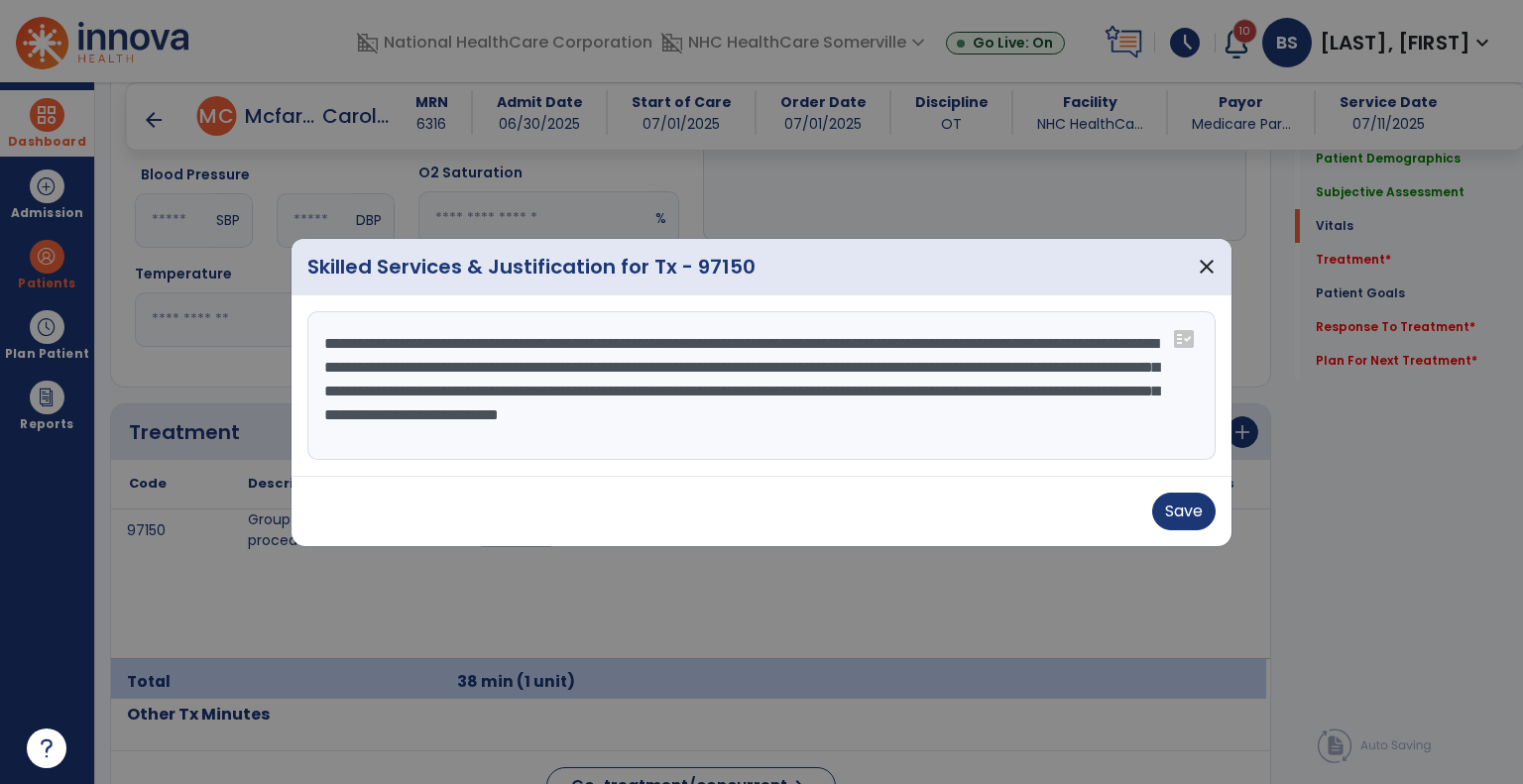 click on "**********" at bounding box center [762, 386] 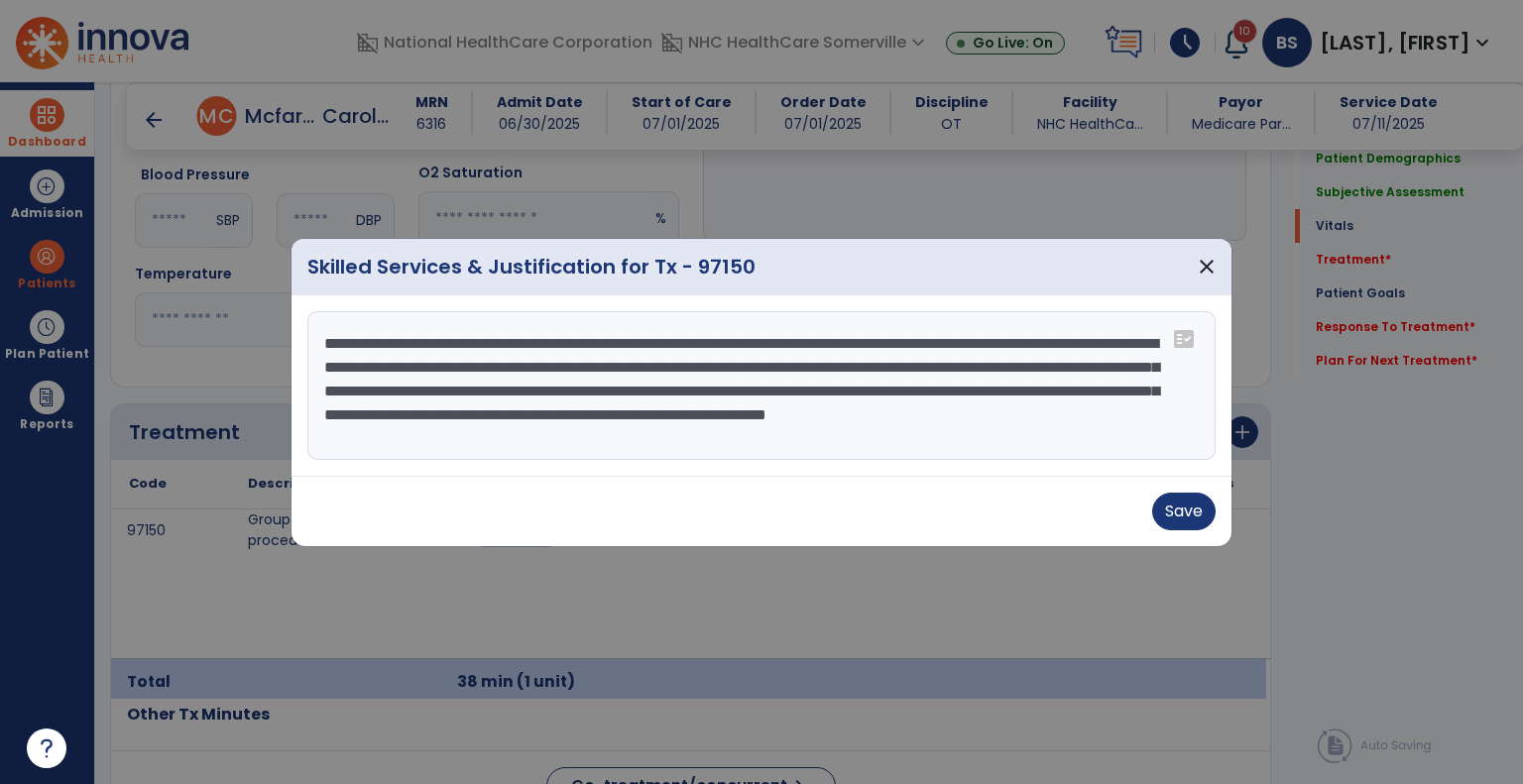 click on "**********" at bounding box center (762, 386) 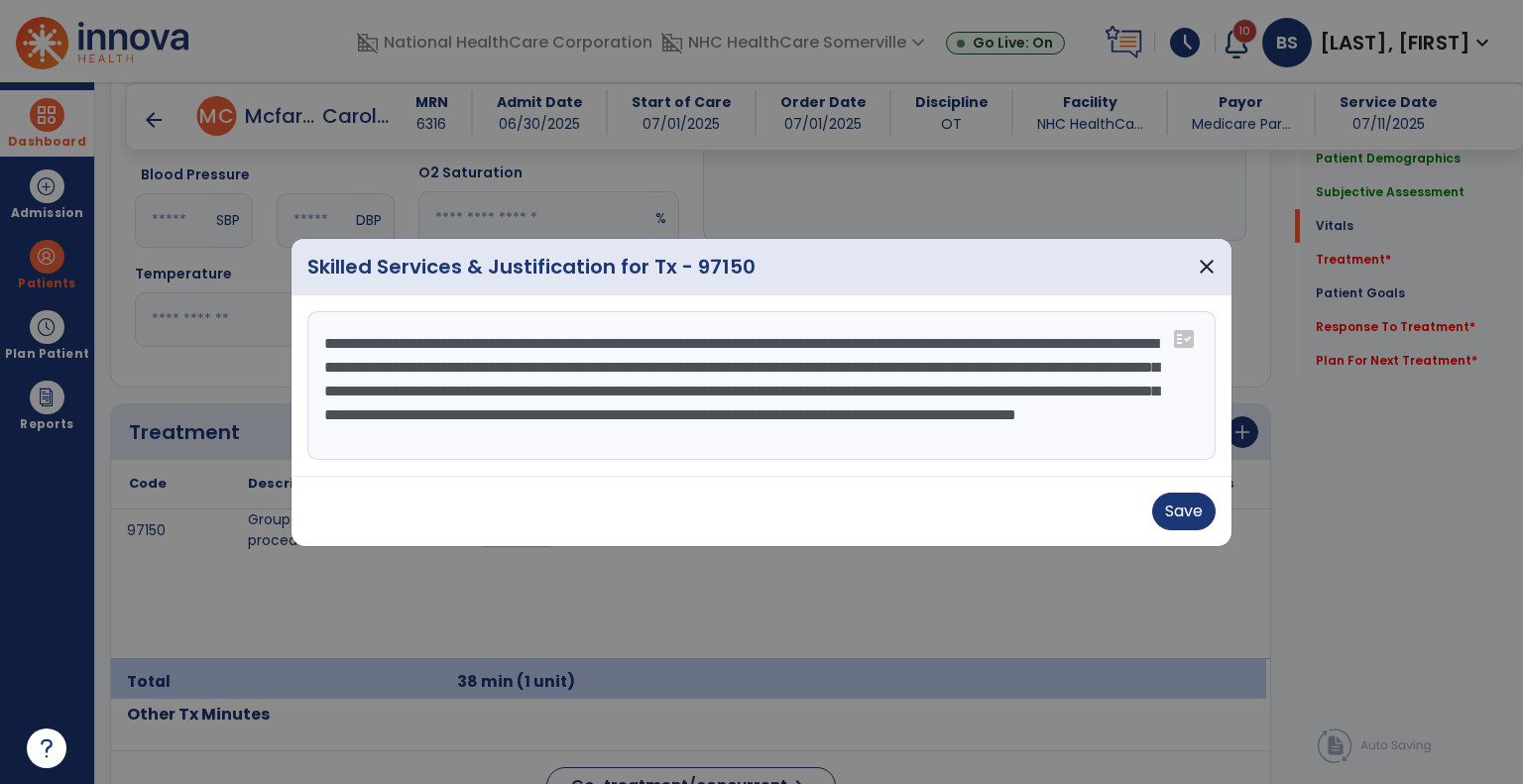 scroll, scrollTop: 15, scrollLeft: 0, axis: vertical 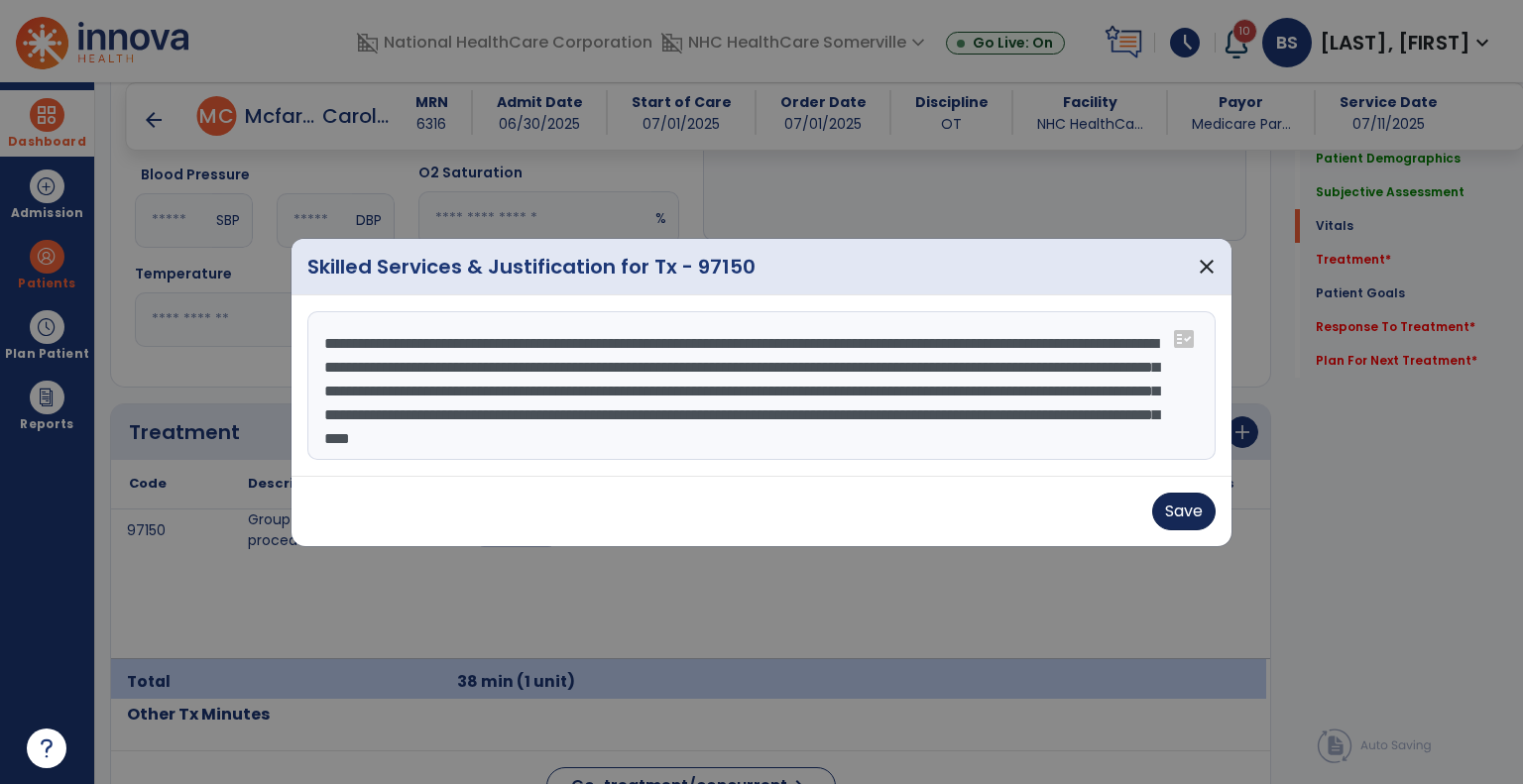 type on "**********" 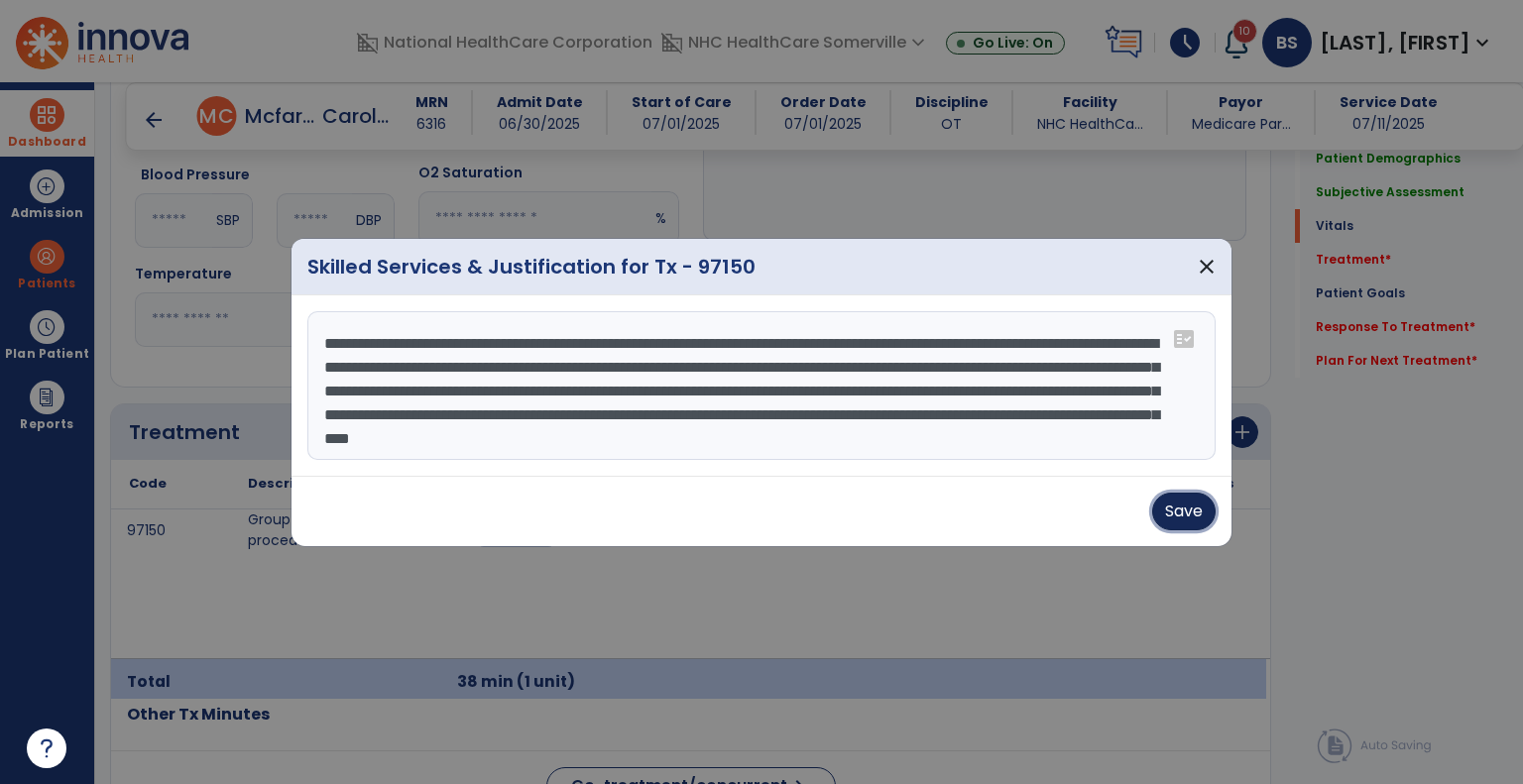 click on "Save" at bounding box center (1184, 511) 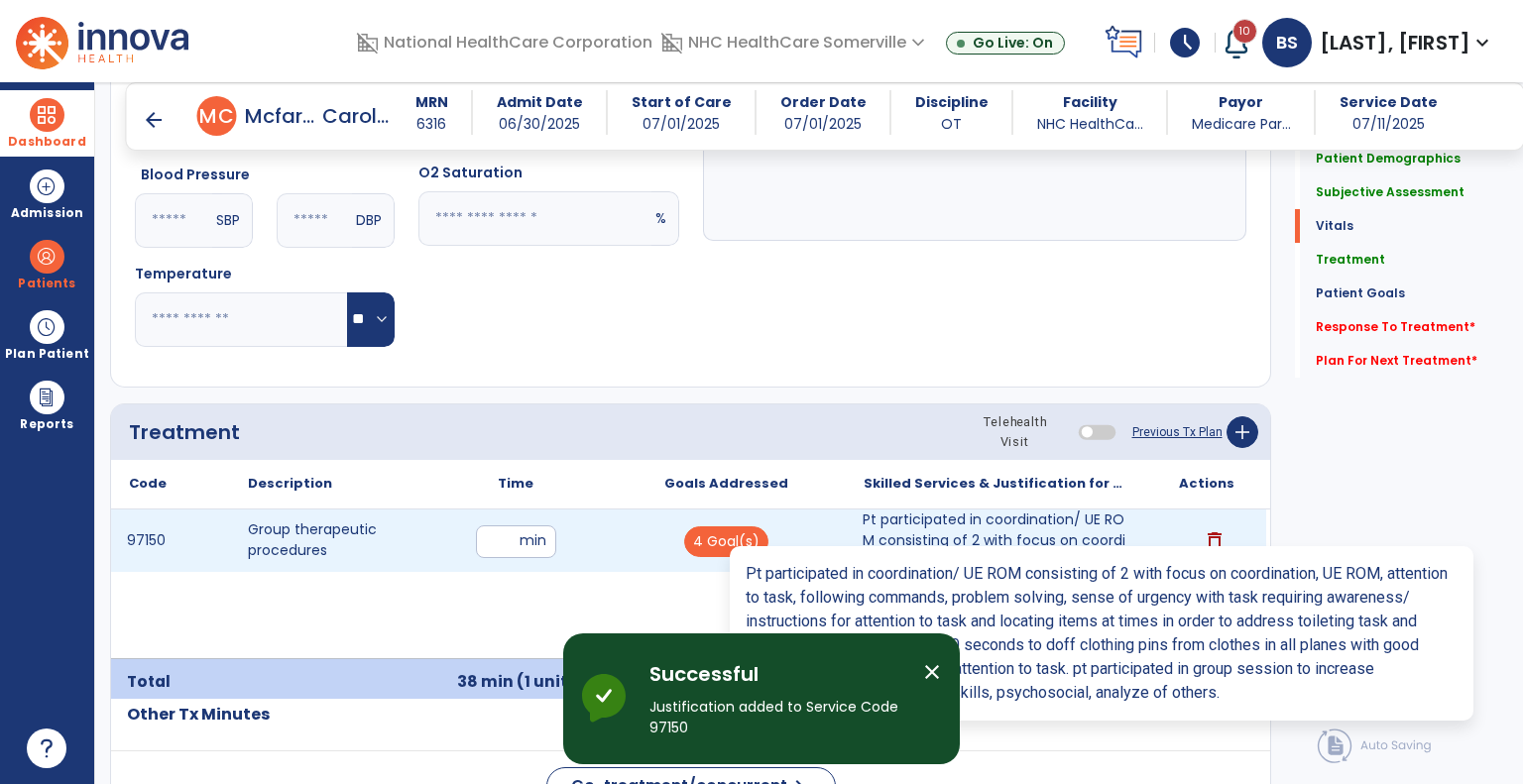 click on "Pt participated in coordination/ UE ROM consisting of 2 with focus on coordination, UE ROM, attent..." at bounding box center [996, 540] 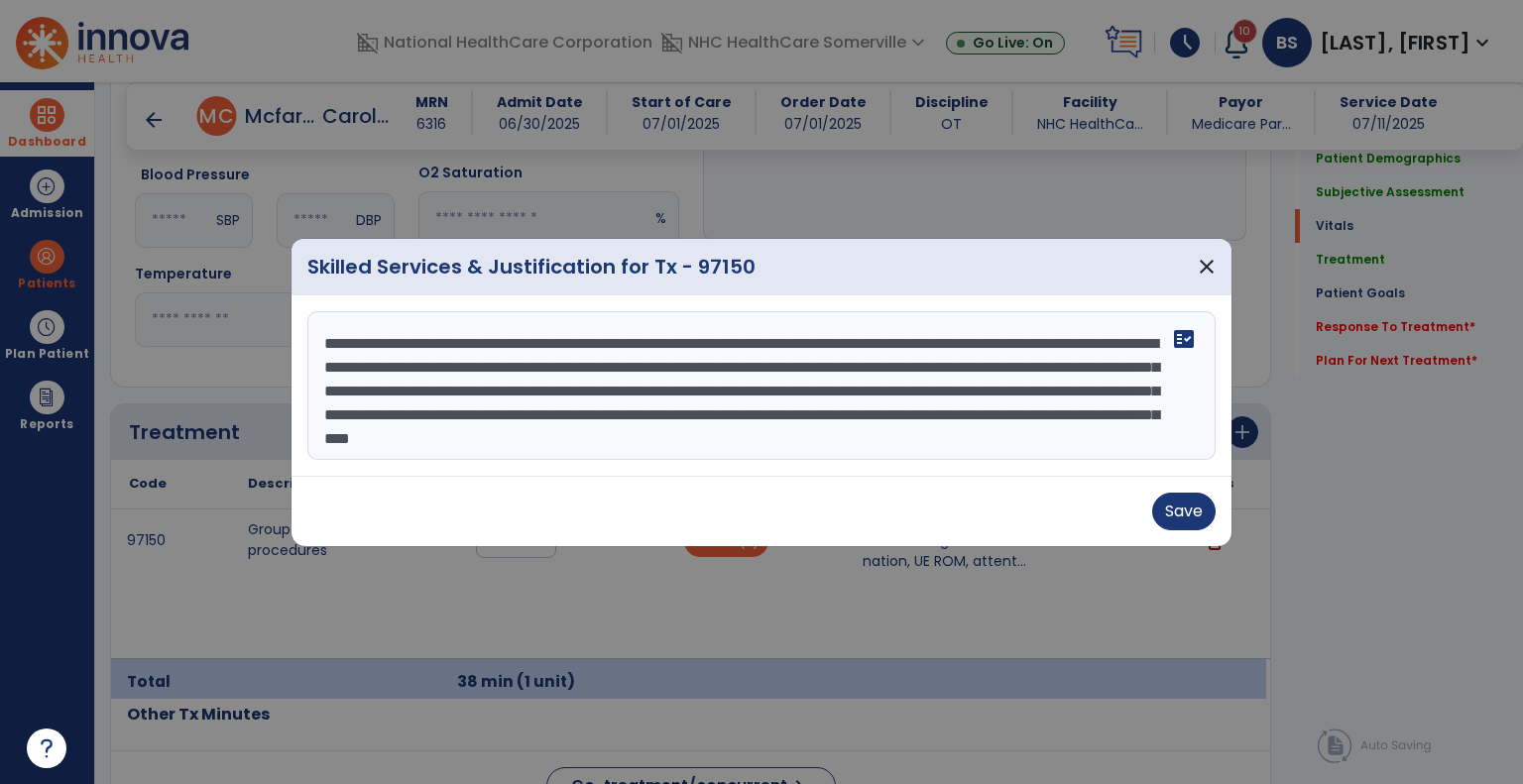 scroll, scrollTop: 24, scrollLeft: 0, axis: vertical 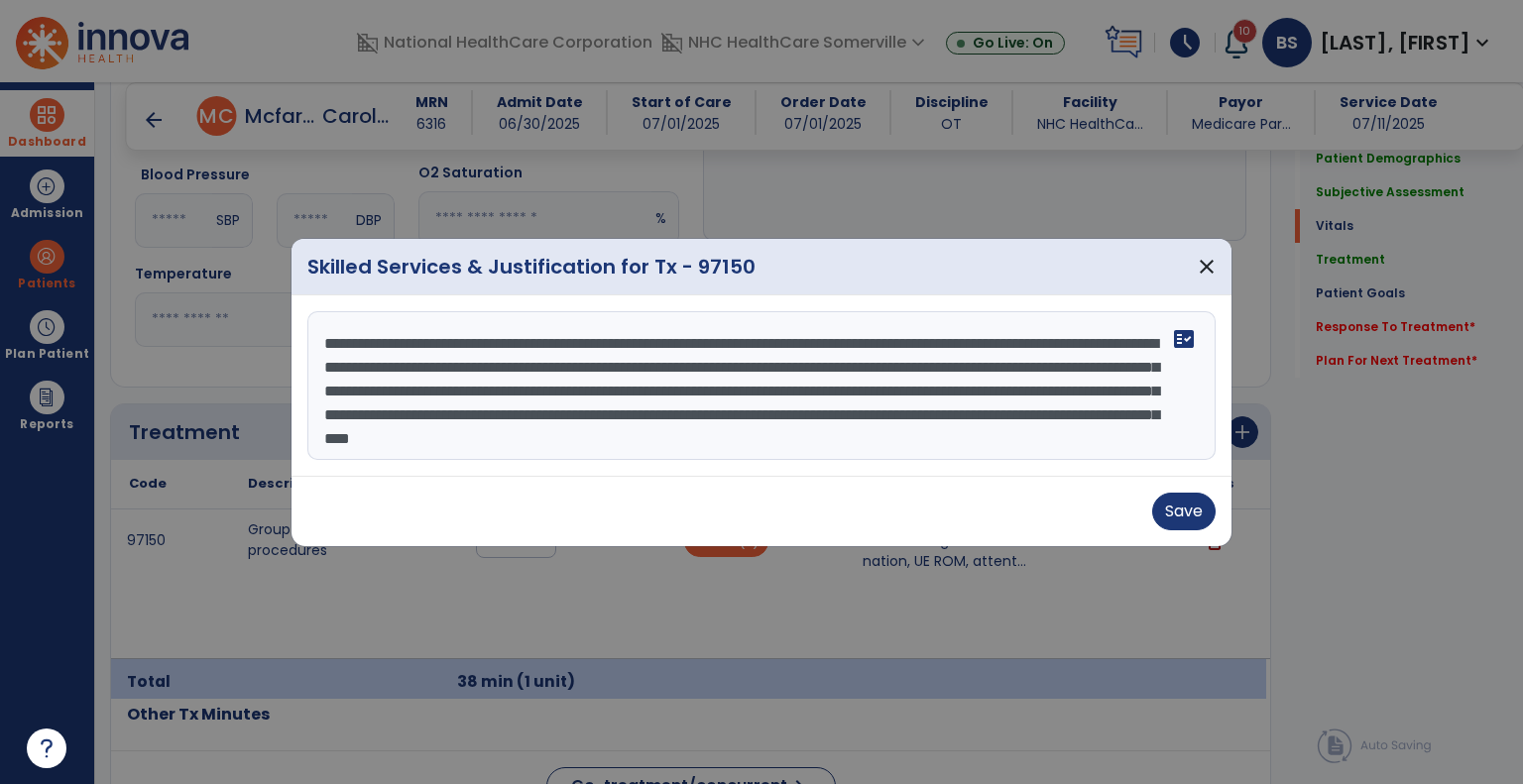 drag, startPoint x: 651, startPoint y: 454, endPoint x: 318, endPoint y: 301, distance: 366.4669 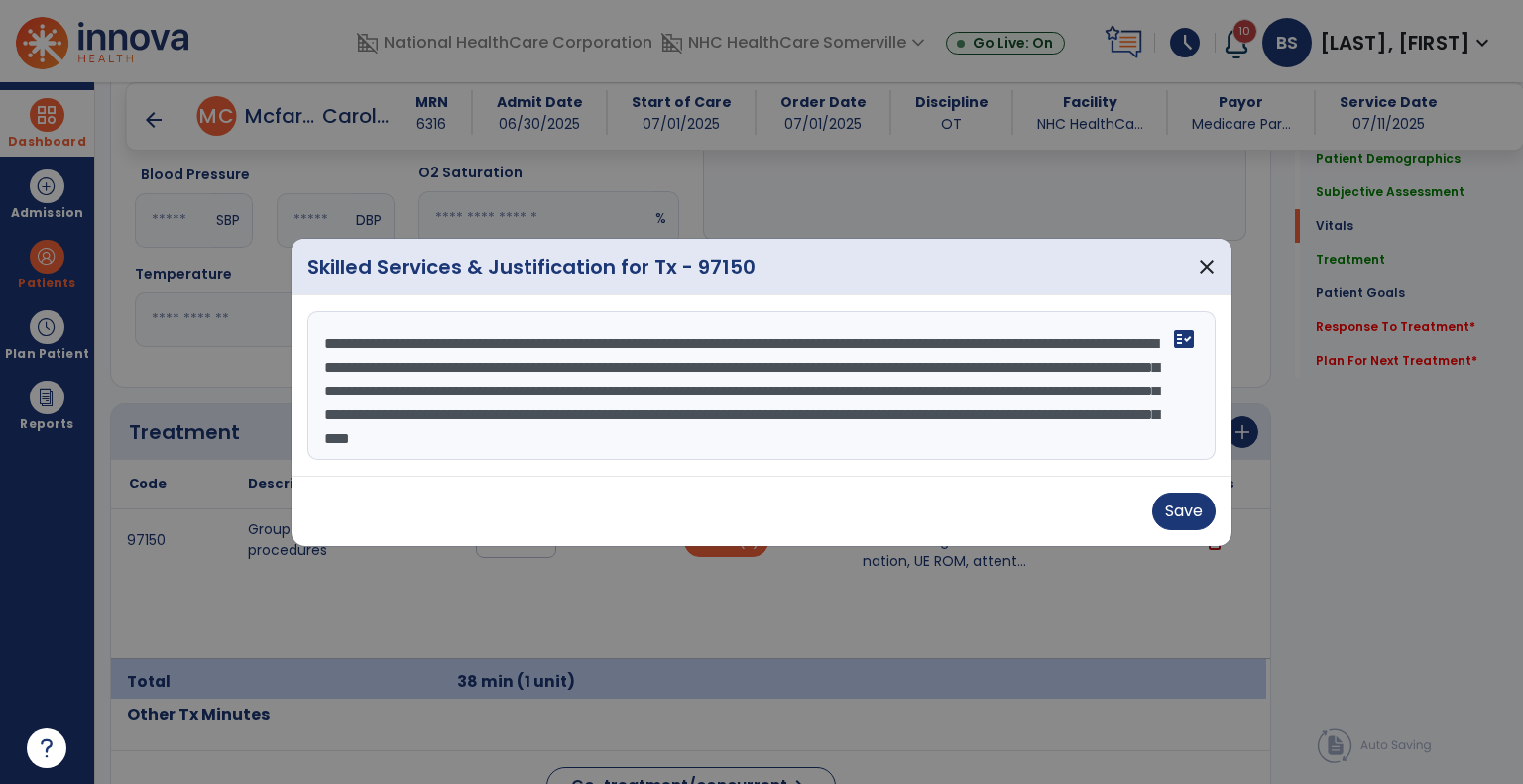 click on "Pt participated in coordination/ UE ROM  consisting of 2  with focus on coordination, UE ROM, attention to task, following commands, problem solving, sense of urgency with task requiring awareness/ instructions for attention to task and locating items at times  in order to address toileting task and ADLS. pt required 1 min and 30 seconds to doff clothing pins from clothes in all planes with good participation and min cues for attention to task. pt participated in group session to increase encouragement, socialization skills, psychosocial, analyze of others.   fact_check" at bounding box center [762, 386] 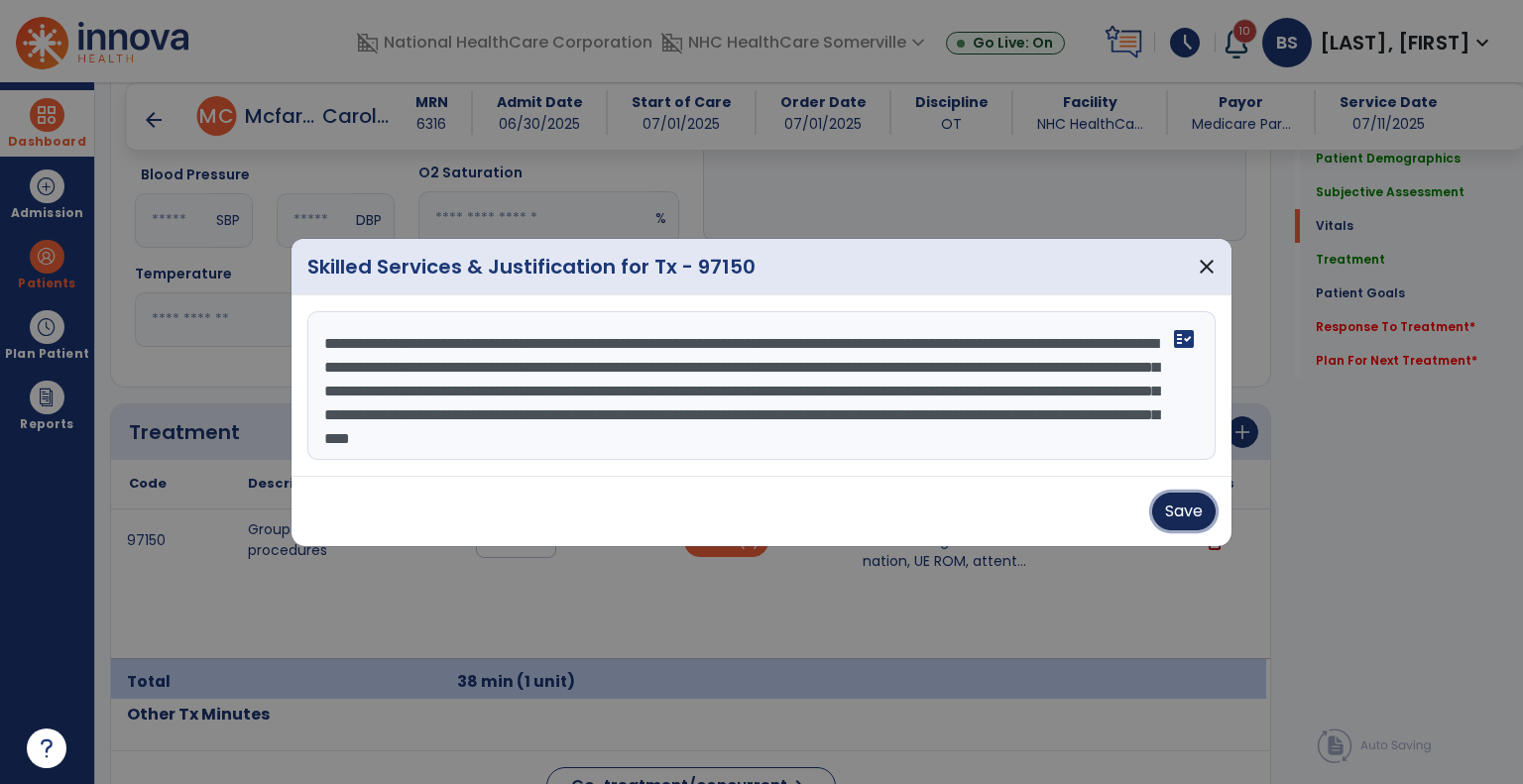 click on "Save" at bounding box center (1184, 511) 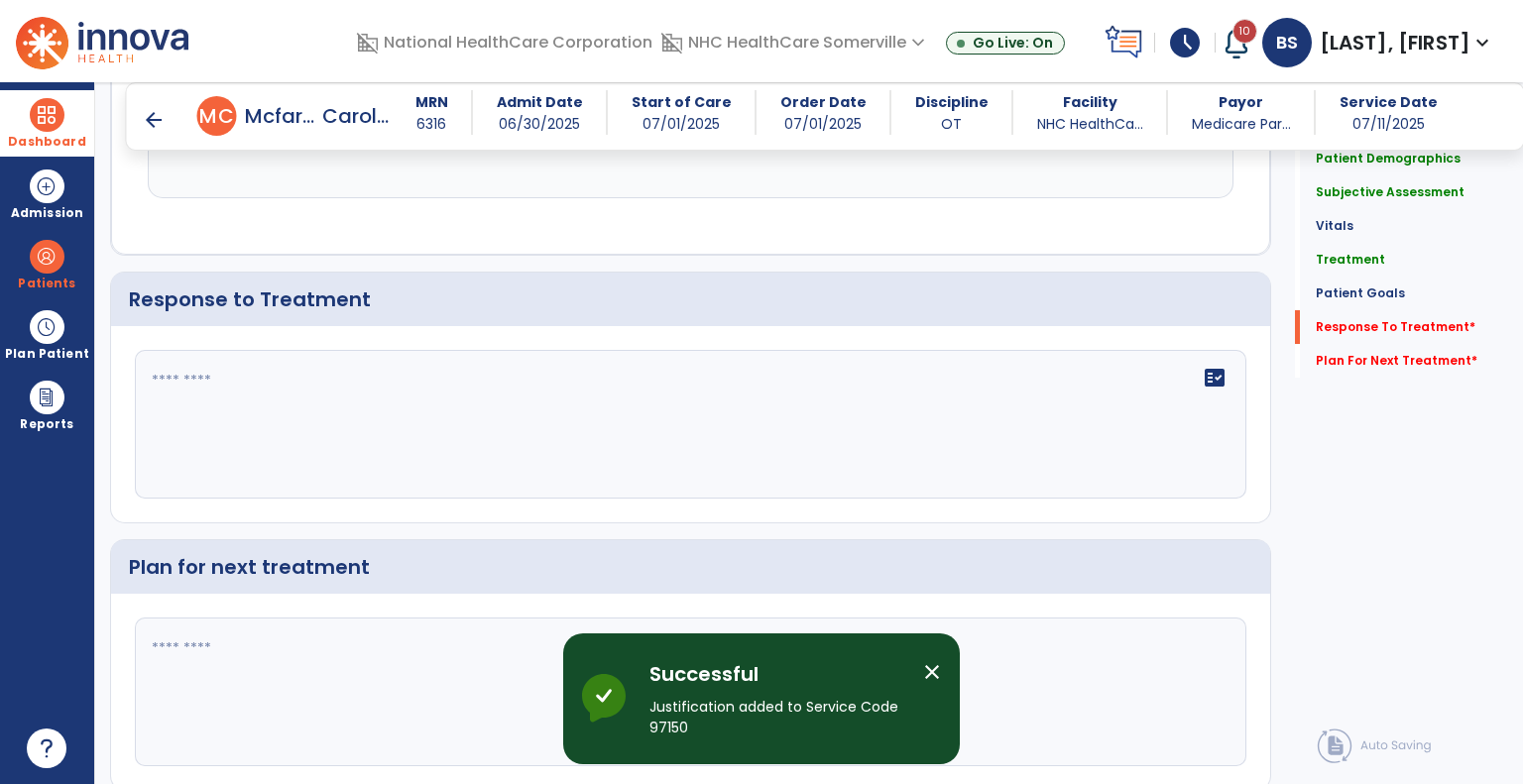 scroll, scrollTop: 2545, scrollLeft: 0, axis: vertical 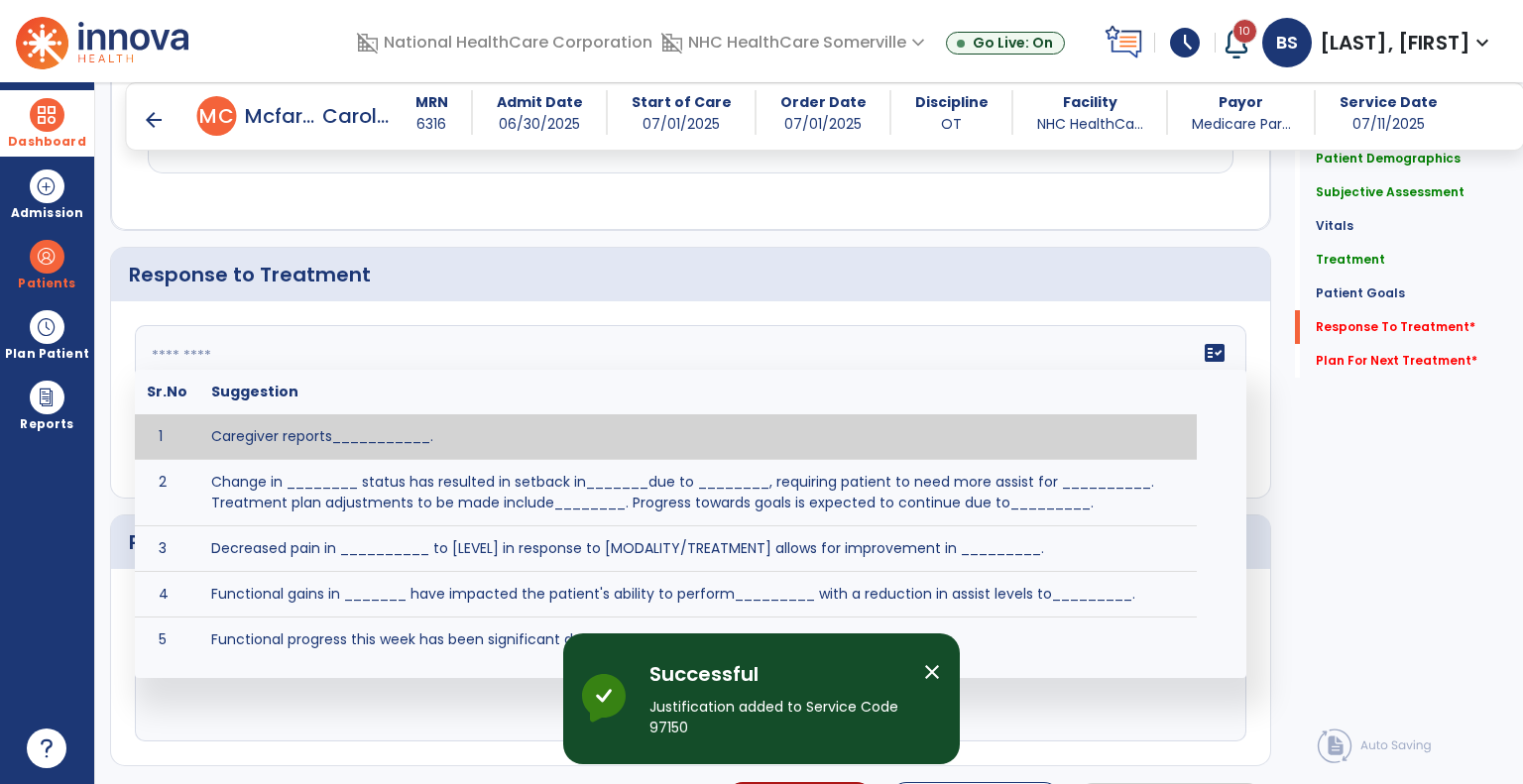 click on "fact_check  Sr.No Suggestion 1 Caregiver reports___________. 2 Change in ________ status has resulted in setback in_______due to ________, requiring patient to need more assist for __________.   Treatment plan adjustments to be made include________.  Progress towards goals is expected to continue due to_________. 3 Decreased pain in __________ to [LEVEL] in response to [MODALITY/TREATMENT] allows for improvement in _________. 4 Functional gains in _______ have impacted the patient's ability to perform_________ with a reduction in assist levels to_________. 5 Functional progress this week has been significant due to__________. 6 Gains in ________ have improved the patient's ability to perform ______with decreased levels of assist to___________. 7 Improvement in ________allows patient to tolerate higher levels of challenges in_________. 8 Pain in [AREA] has decreased to [LEVEL] in response to [TREATMENT/MODALITY], allowing fore ease in completing__________. 9 10 11 12 13 14 15 16 17 18 19 20 21" 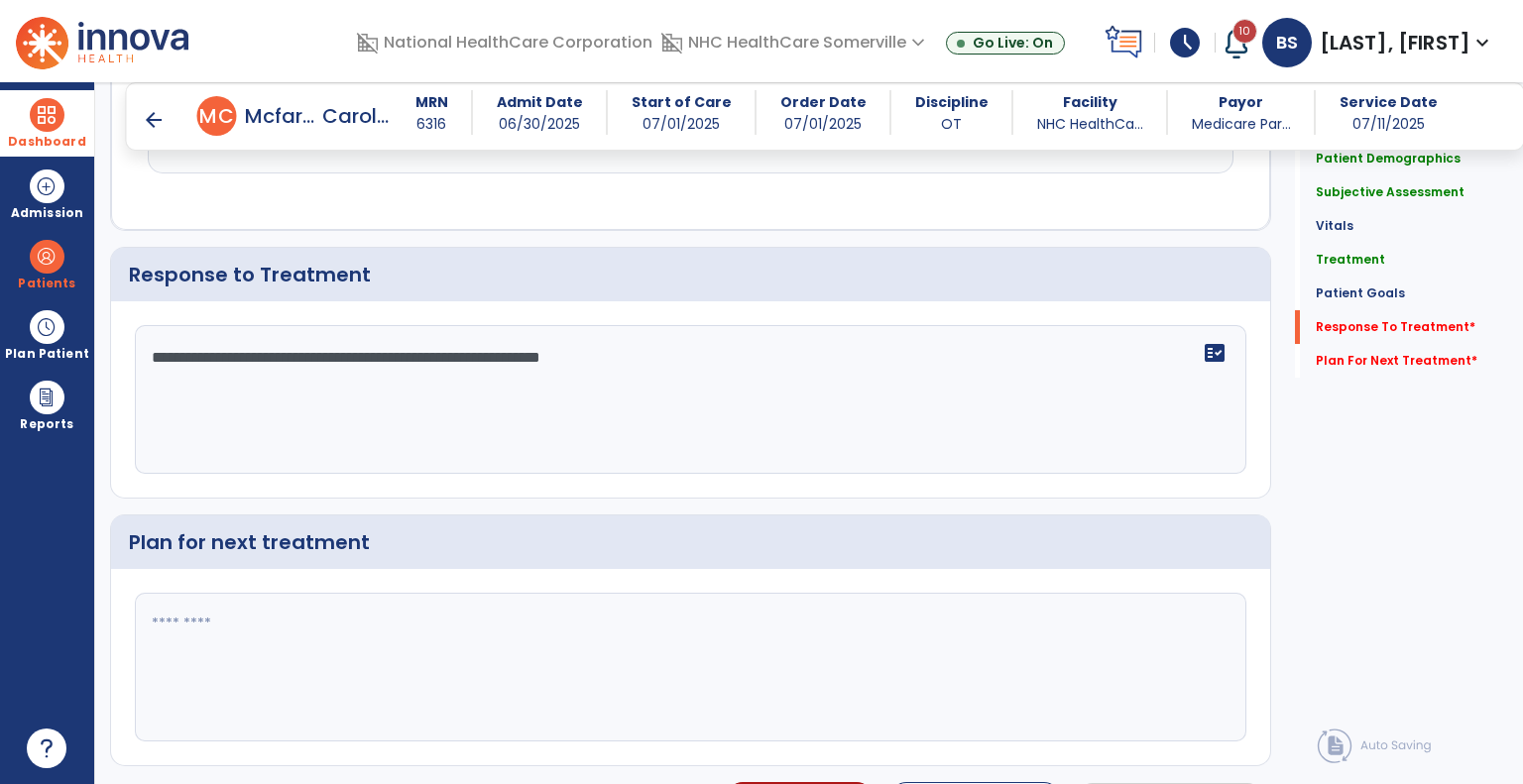 type on "**********" 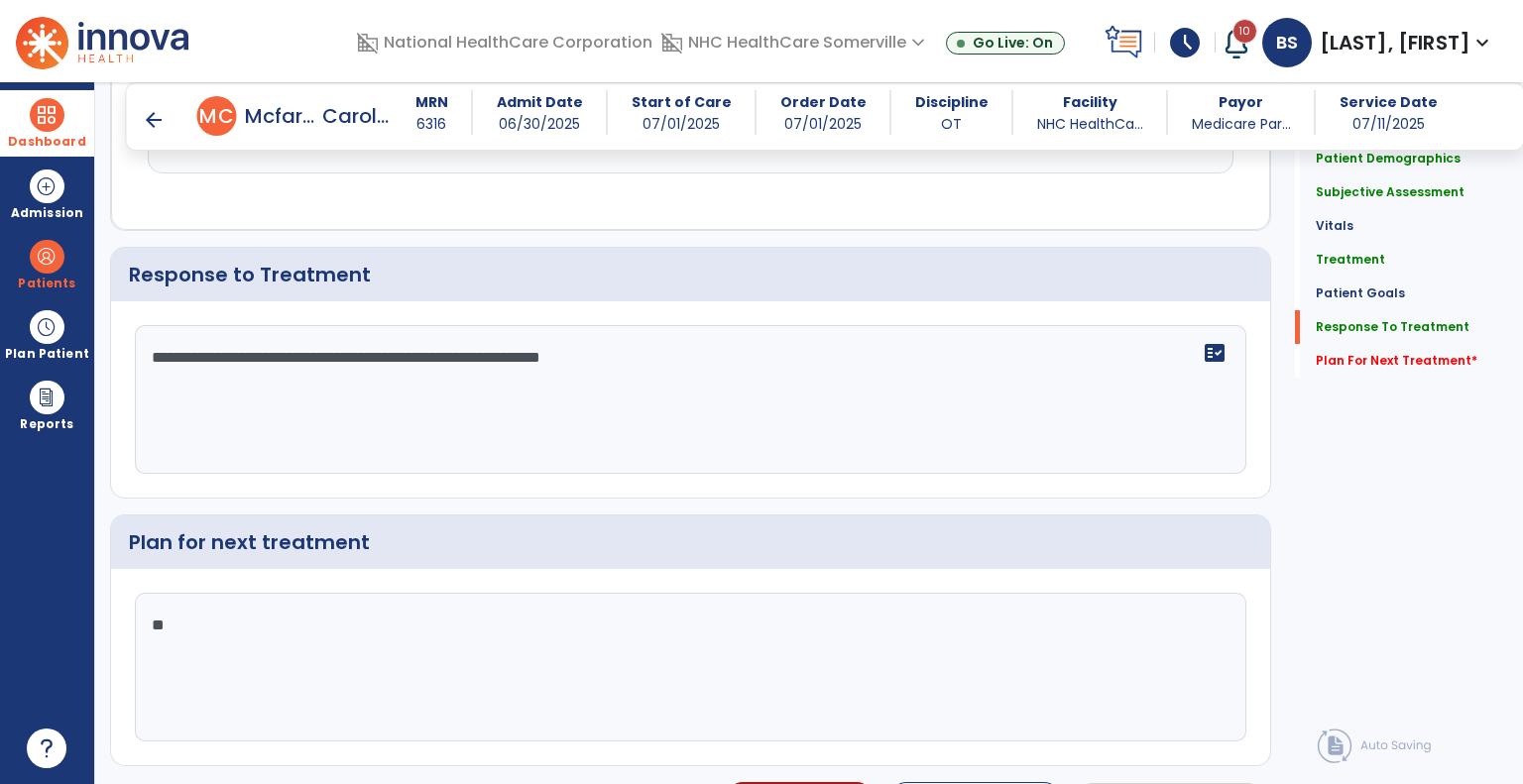 click on "*" 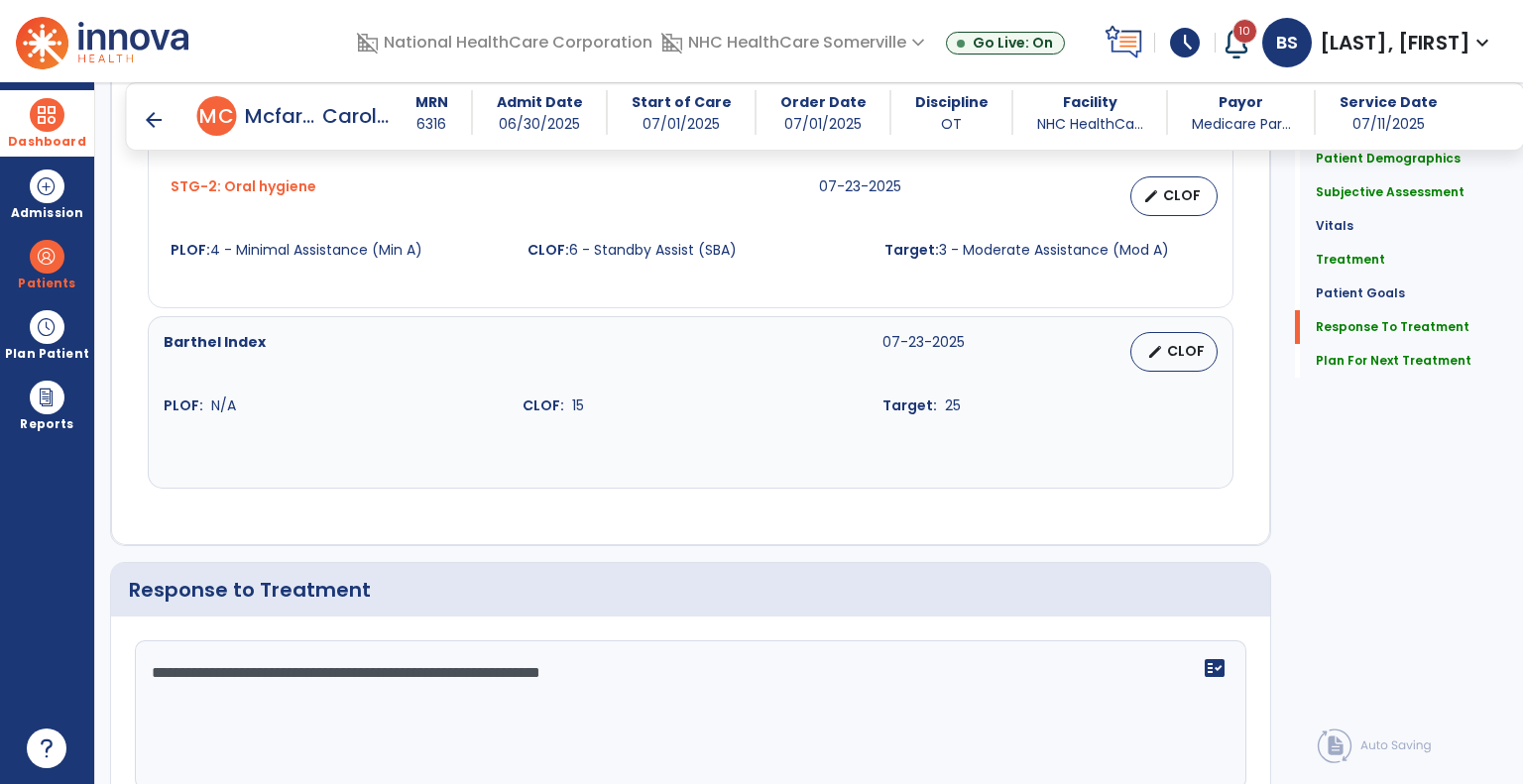 scroll, scrollTop: 2586, scrollLeft: 0, axis: vertical 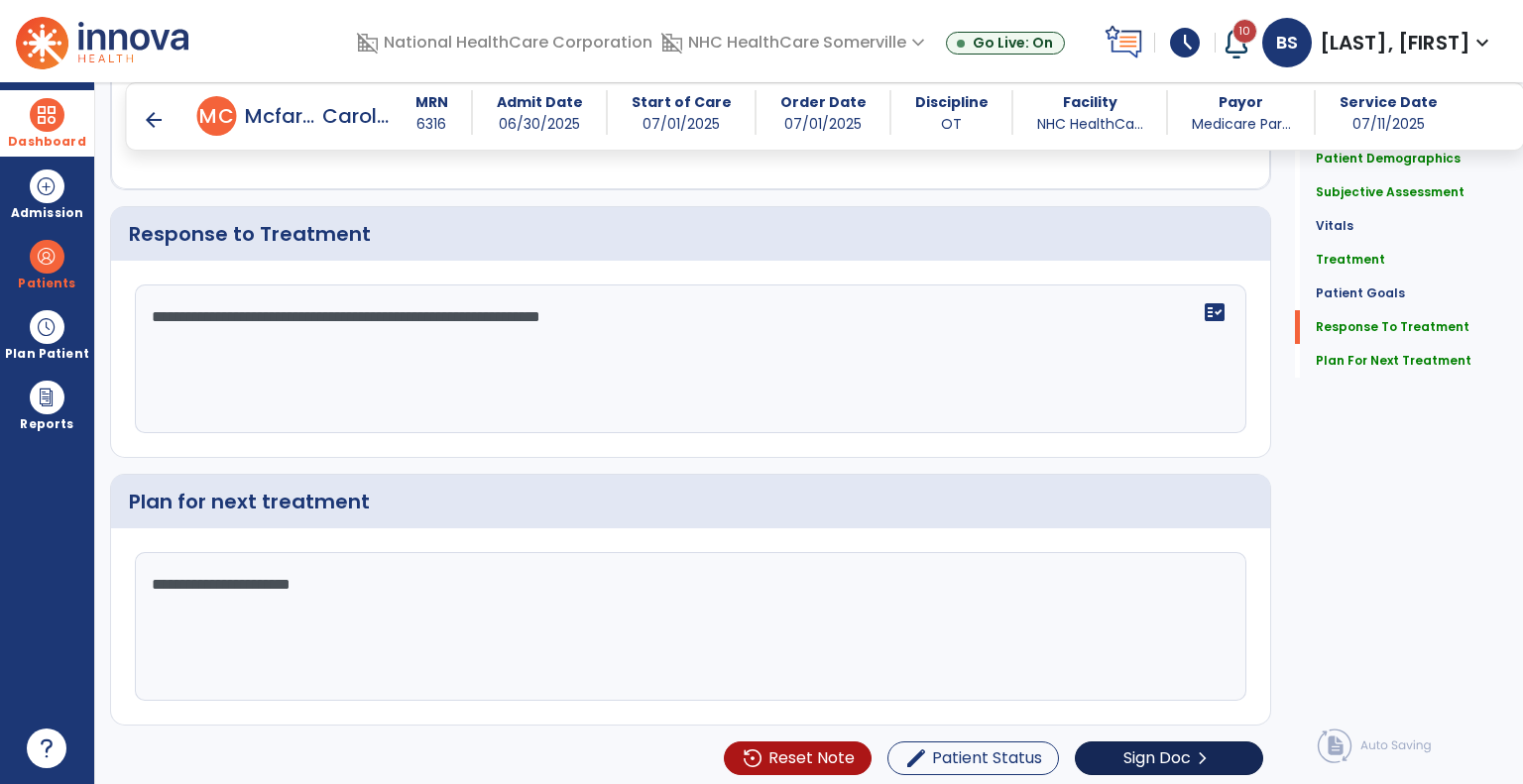 type on "**********" 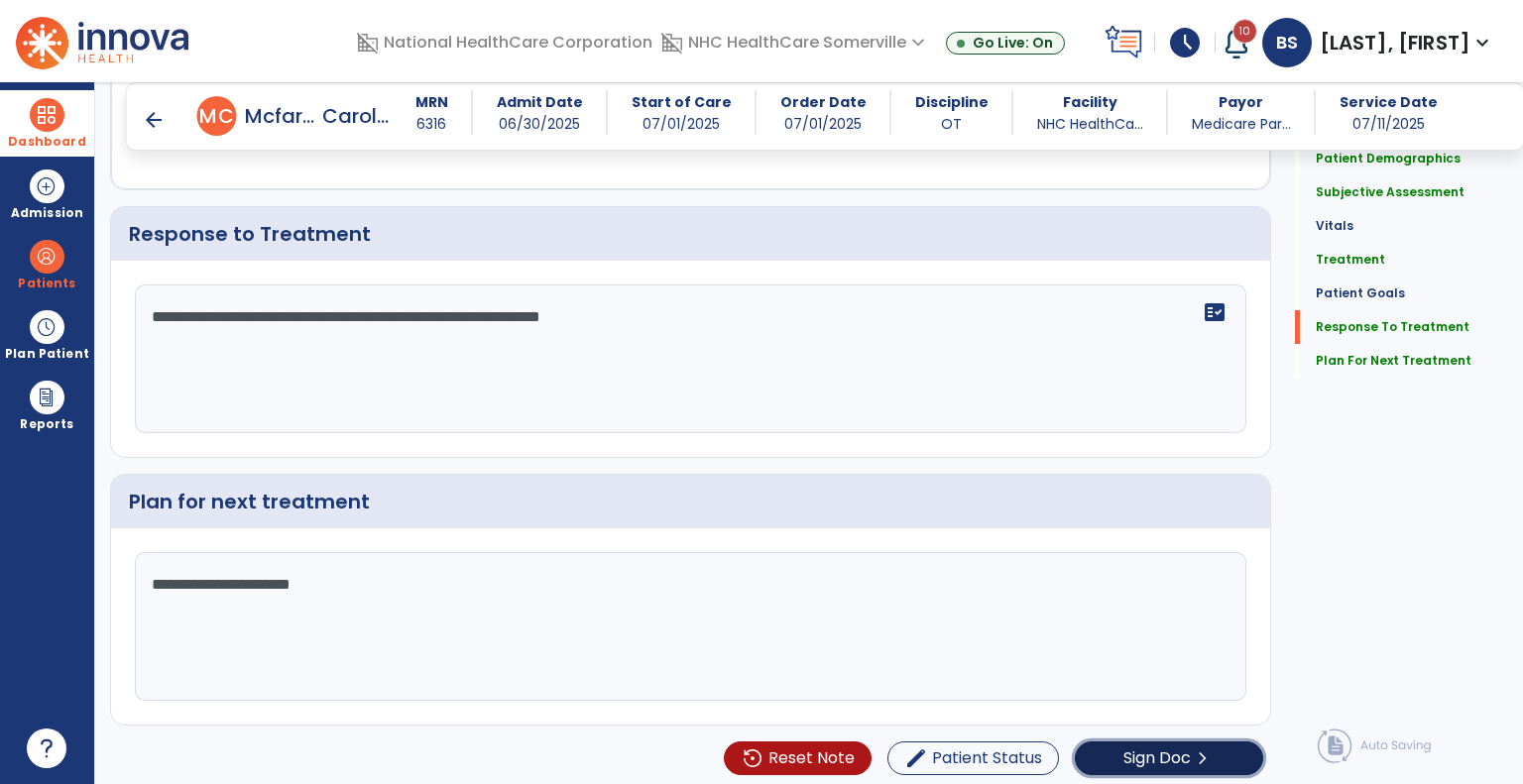 click on "Sign Doc" 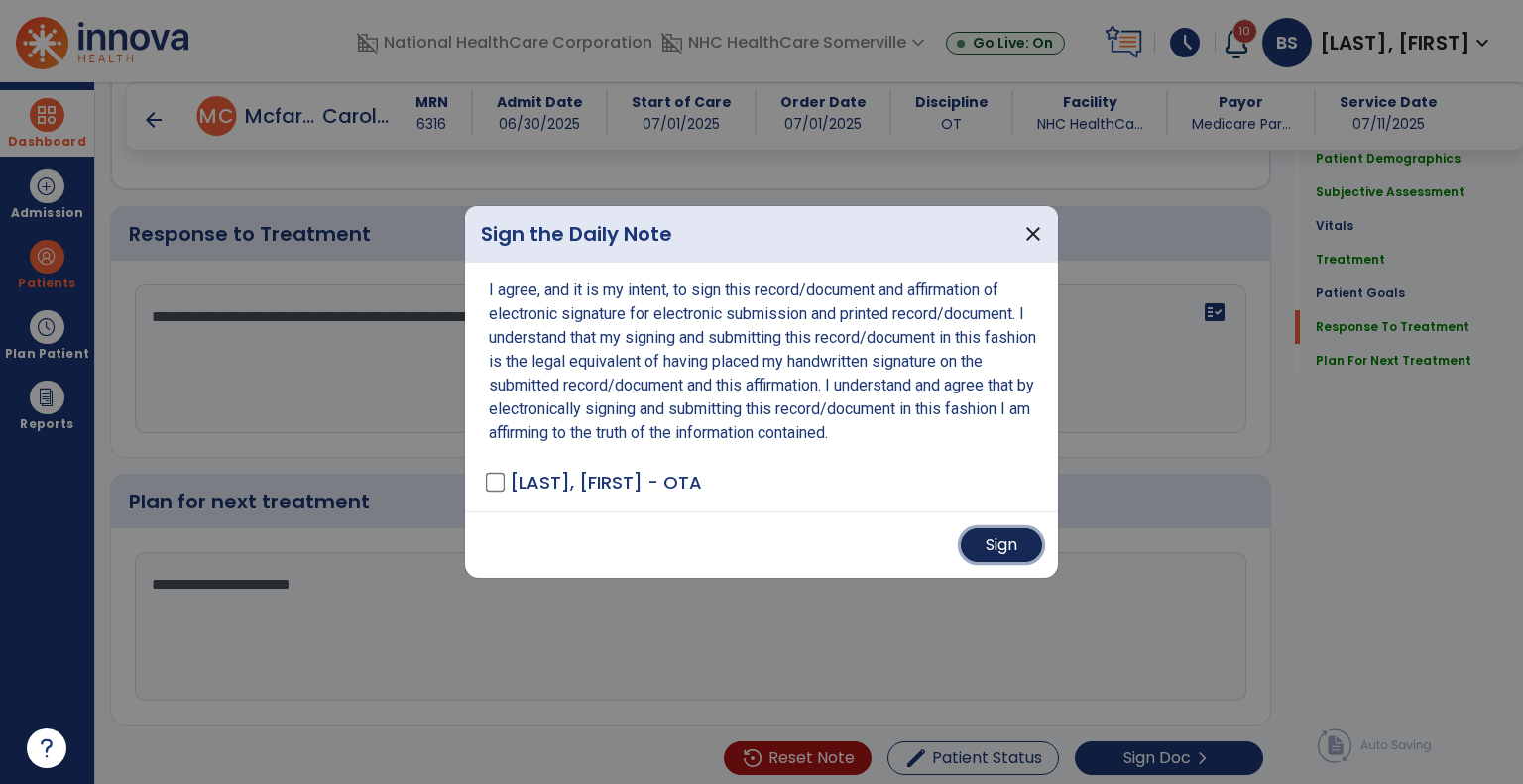 click on "Sign" at bounding box center (1001, 545) 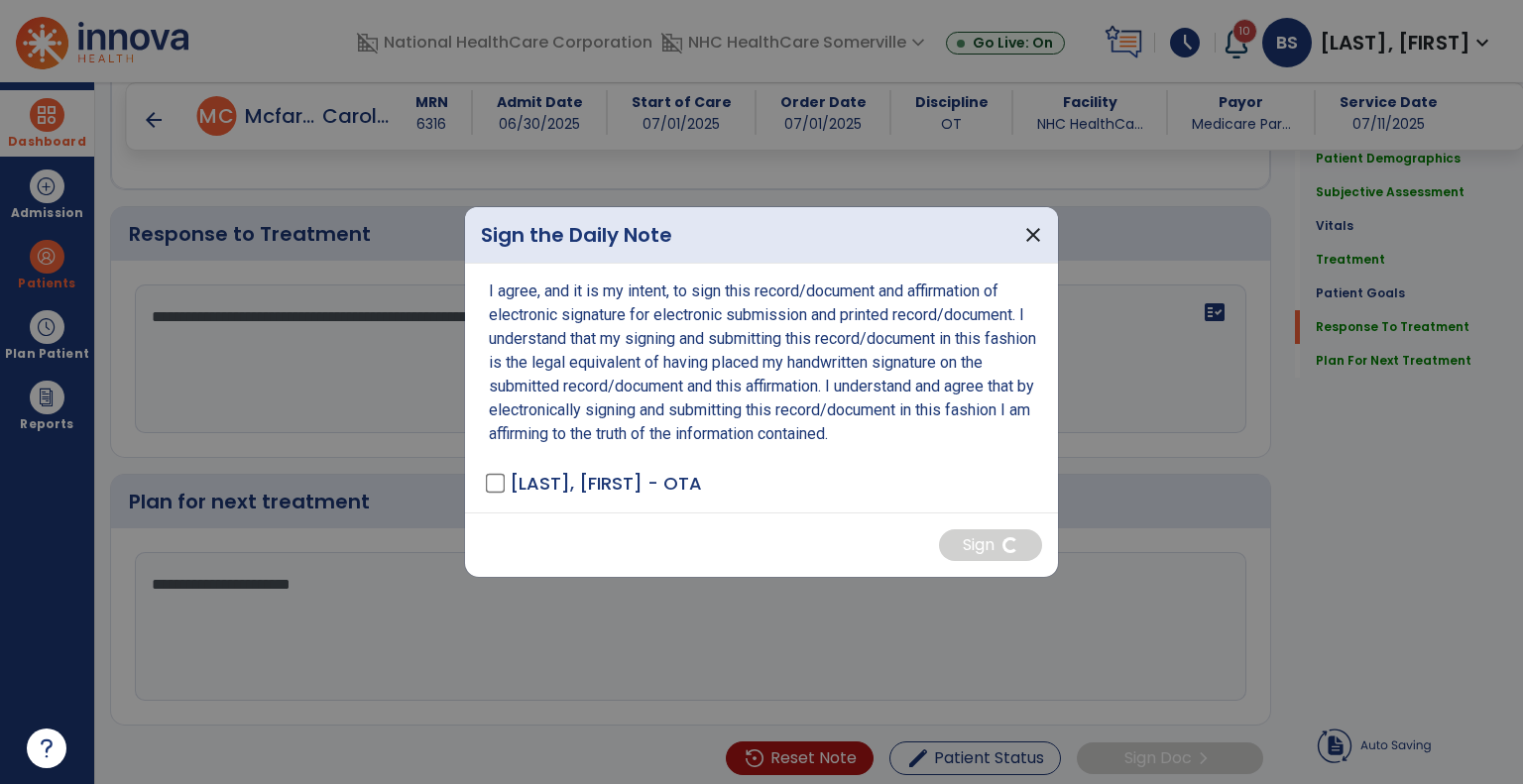 scroll, scrollTop: 0, scrollLeft: 0, axis: both 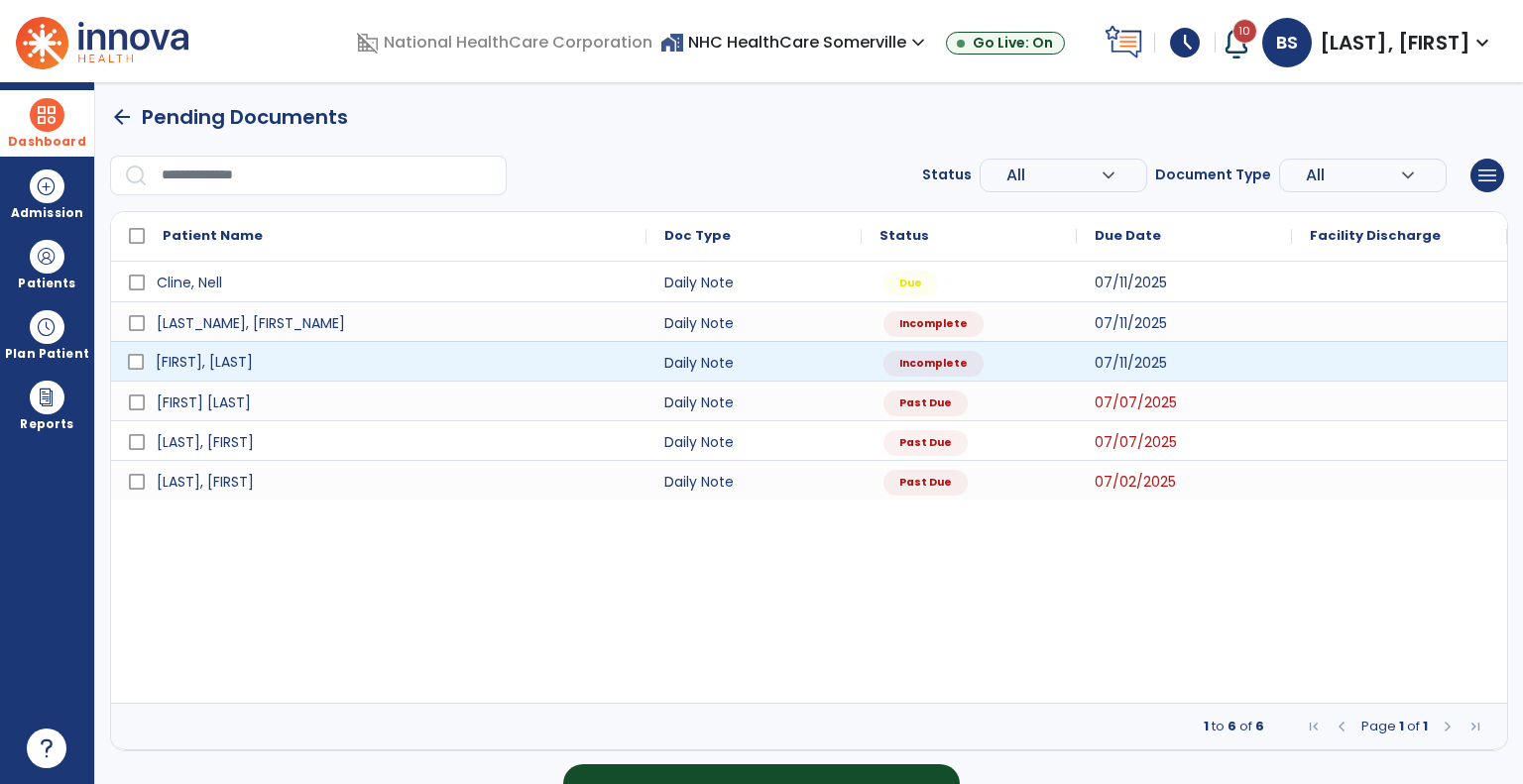 click on "[FIRST], [LAST]" at bounding box center (393, 362) 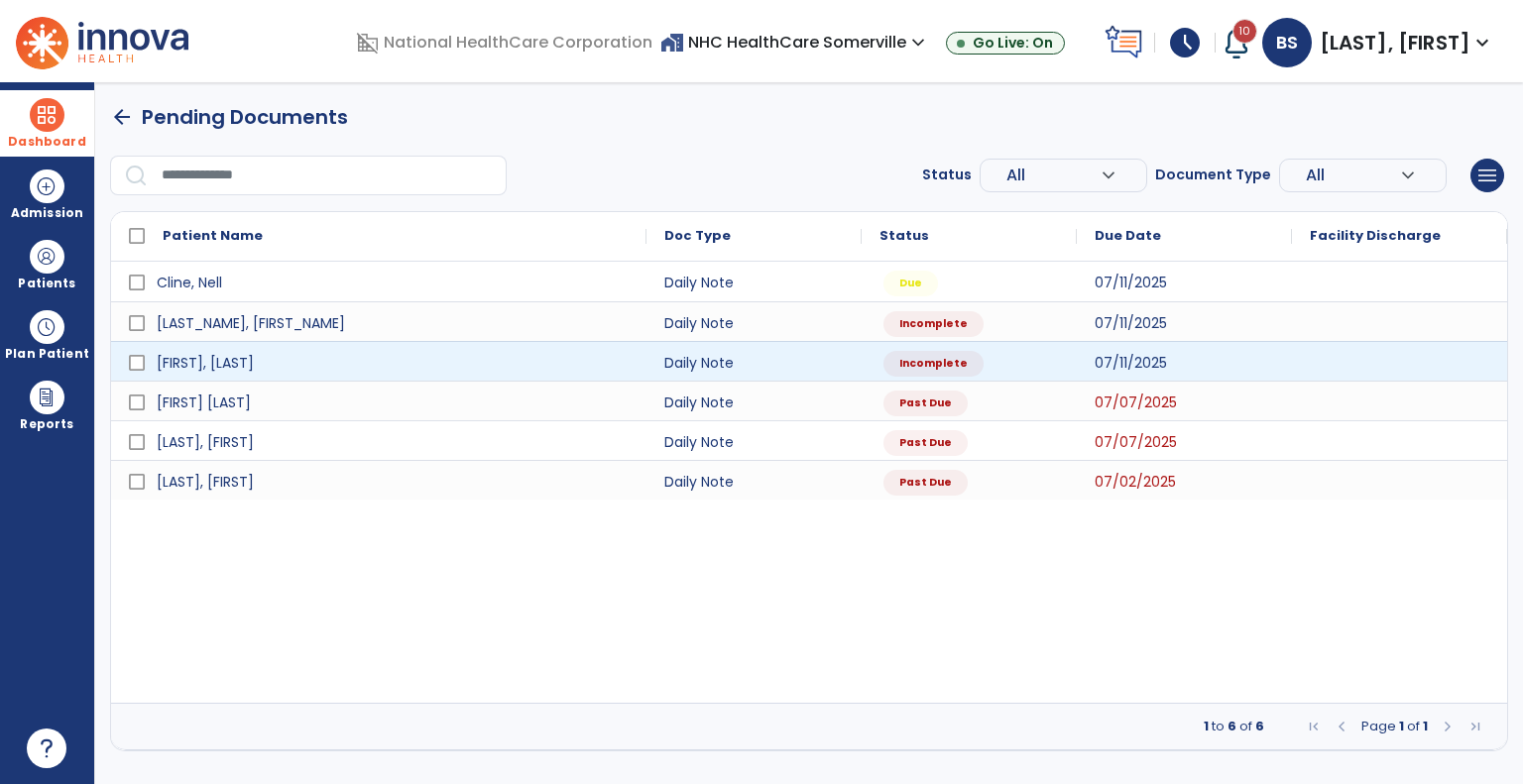 select on "*" 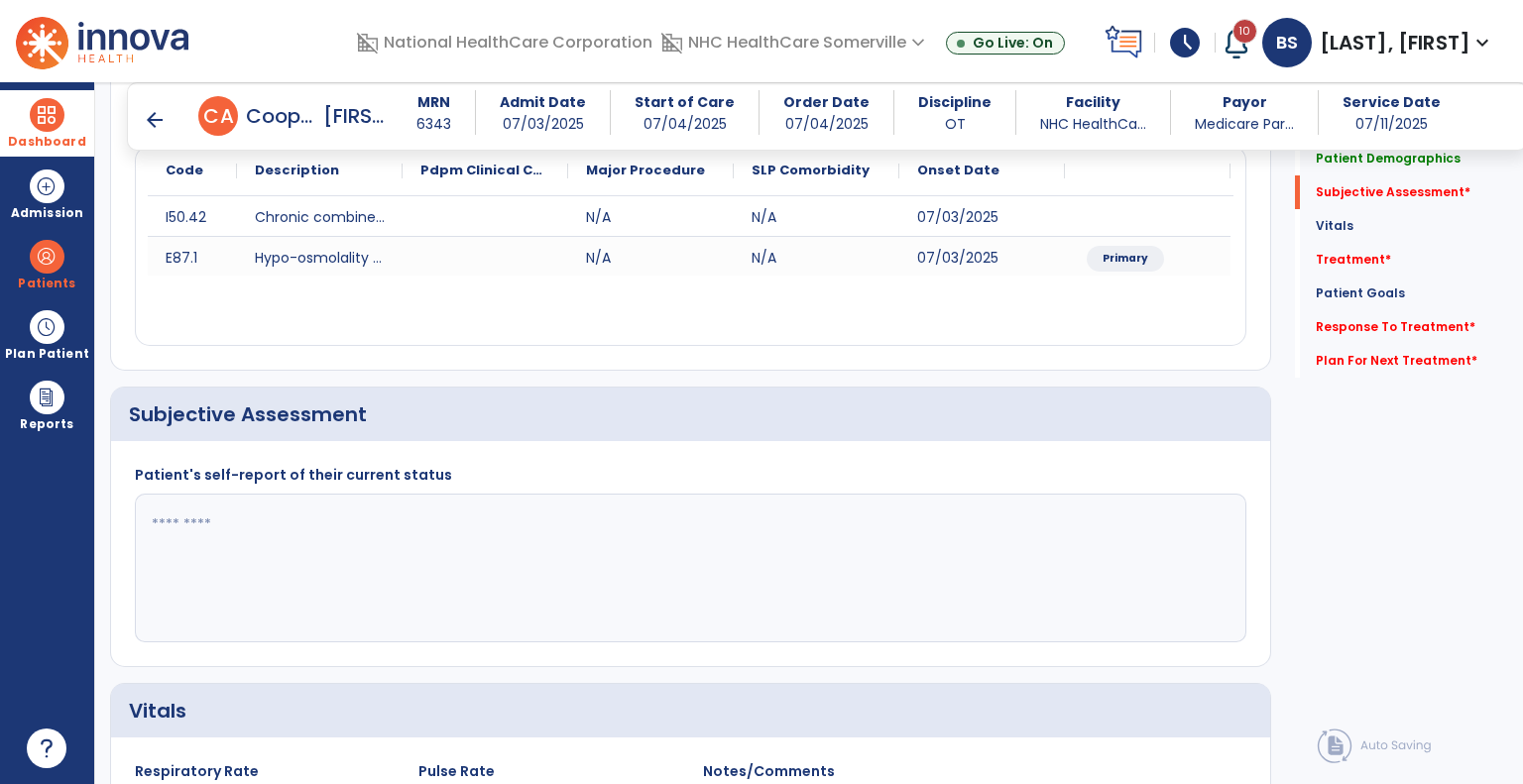 scroll, scrollTop: 246, scrollLeft: 0, axis: vertical 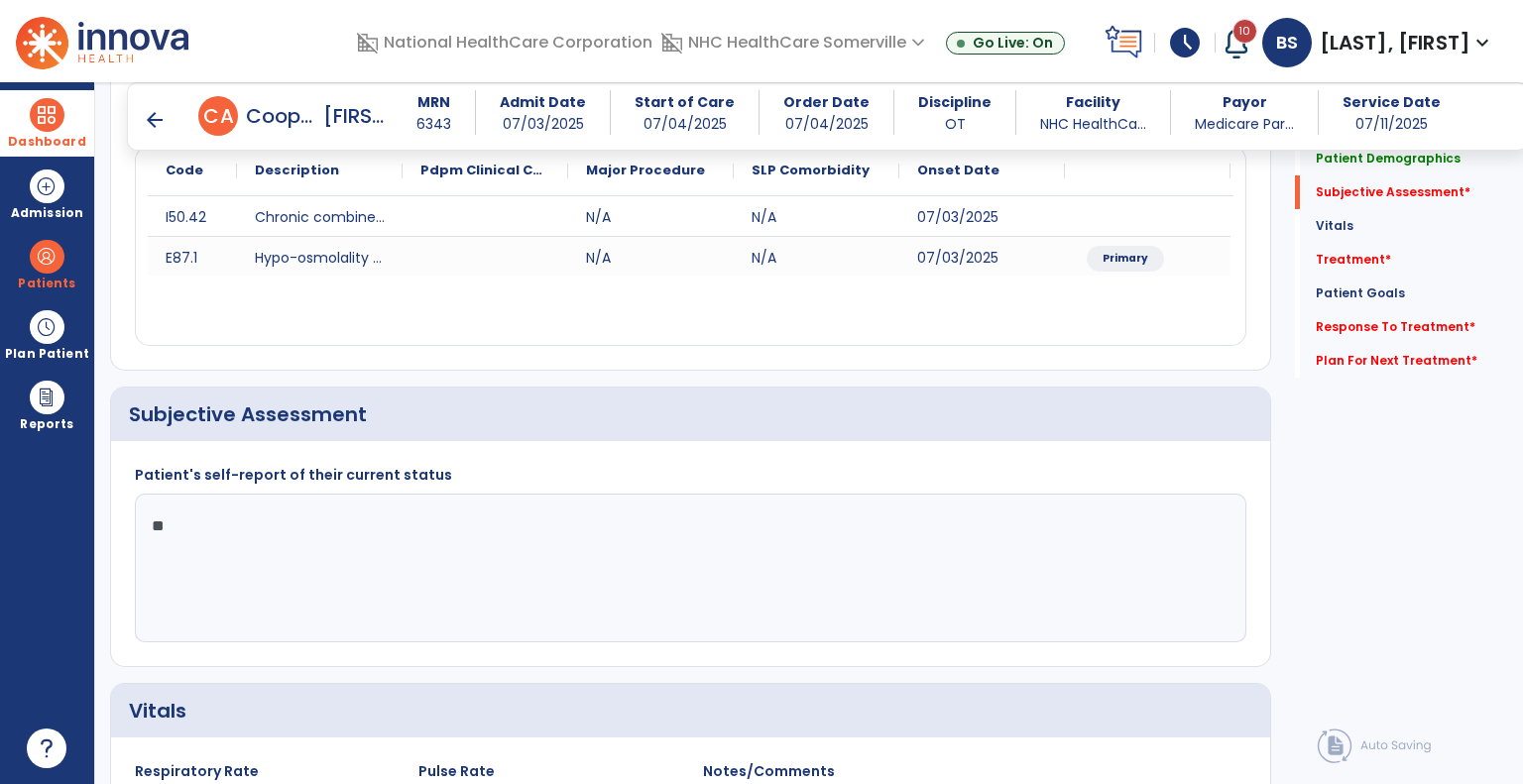 type on "*" 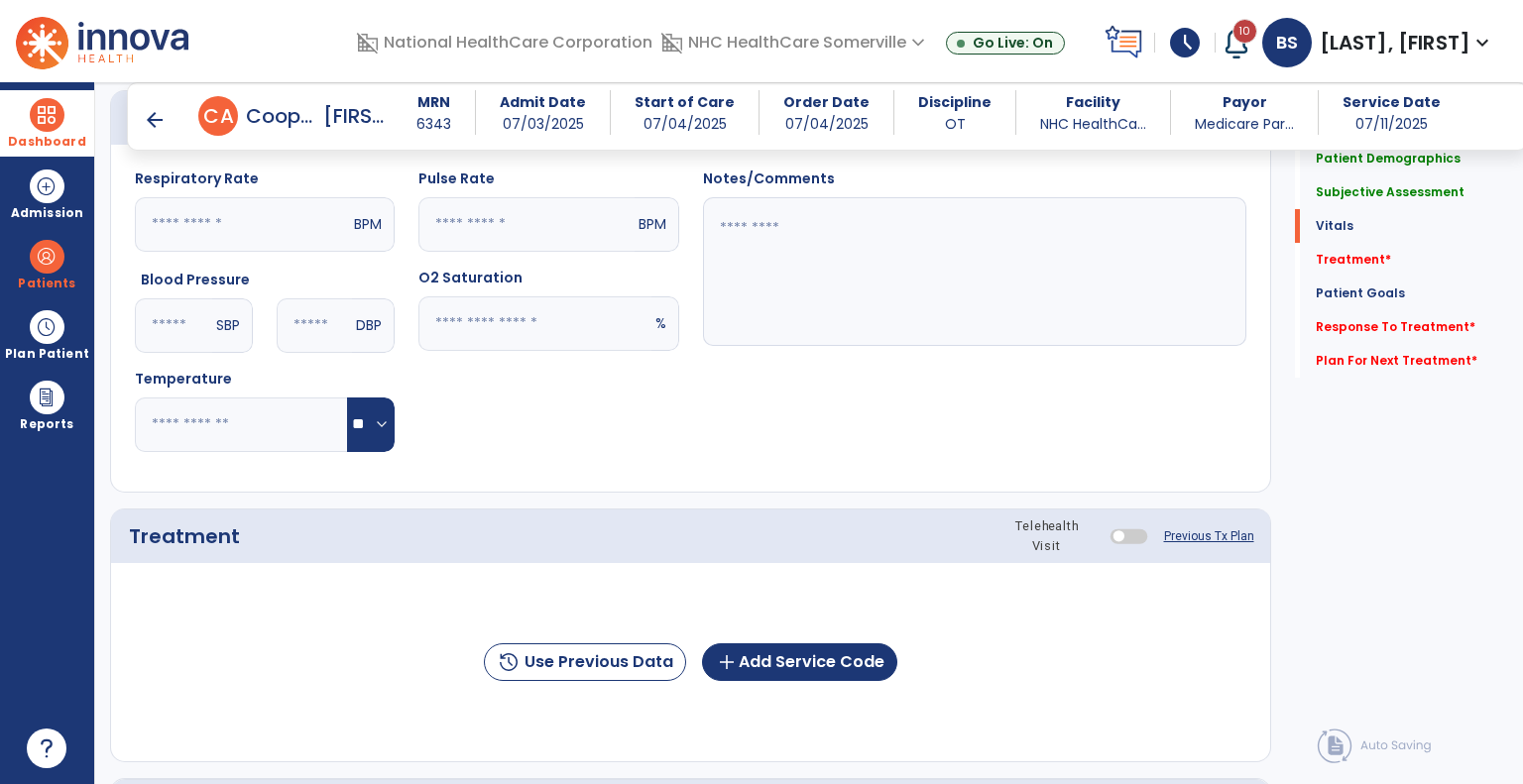 scroll, scrollTop: 852, scrollLeft: 0, axis: vertical 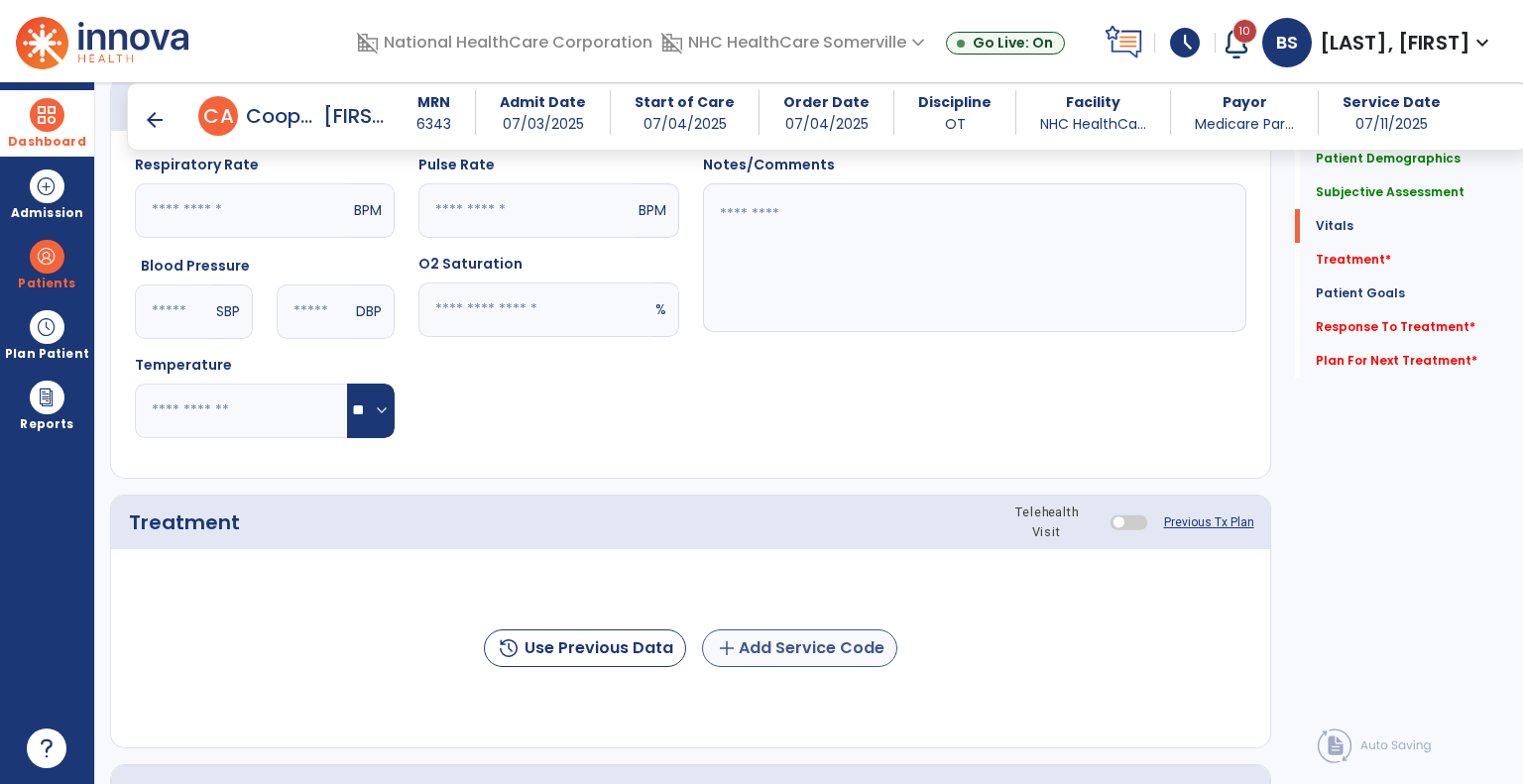 type on "**********" 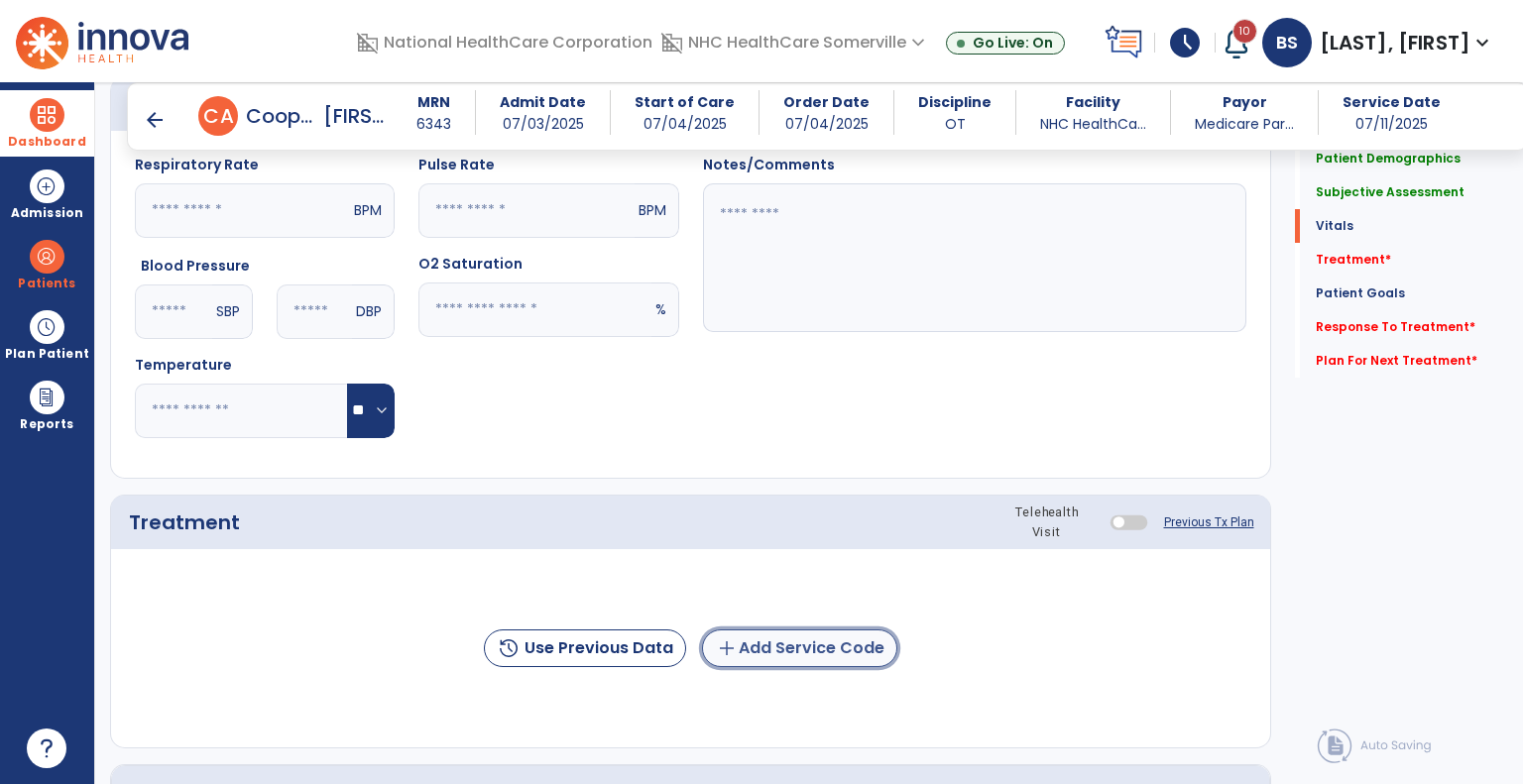 click on "add  Add Service Code" 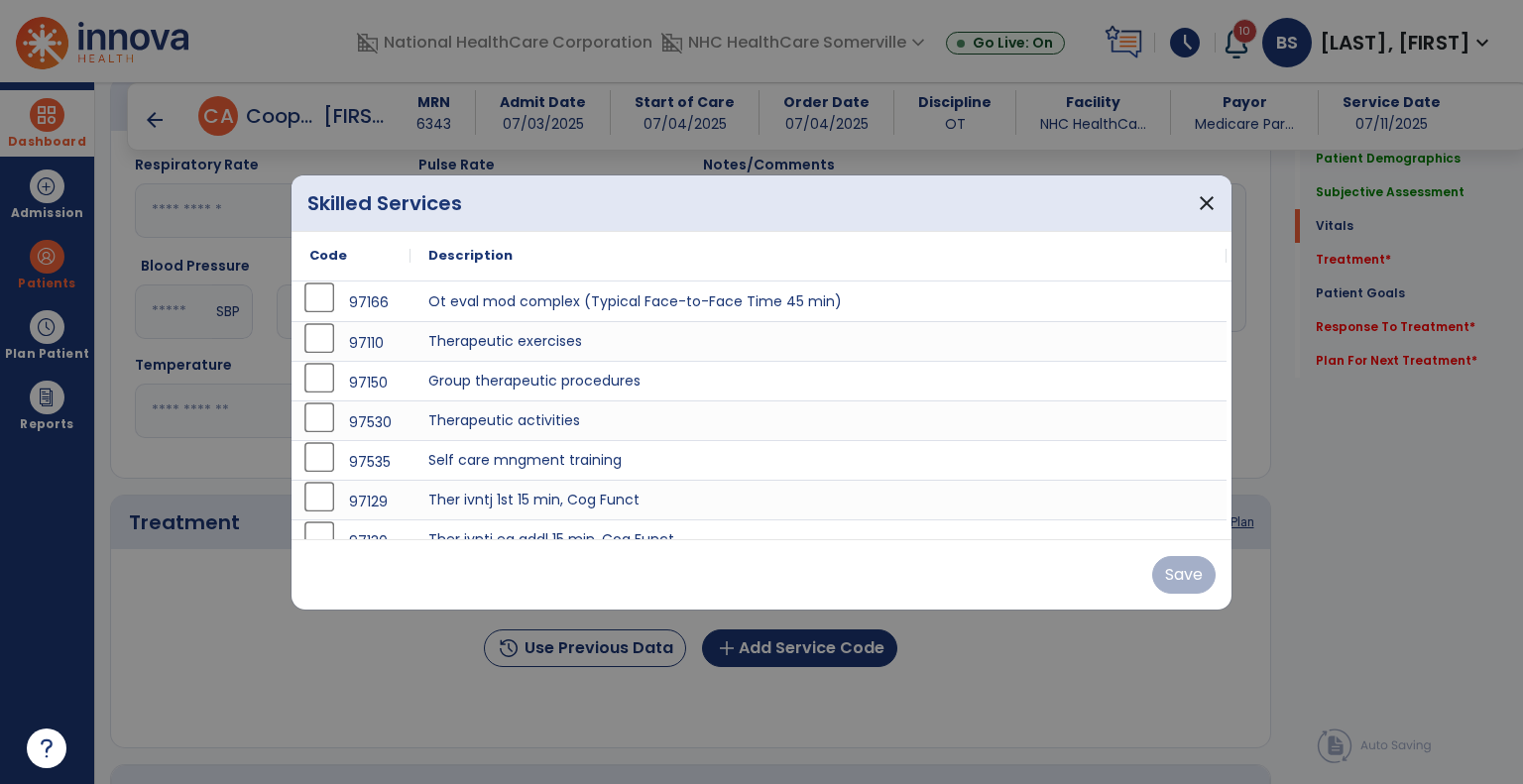 click at bounding box center [762, 392] 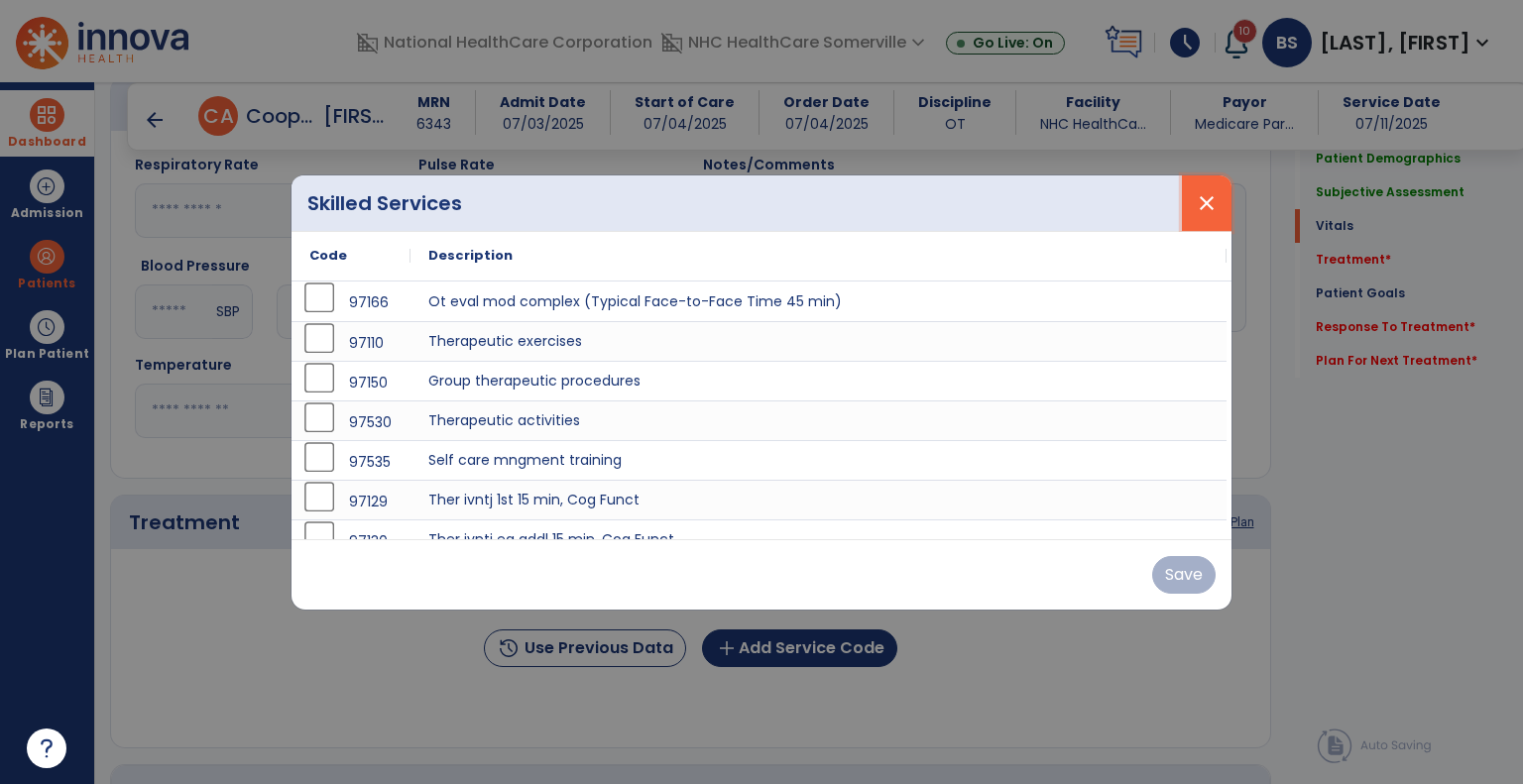 click on "close" at bounding box center [1207, 203] 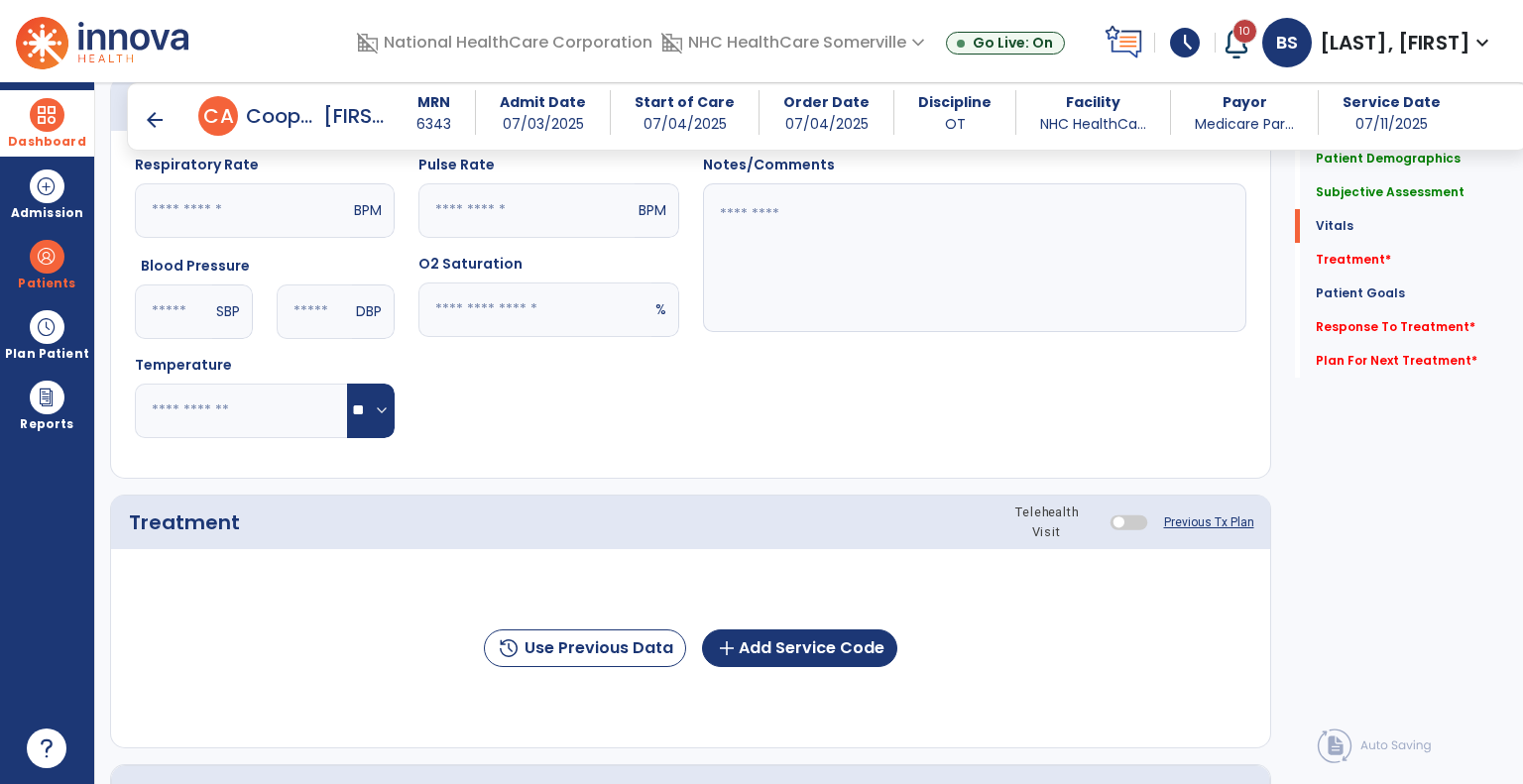 click 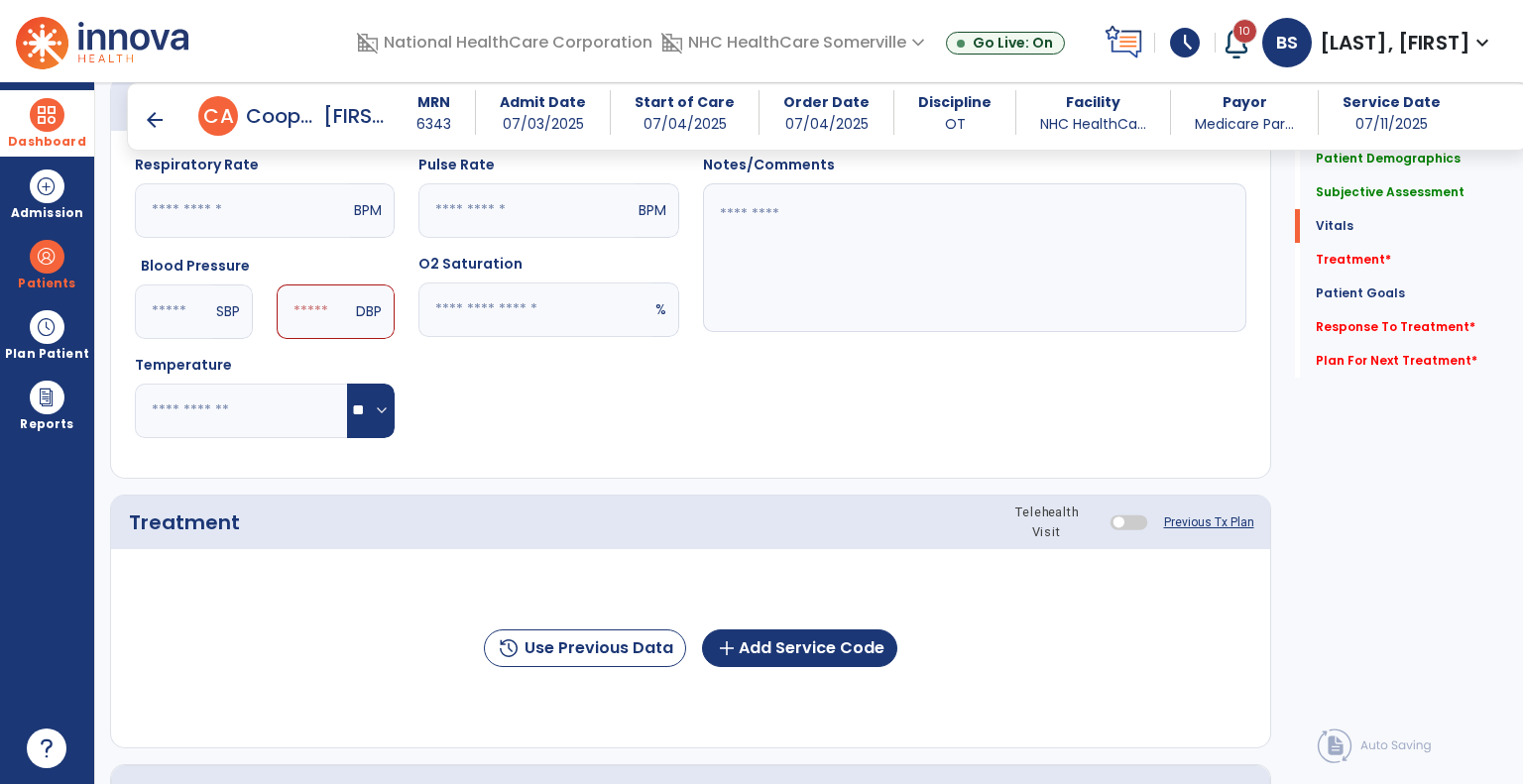 type on "***" 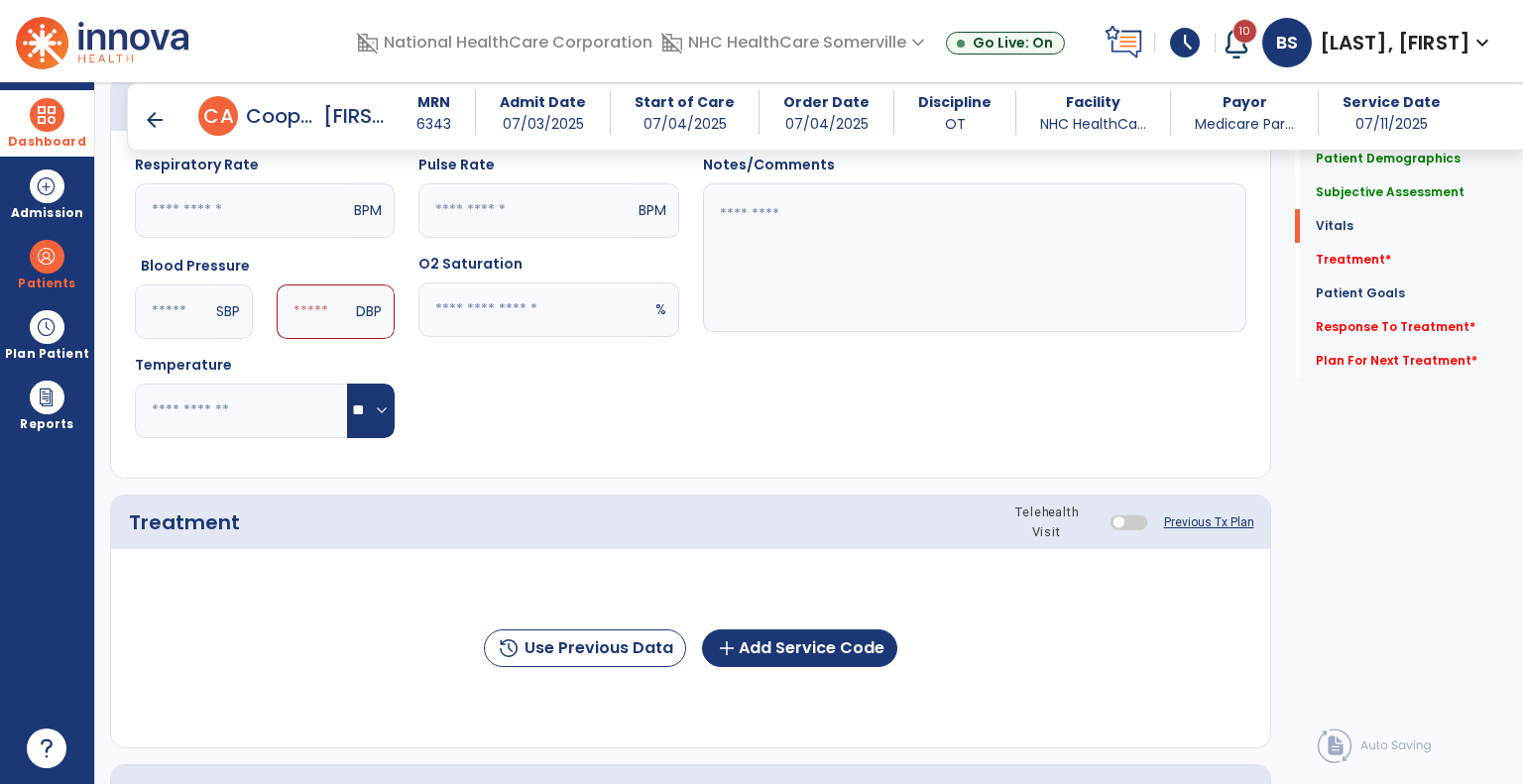 click 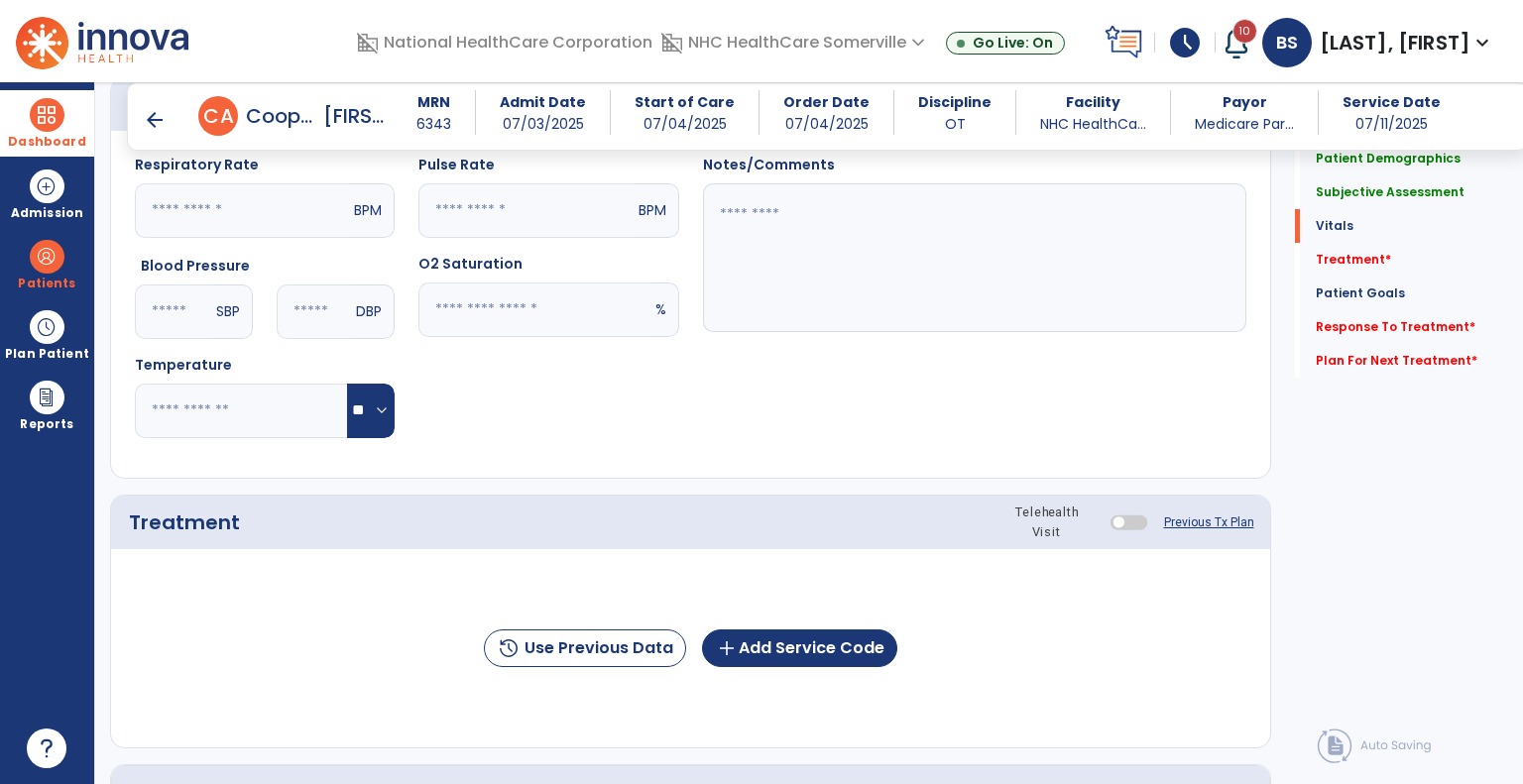 type on "**" 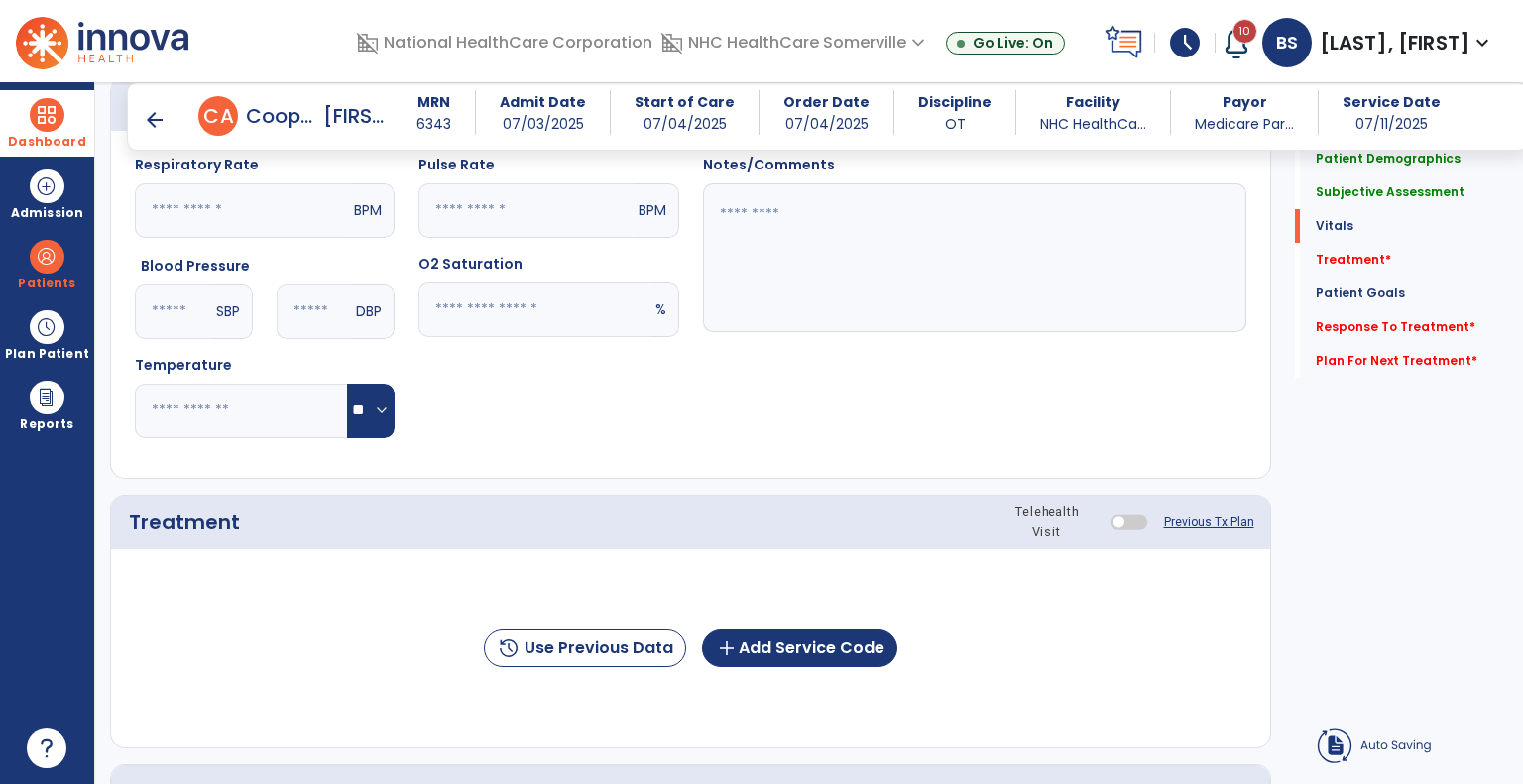 click on "Pulse Rate  BPM O2 Saturation  %" 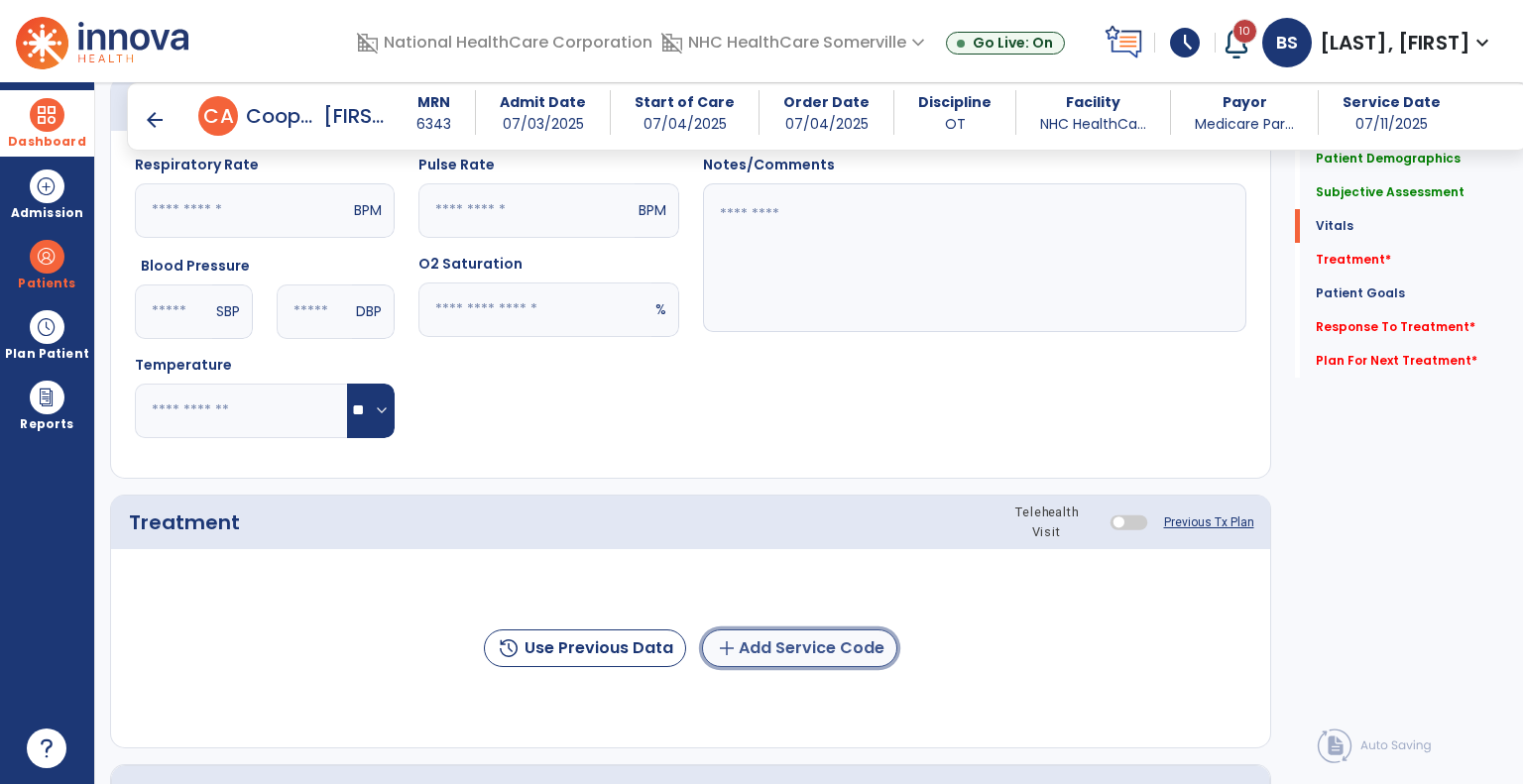 click on "add  Add Service Code" 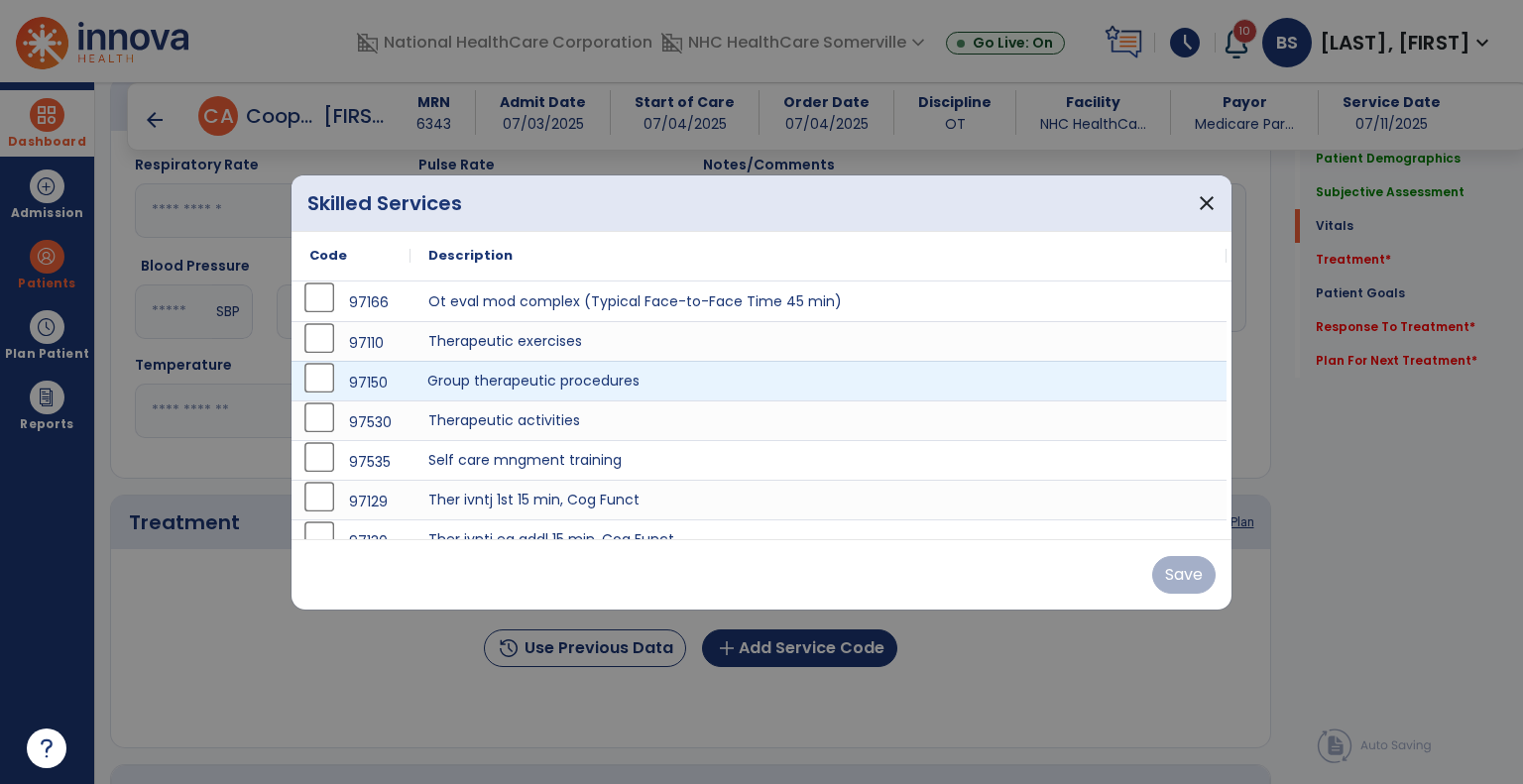 click on "Group therapeutic procedures" at bounding box center (818, 381) 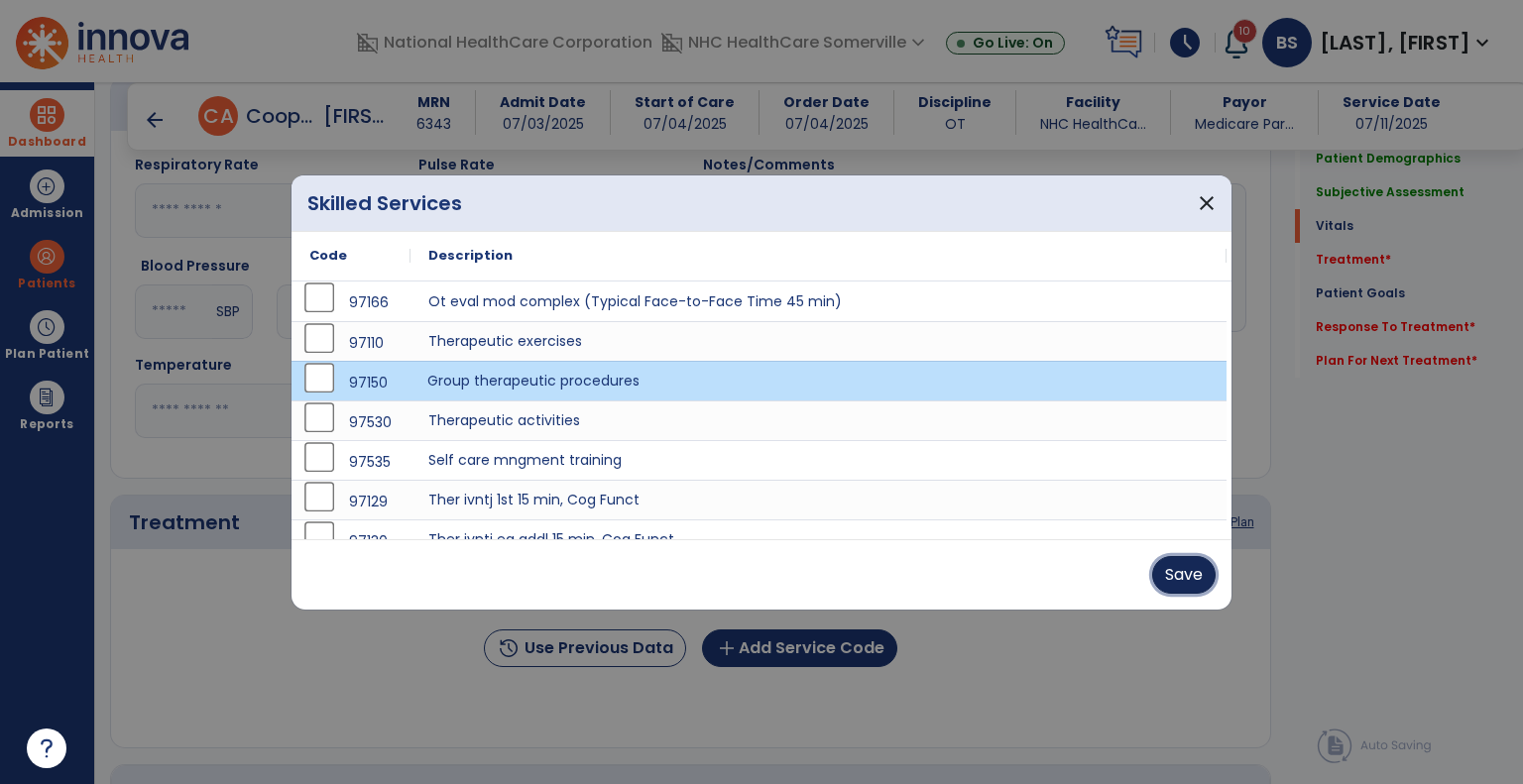 click on "Save" at bounding box center [1184, 575] 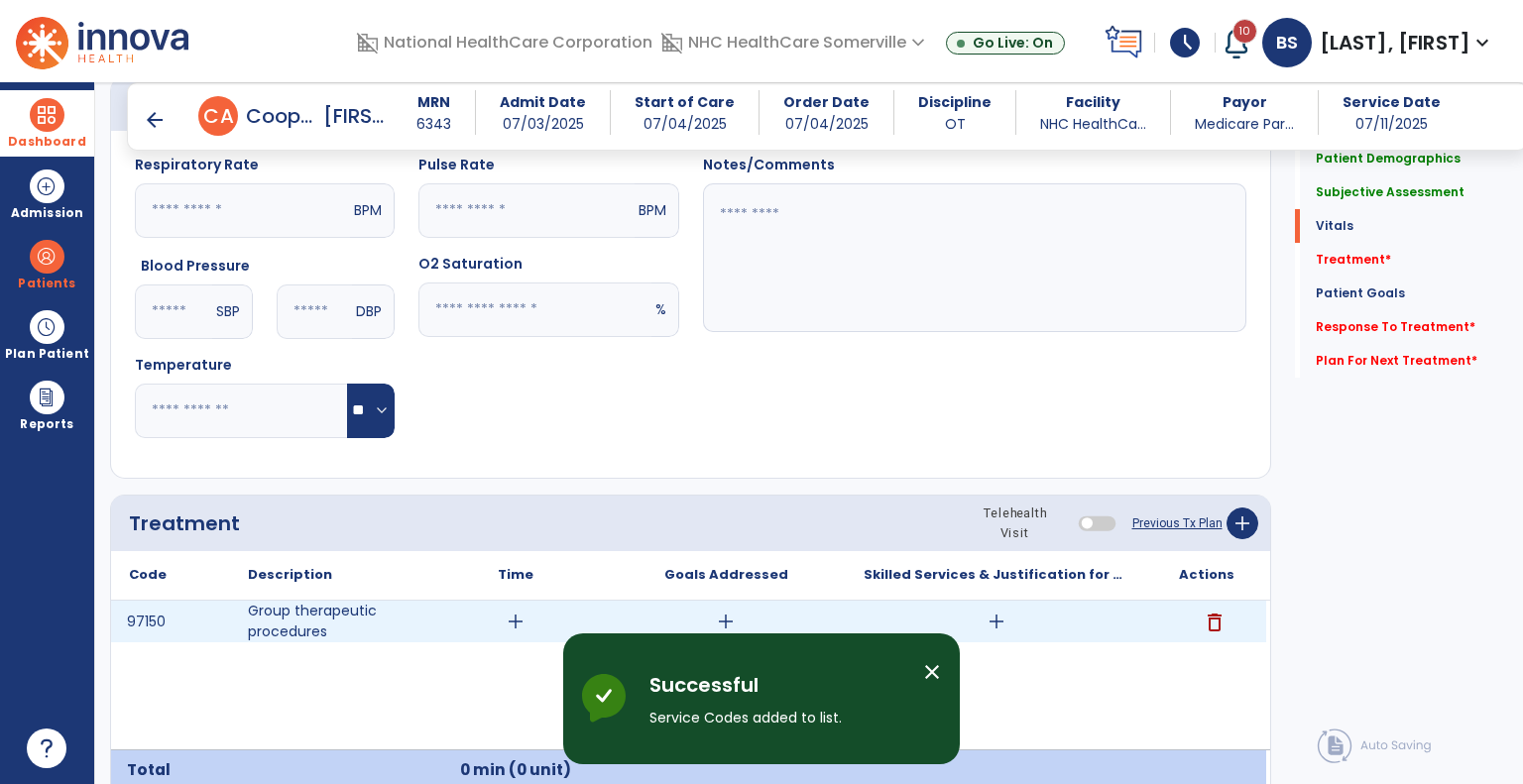 click on "add" at bounding box center (516, 621) 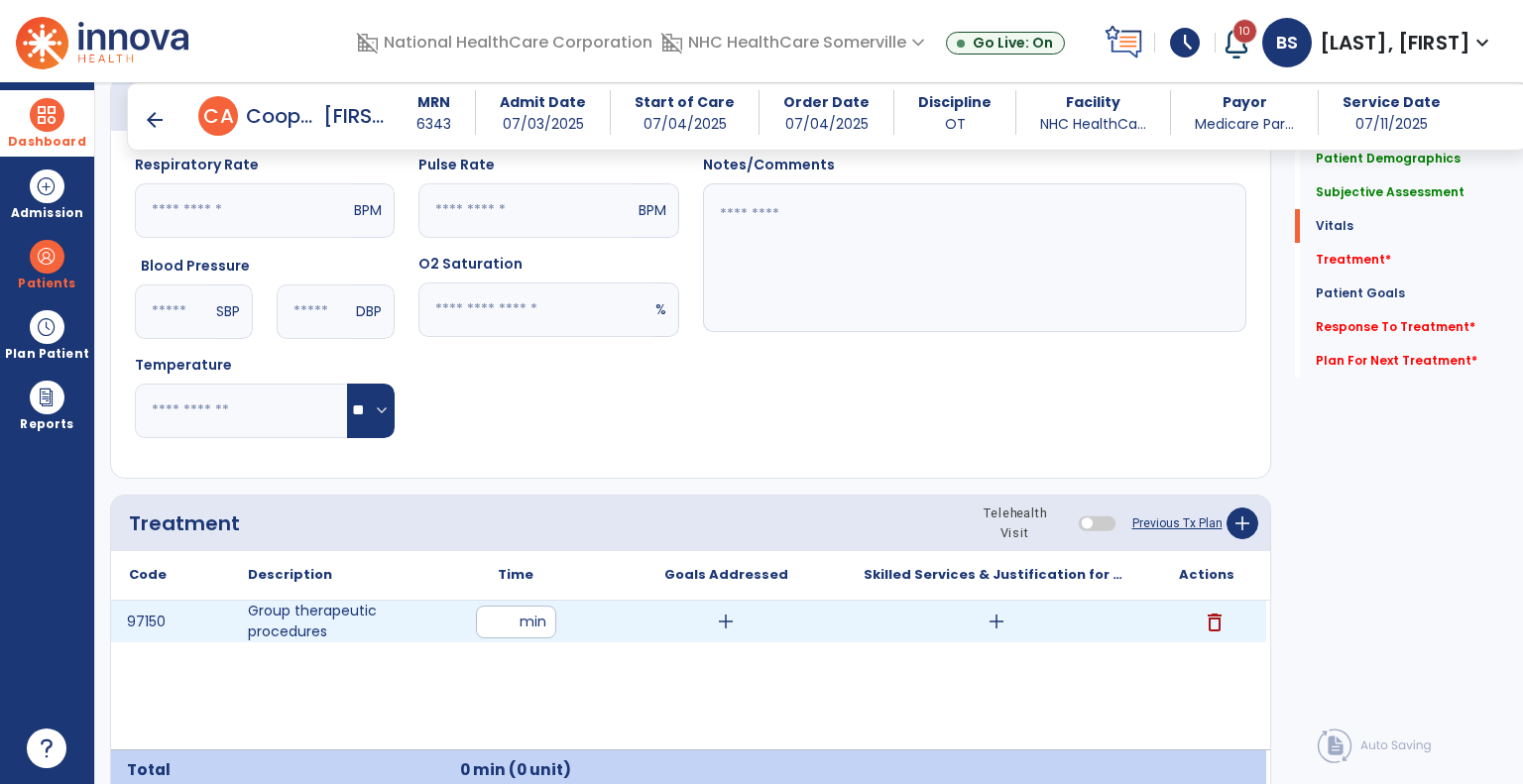 type on "**" 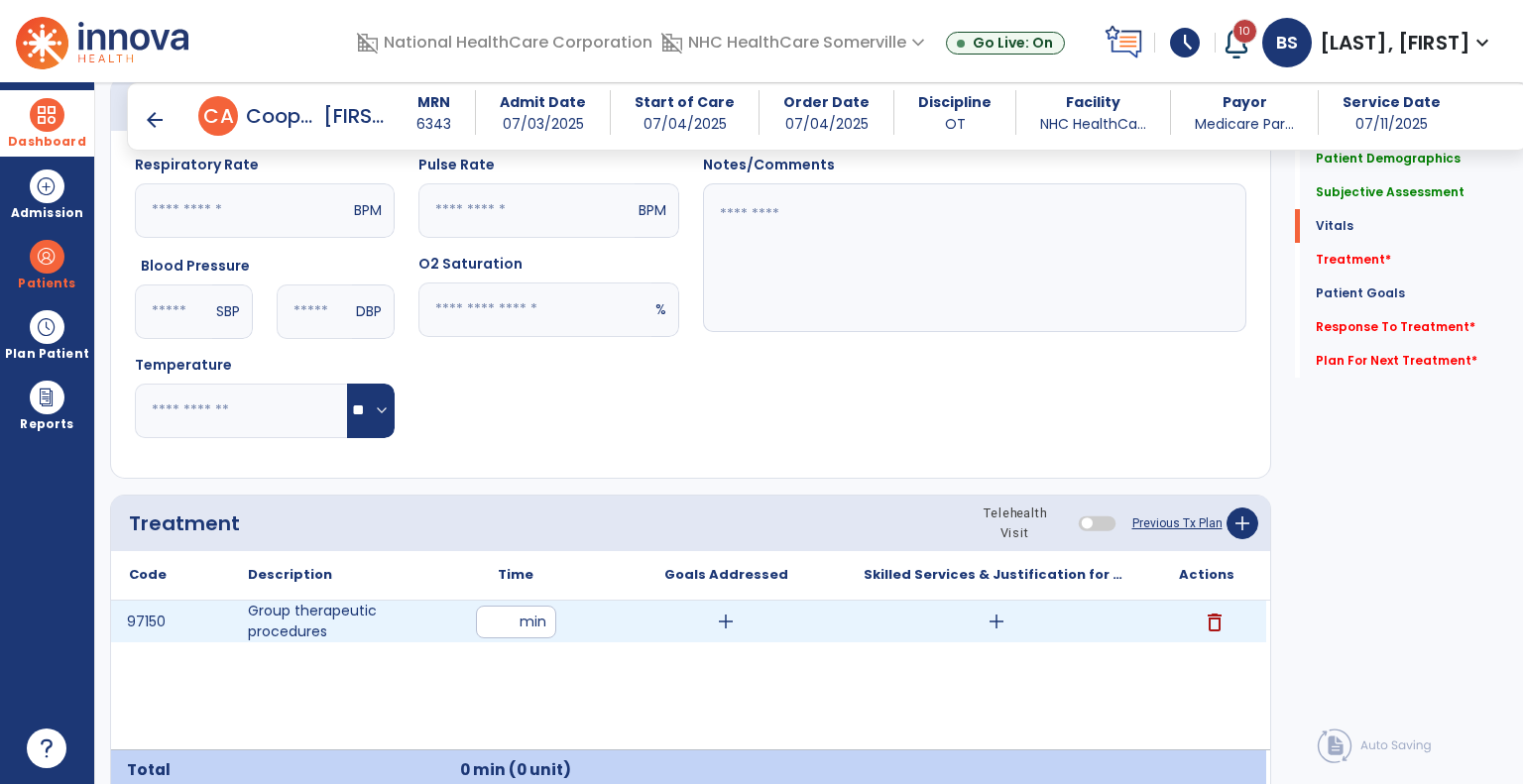 click on "97150  Group therapeutic procedures  ** min add add delete" at bounding box center [688, 675] 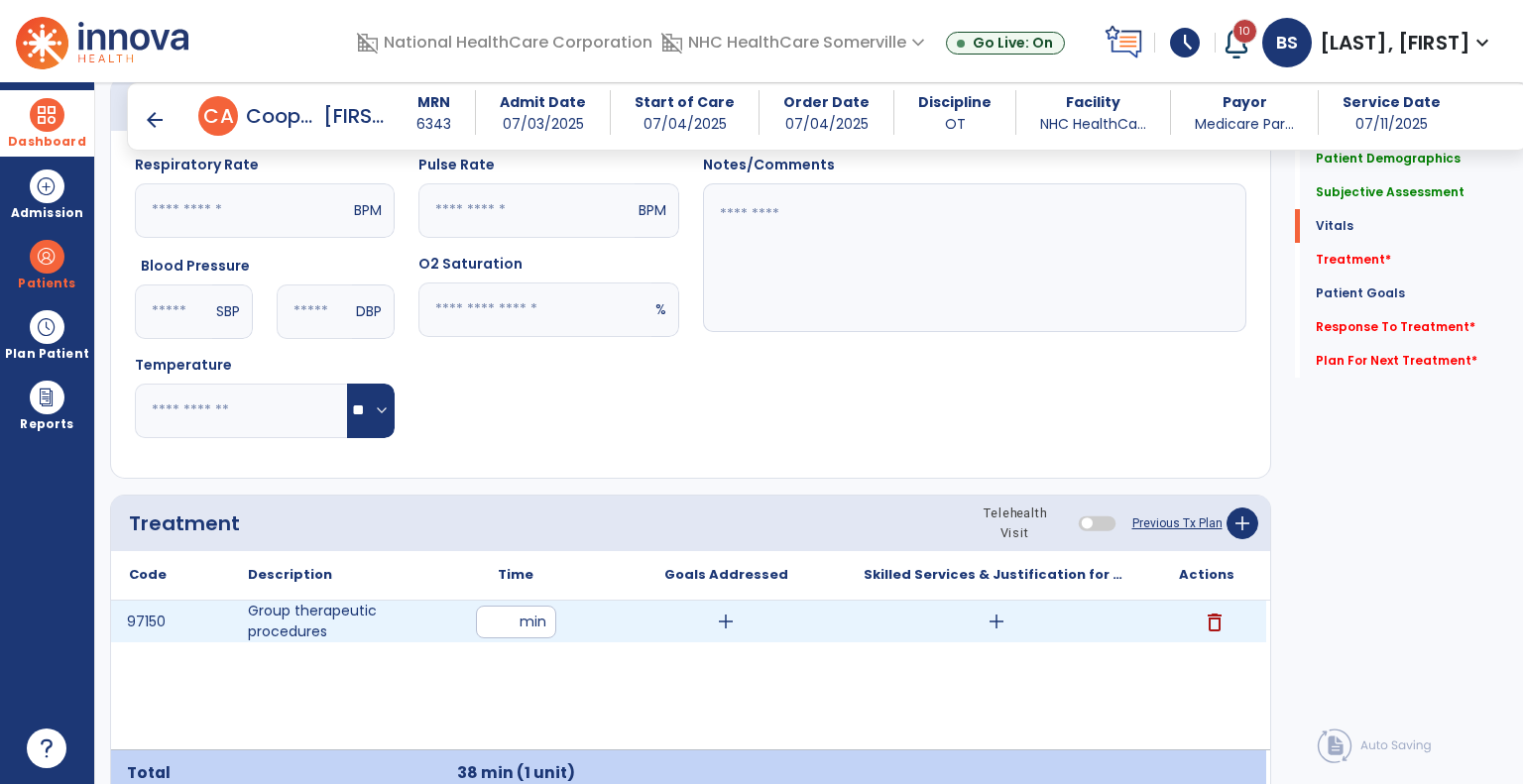 click on "add" at bounding box center (726, 621) 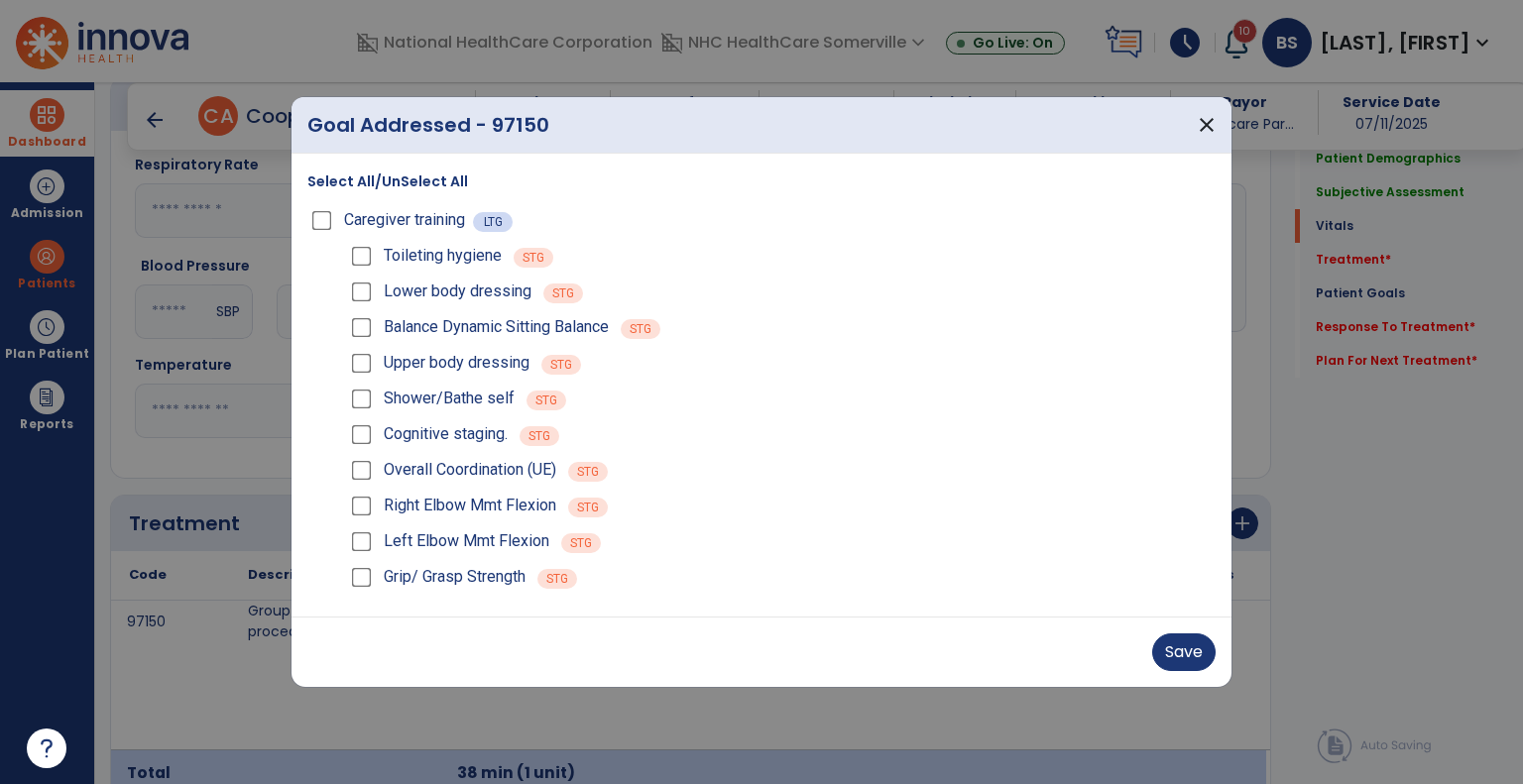 click on "Grip/ Grasp Strength" at bounding box center [436, 577] 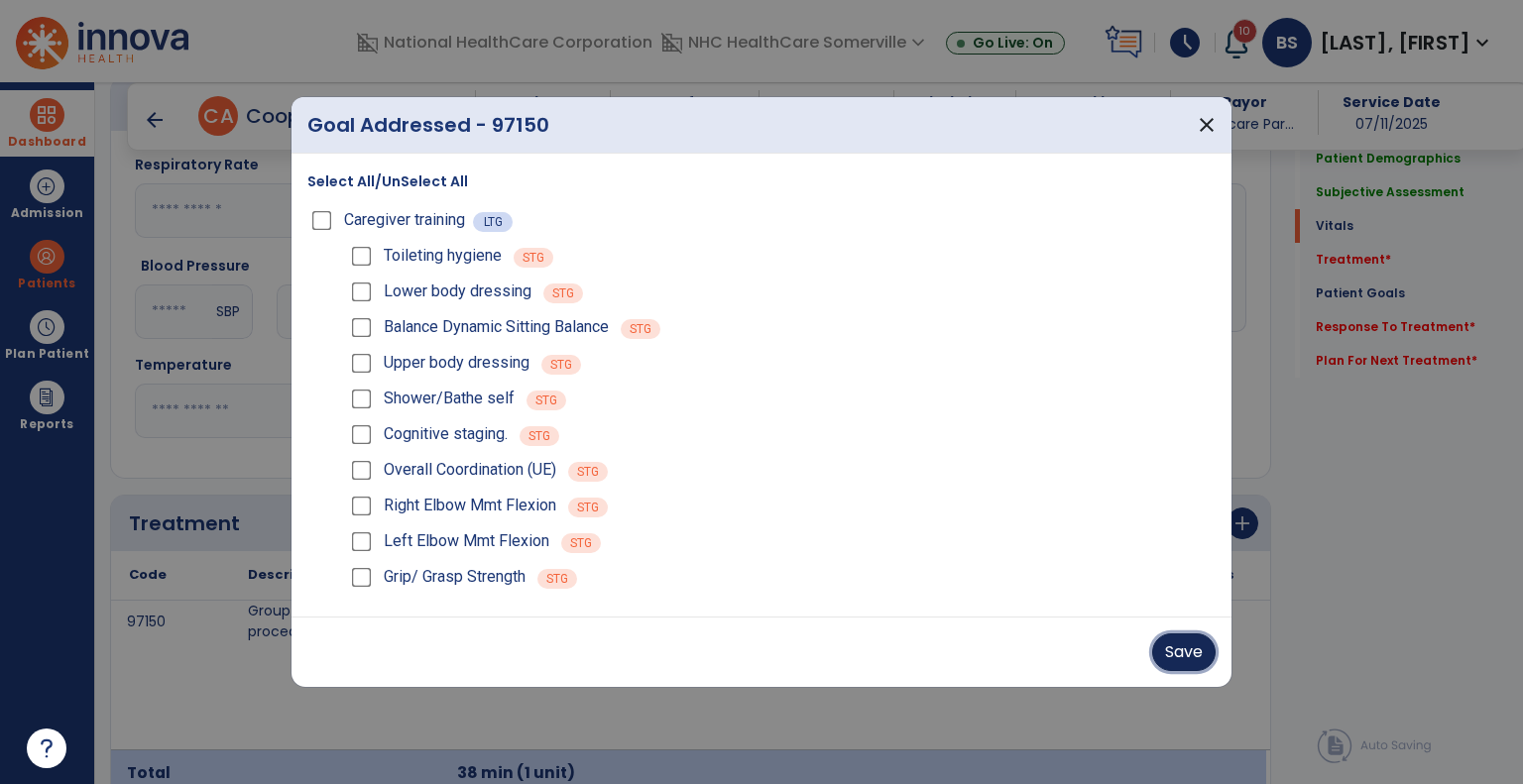 click on "Save" at bounding box center [1184, 652] 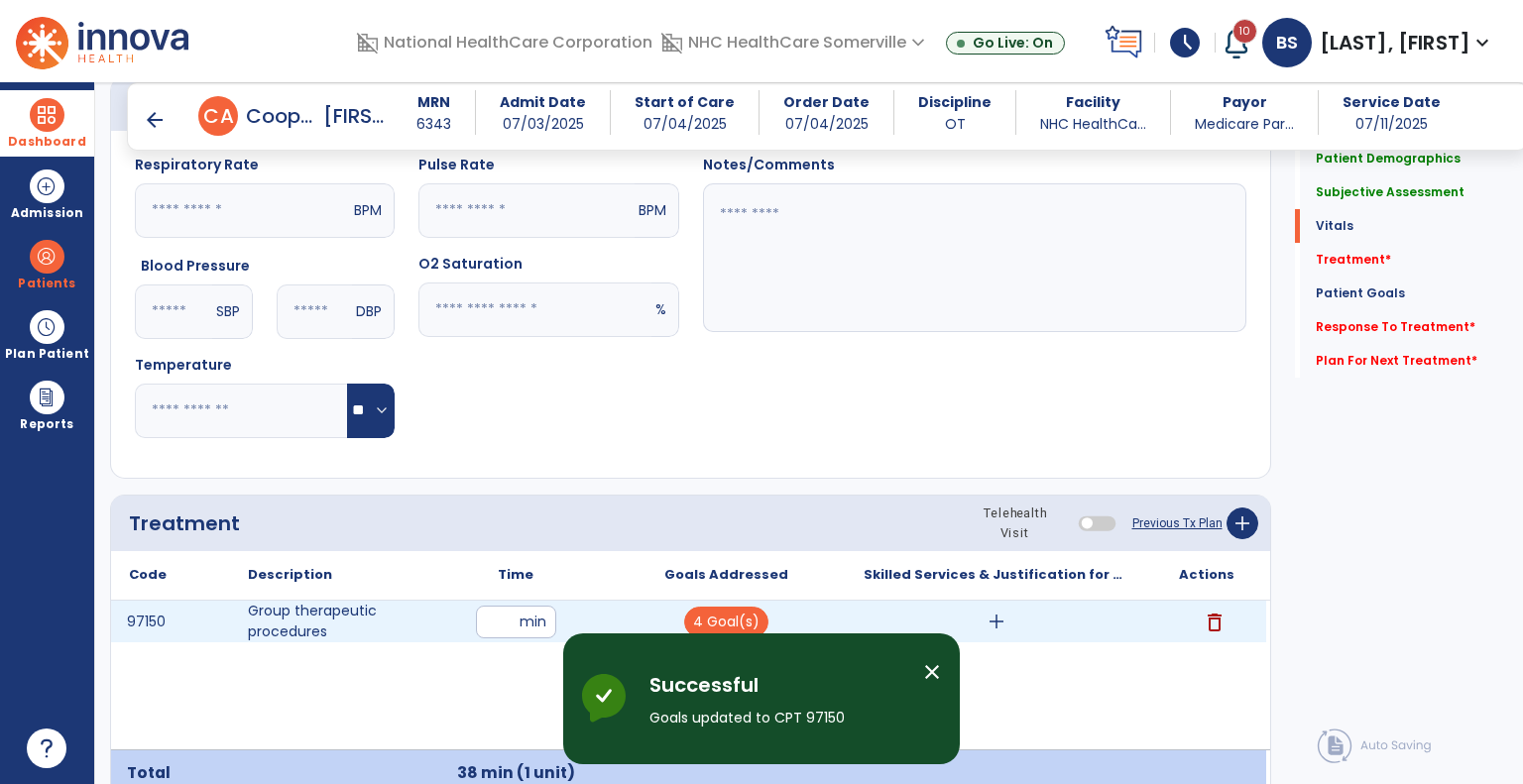 click on "add" at bounding box center [996, 621] 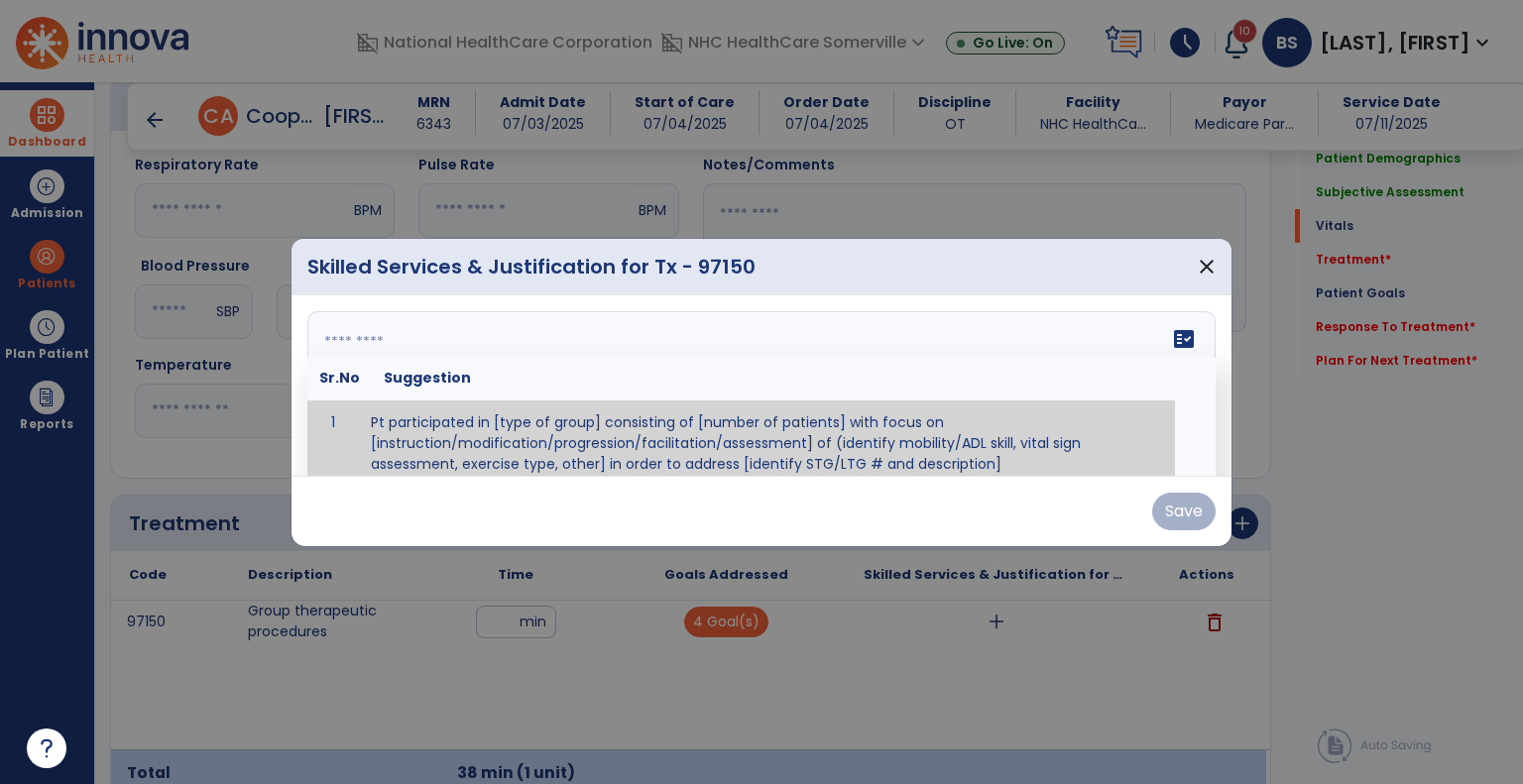 click on "fact_check  Sr.No Suggestion 1 Pt participated in [type of group] consisting of [number of patients] with focus on [instruction/modification/progression/facilitation/assessment] of (identify mobility/ADL skill, vital sign assessment, exercise type, other] in order to address [identify STG/LTG # and description]" at bounding box center (762, 386) 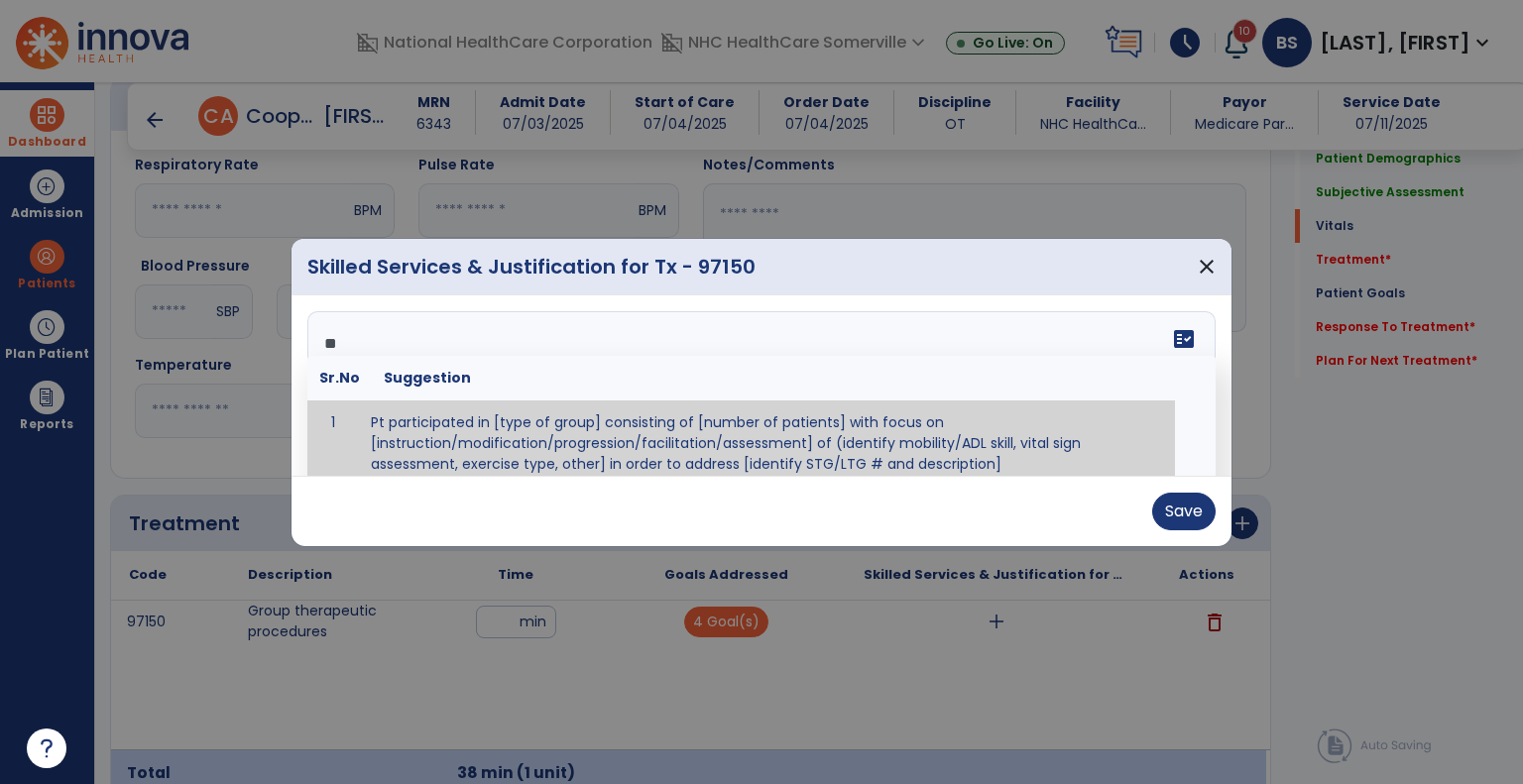 type on "*" 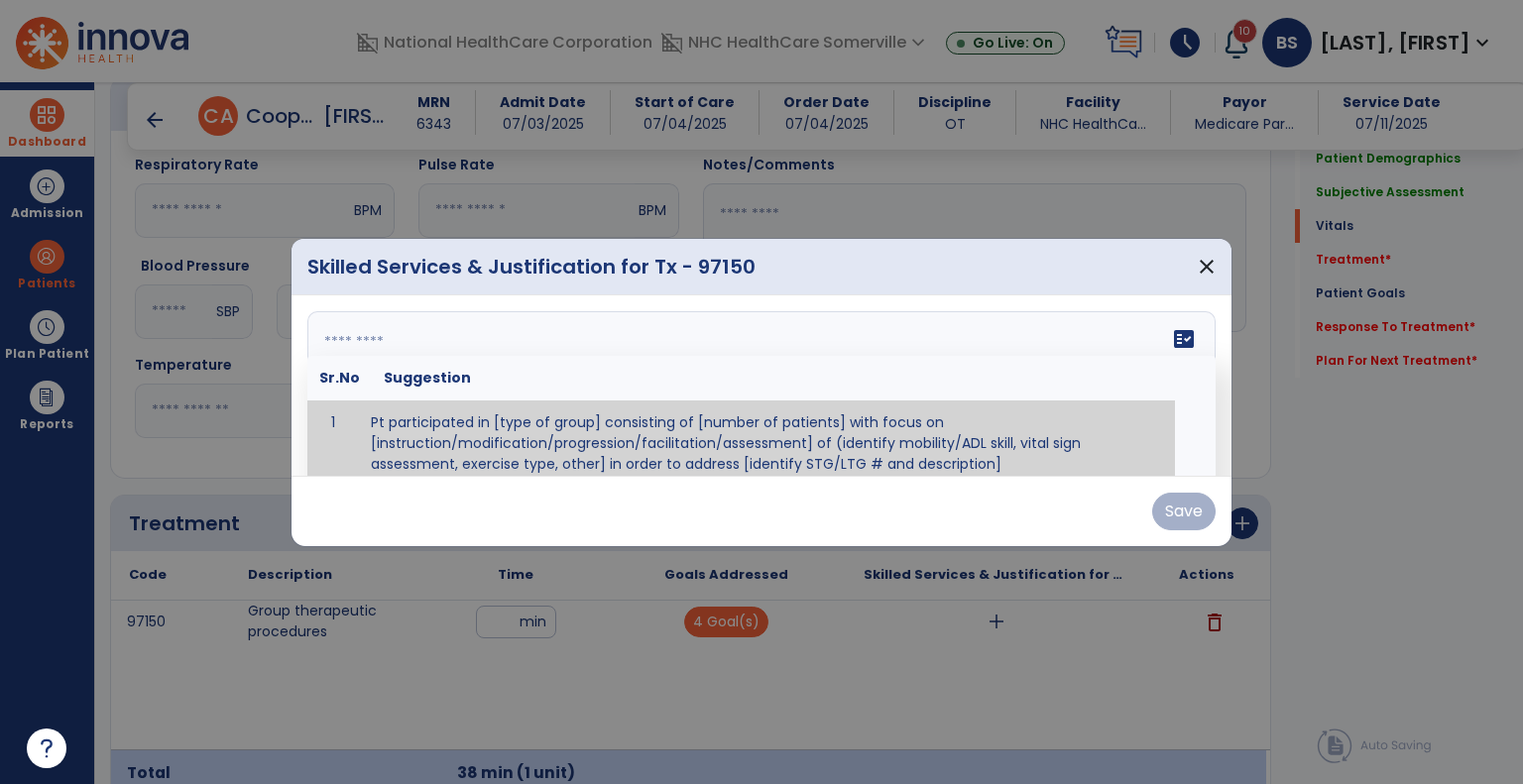 paste on "**********" 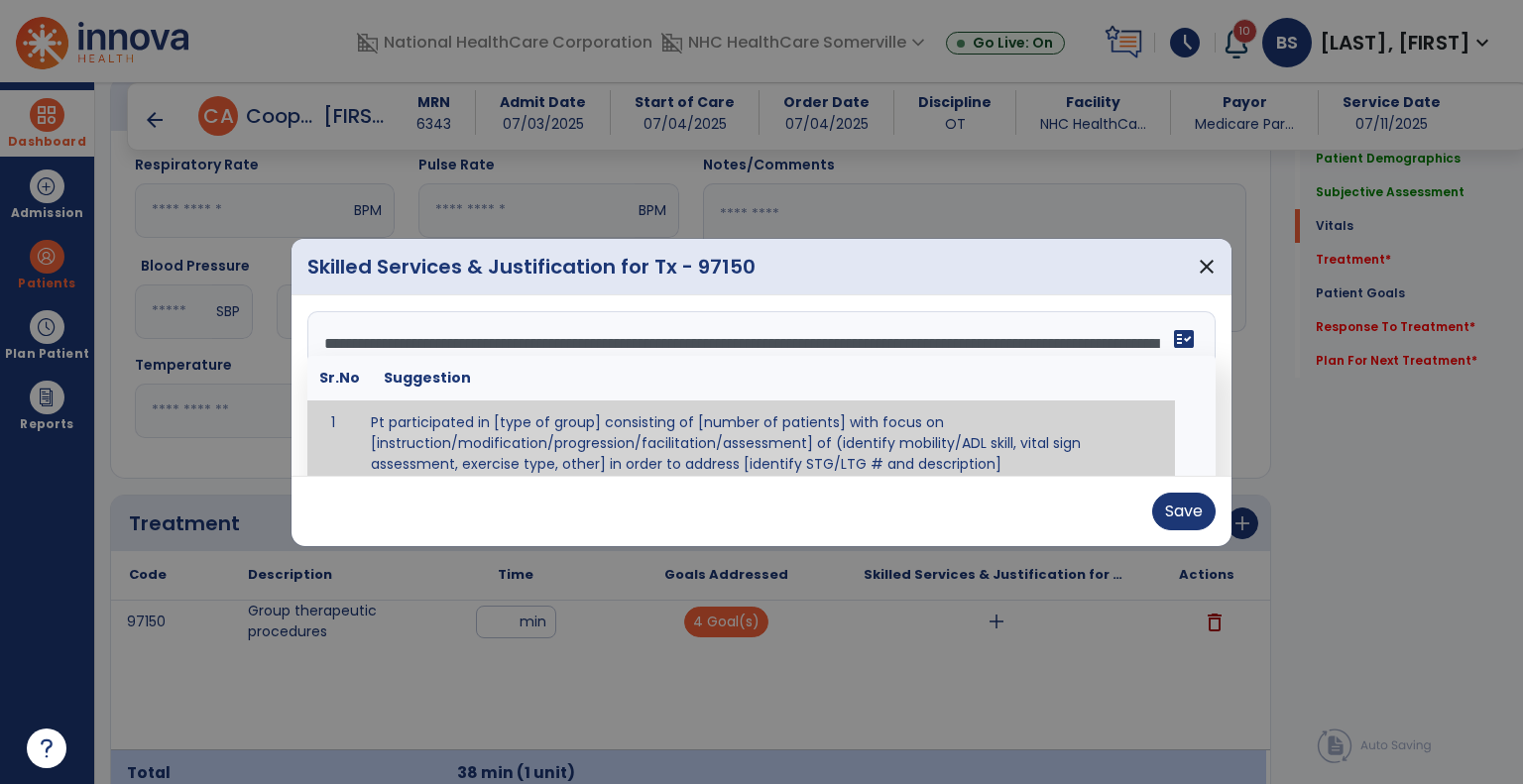 scroll, scrollTop: 15, scrollLeft: 0, axis: vertical 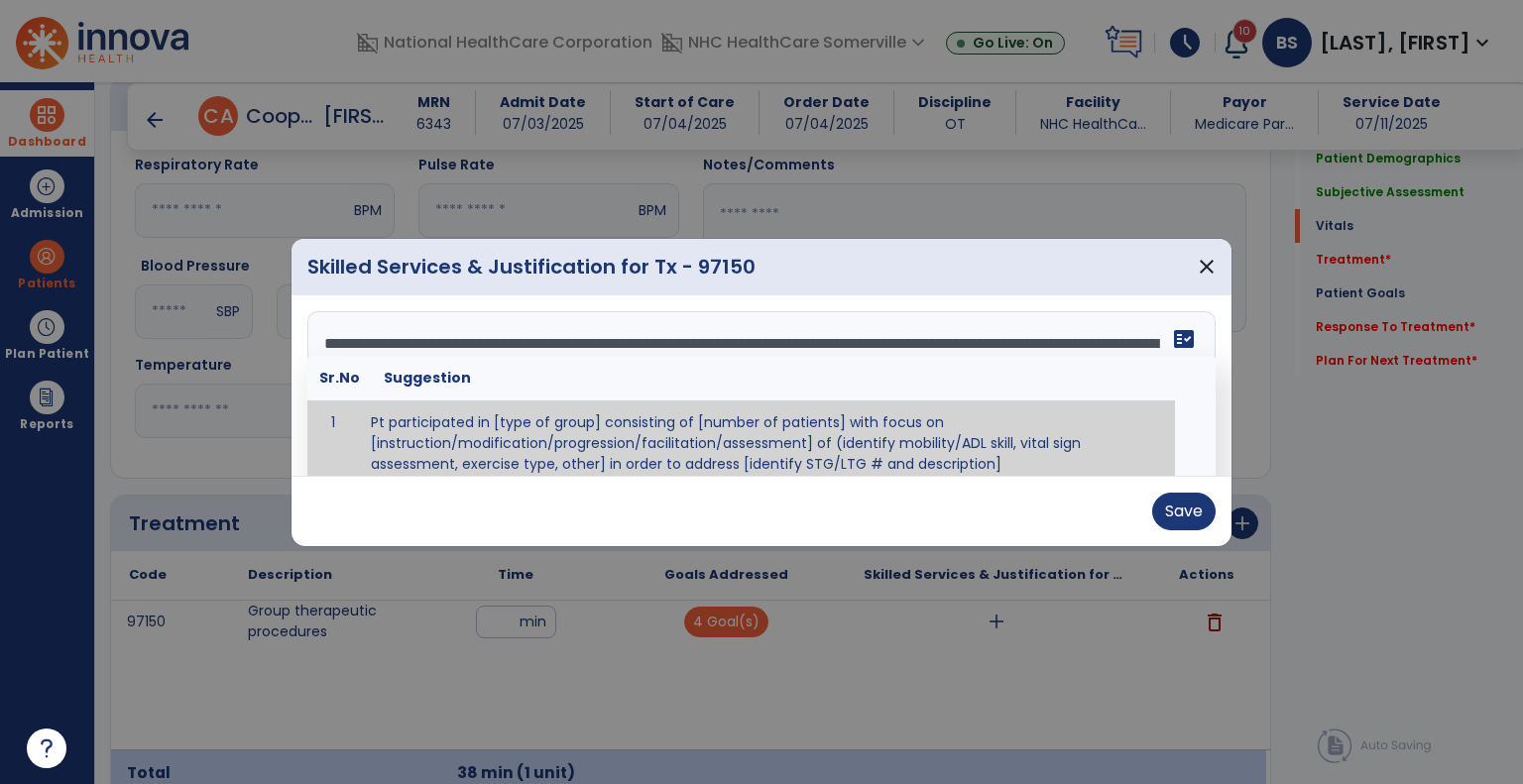 click on "**********" at bounding box center [760, 386] 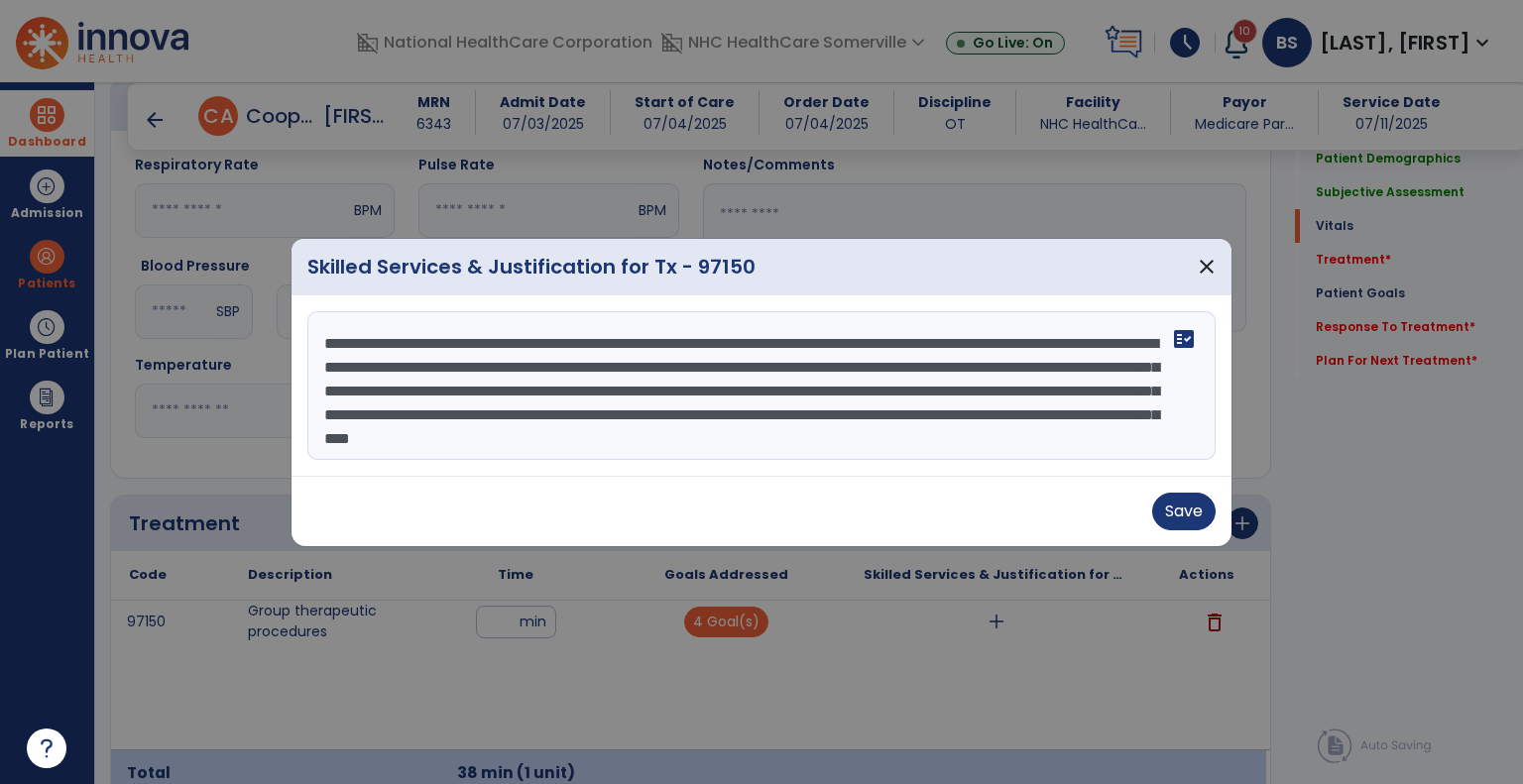 click on "**********" at bounding box center [762, 386] 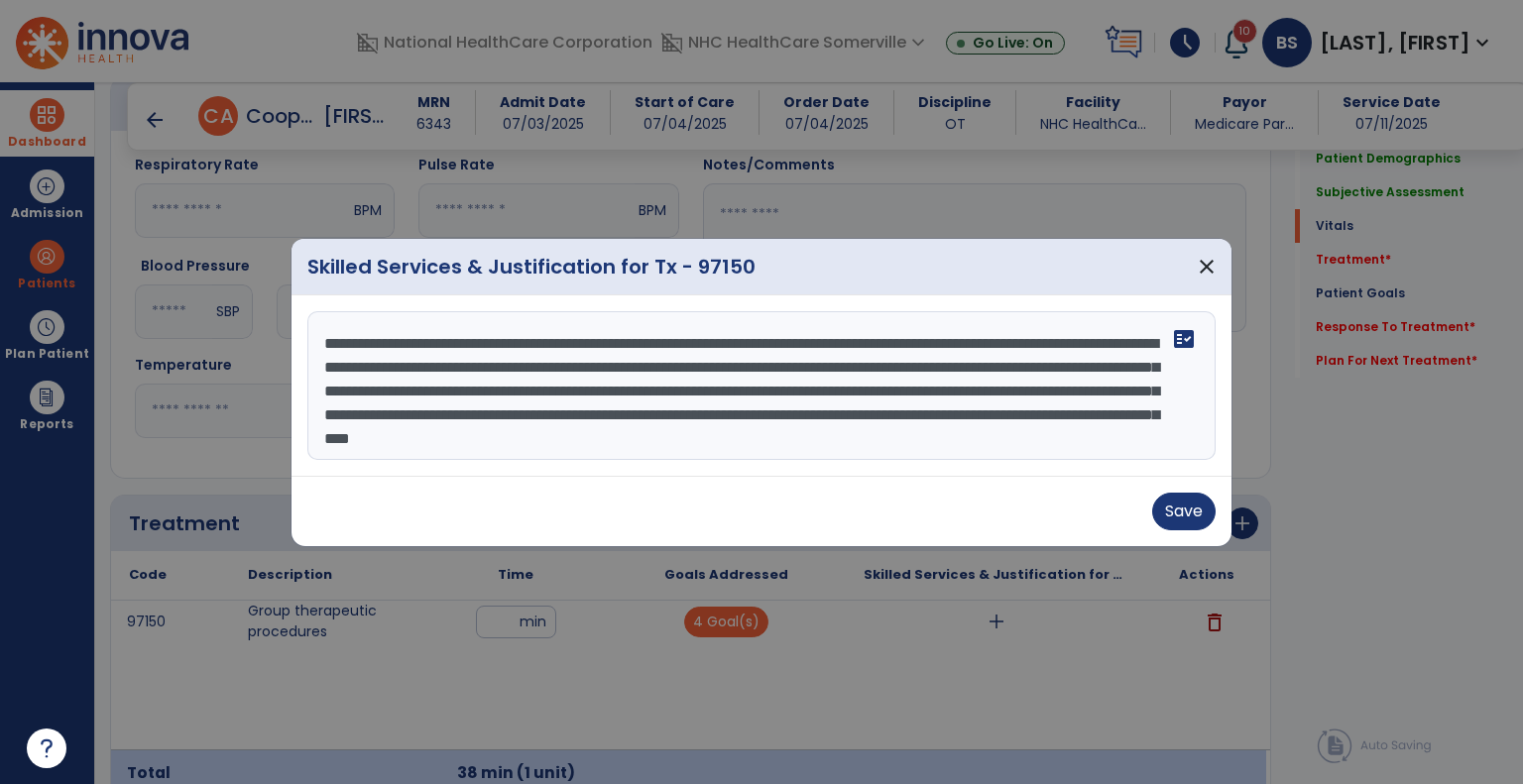 click on "**********" at bounding box center (762, 386) 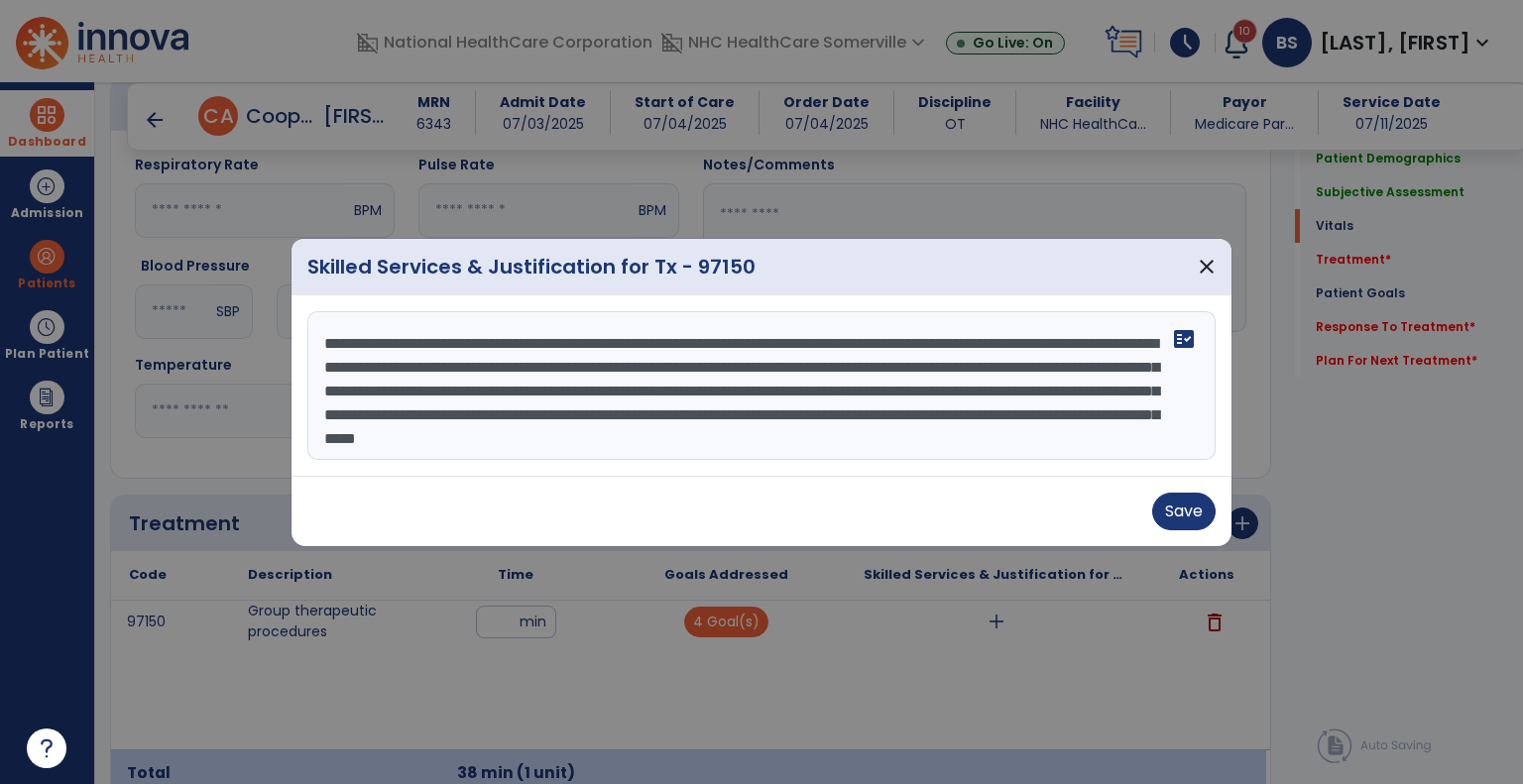 drag, startPoint x: 484, startPoint y: 419, endPoint x: 900, endPoint y: 399, distance: 416.48049 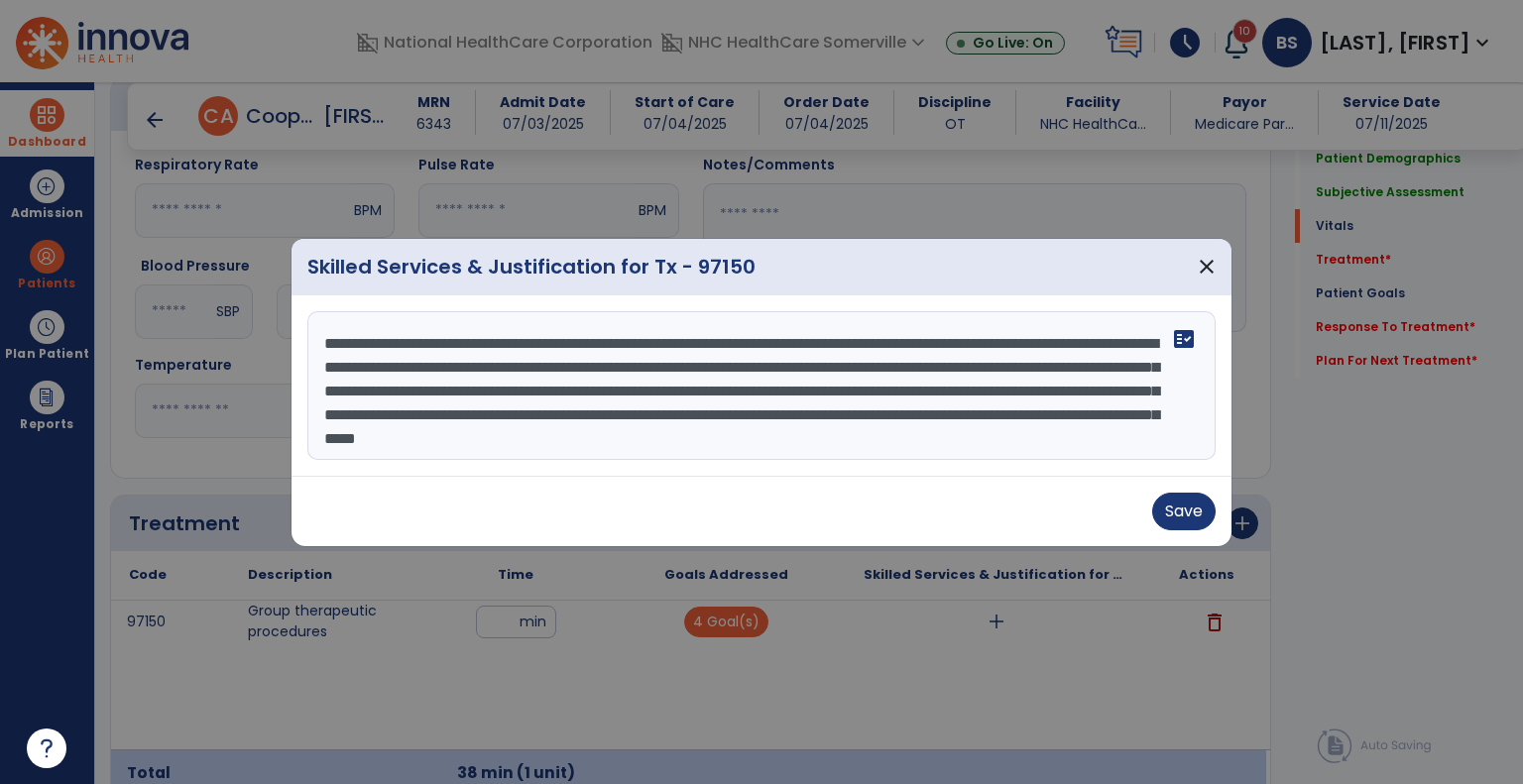 click on "**********" at bounding box center [762, 386] 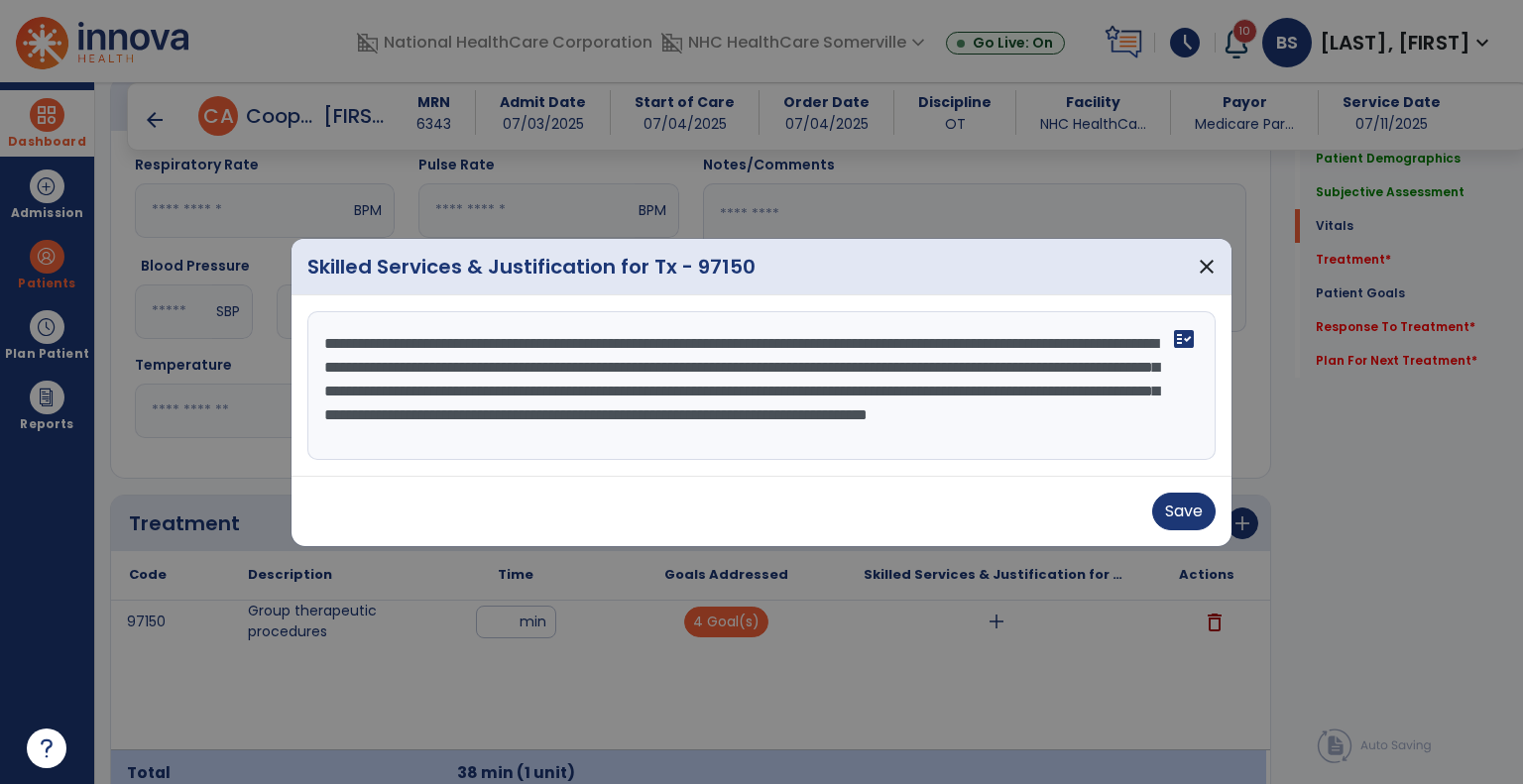 scroll, scrollTop: 0, scrollLeft: 0, axis: both 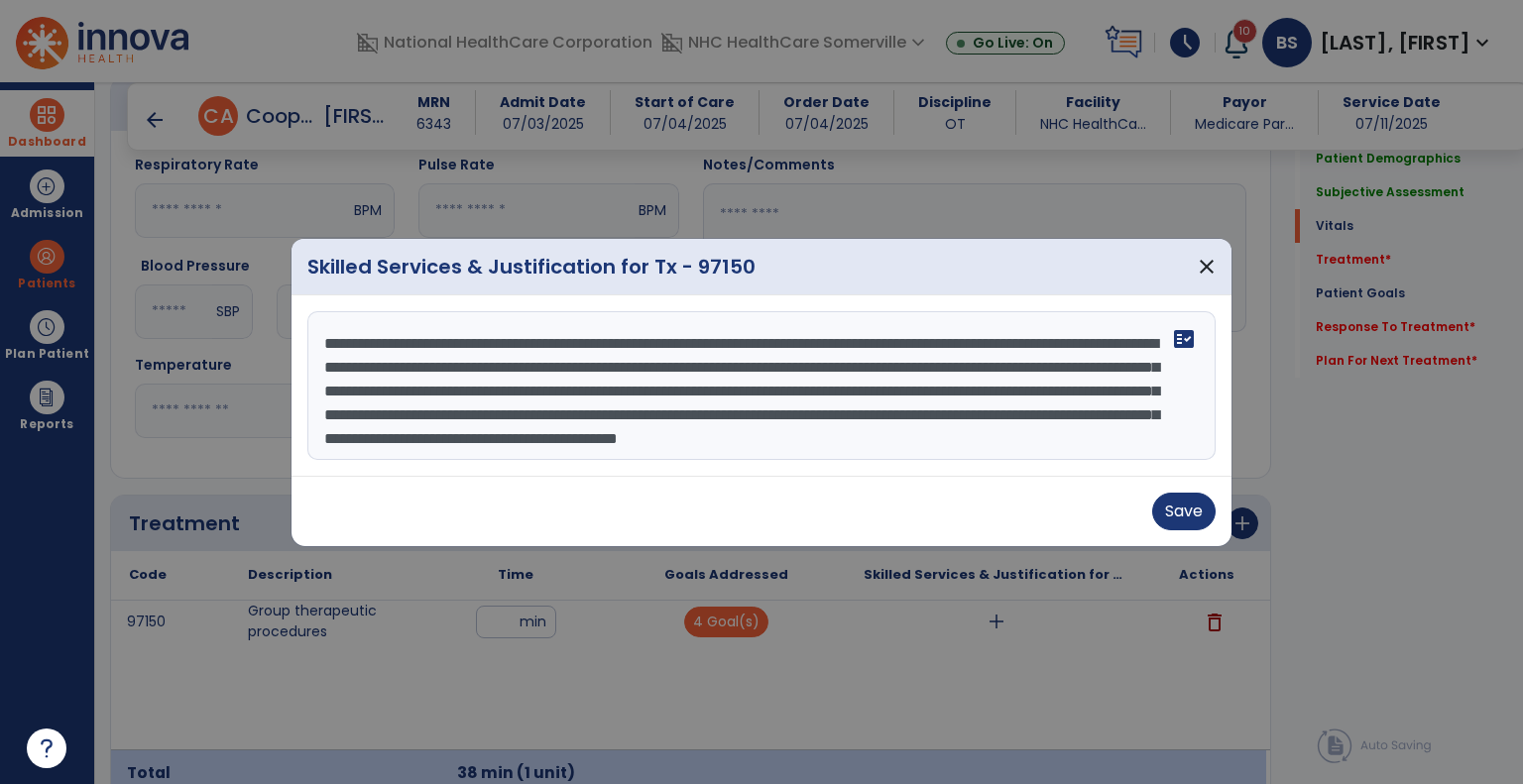 click on "**********" at bounding box center [762, 386] 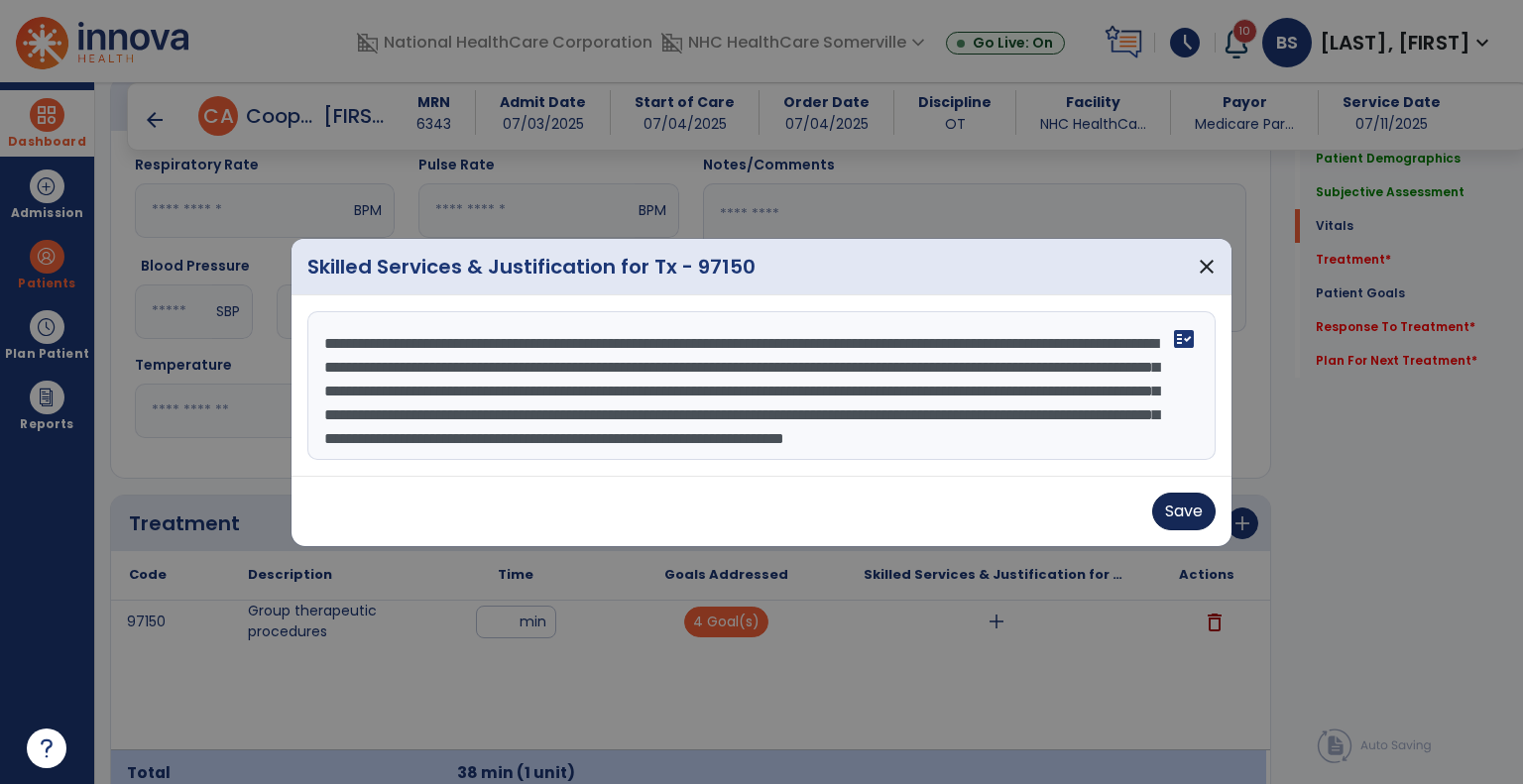 type on "**********" 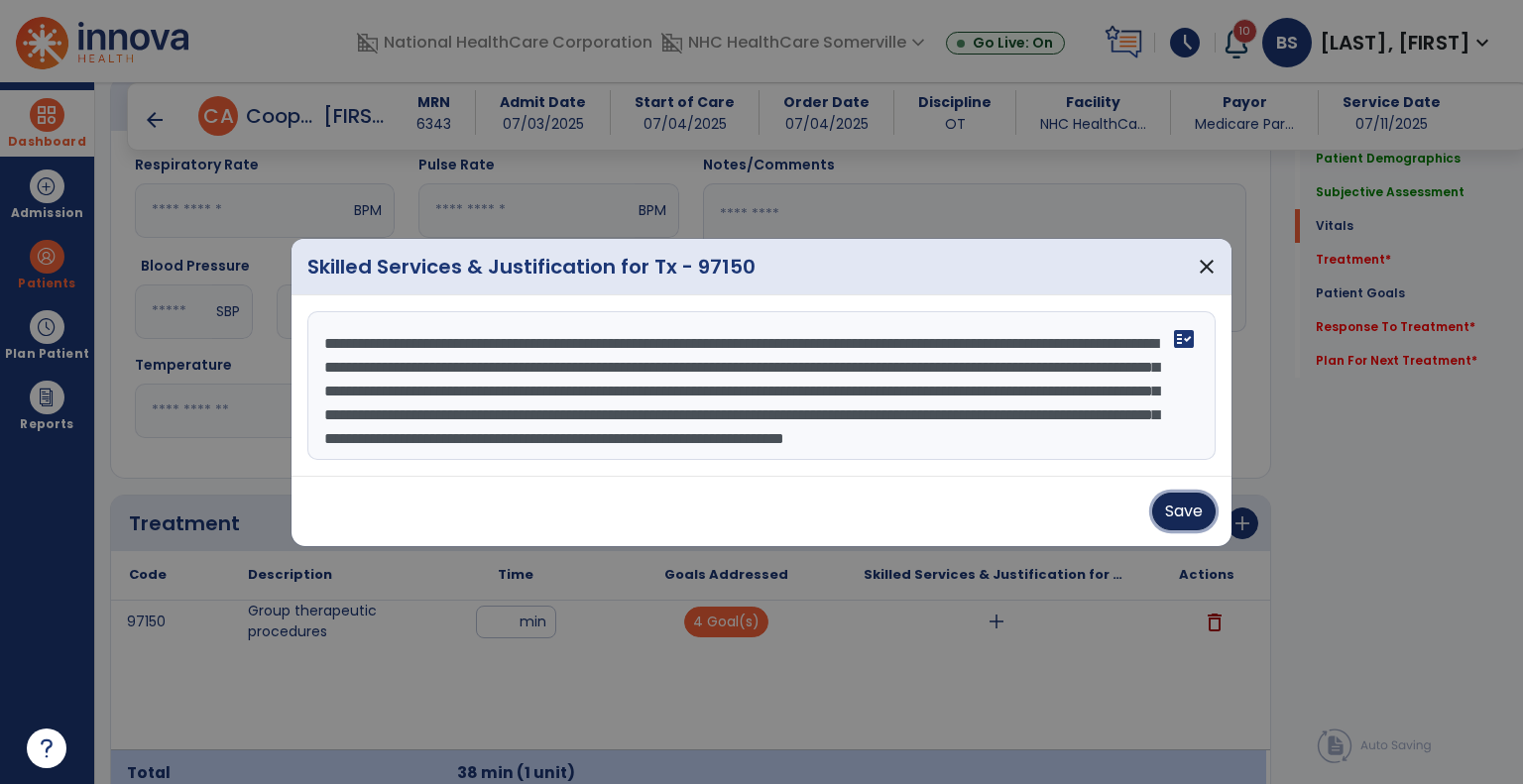 click on "Save" at bounding box center [1184, 511] 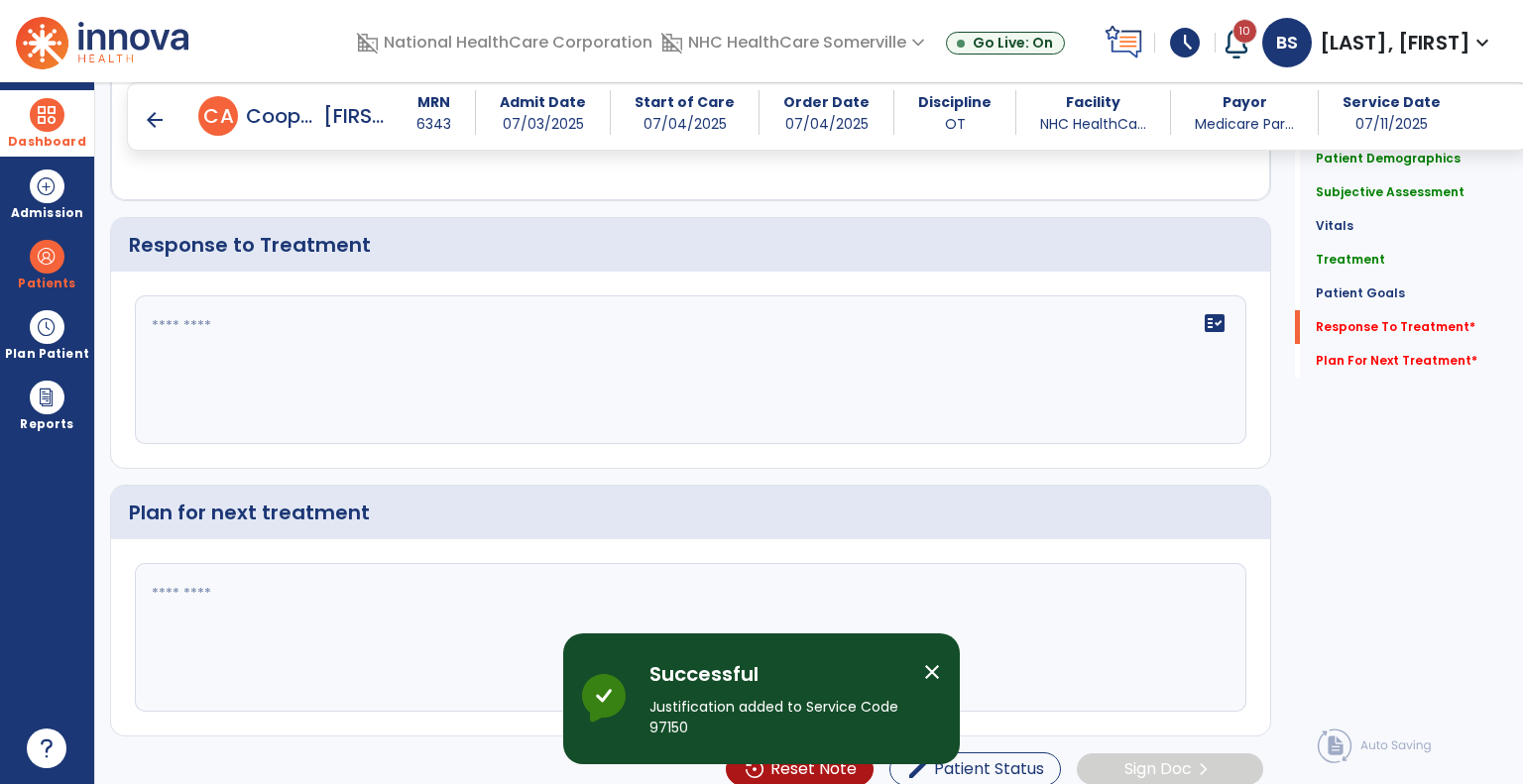 scroll, scrollTop: 3320, scrollLeft: 0, axis: vertical 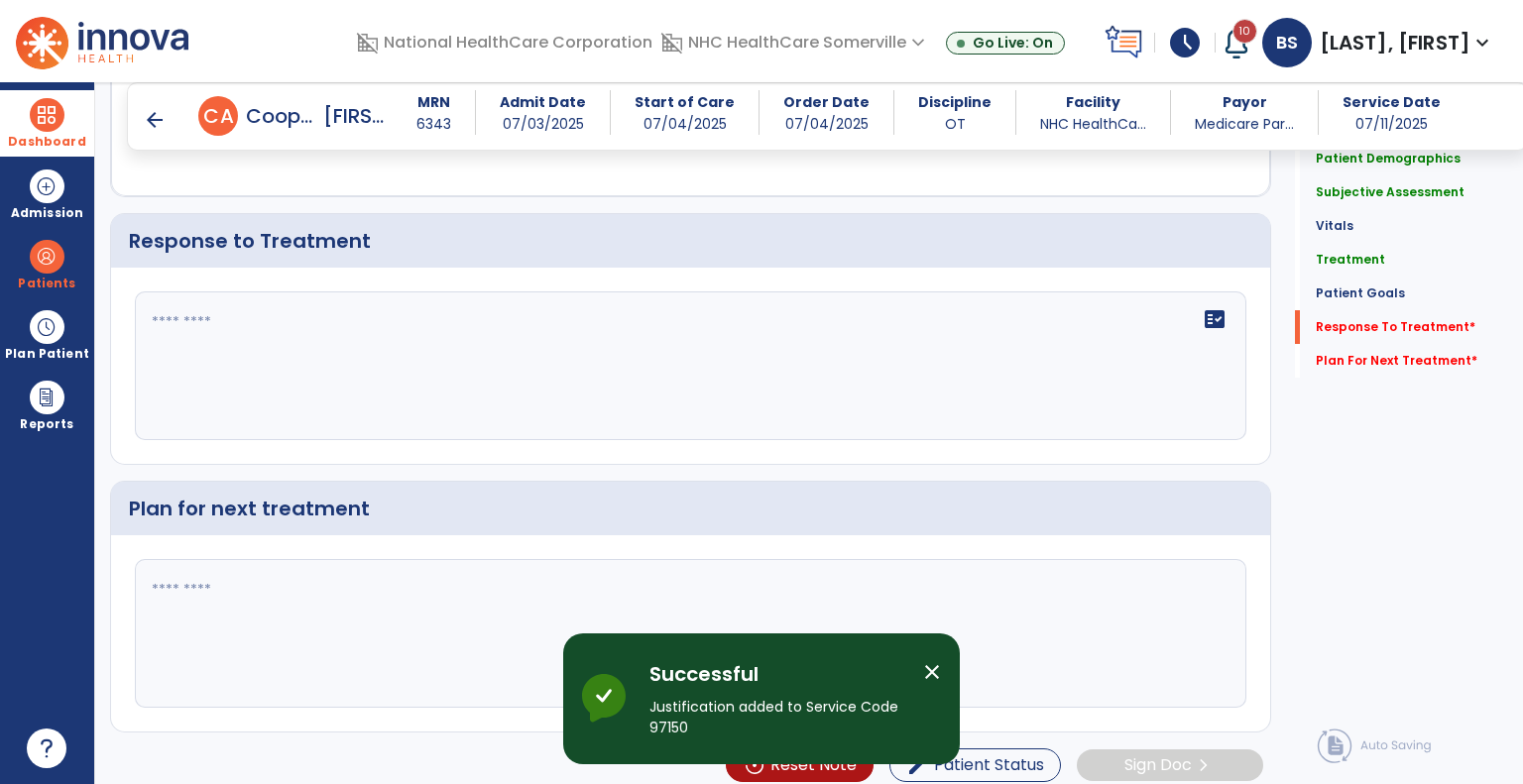 click on "fact_check" 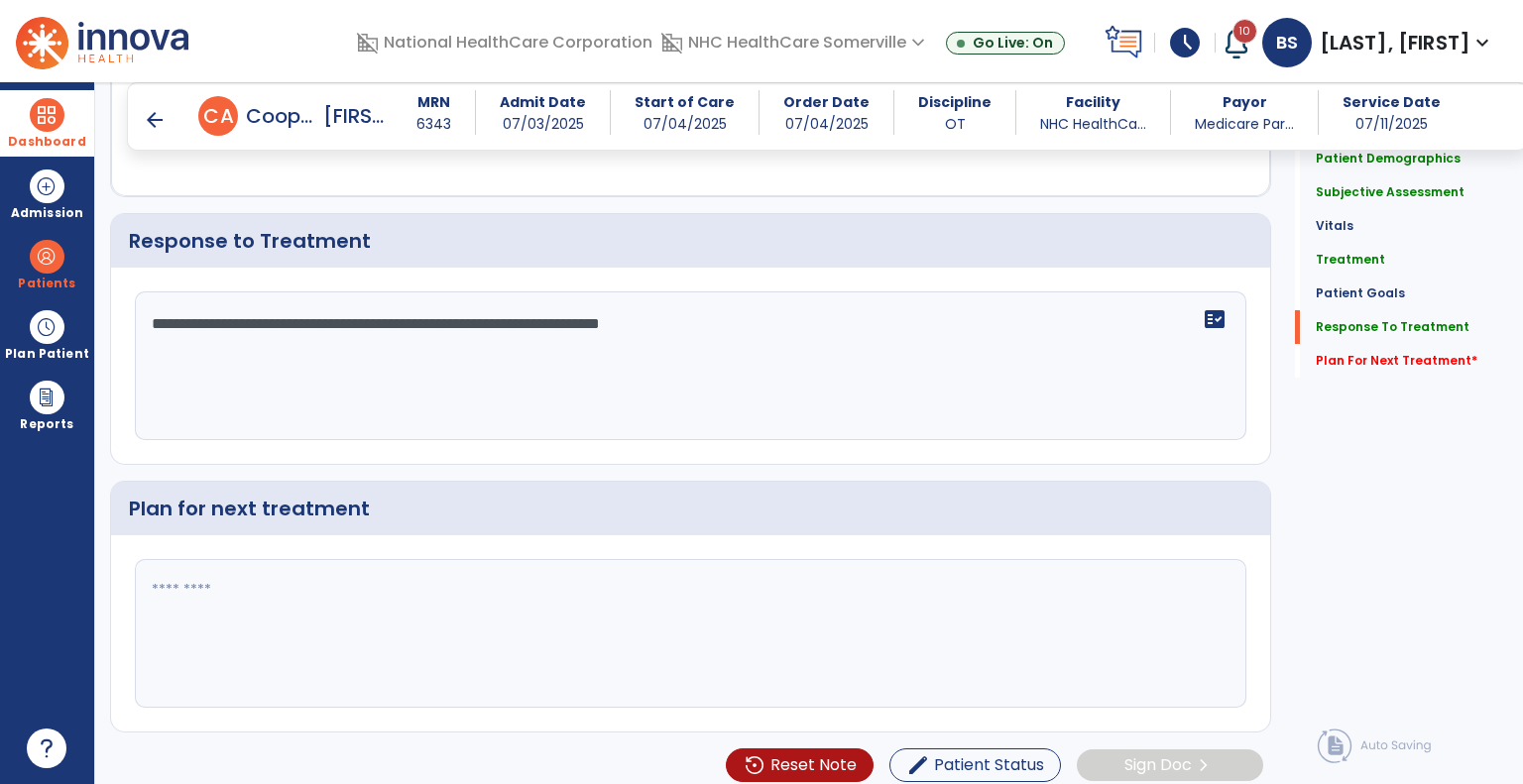 type on "**********" 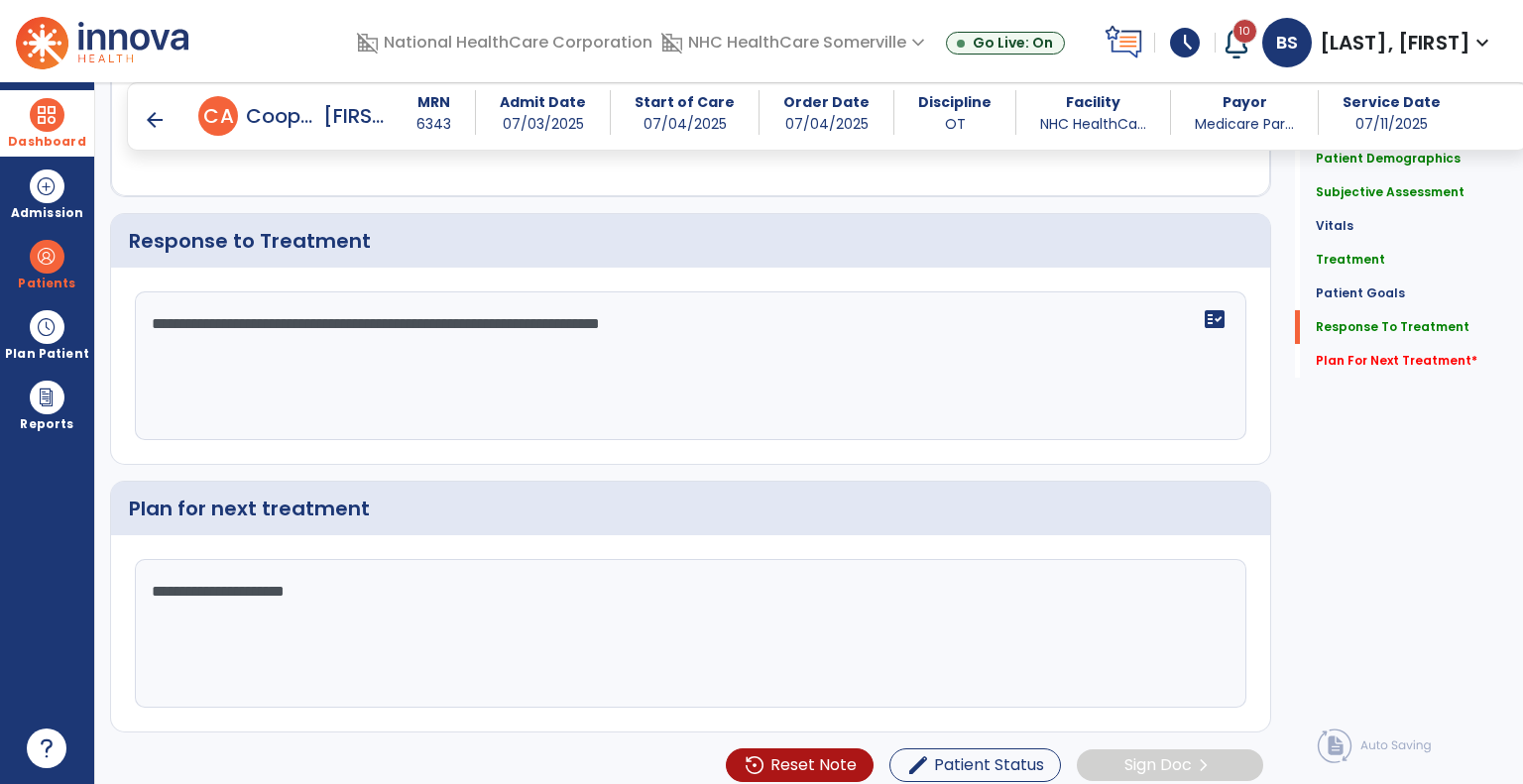 click on "**********" 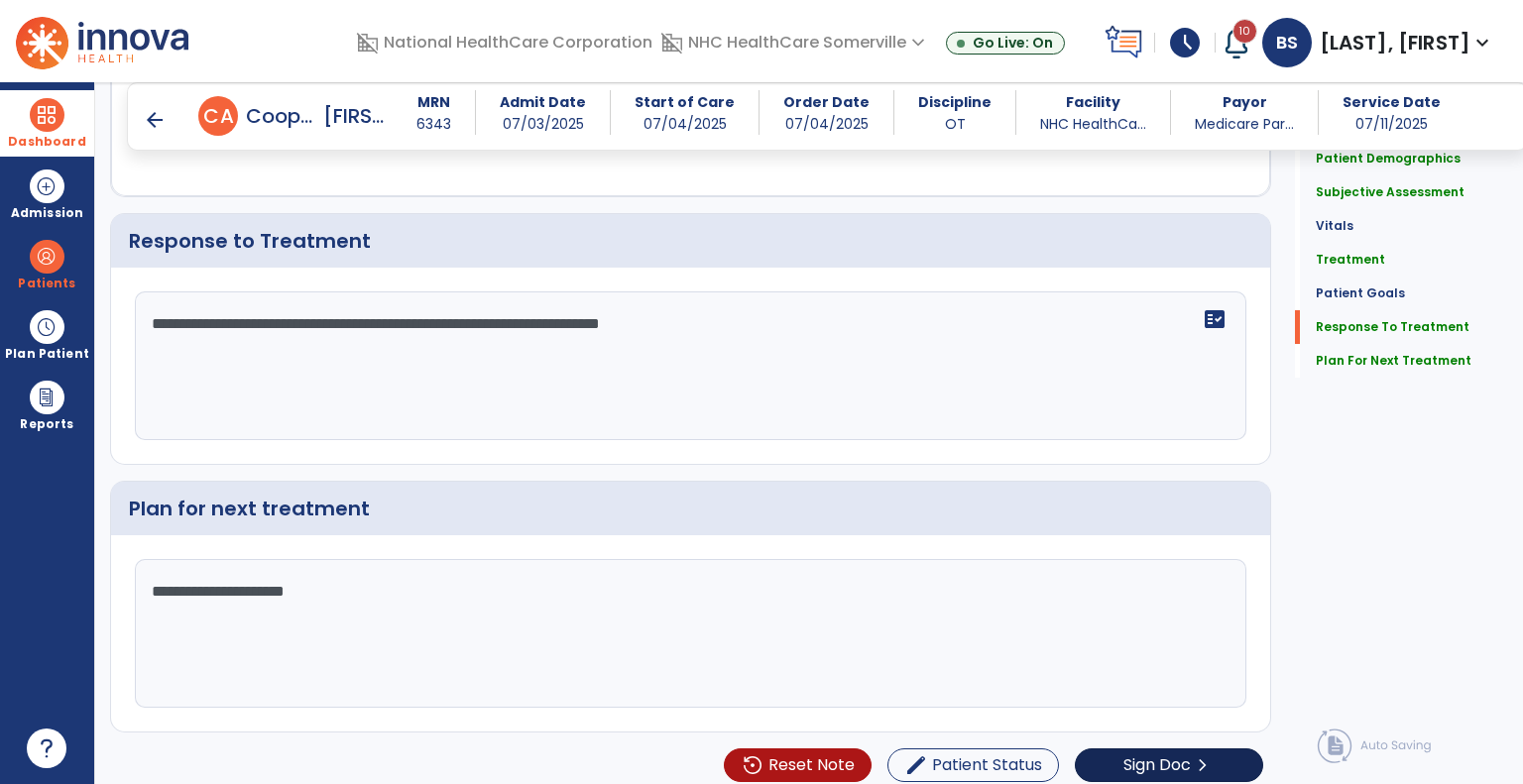 type on "**********" 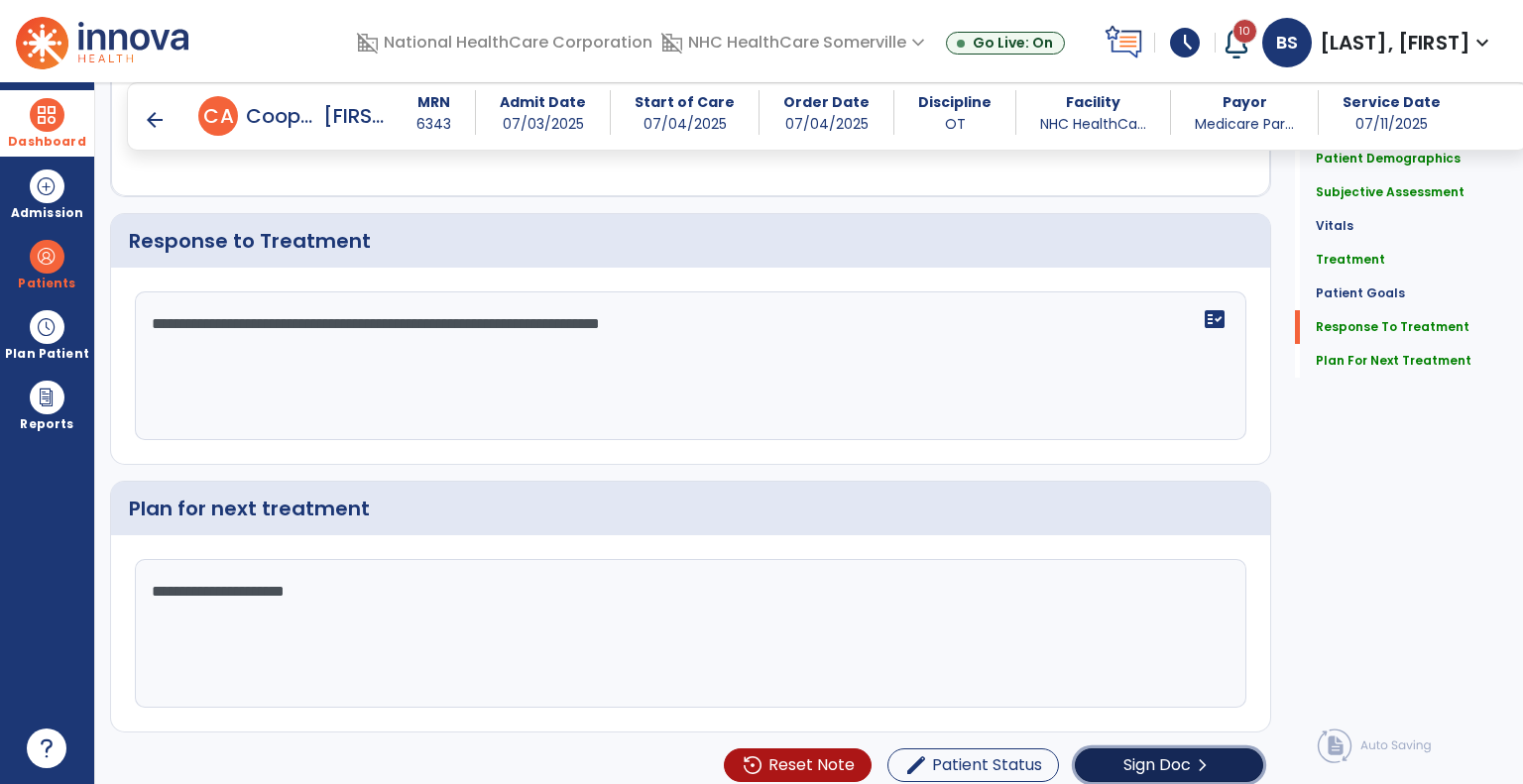 click on "Sign Doc" 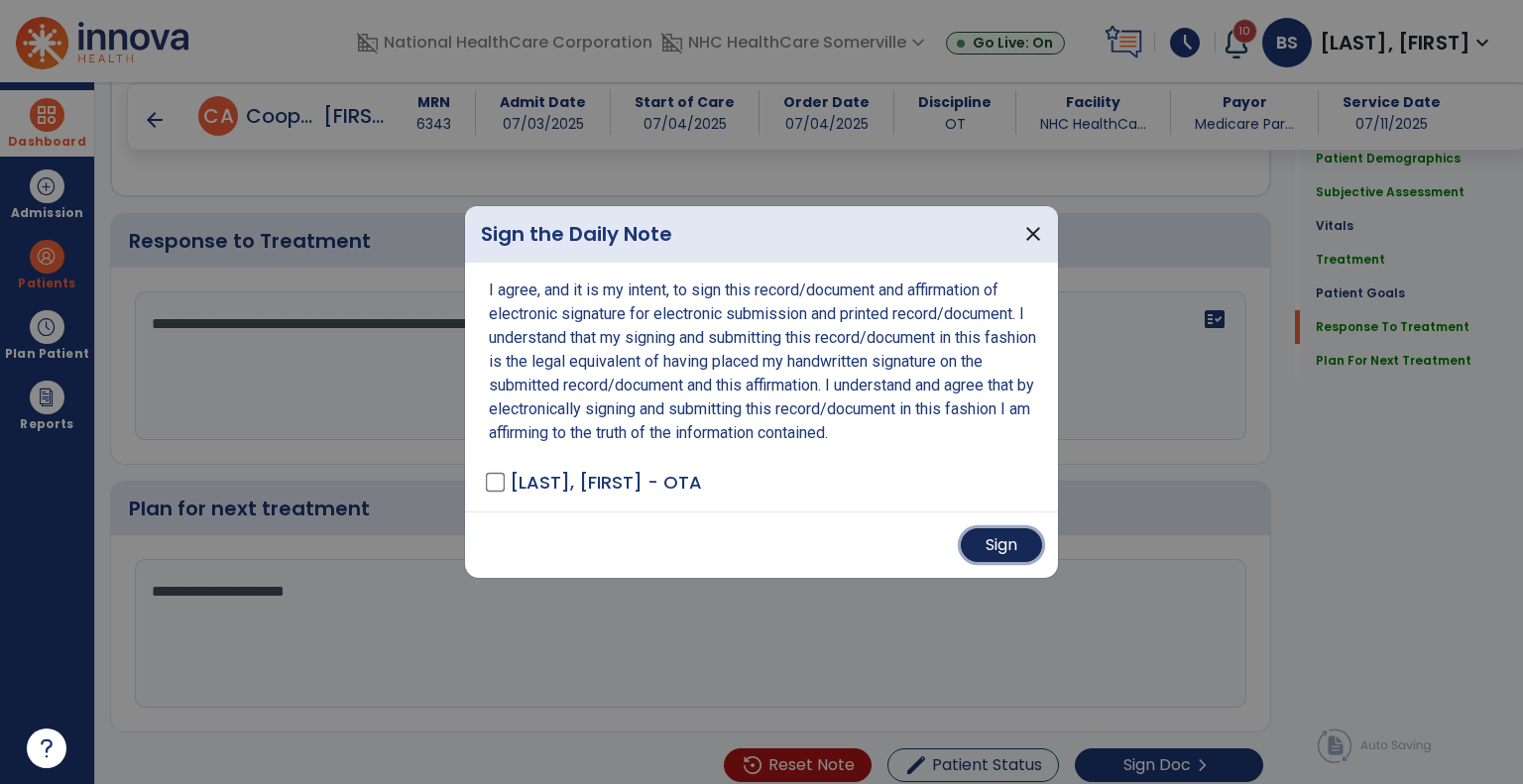 click on "Sign" at bounding box center (1001, 545) 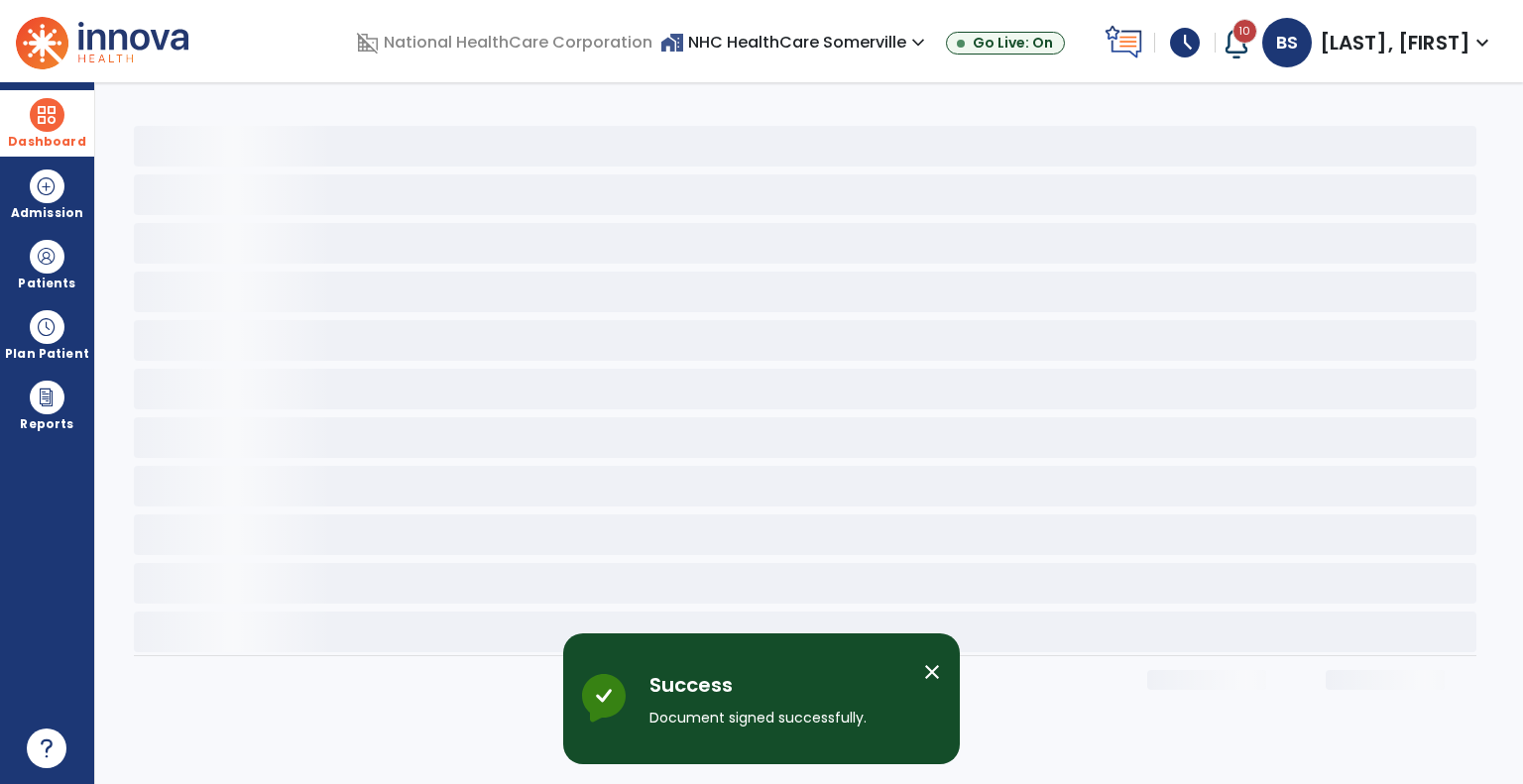 scroll, scrollTop: 0, scrollLeft: 0, axis: both 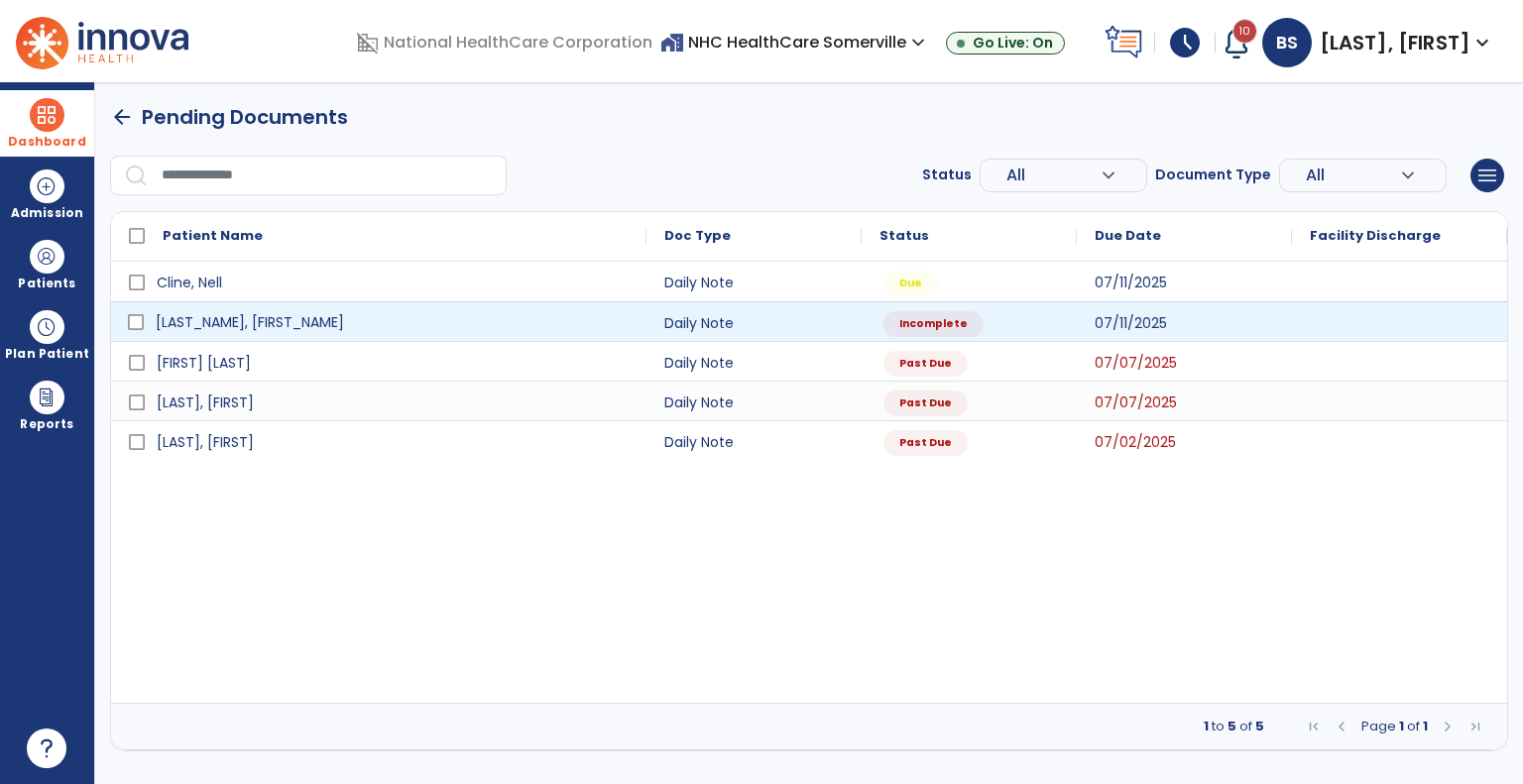 click on "[LAST_NAME], [FIRST_NAME]" at bounding box center (393, 322) 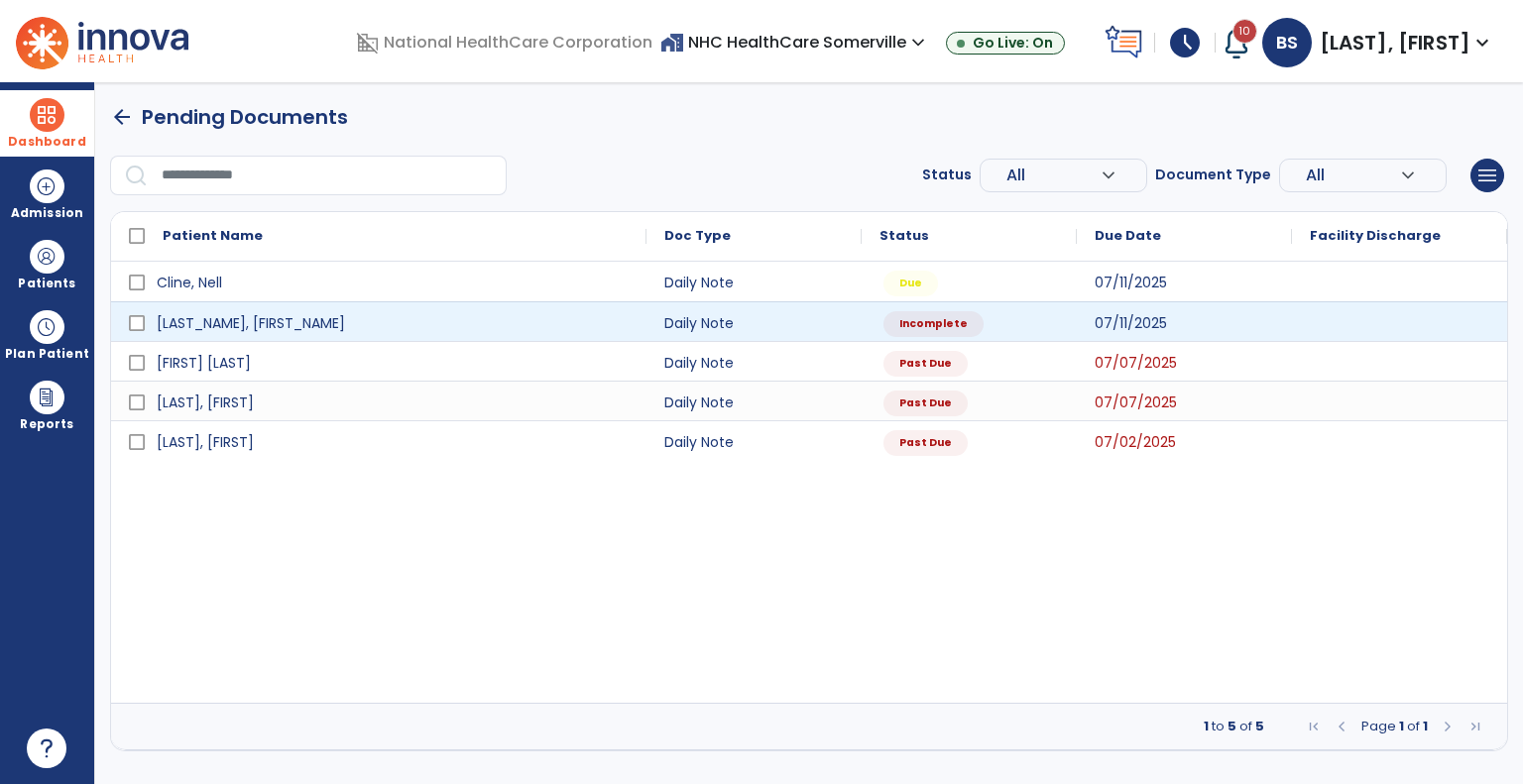select on "*" 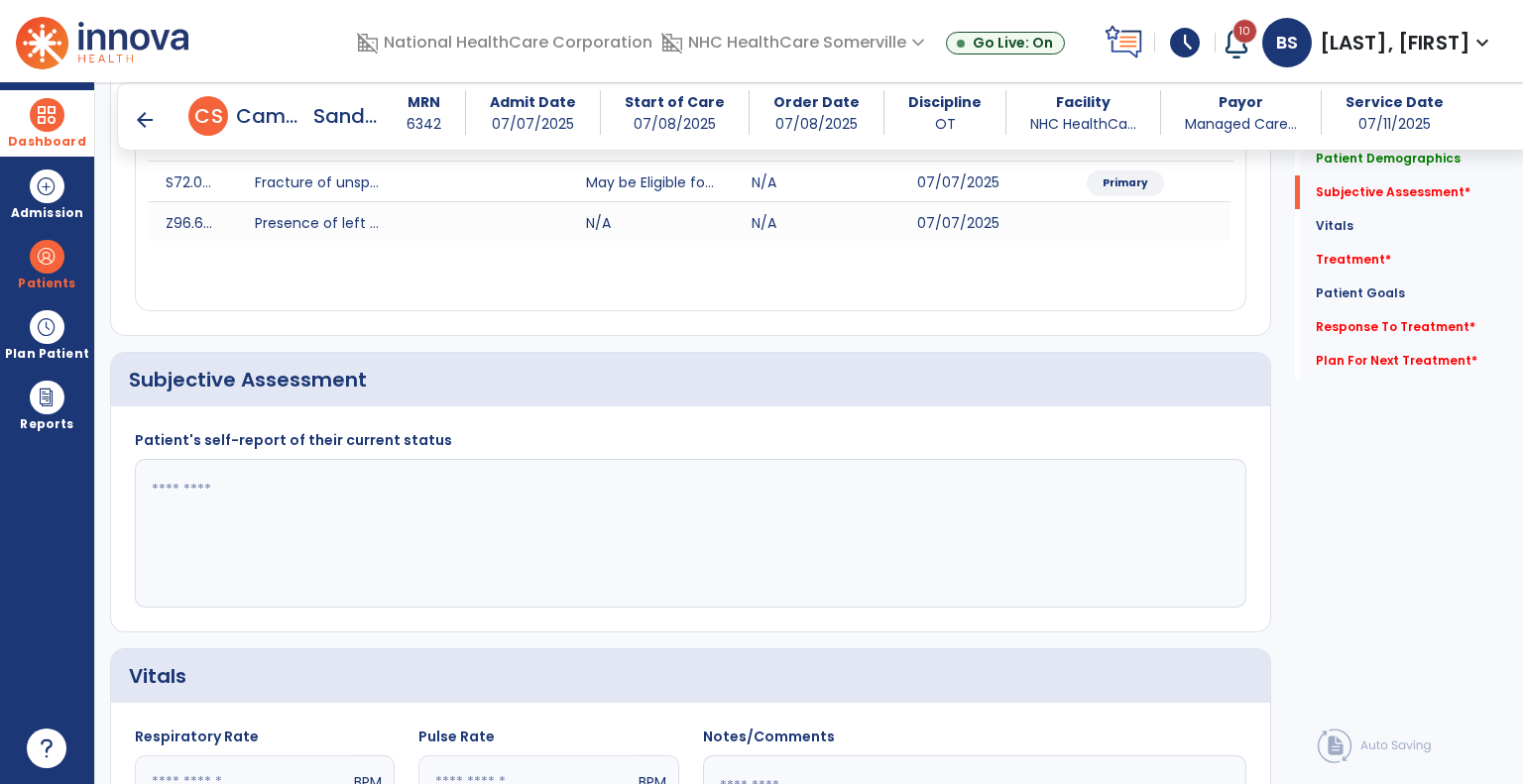 scroll, scrollTop: 281, scrollLeft: 0, axis: vertical 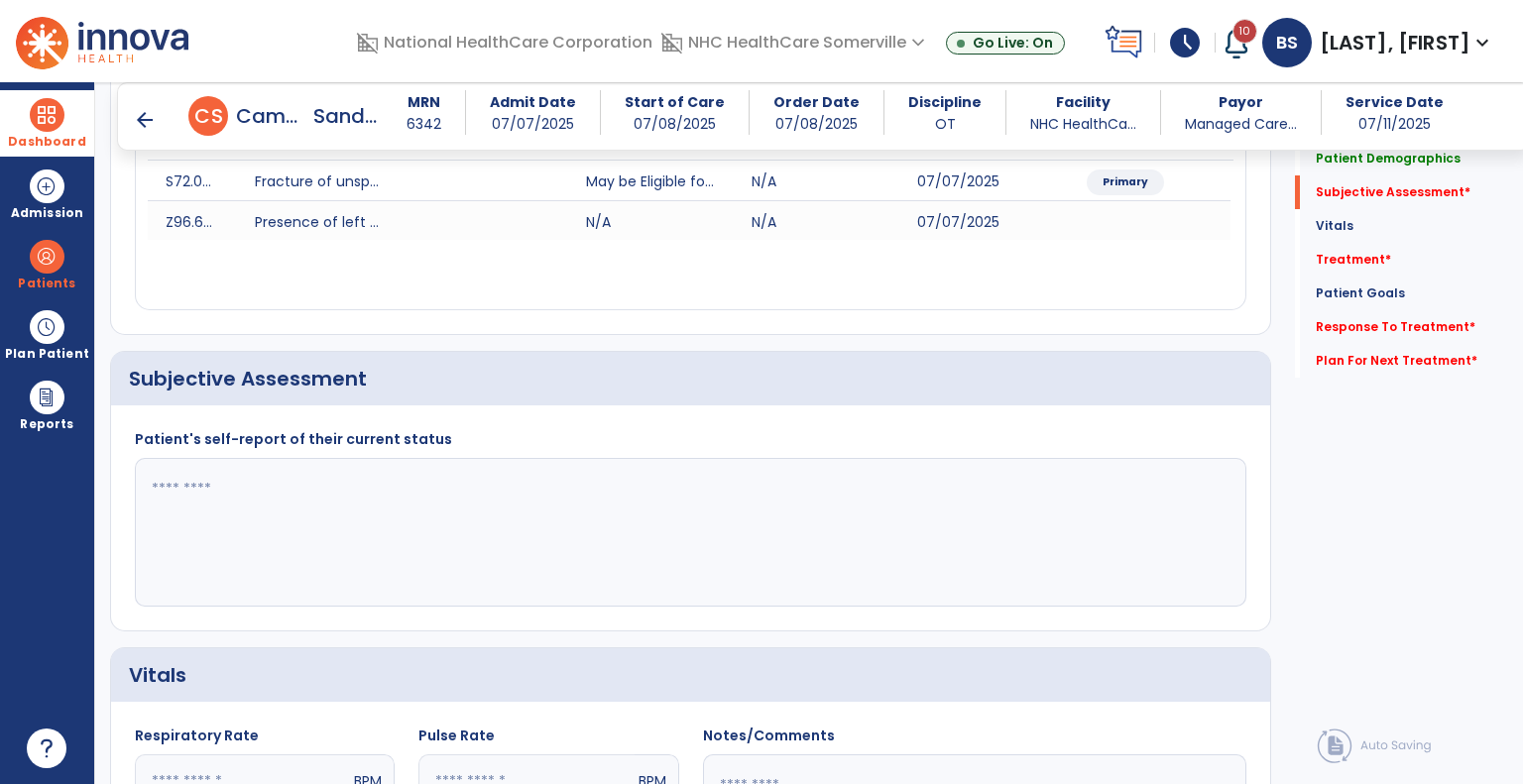 click 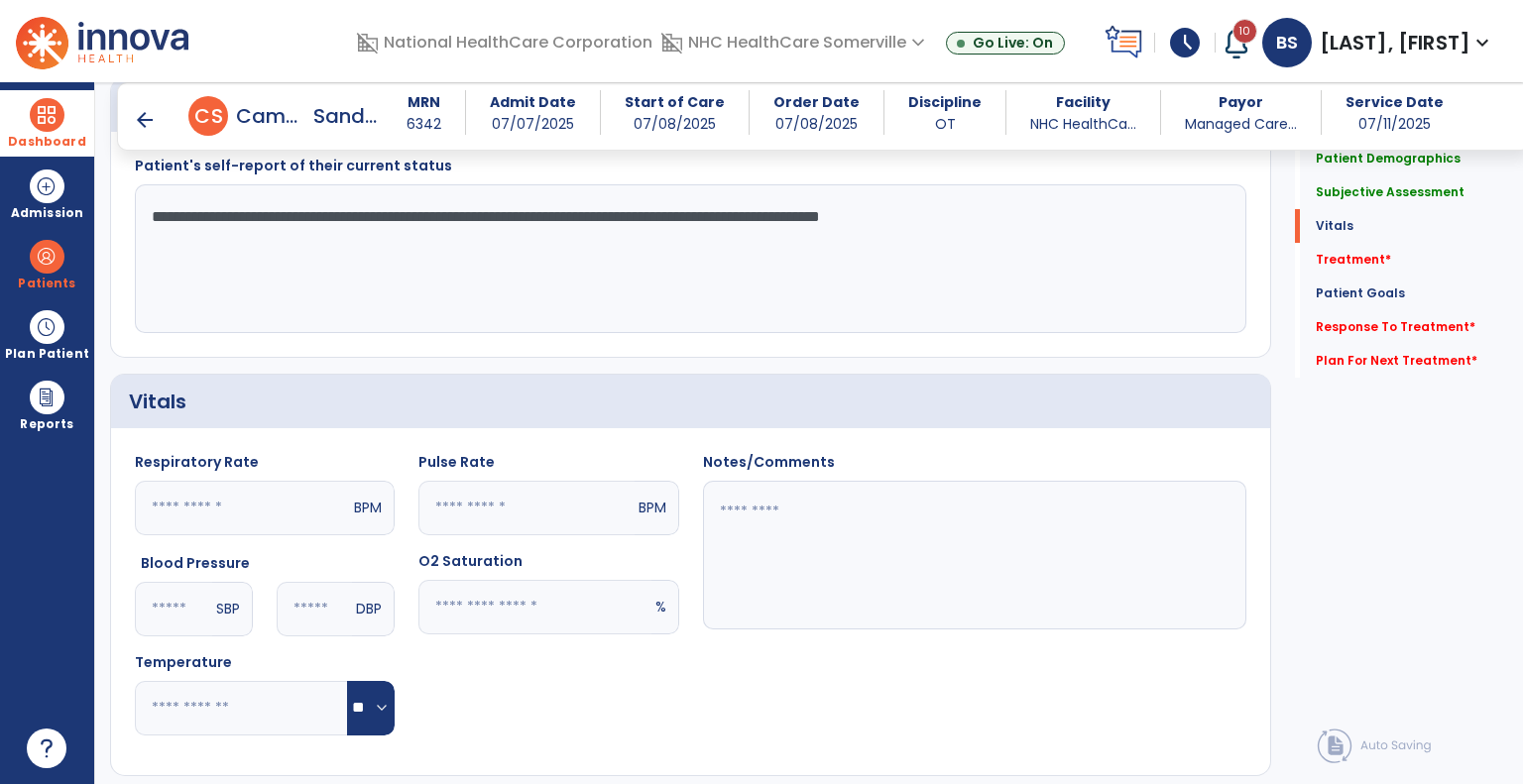 scroll, scrollTop: 775, scrollLeft: 0, axis: vertical 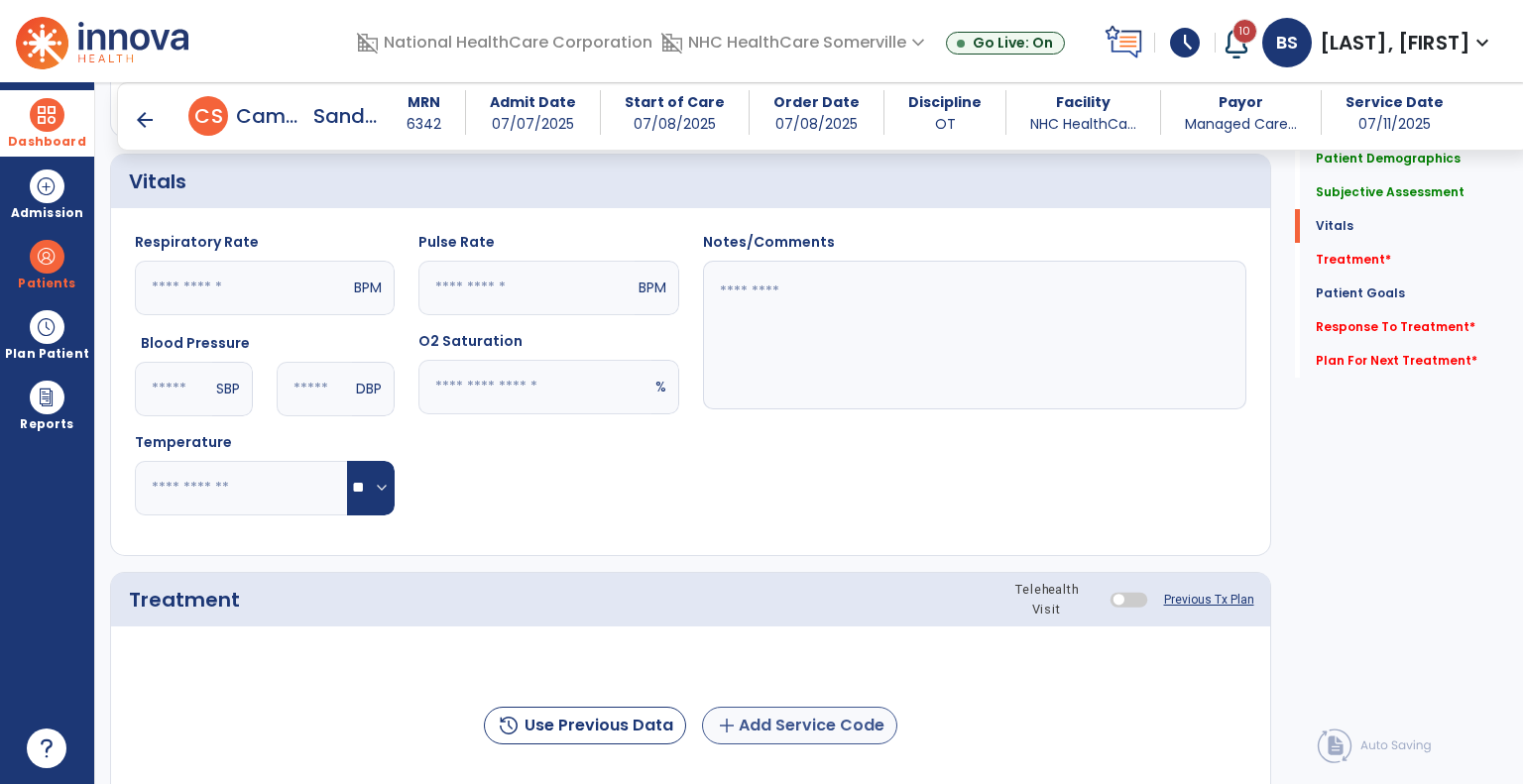 type on "**********" 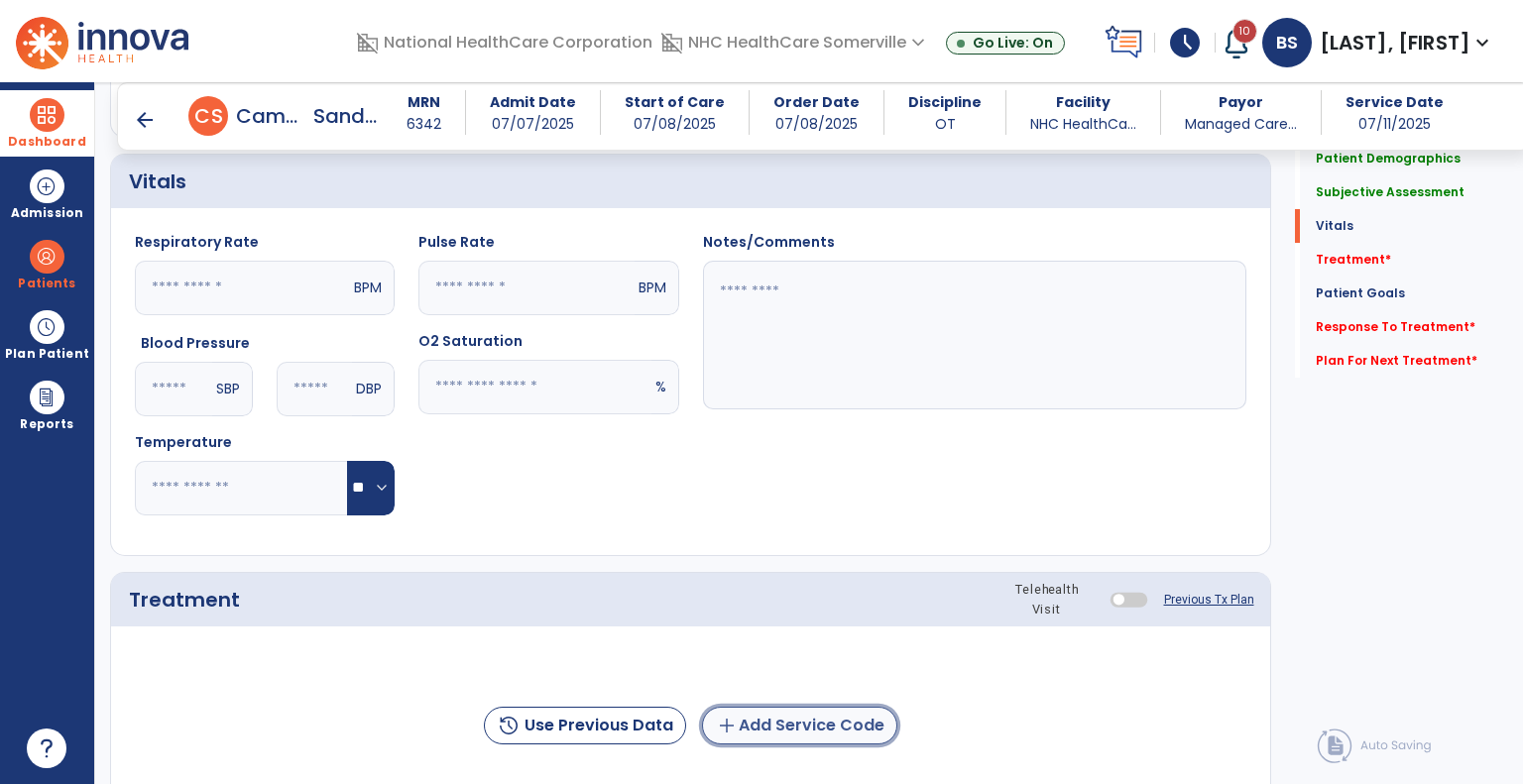 click on "add  Add Service Code" 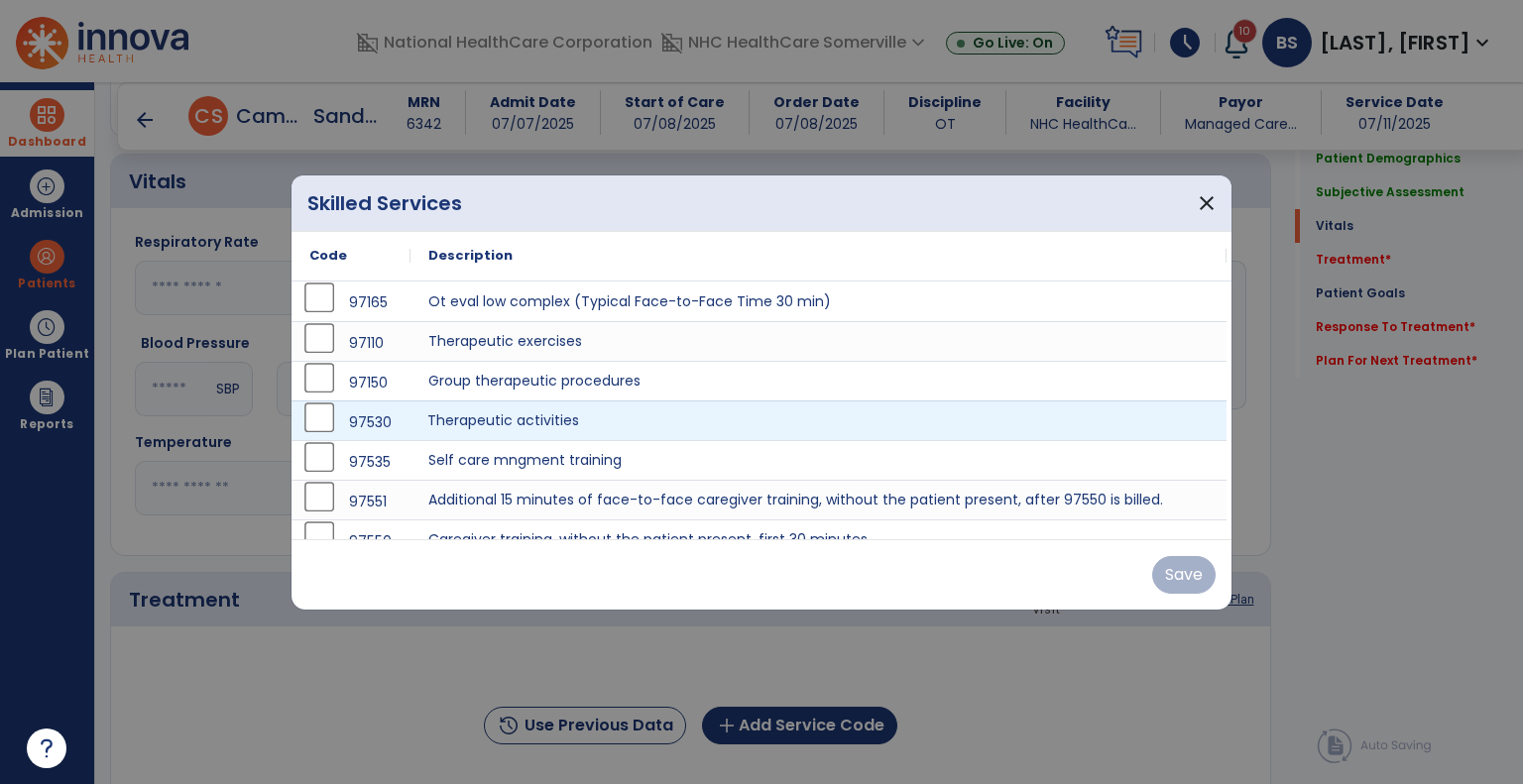 click on "Therapeutic activities" at bounding box center [818, 420] 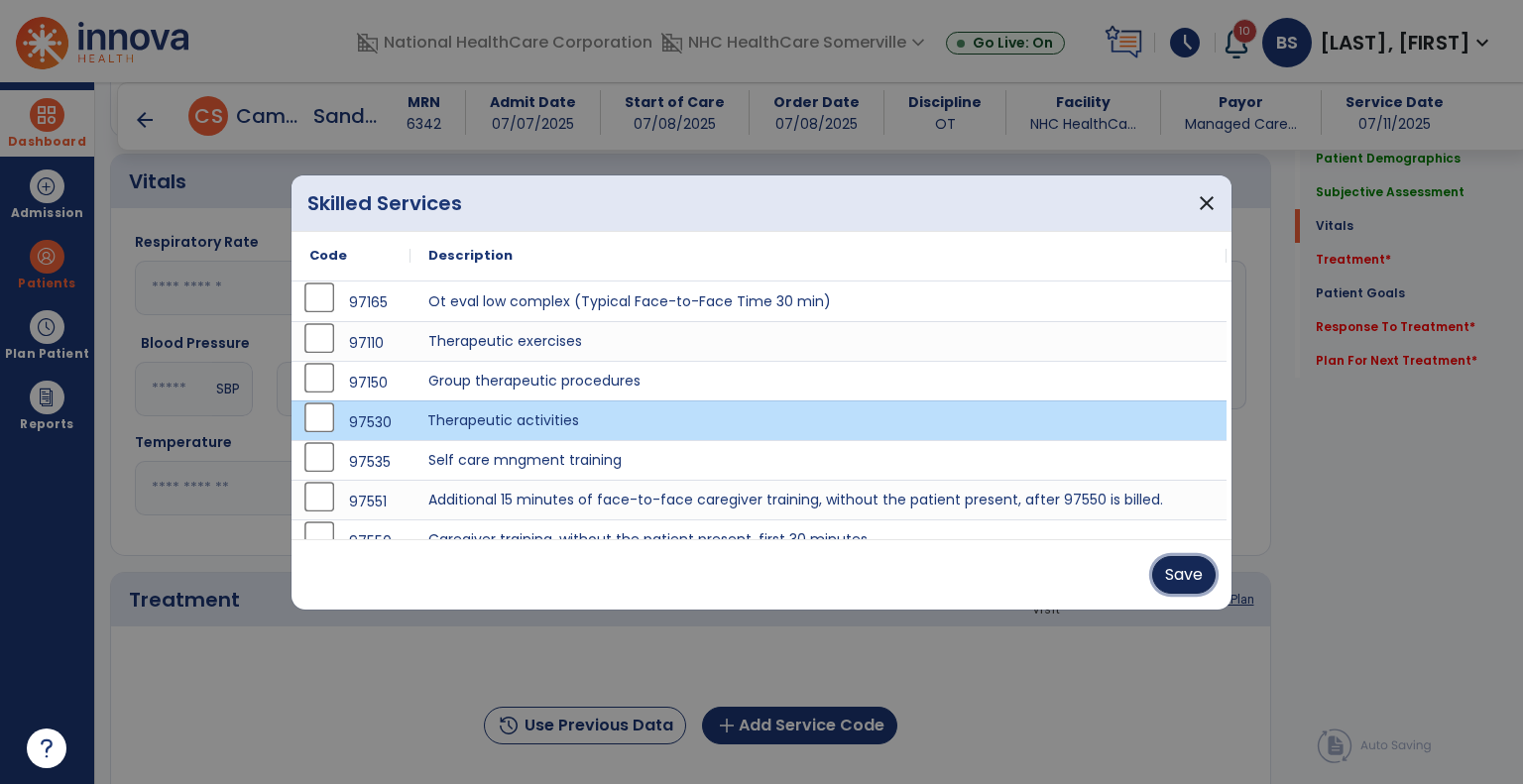 click on "Save" at bounding box center [1184, 575] 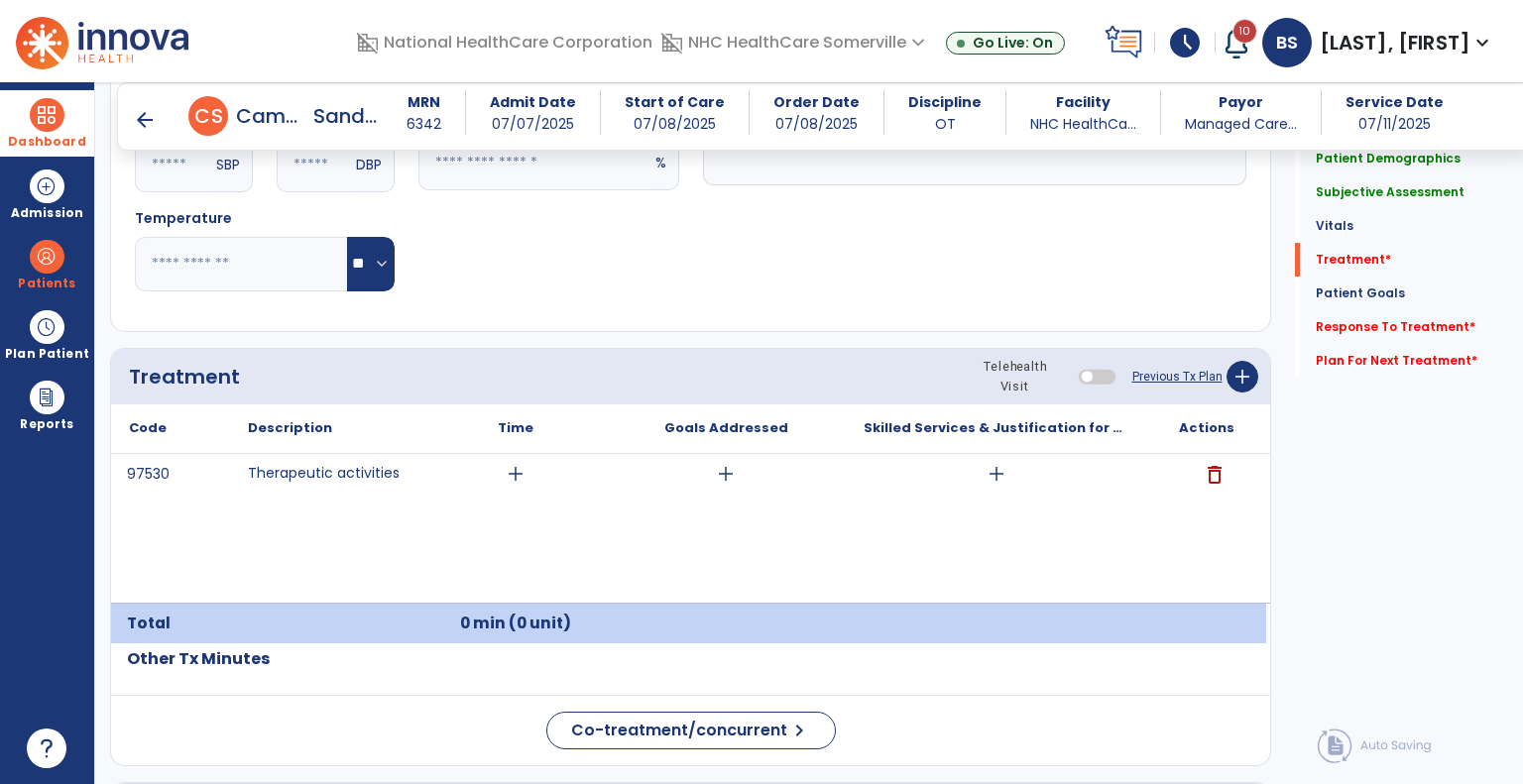 scroll, scrollTop: 1001, scrollLeft: 0, axis: vertical 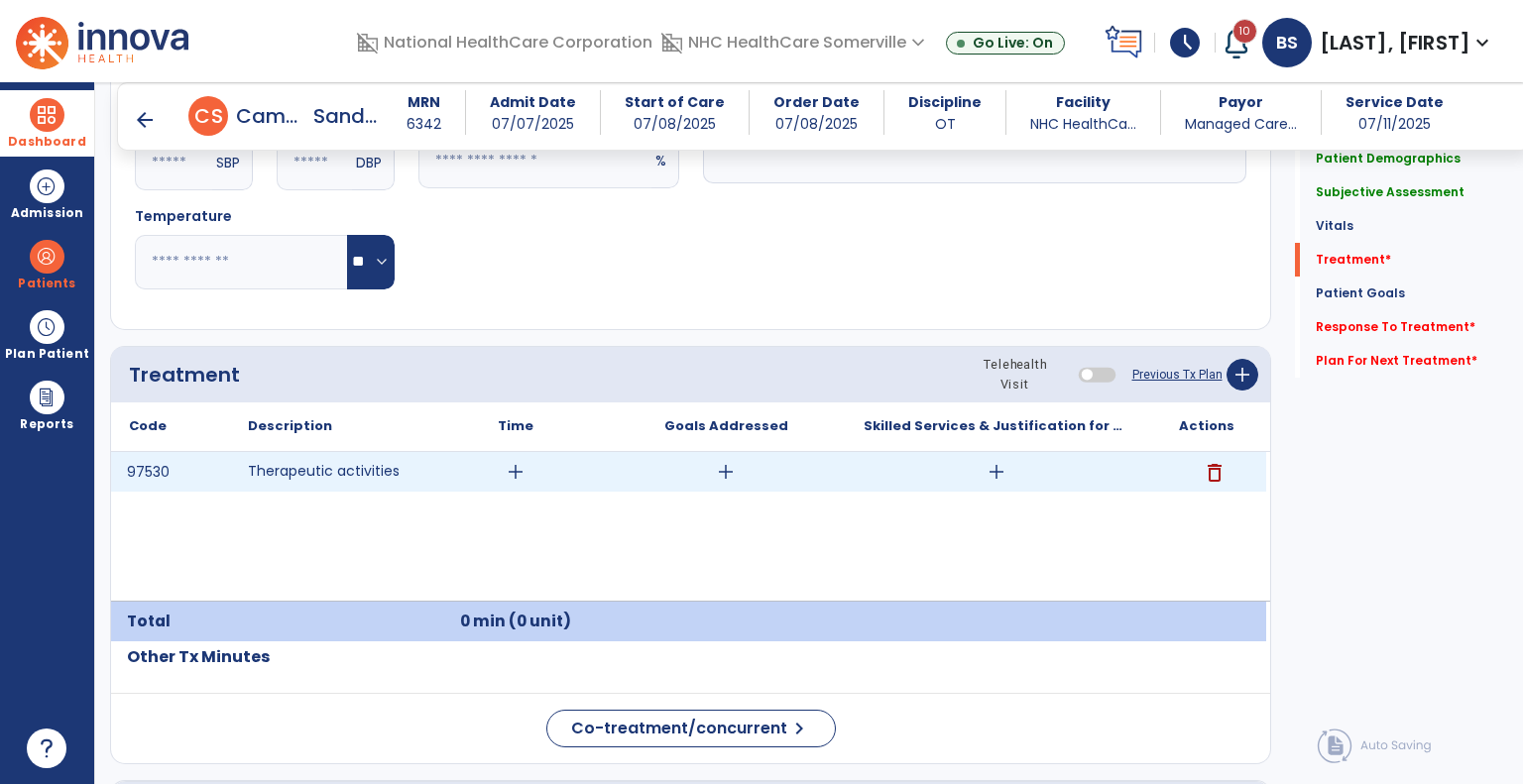 click on "add" at bounding box center (516, 472) 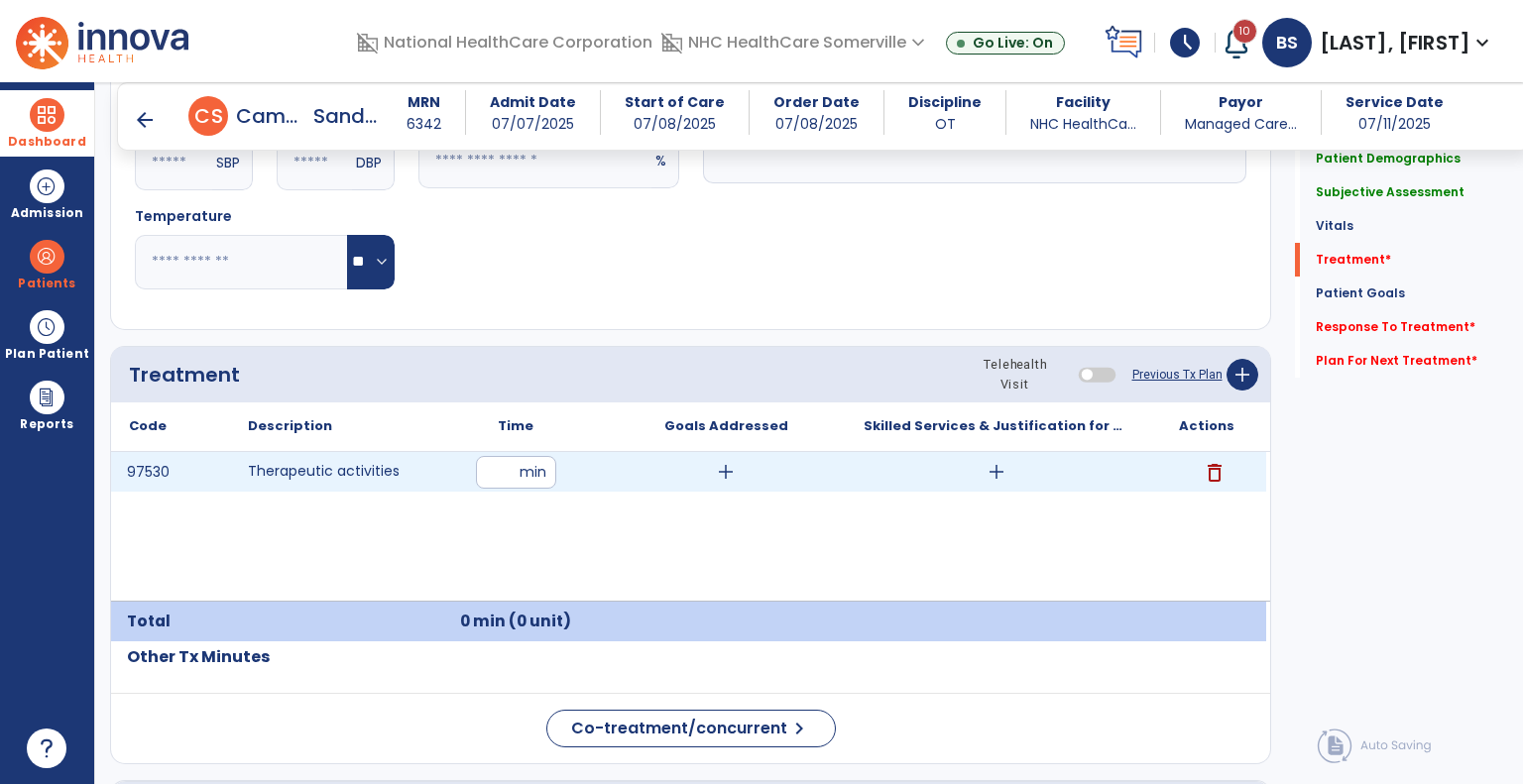 click at bounding box center (516, 472) 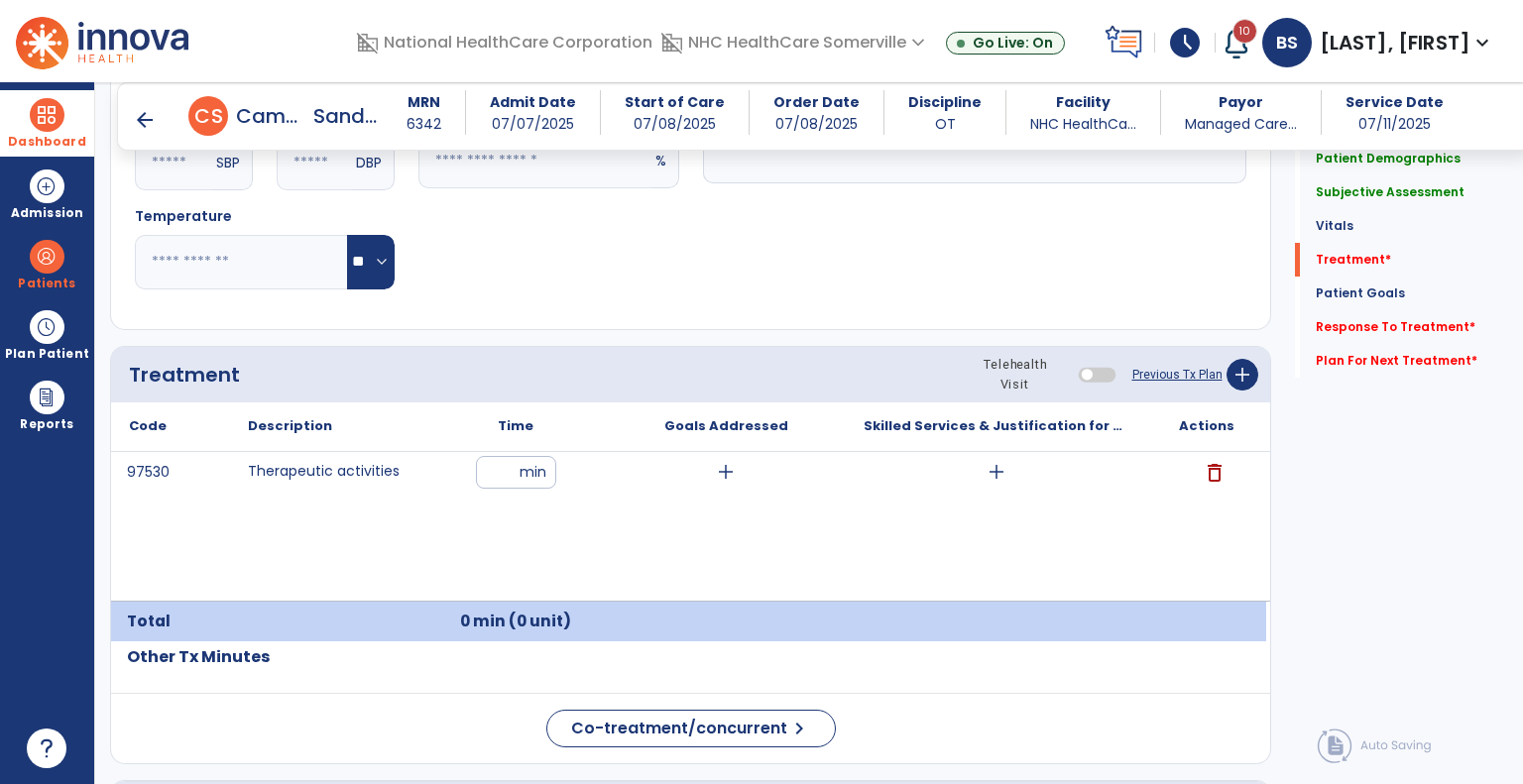 click on "97530  Therapeutic activities  ** min add add delete" at bounding box center (688, 526) 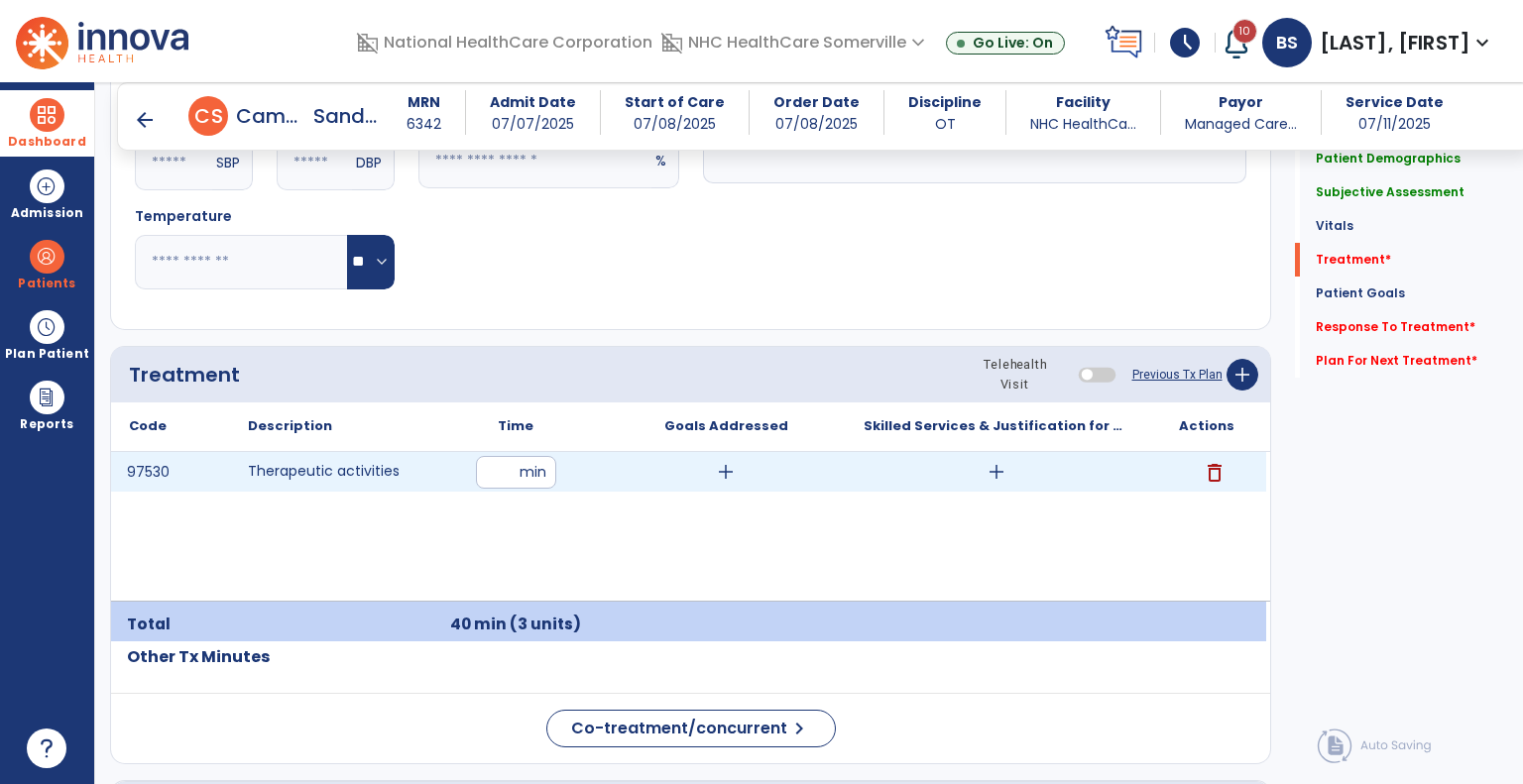 click on "add" at bounding box center [726, 472] 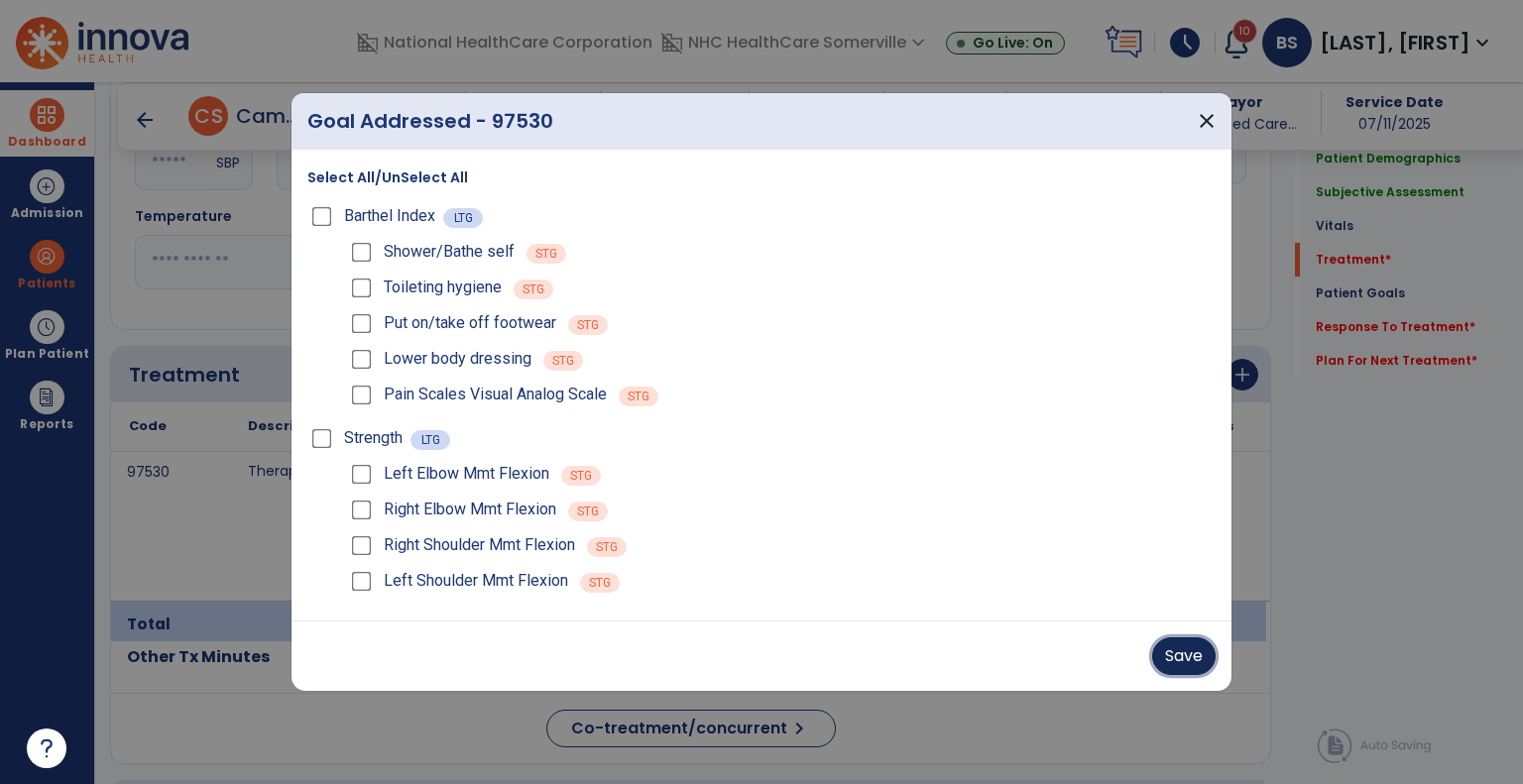 click on "Save" at bounding box center [1184, 656] 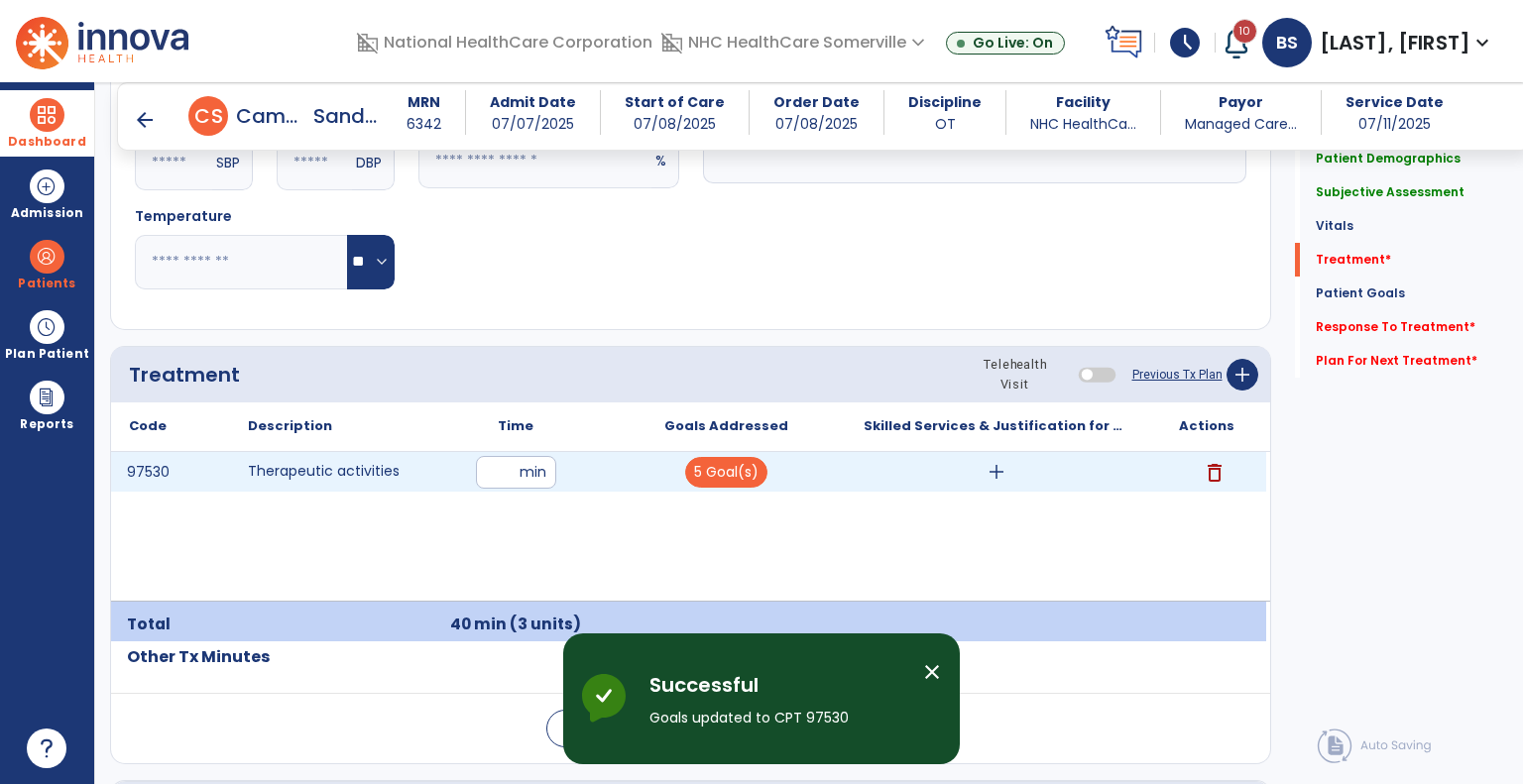 click on "add" at bounding box center (996, 472) 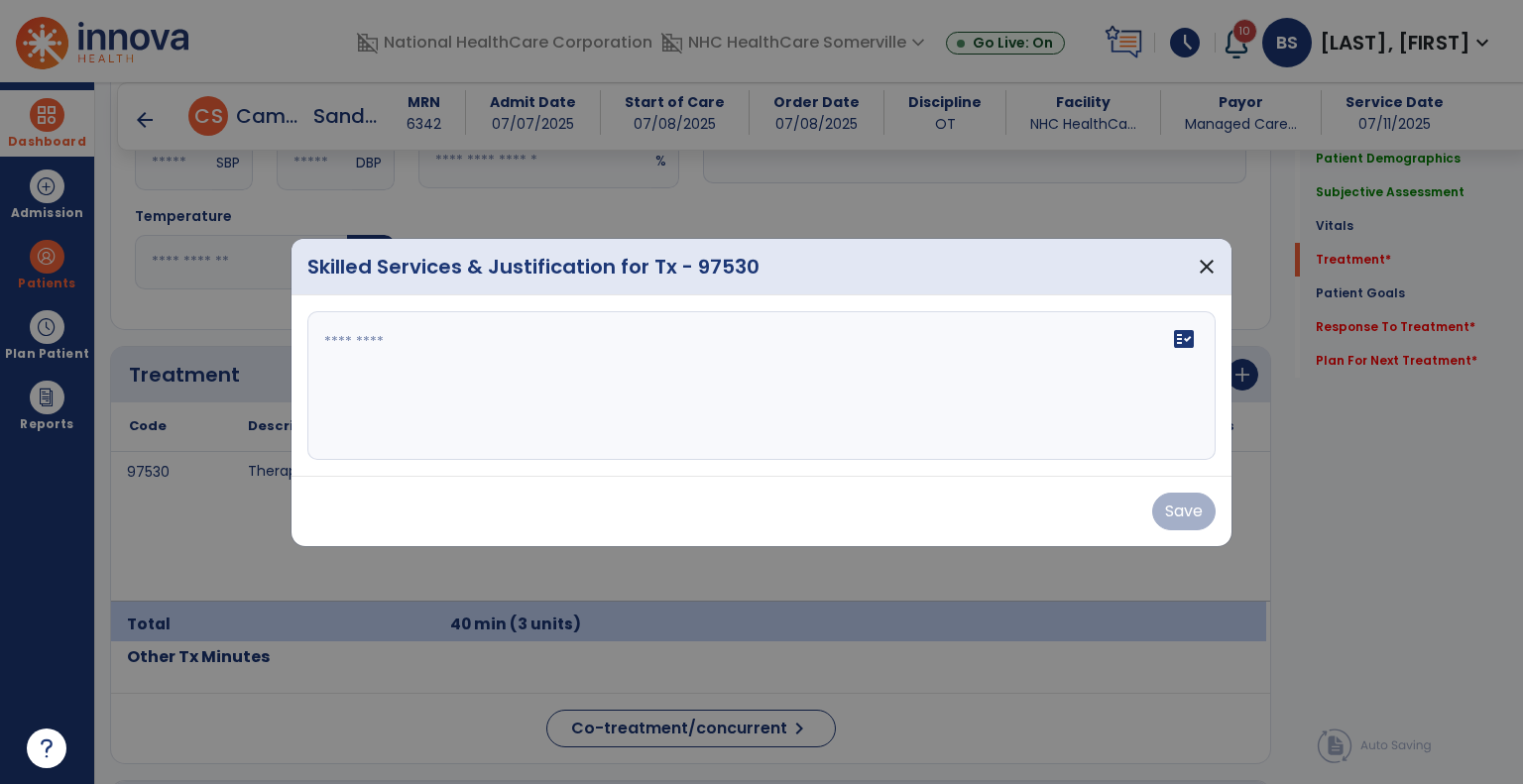 click on "fact_check" at bounding box center [762, 386] 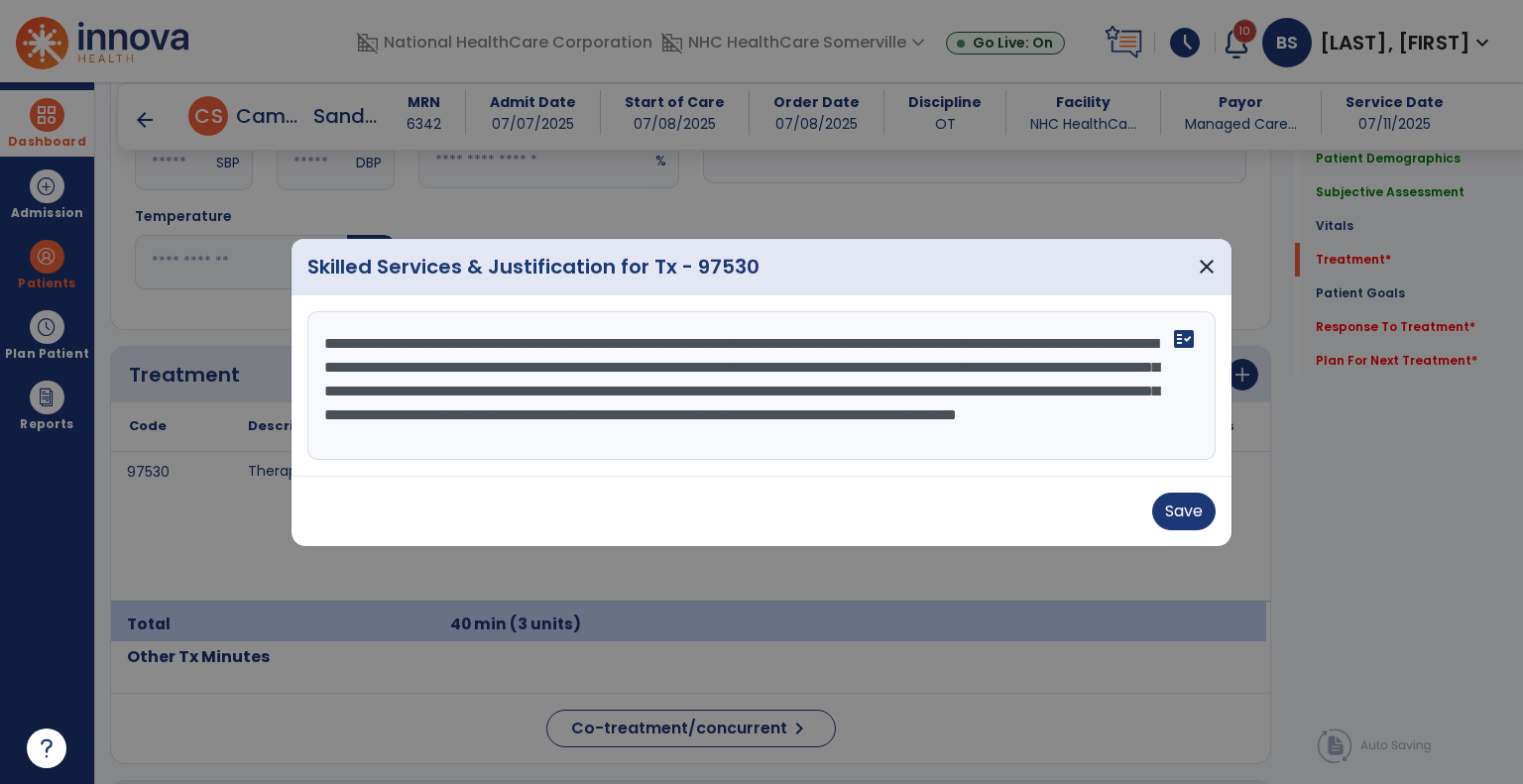 scroll, scrollTop: 15, scrollLeft: 0, axis: vertical 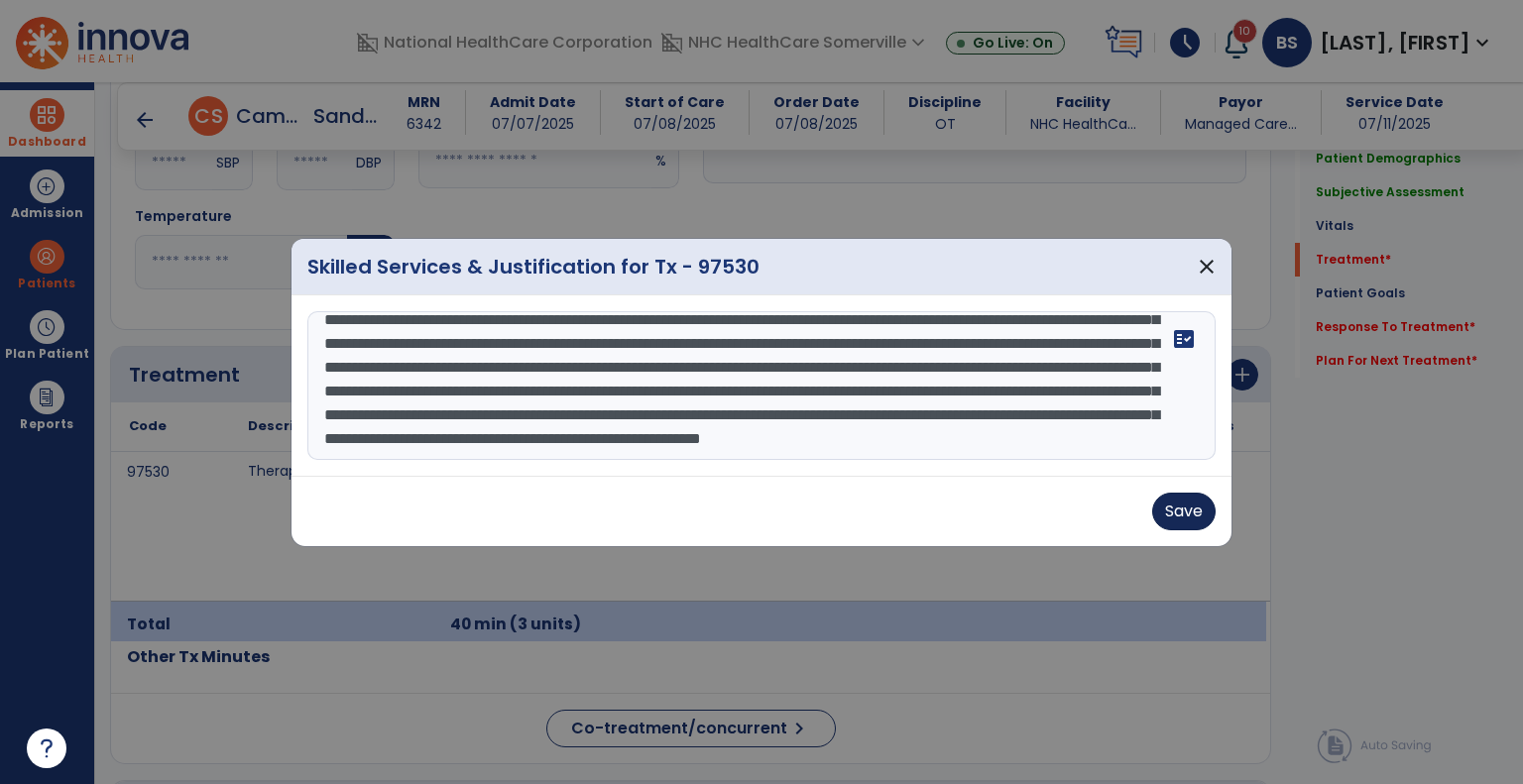 type on "**********" 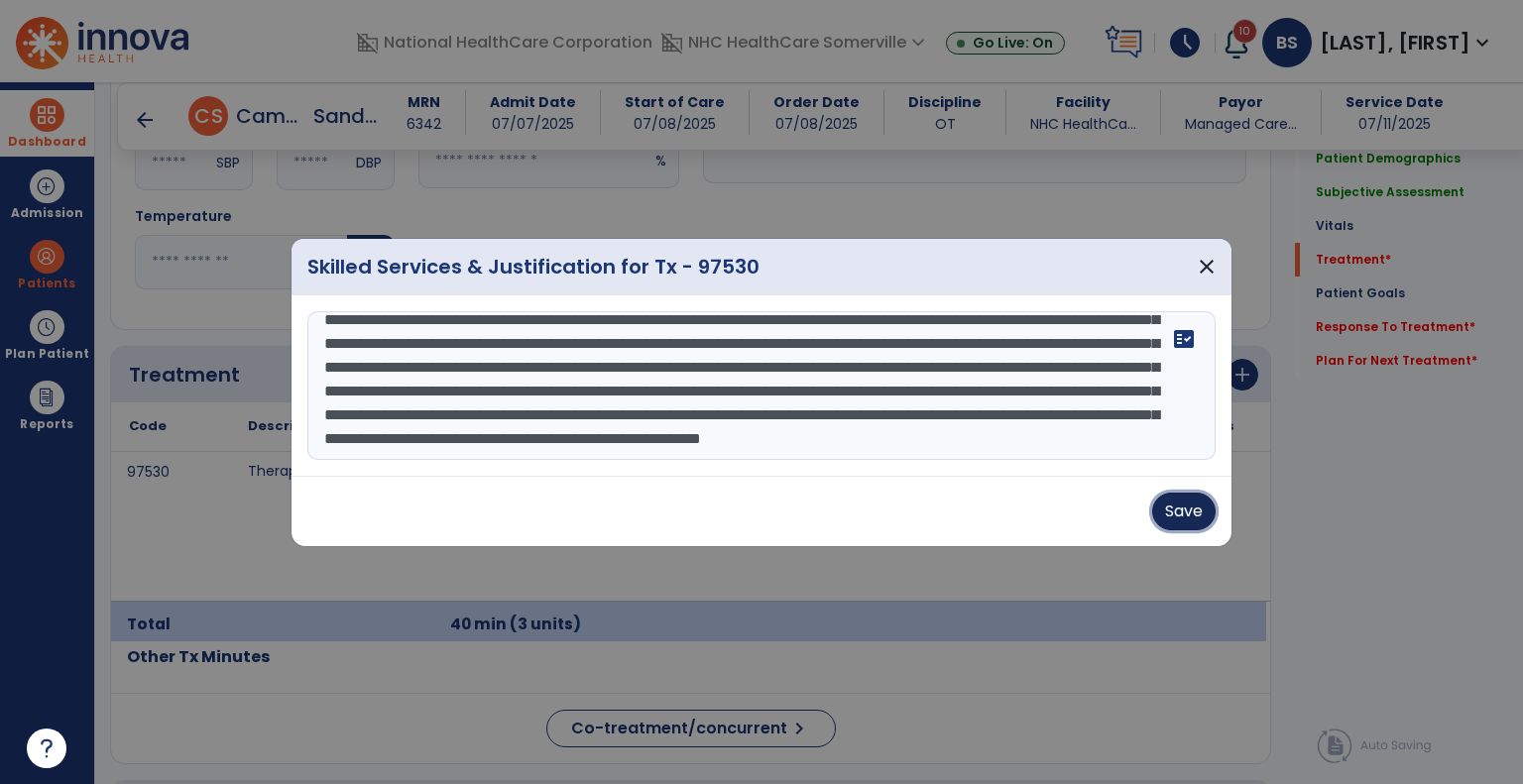 click on "Save" at bounding box center [1184, 511] 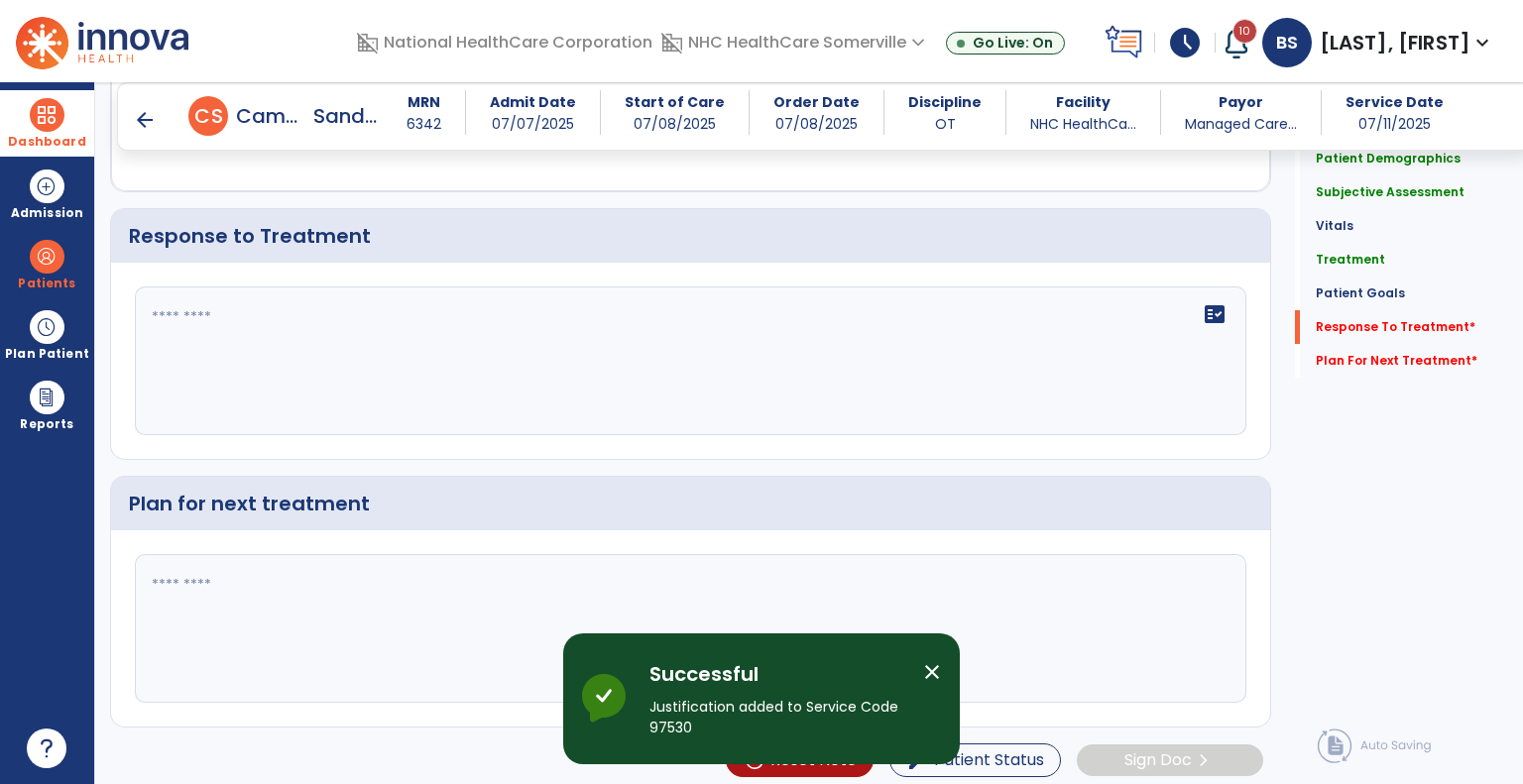 scroll, scrollTop: 3184, scrollLeft: 0, axis: vertical 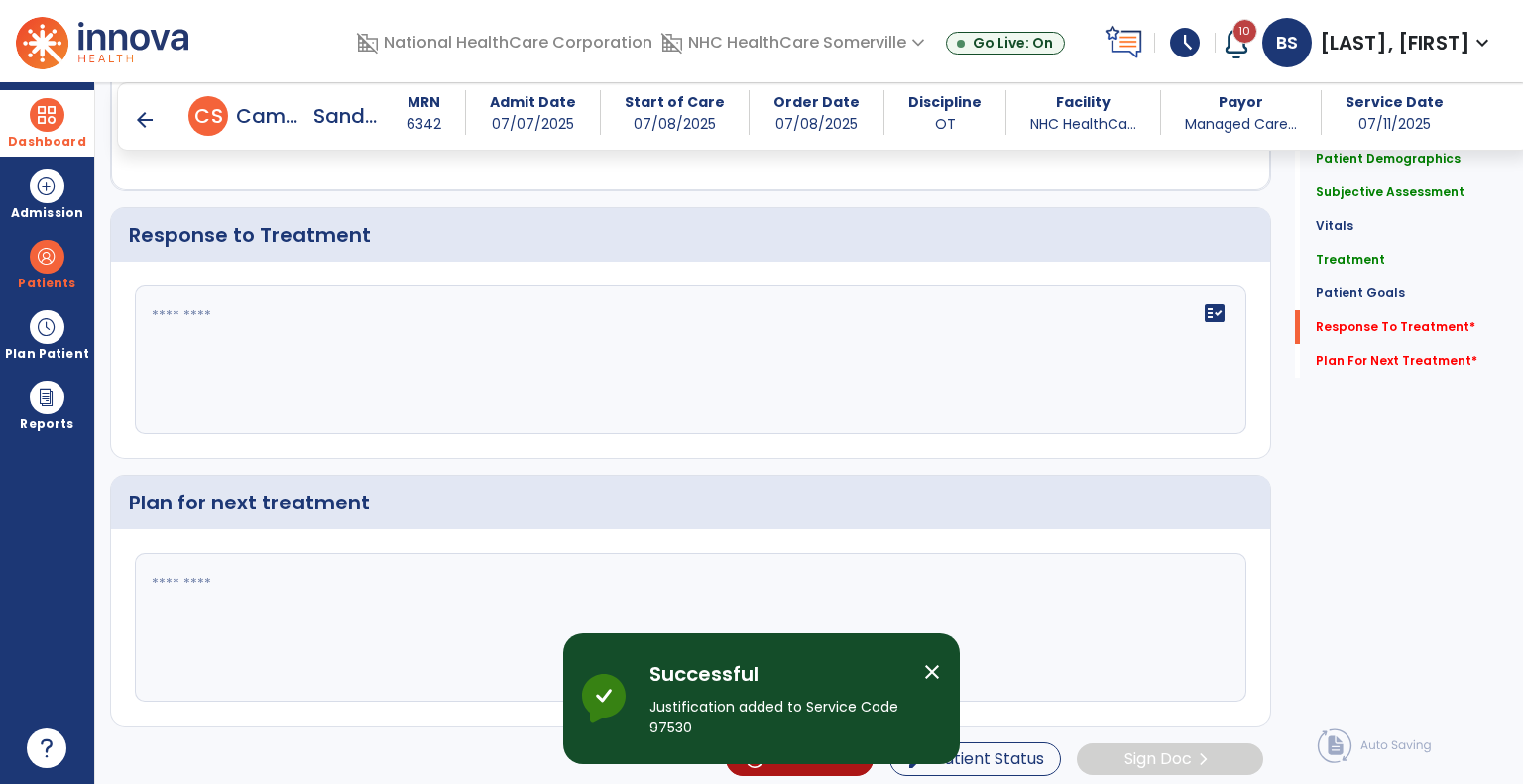 click on "fact_check" 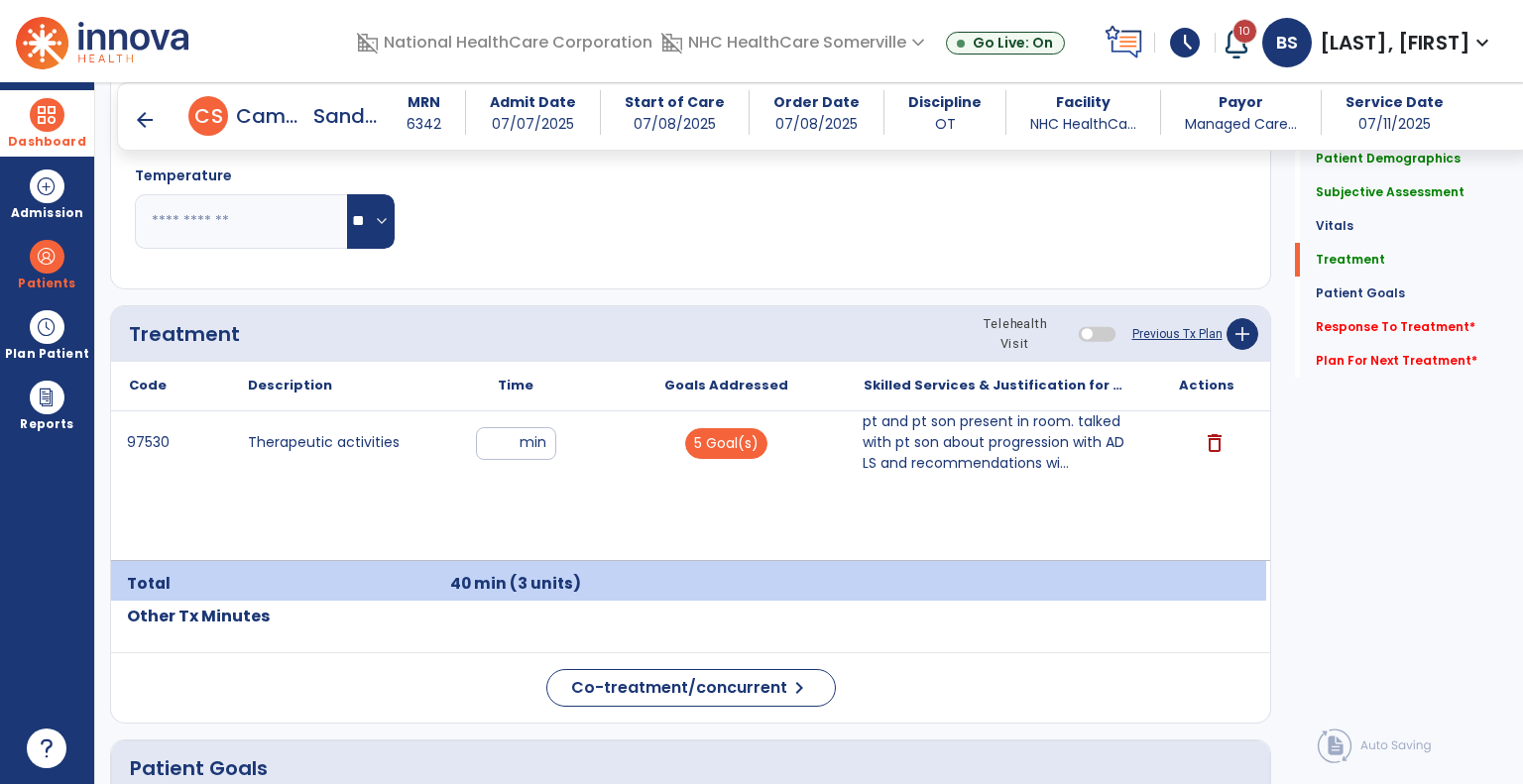scroll, scrollTop: 1034, scrollLeft: 0, axis: vertical 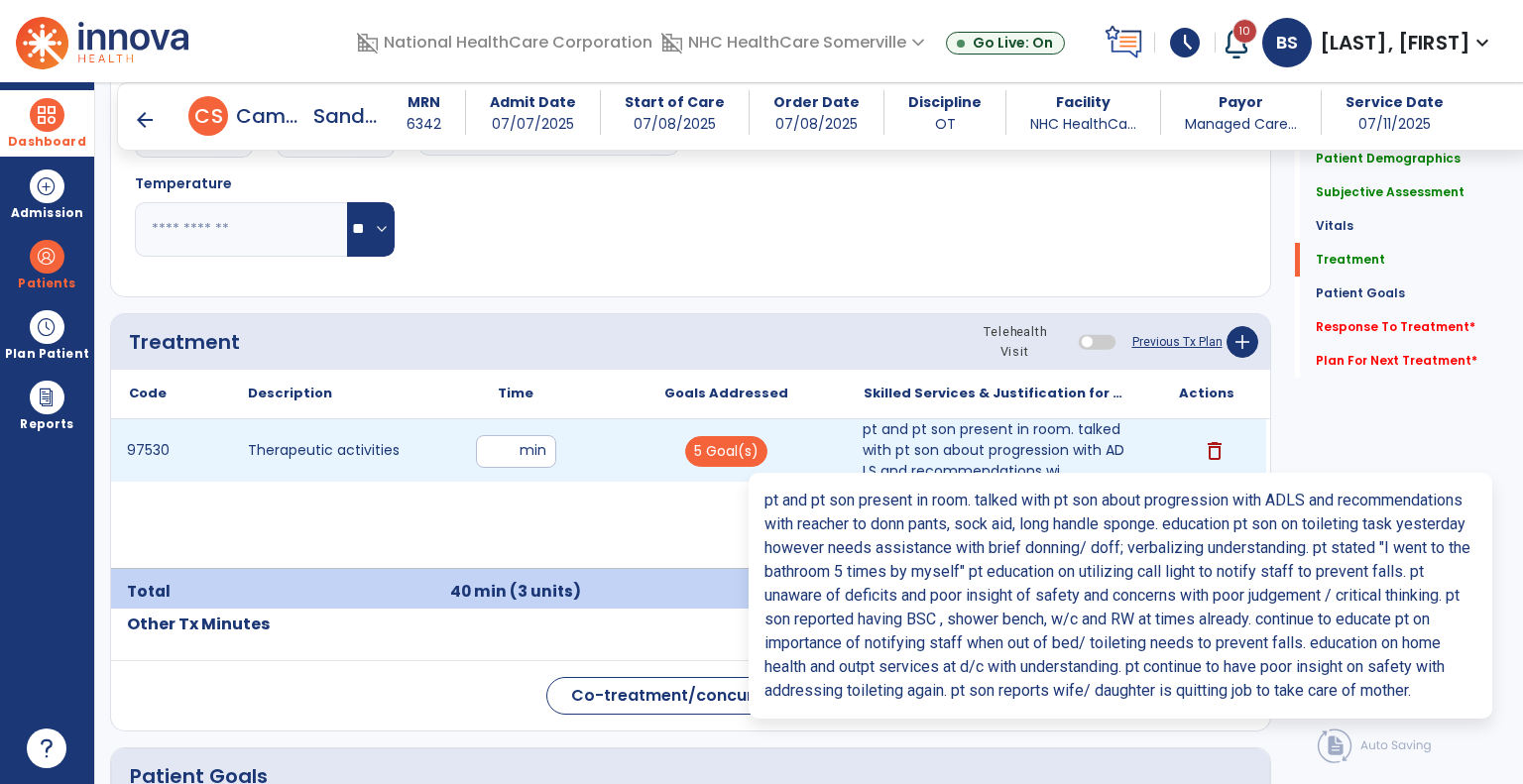 click on "pt and pt son present in room. talked with pt son about progression with ADLS and recommendations wi..." at bounding box center (996, 450) 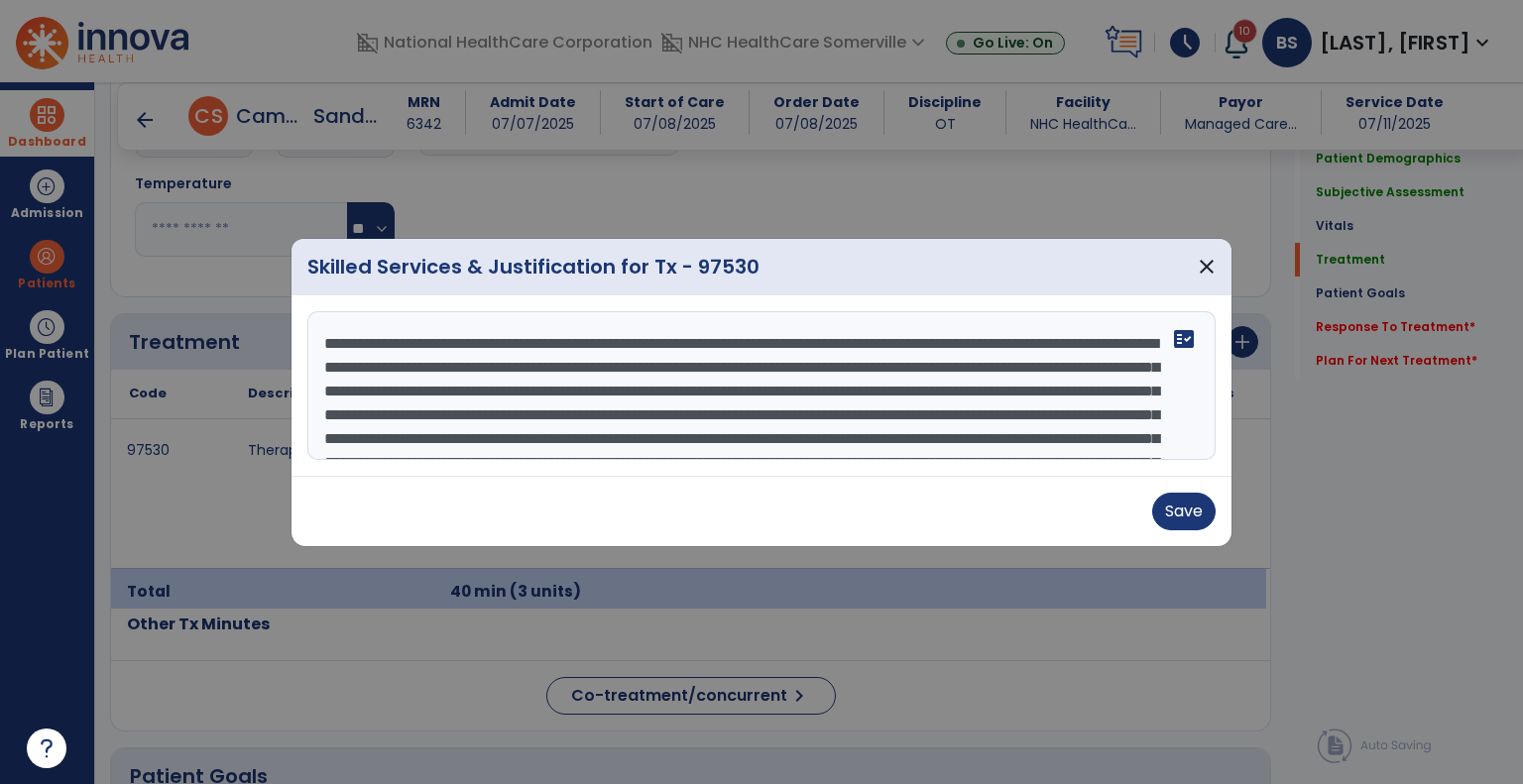 scroll, scrollTop: 95, scrollLeft: 0, axis: vertical 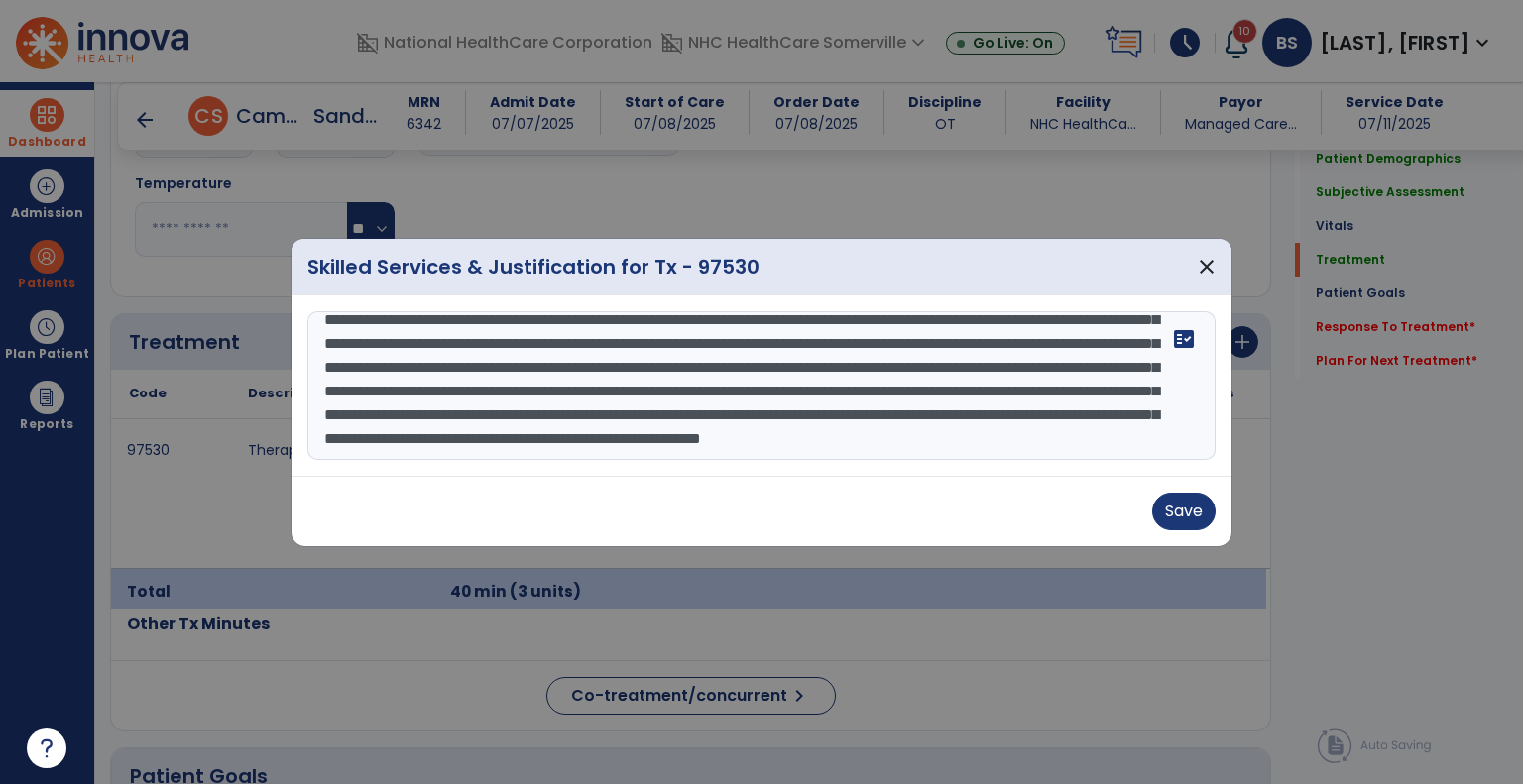 click on "**********" at bounding box center [762, 386] 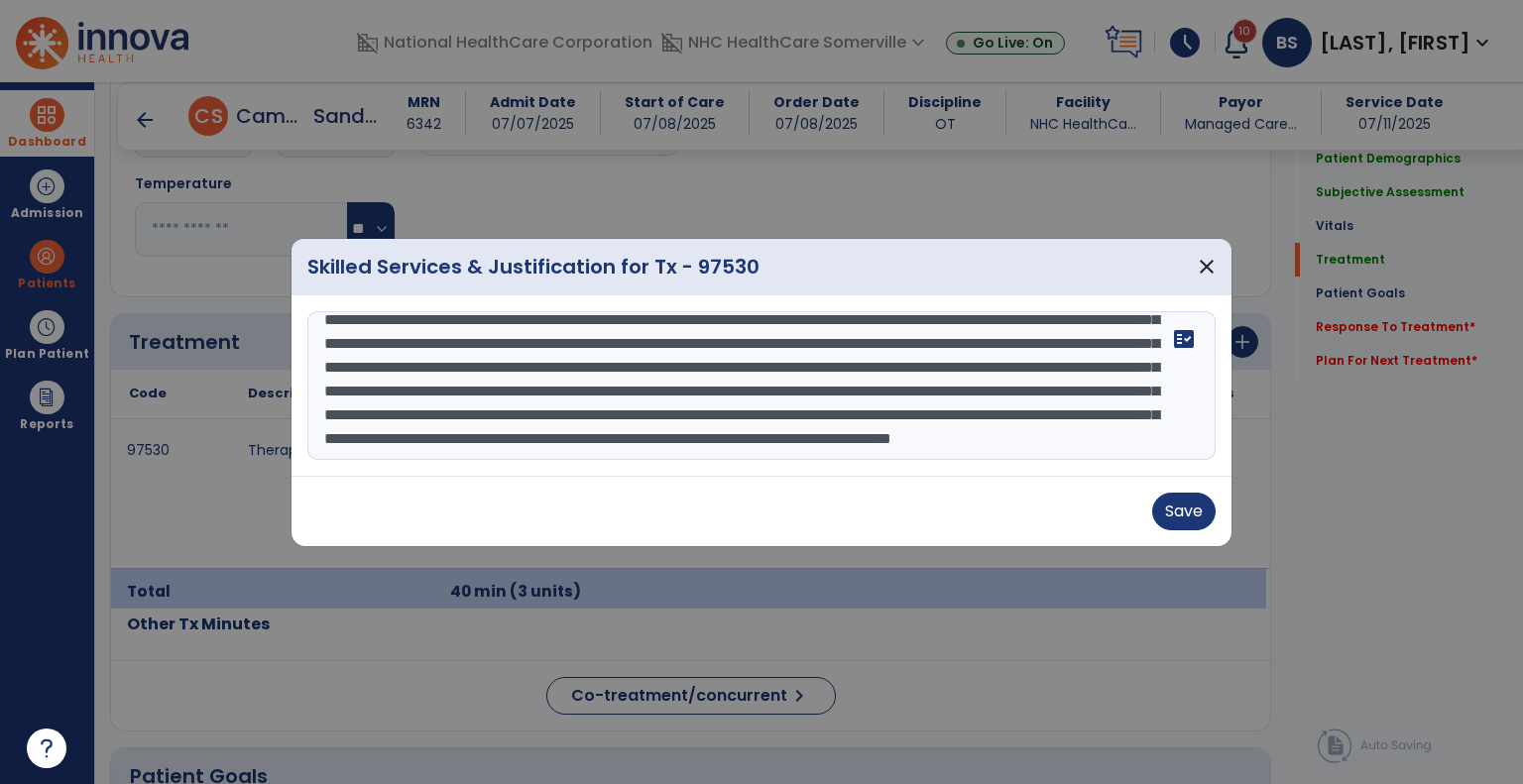 scroll, scrollTop: 110, scrollLeft: 0, axis: vertical 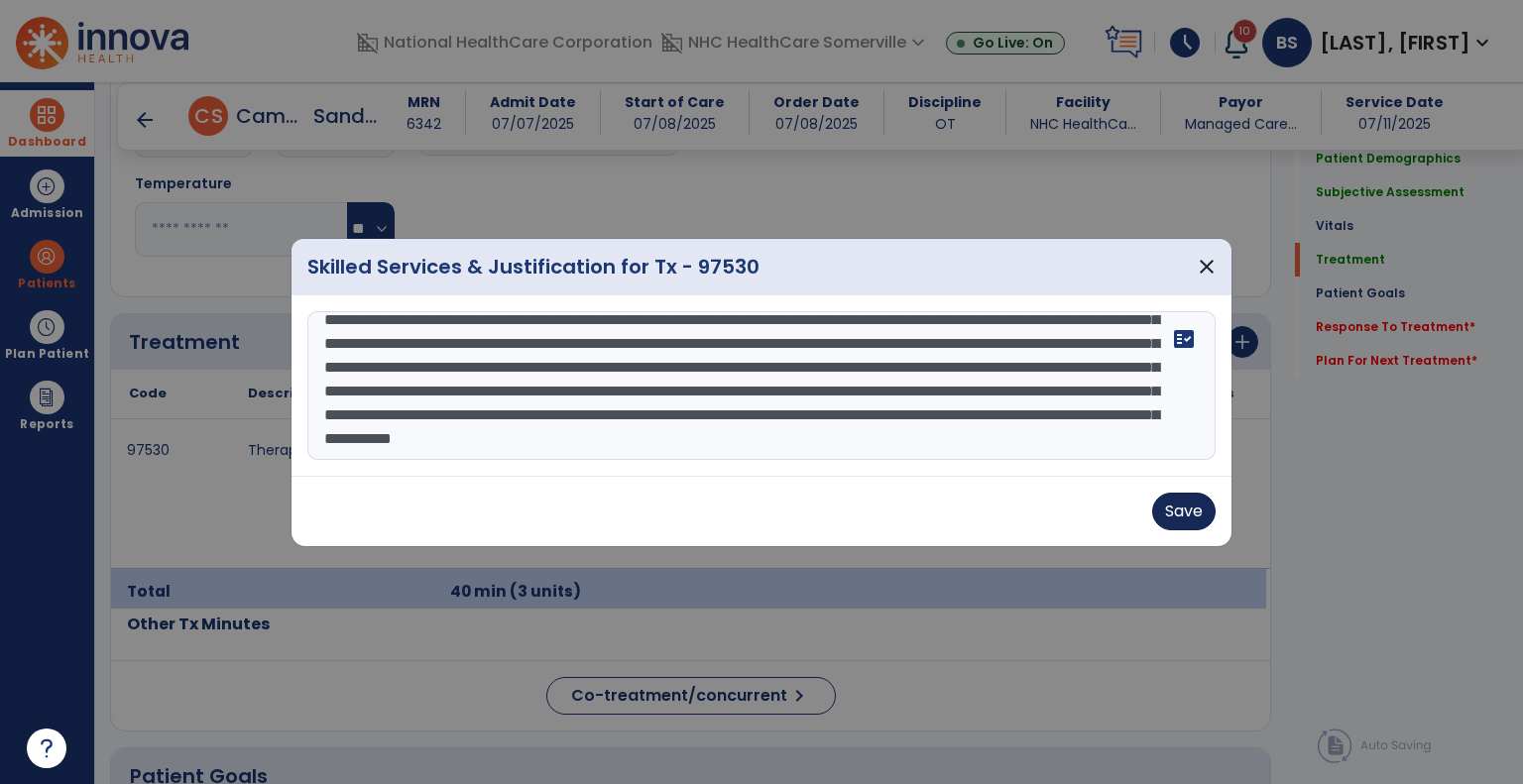 type on "**********" 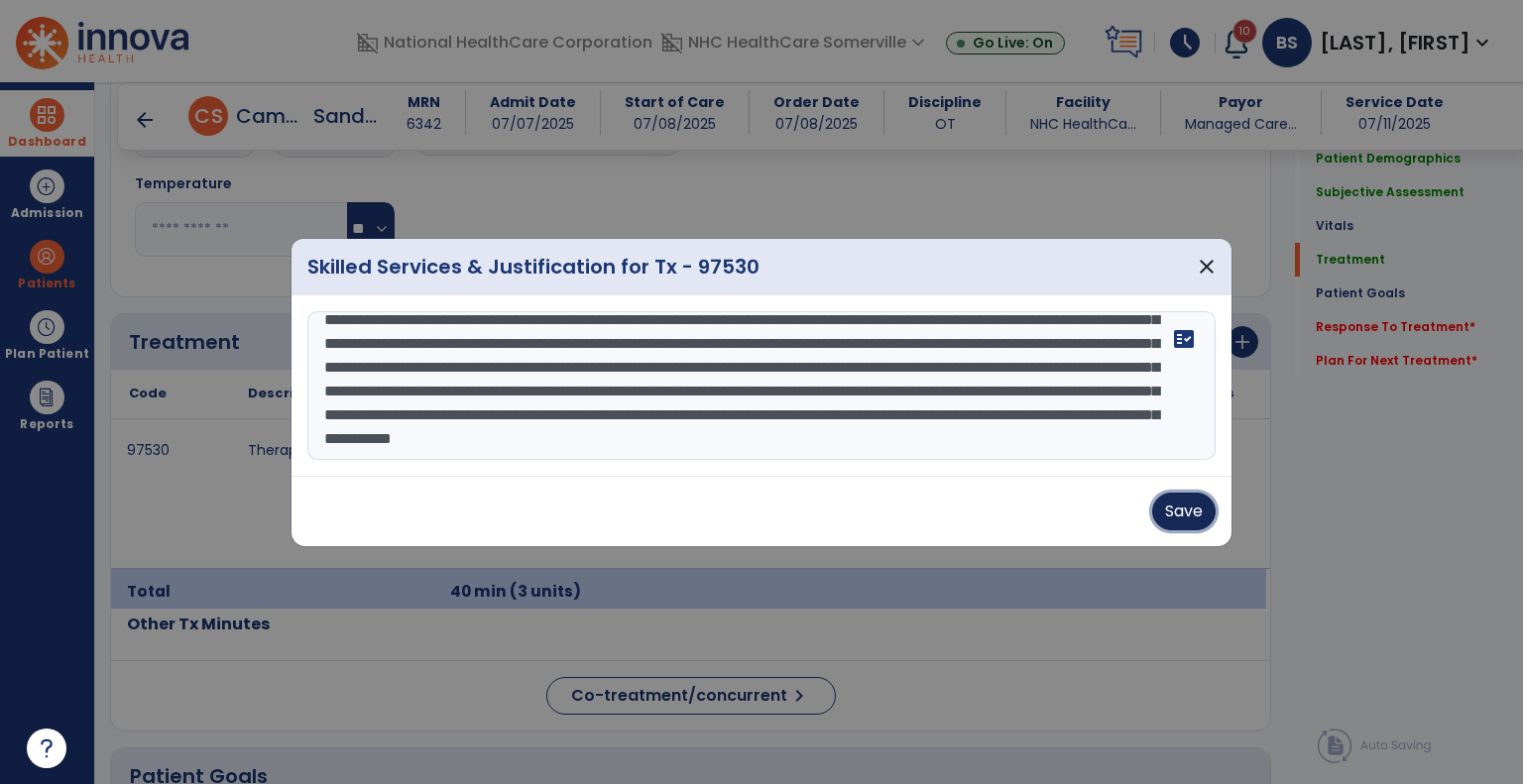 click on "Save" at bounding box center [1184, 511] 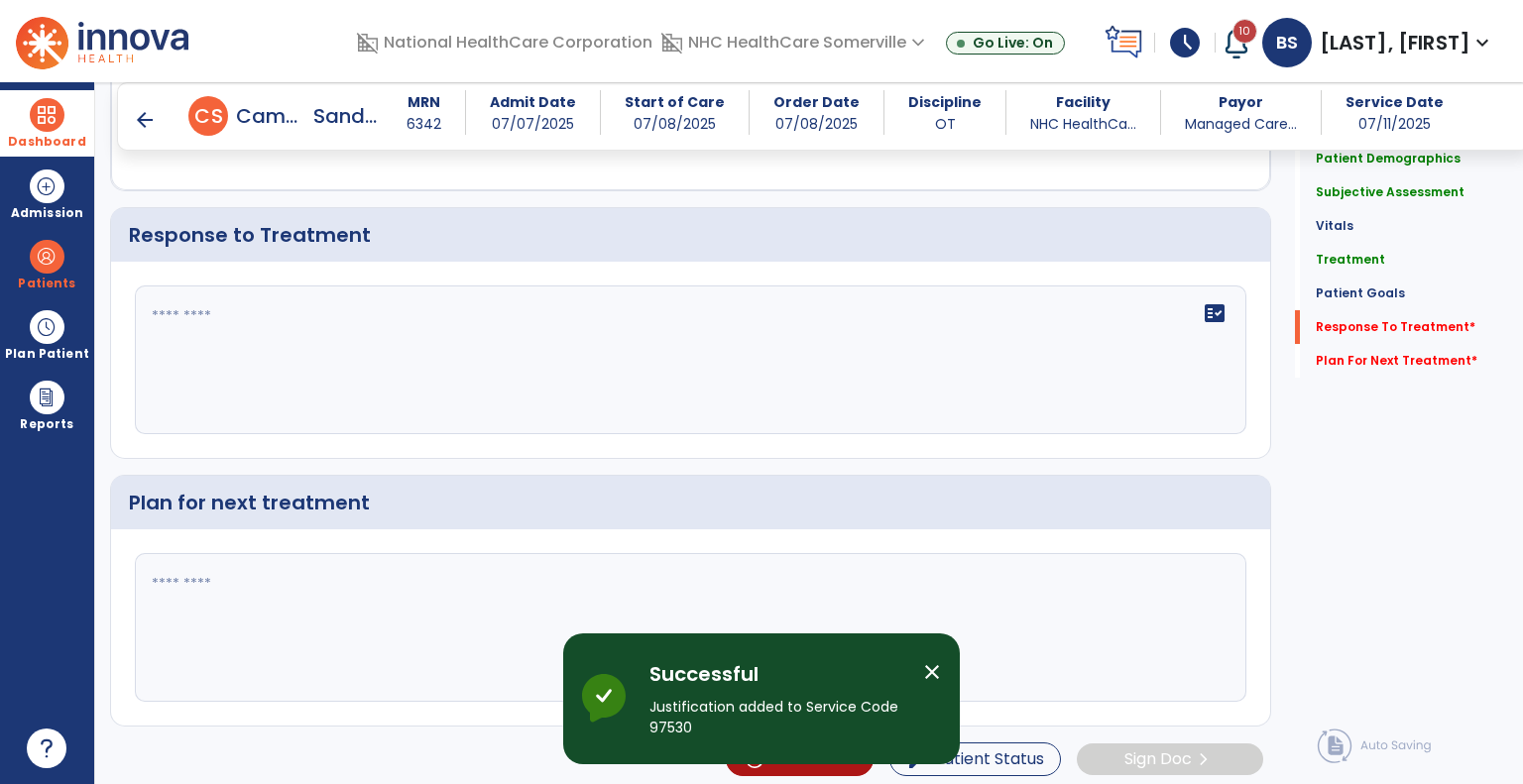 scroll, scrollTop: 3184, scrollLeft: 0, axis: vertical 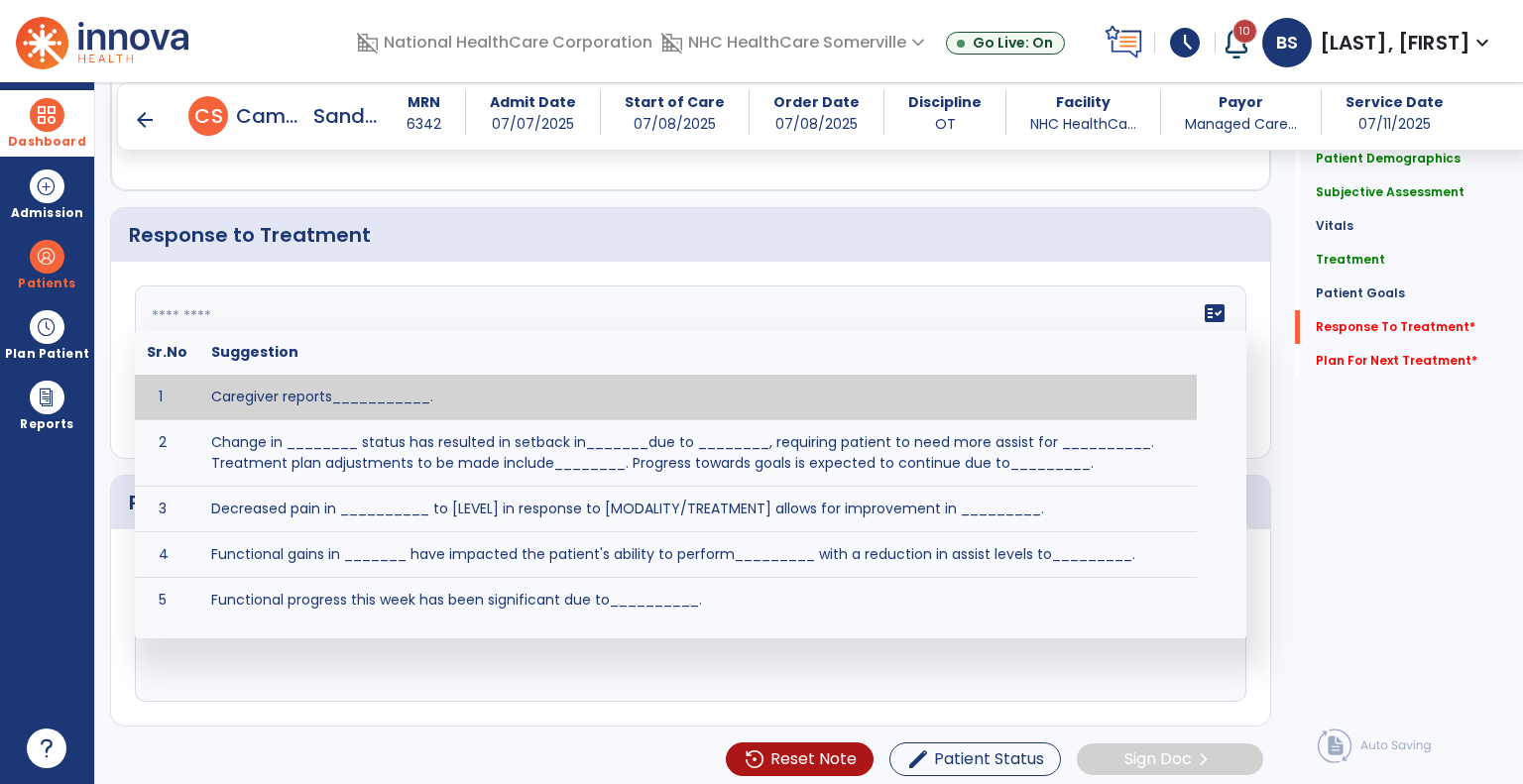 click on "fact_check  Sr.No Suggestion 1 Caregiver reports___________. 2 Change in ________ status has resulted in setback in_______due to ________, requiring patient to need more assist for __________.   Treatment plan adjustments to be made include________.  Progress towards goals is expected to continue due to_________. 3 Decreased pain in __________ to [LEVEL] in response to [MODALITY/TREATMENT] allows for improvement in _________. 4 Functional gains in _______ have impacted the patient's ability to perform_________ with a reduction in assist levels to_________. 5 Functional progress this week has been significant due to__________. 6 Gains in ________ have improved the patient's ability to perform ______with decreased levels of assist to___________. 7 Improvement in ________allows patient to tolerate higher levels of challenges in_________. 8 Pain in [AREA] has decreased to [LEVEL] in response to [TREATMENT/MODALITY], allowing fore ease in completing__________. 9 10 11 12 13 14 15 16 17 18 19 20 21" 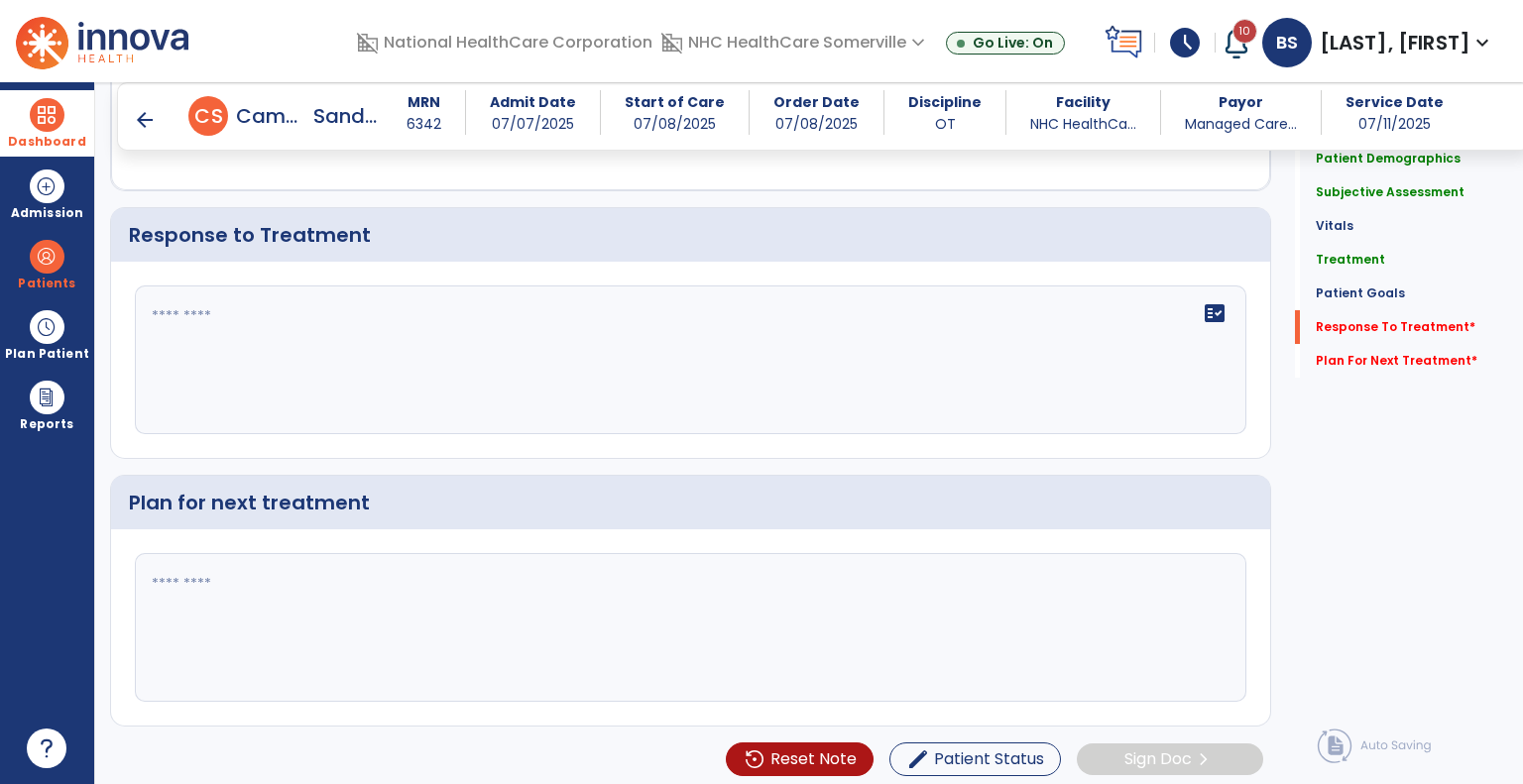 click on "fact_check" 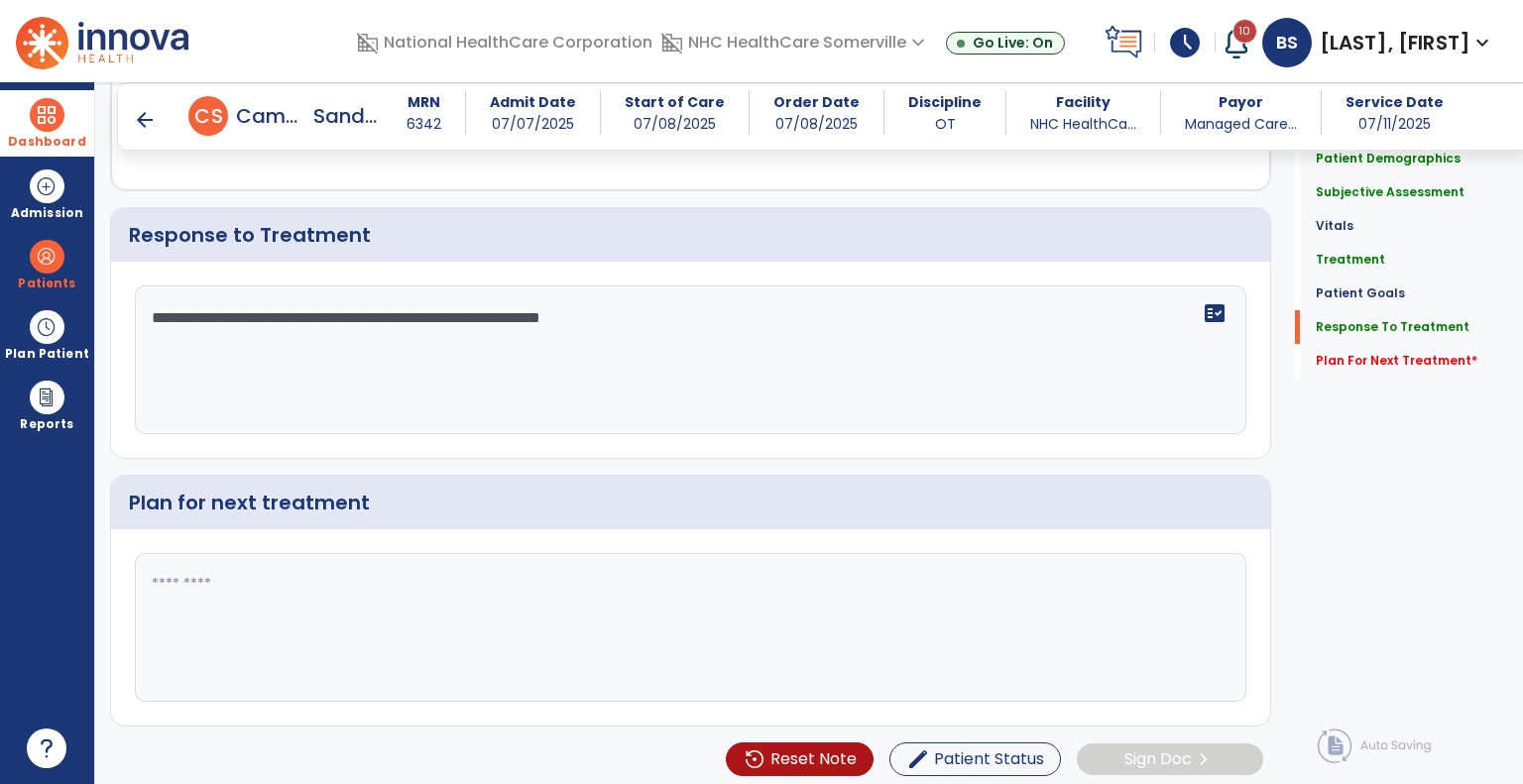 type on "**********" 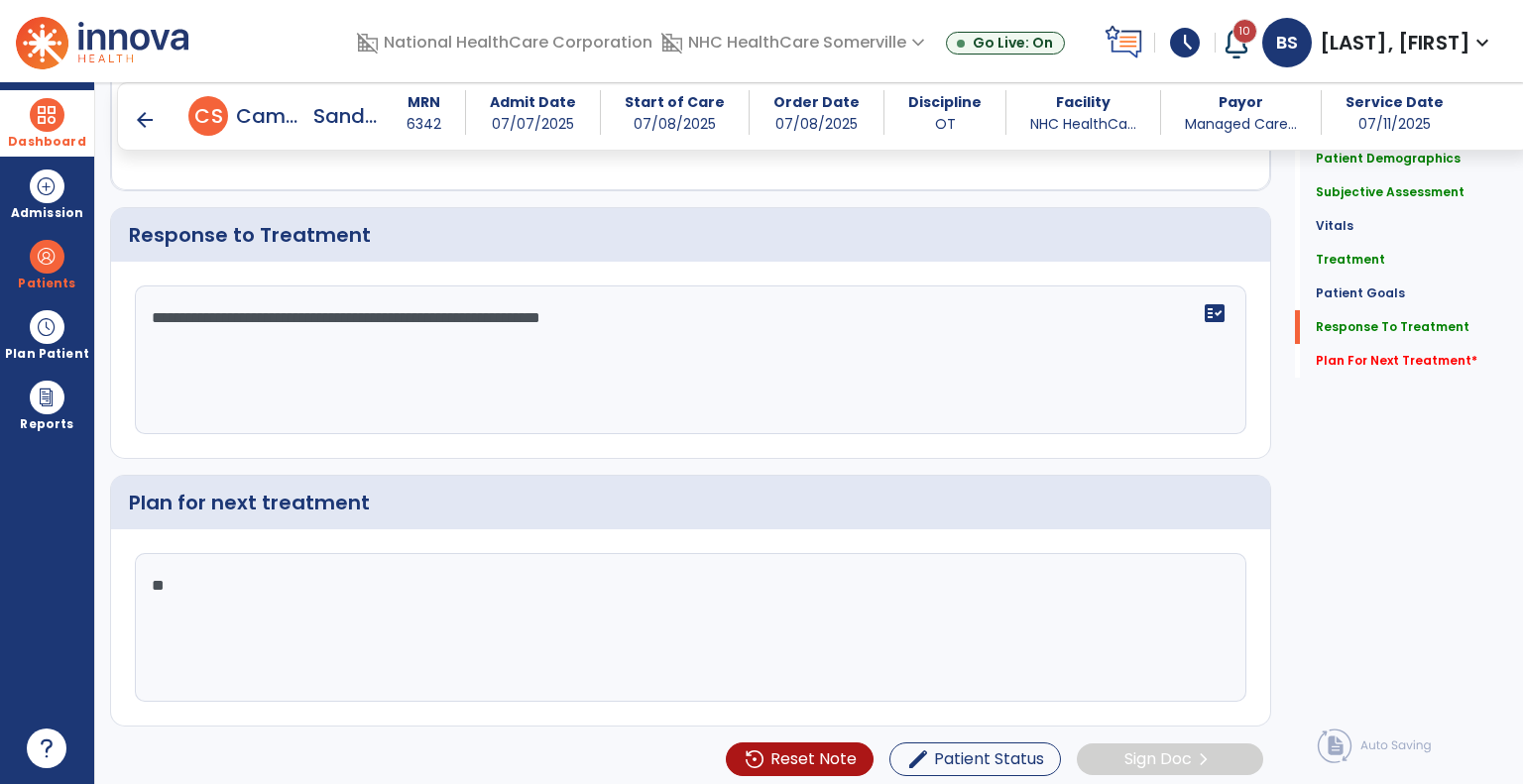 type on "*" 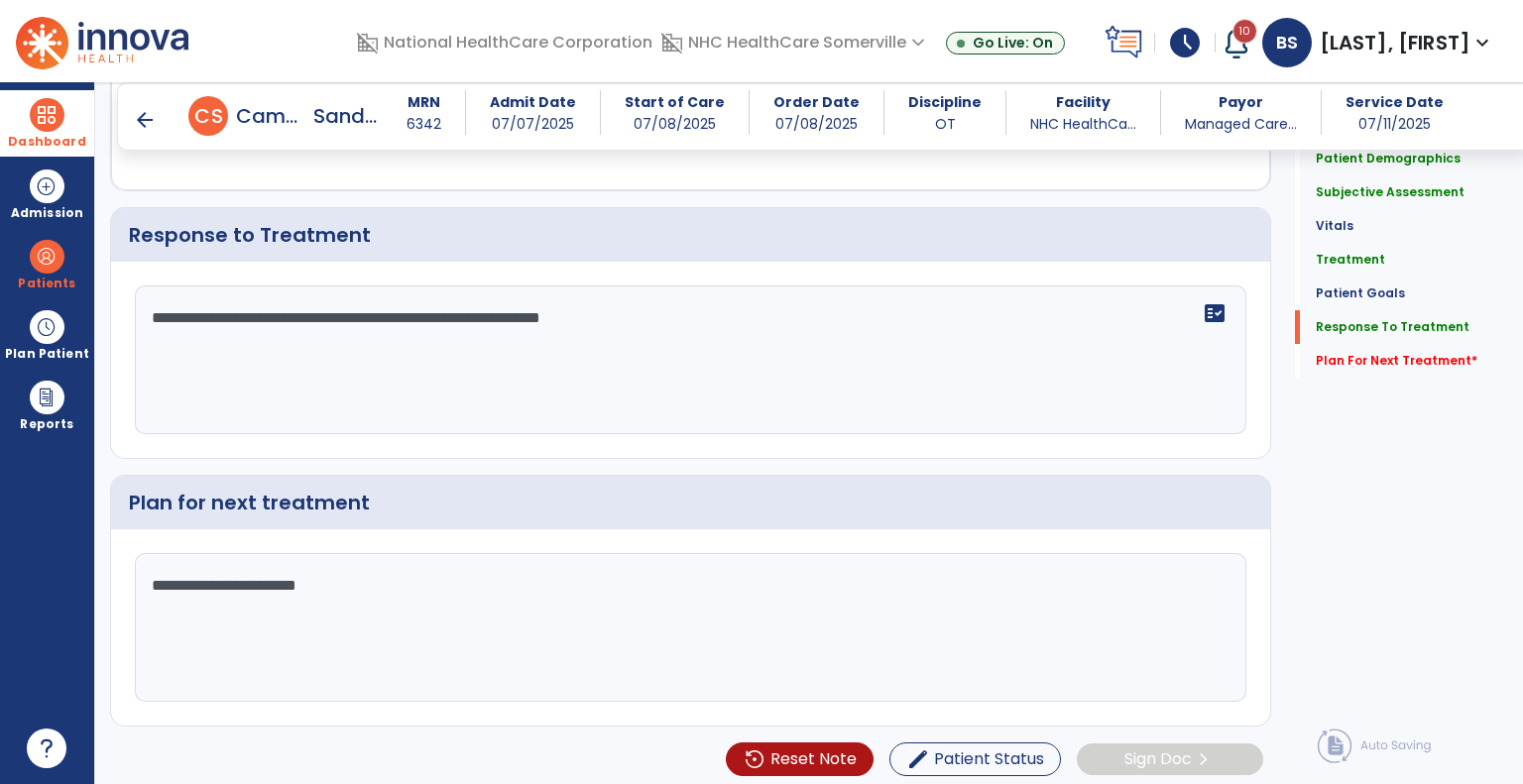type on "**********" 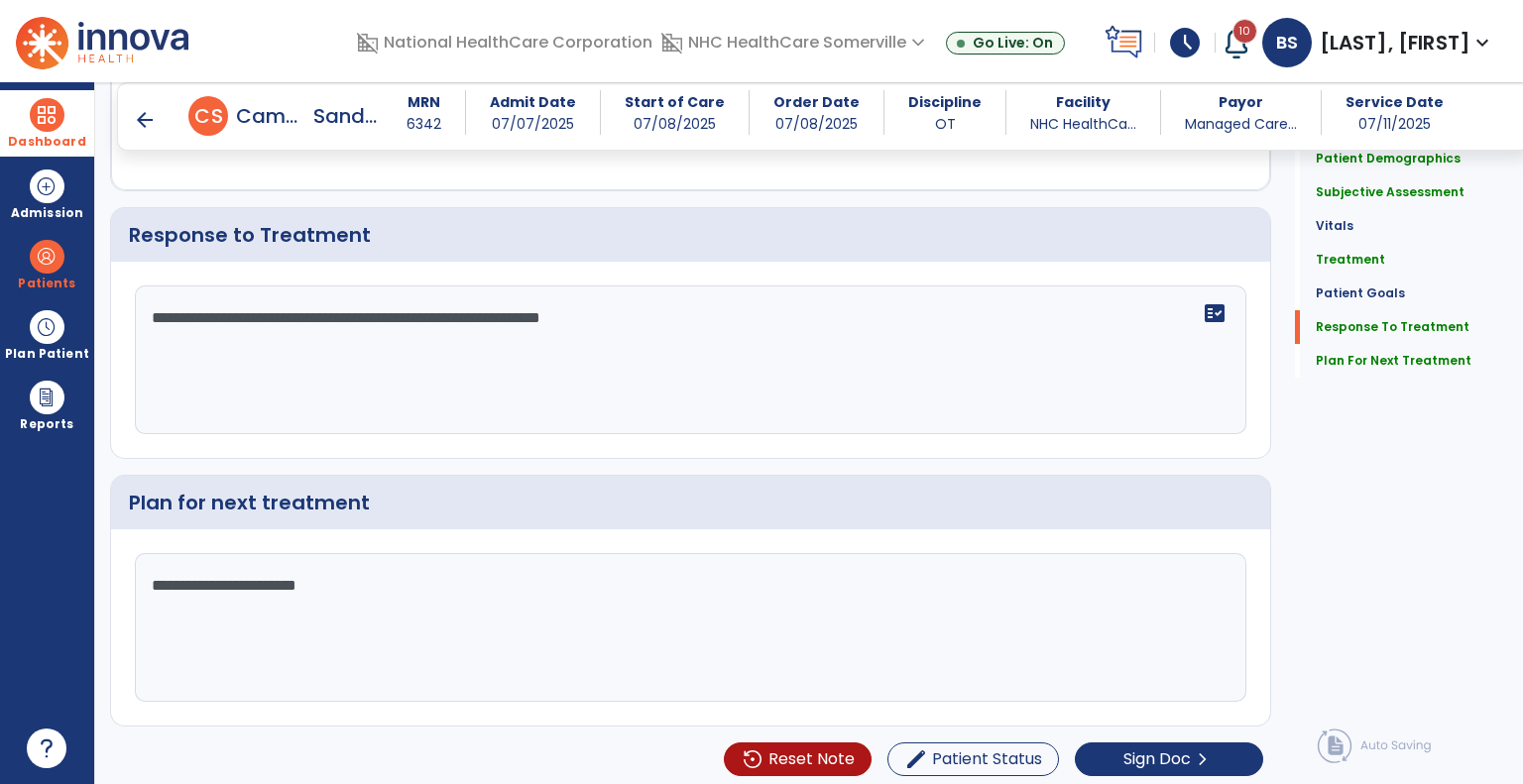 click on "Patient Demographics  Medical Diagnosis   Treatment Diagnosis   Precautions   Contraindications
Code
Description
Pdpm Clinical Category
S72.002D" 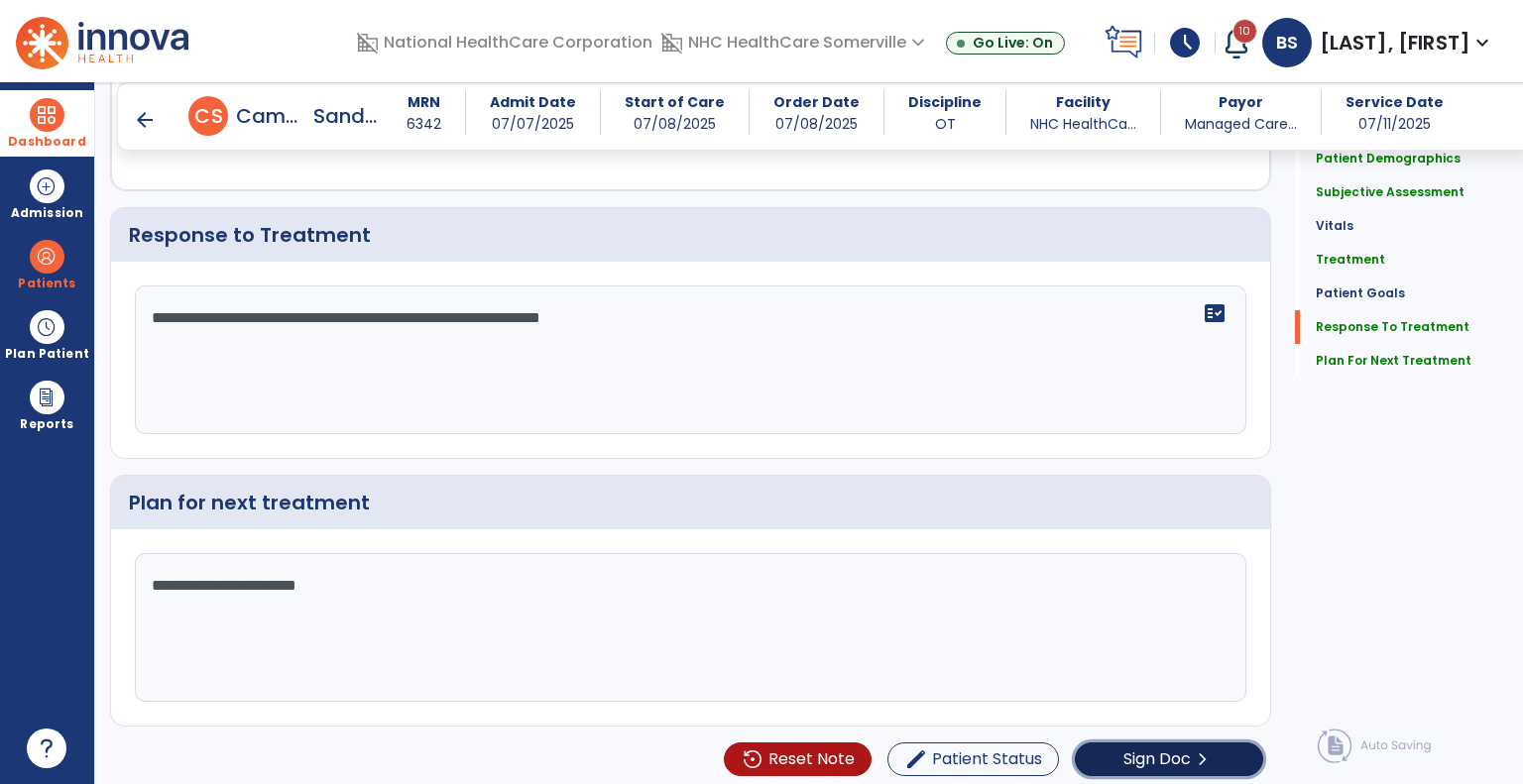 click on "Sign Doc" 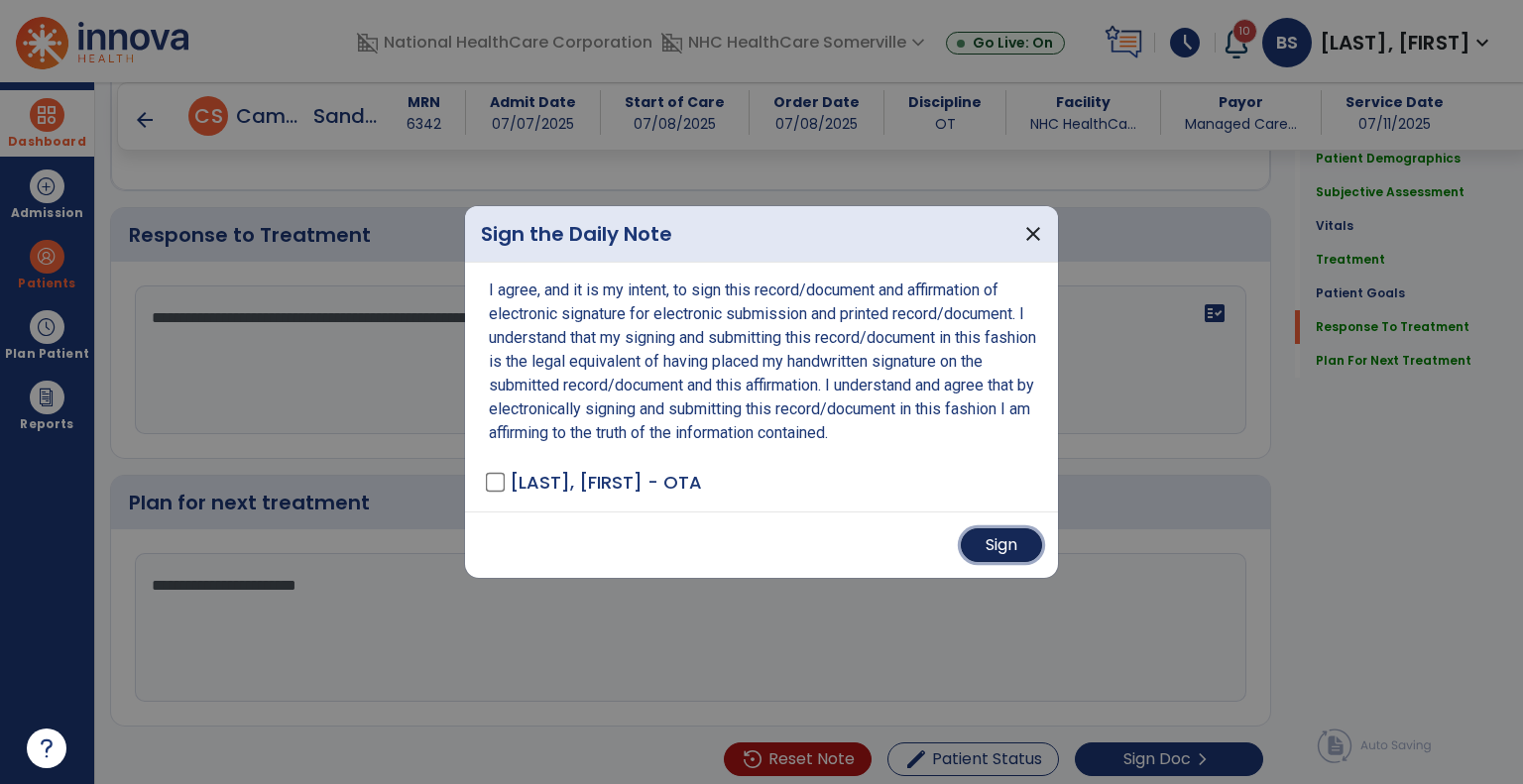 click on "Sign" at bounding box center (1001, 545) 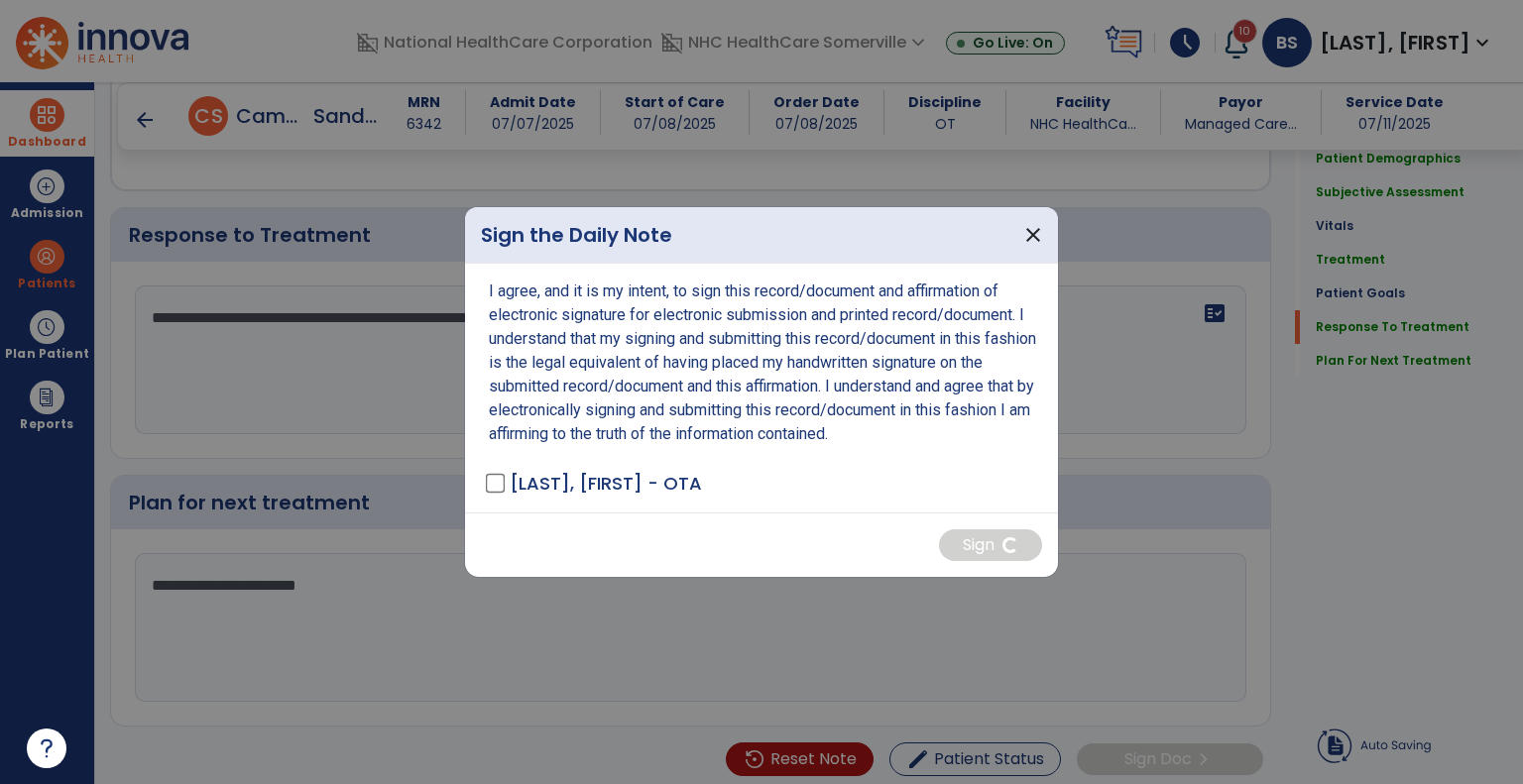 scroll, scrollTop: 0, scrollLeft: 0, axis: both 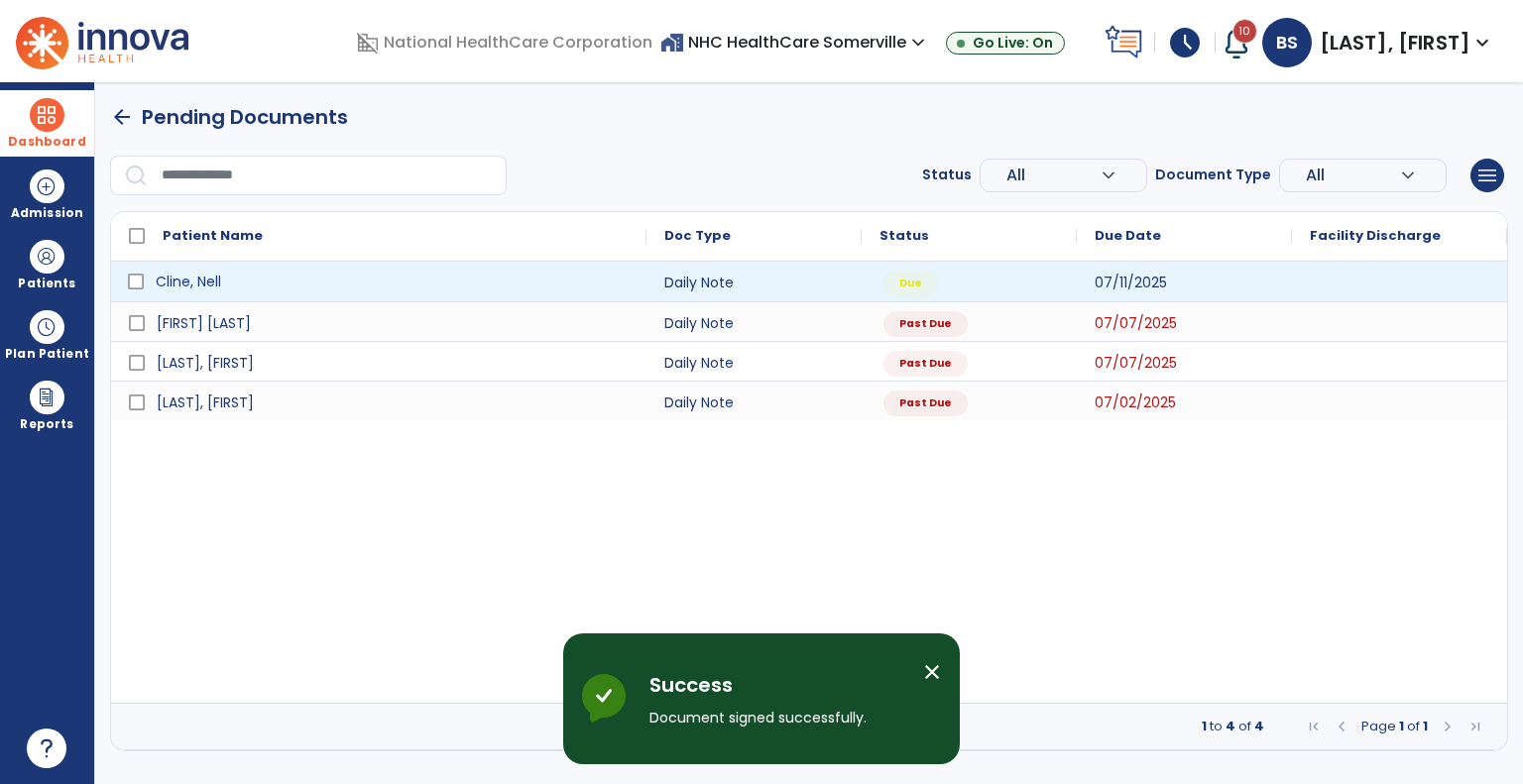 click on "Cline, Nell" at bounding box center [393, 281] 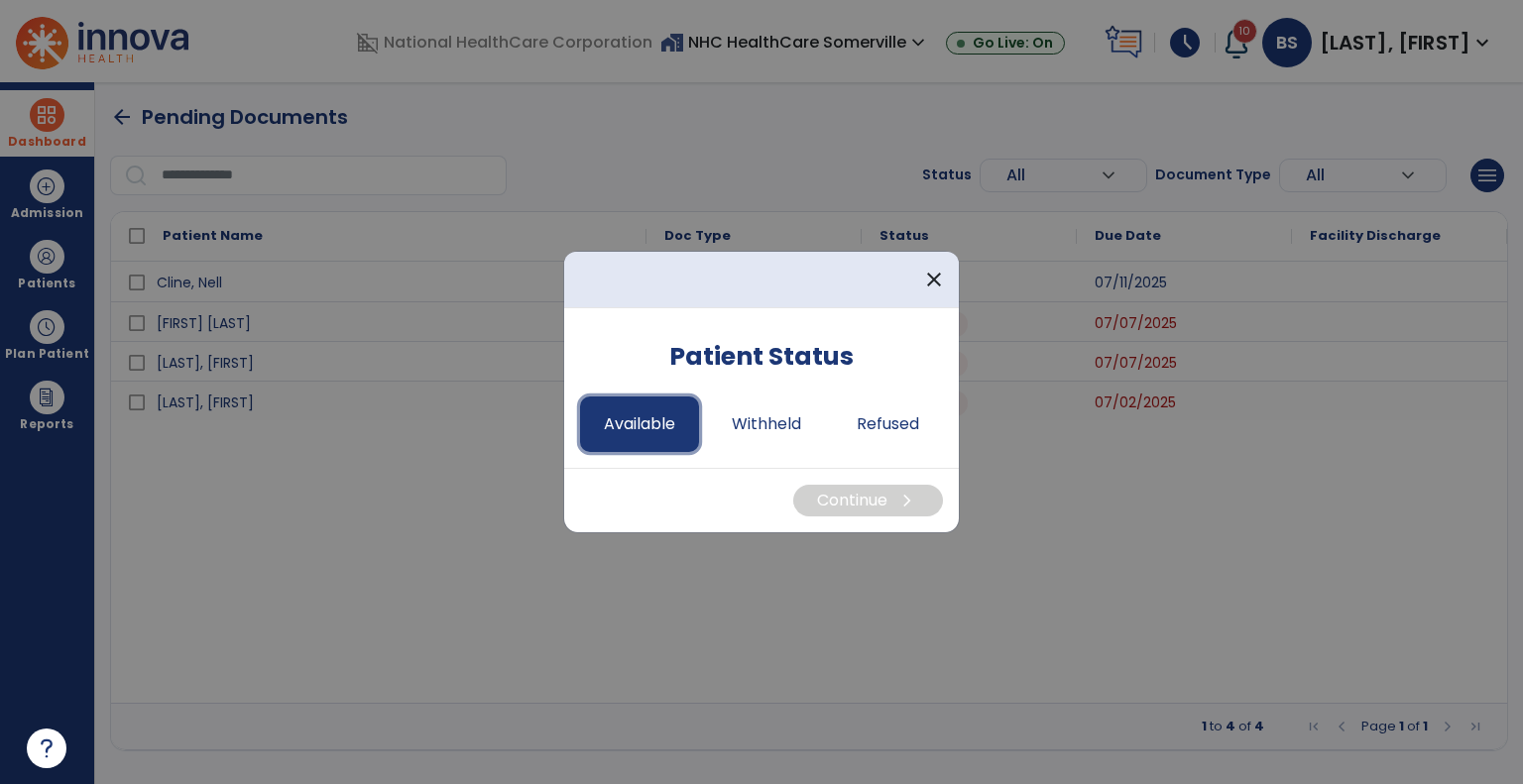click on "Available" at bounding box center [640, 424] 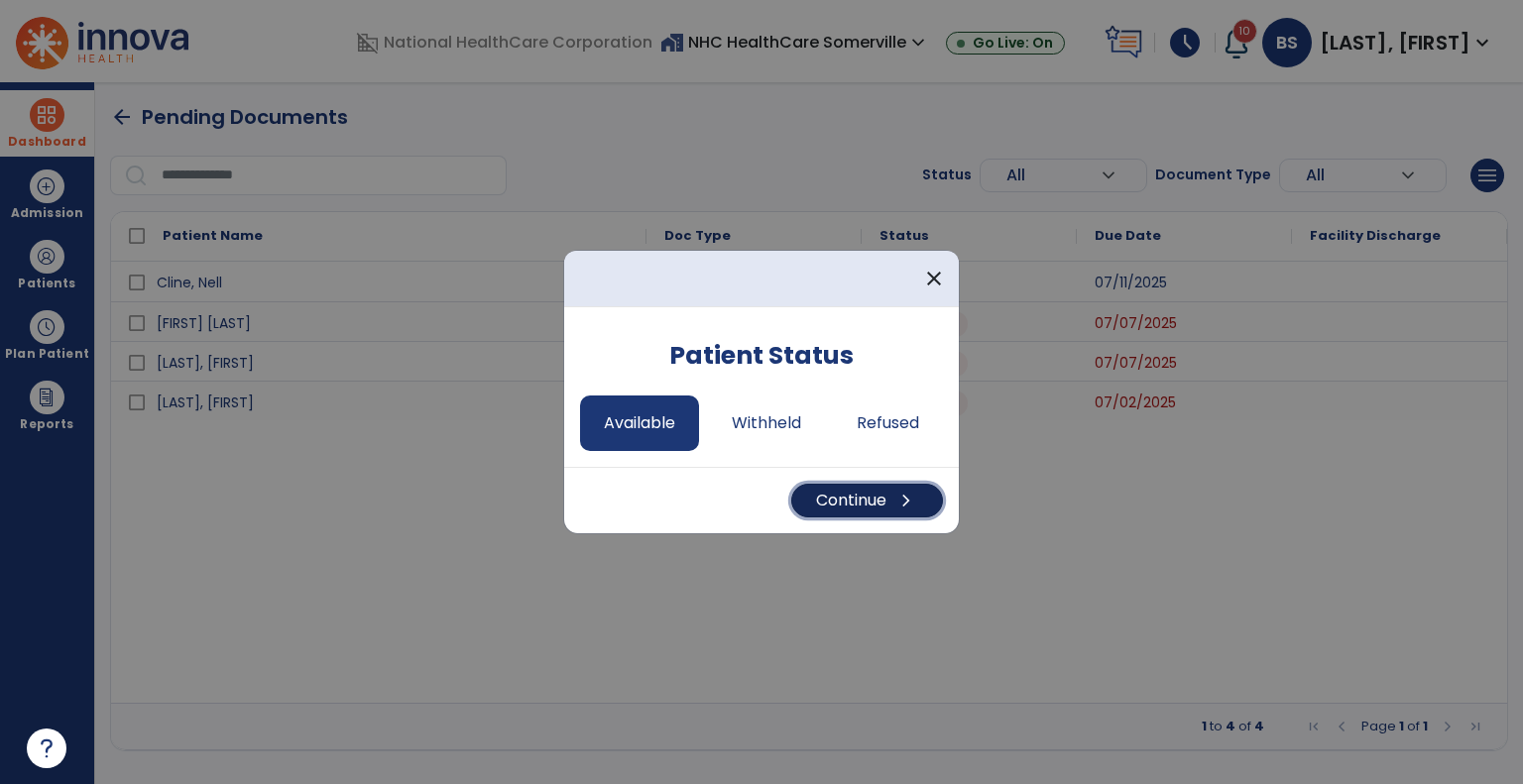 click on "Continue   chevron_right" at bounding box center [867, 501] 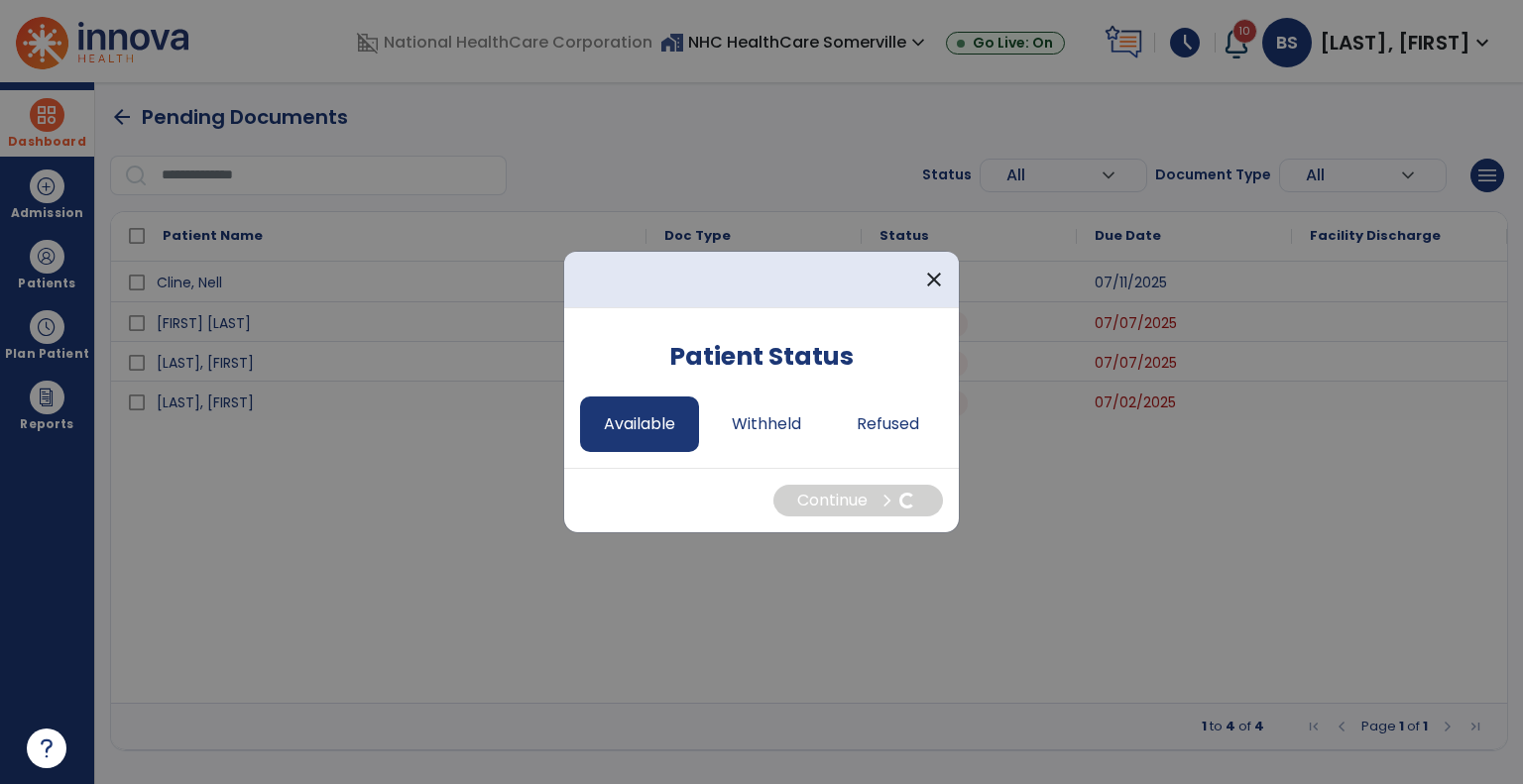 select on "*" 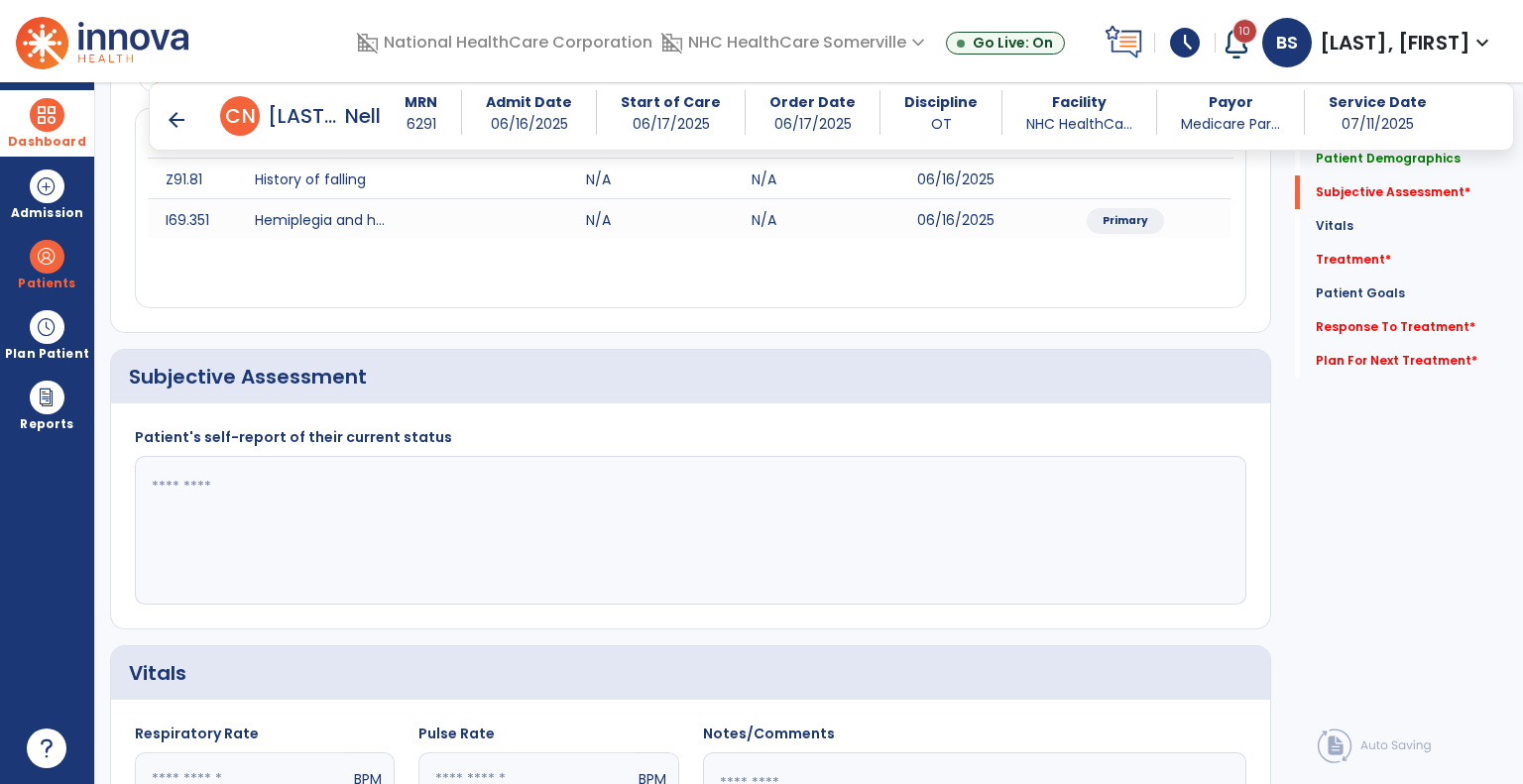 scroll, scrollTop: 287, scrollLeft: 0, axis: vertical 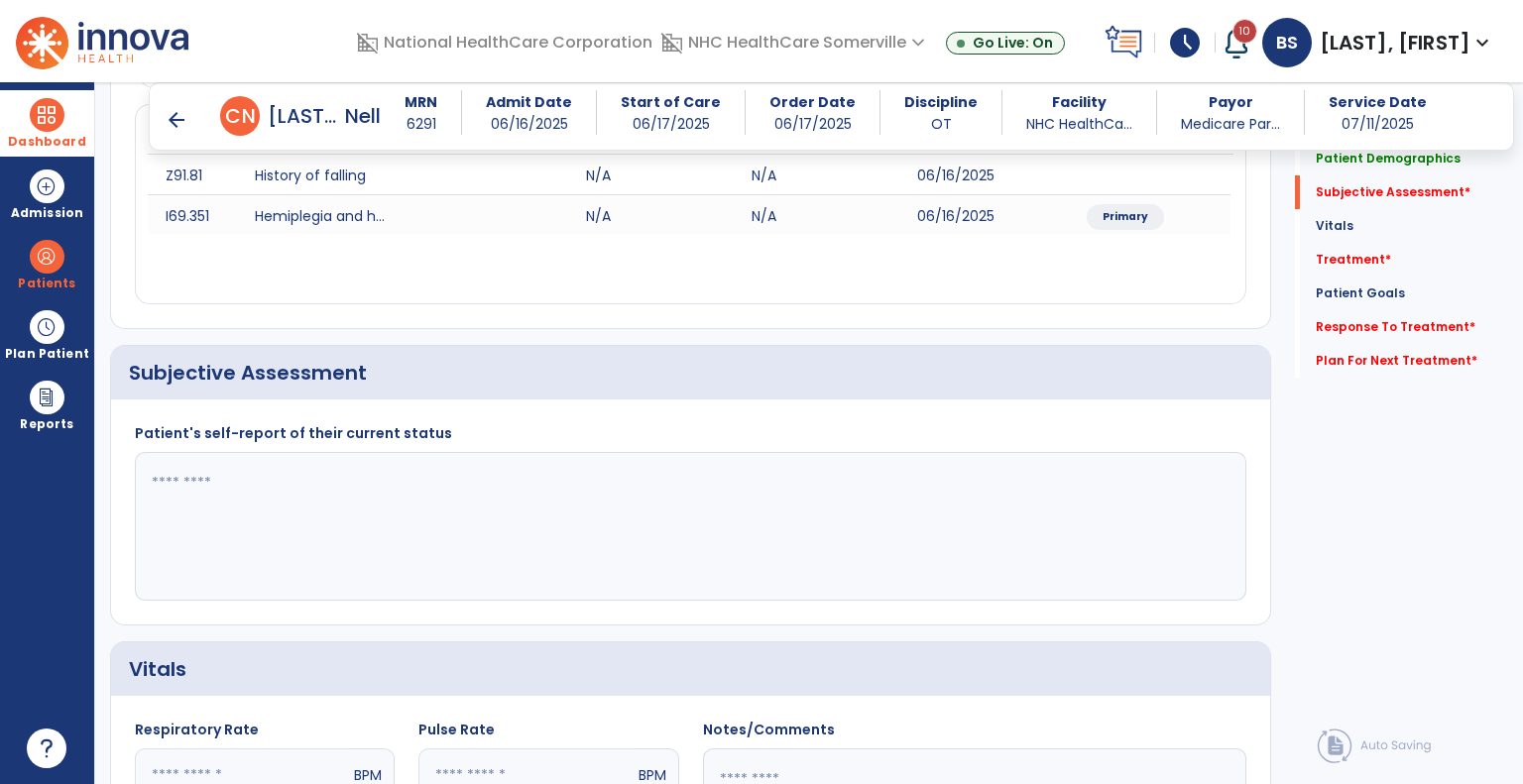 click 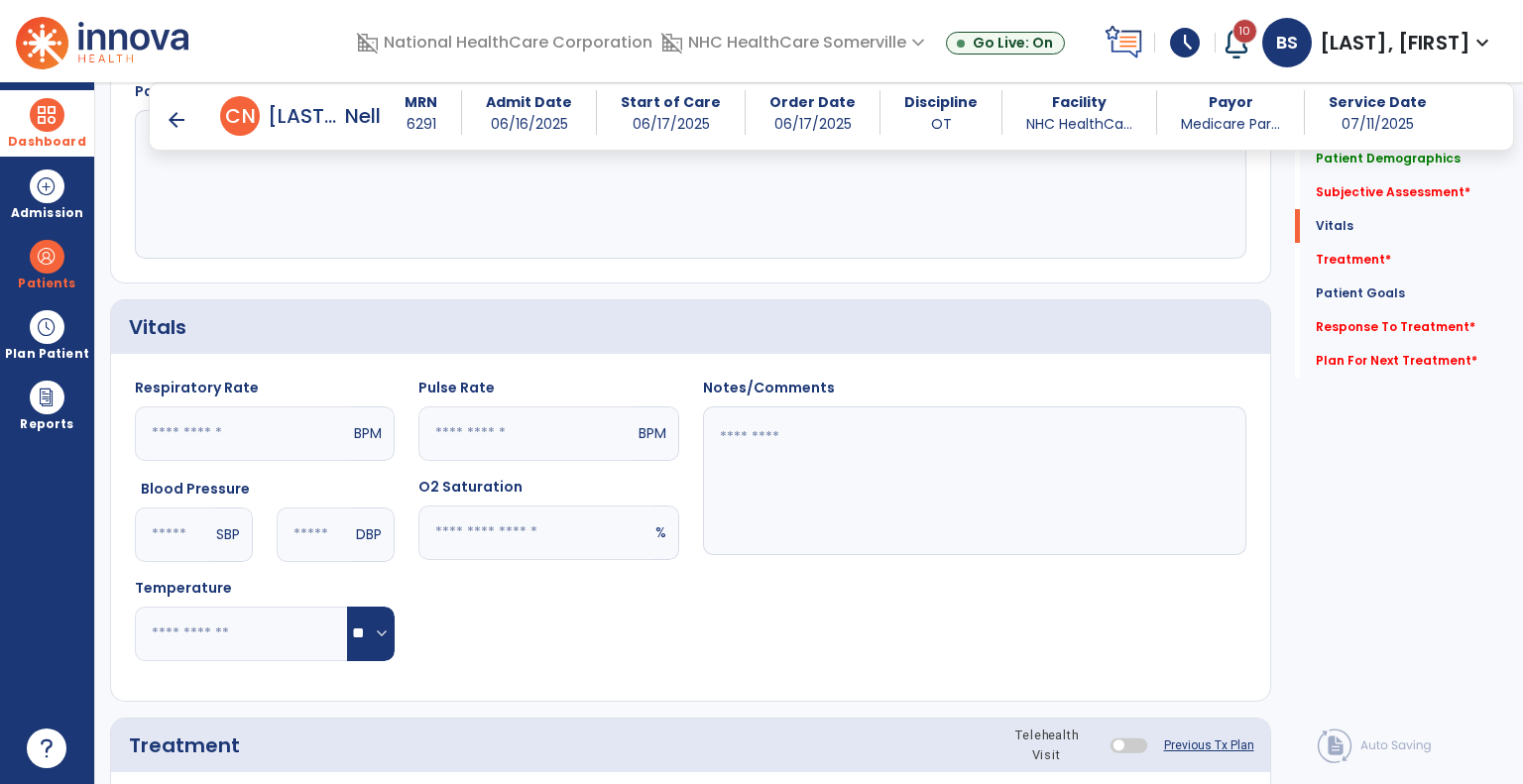 scroll, scrollTop: 634, scrollLeft: 0, axis: vertical 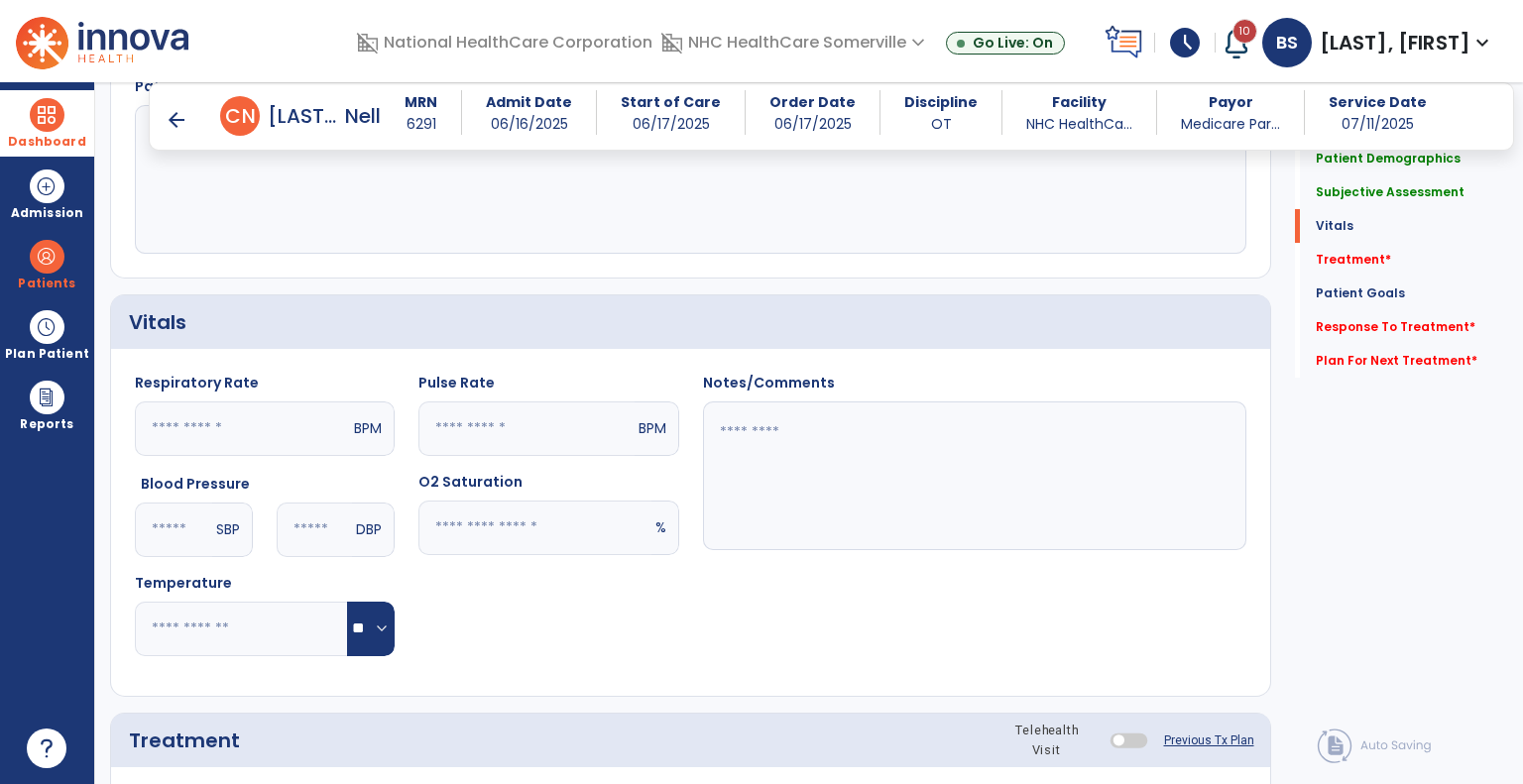 type on "**********" 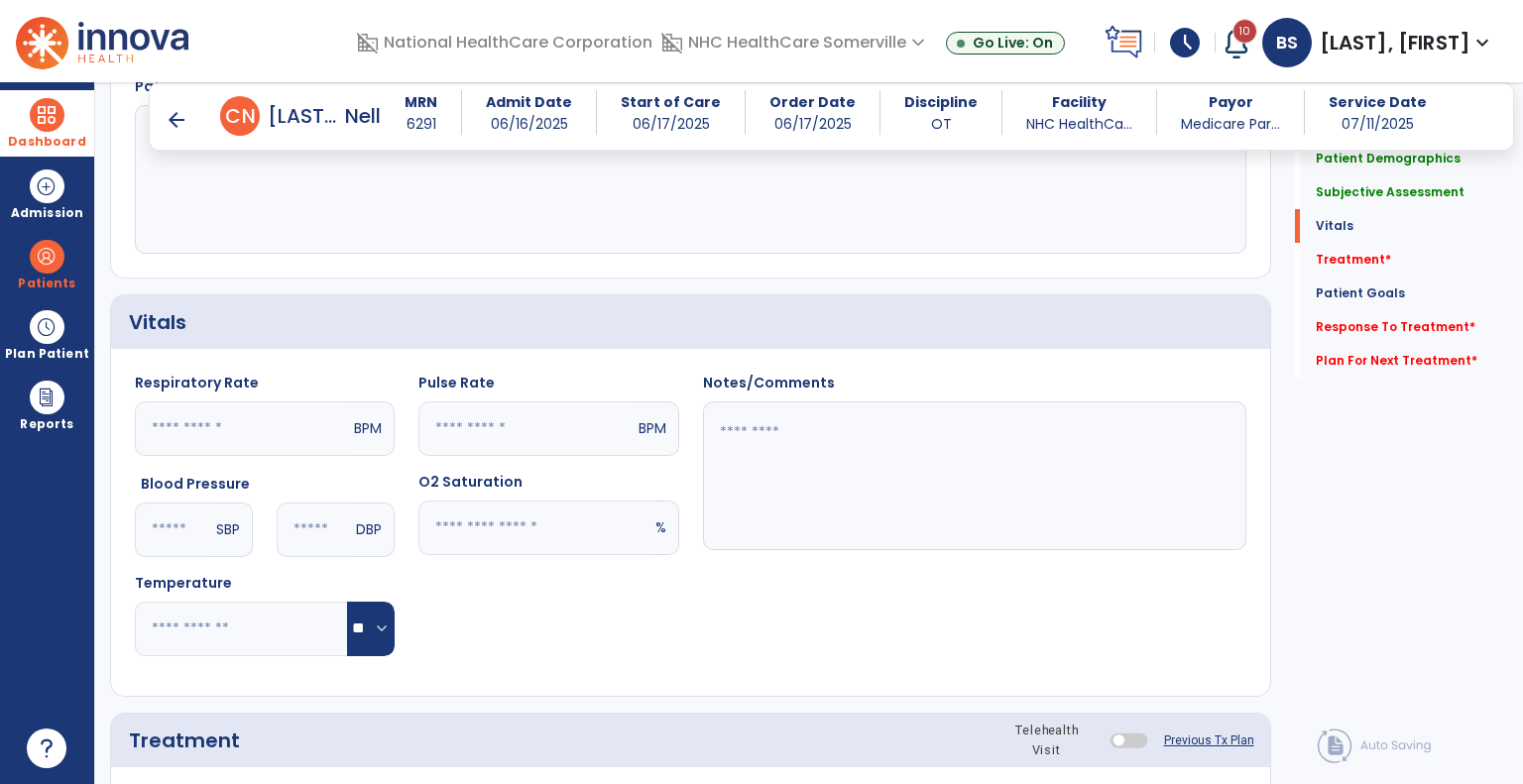 click 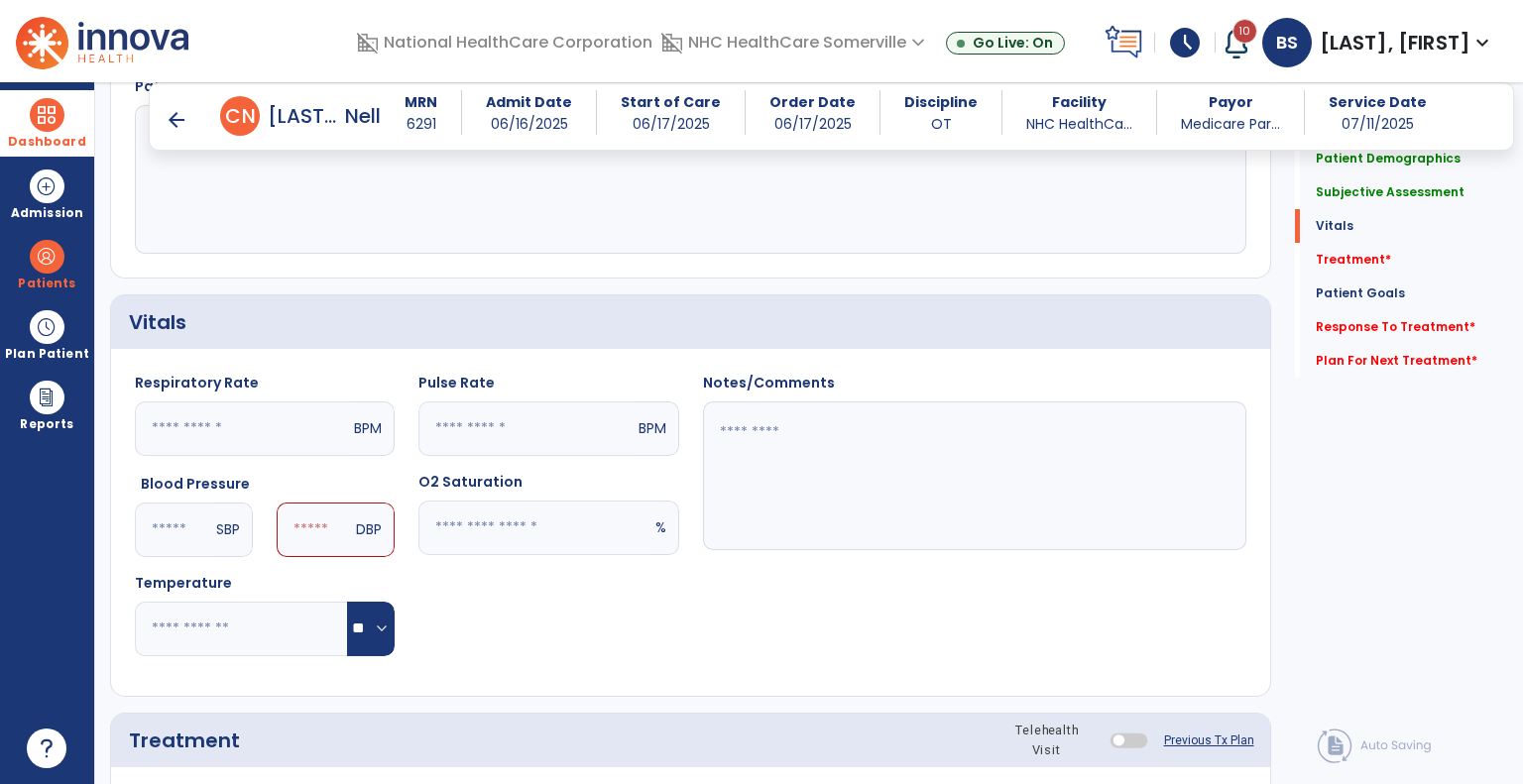 type on "***" 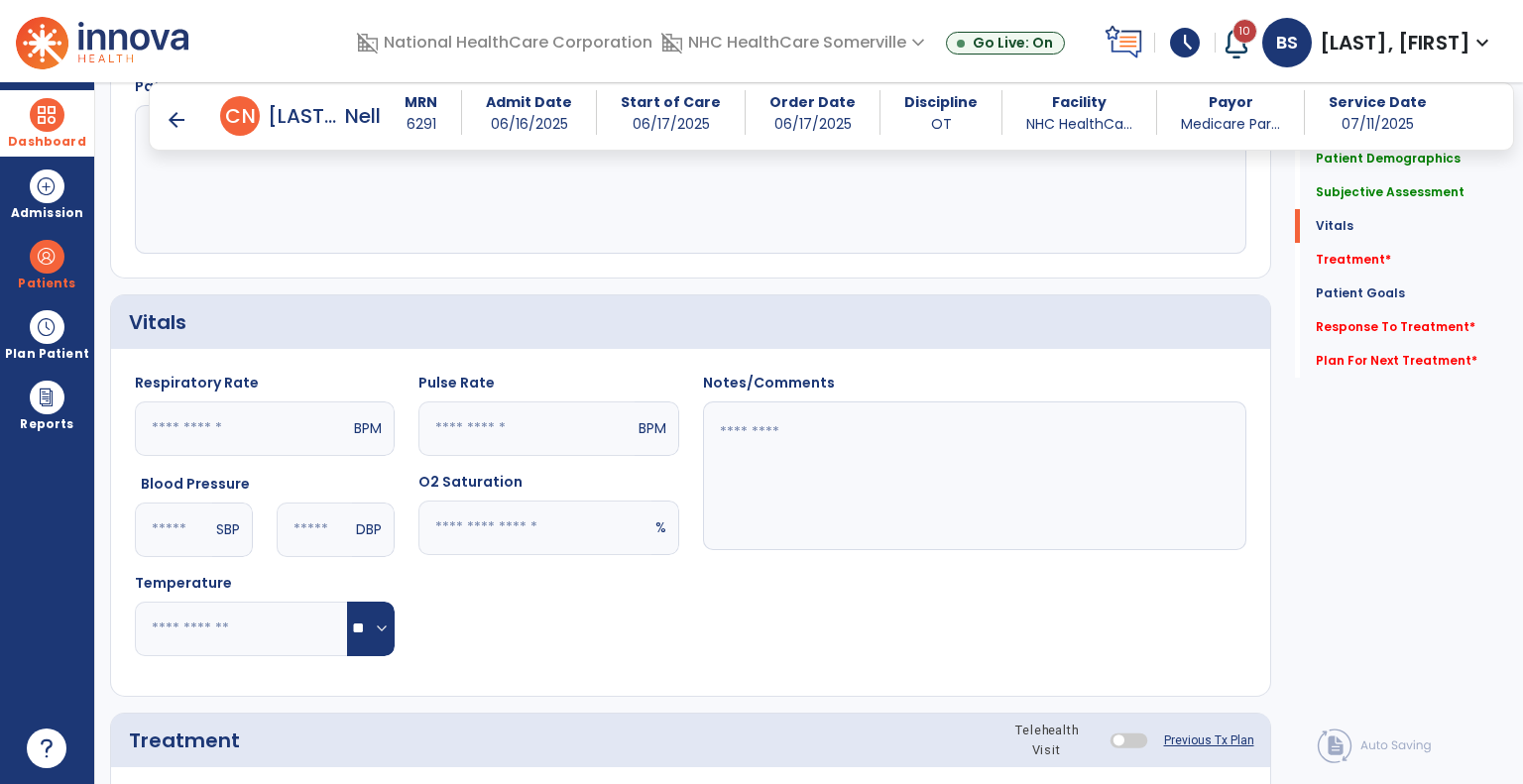 type on "**" 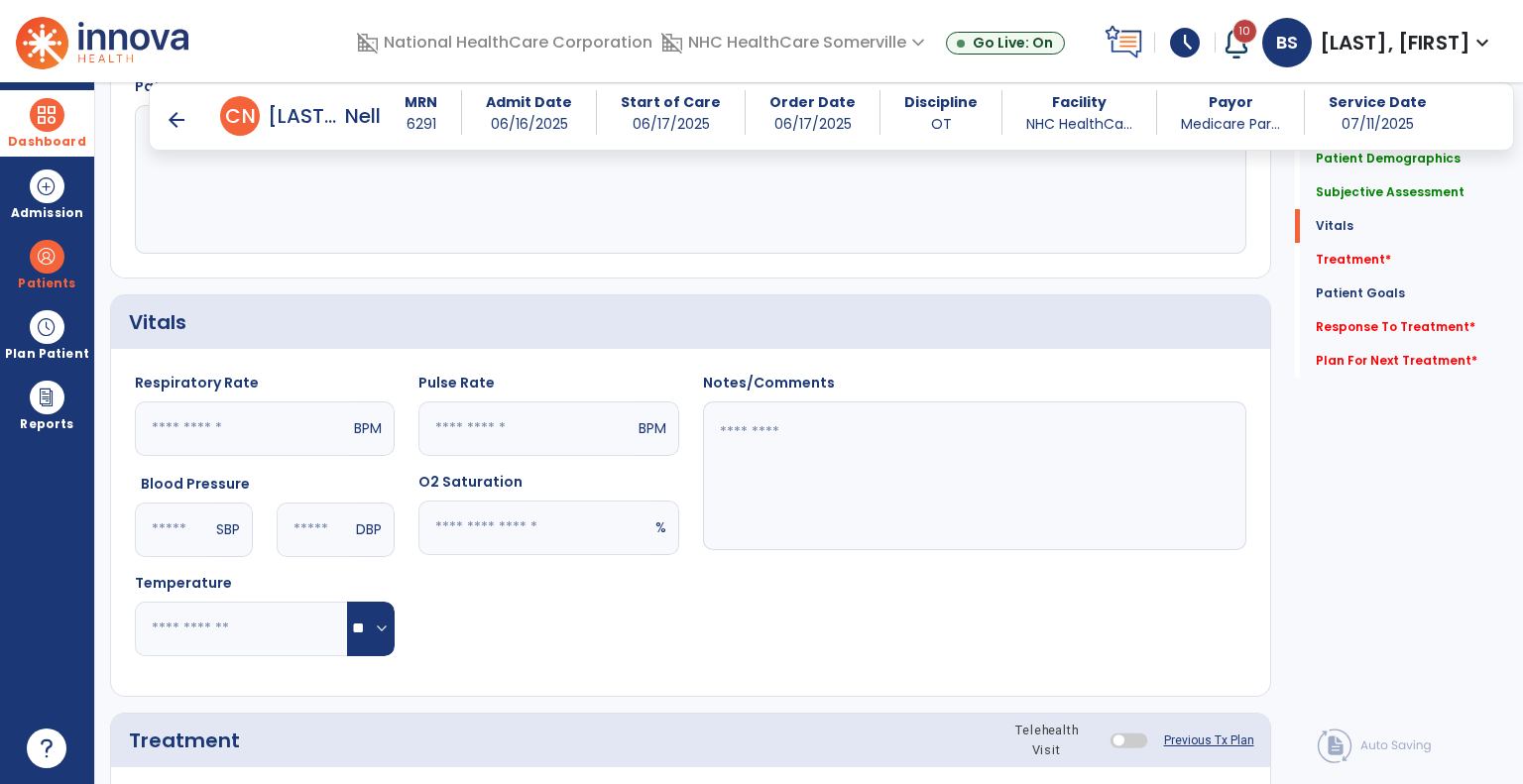 click 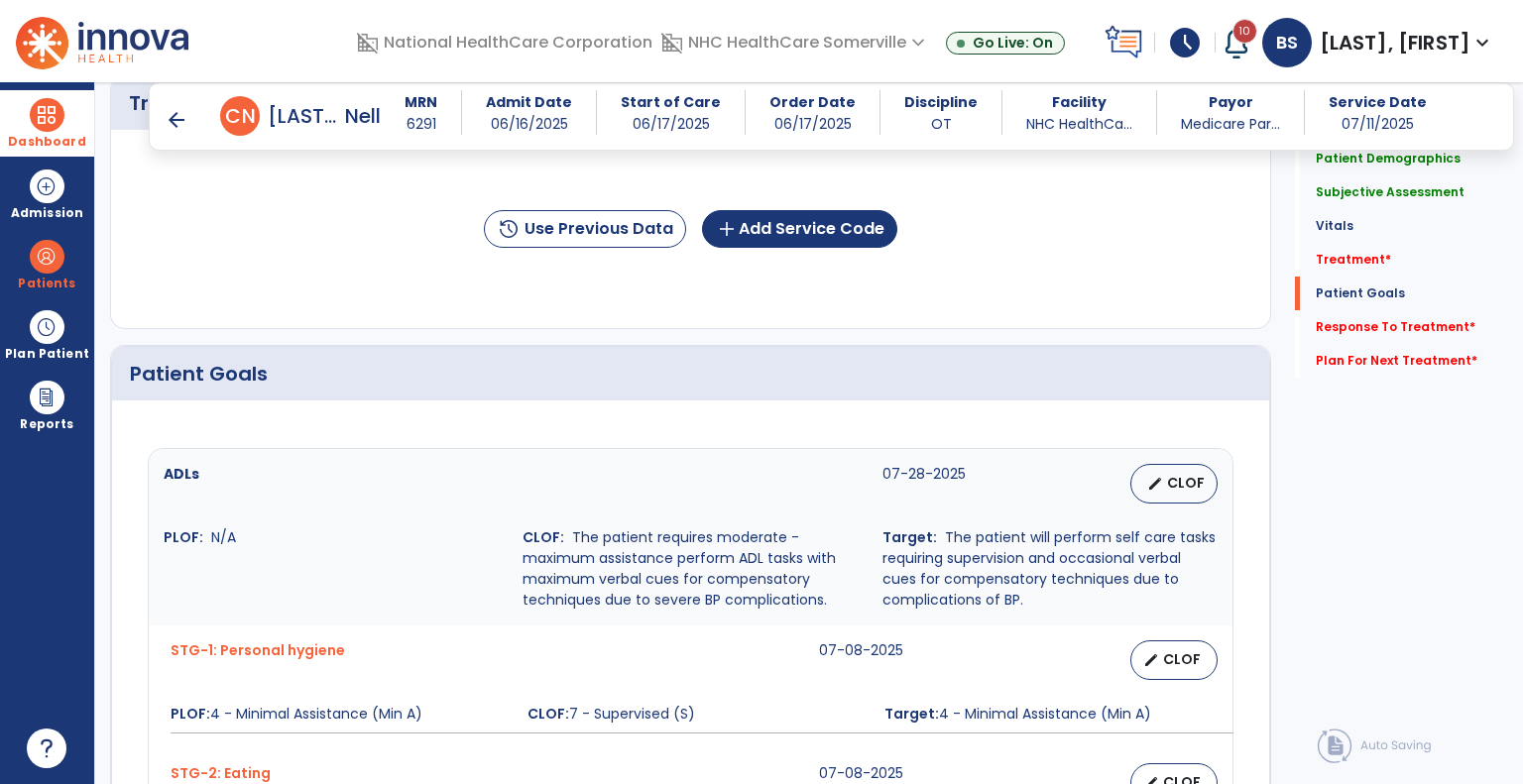 scroll, scrollTop: 1306, scrollLeft: 0, axis: vertical 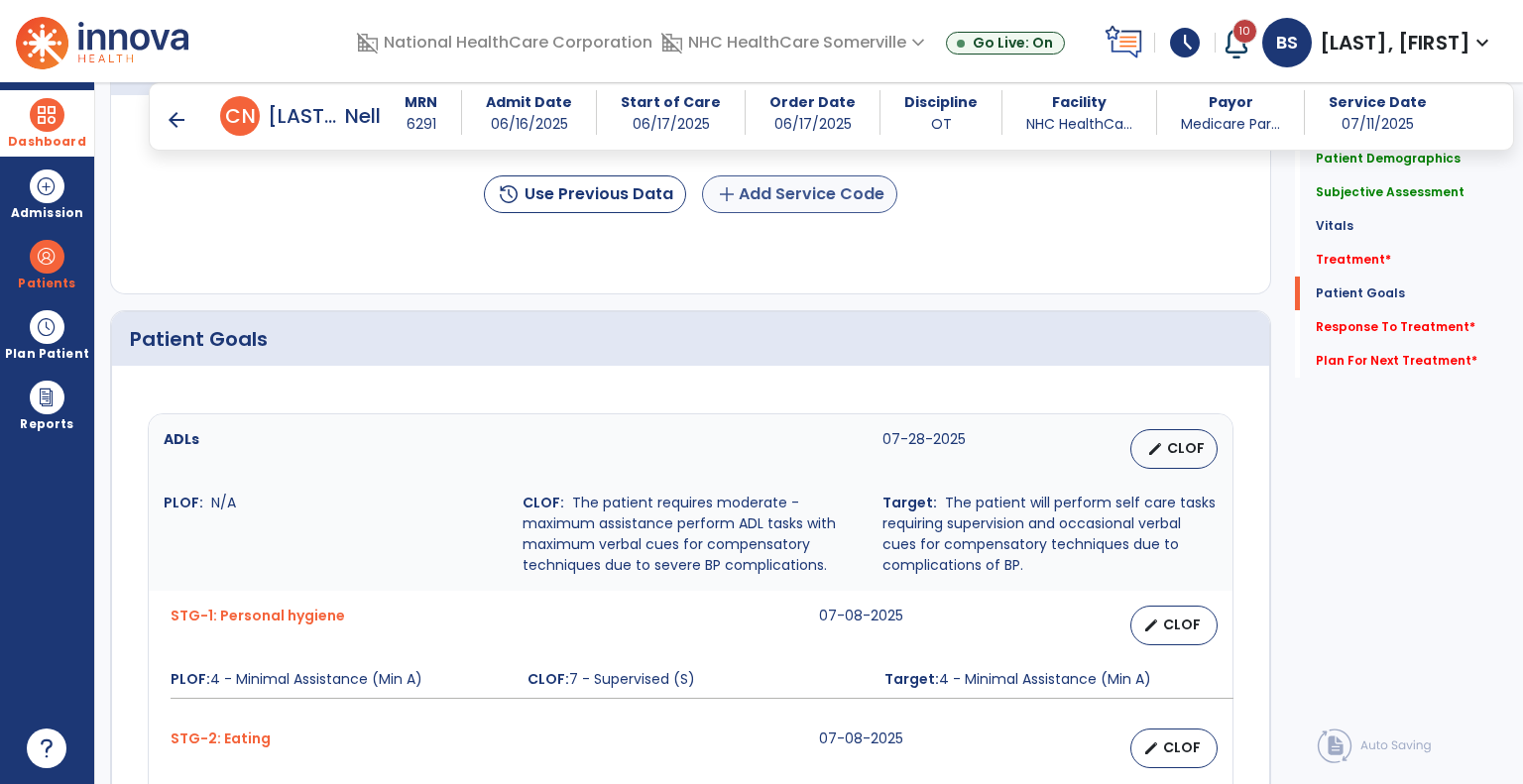 type on "******" 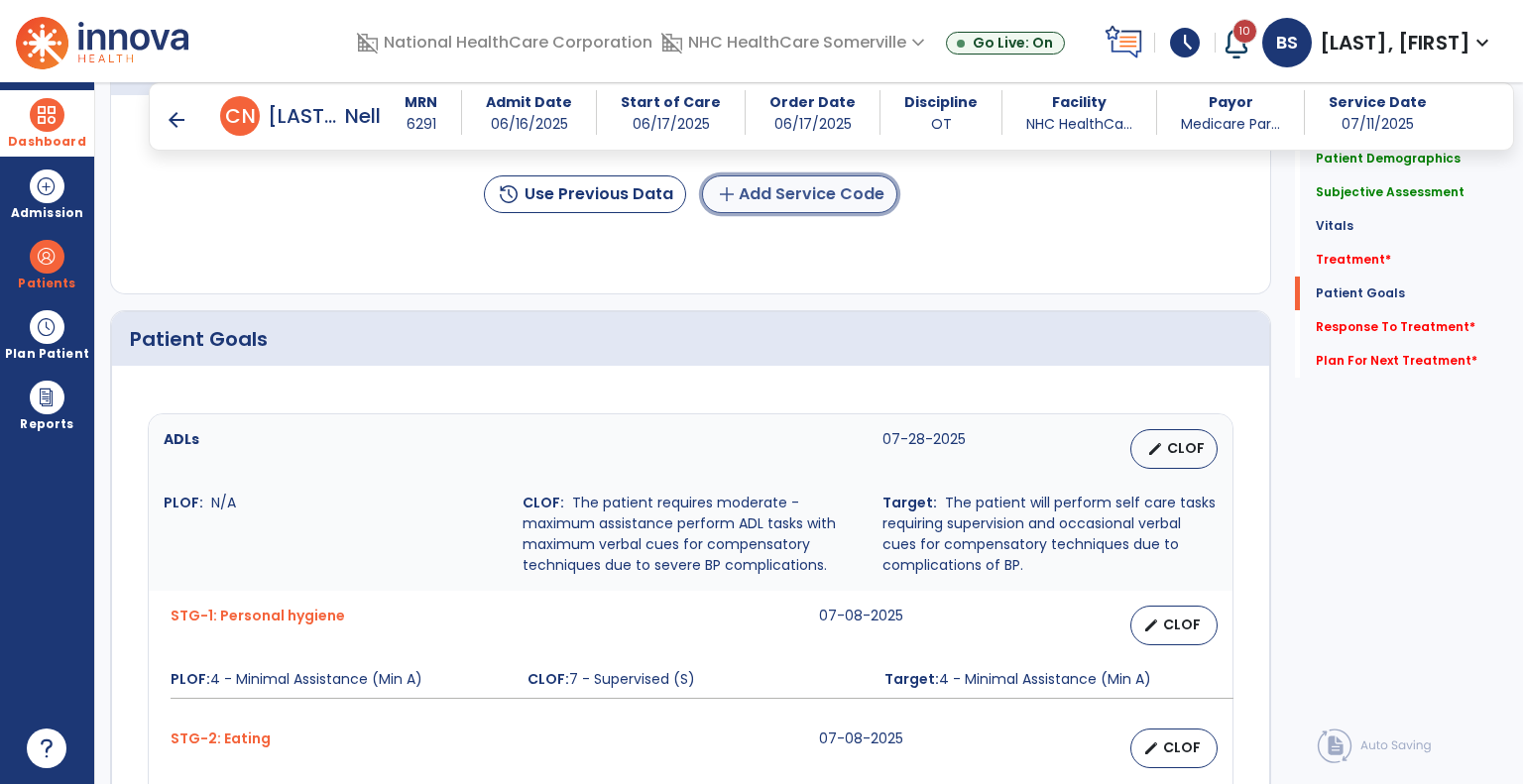 click on "add  Add Service Code" 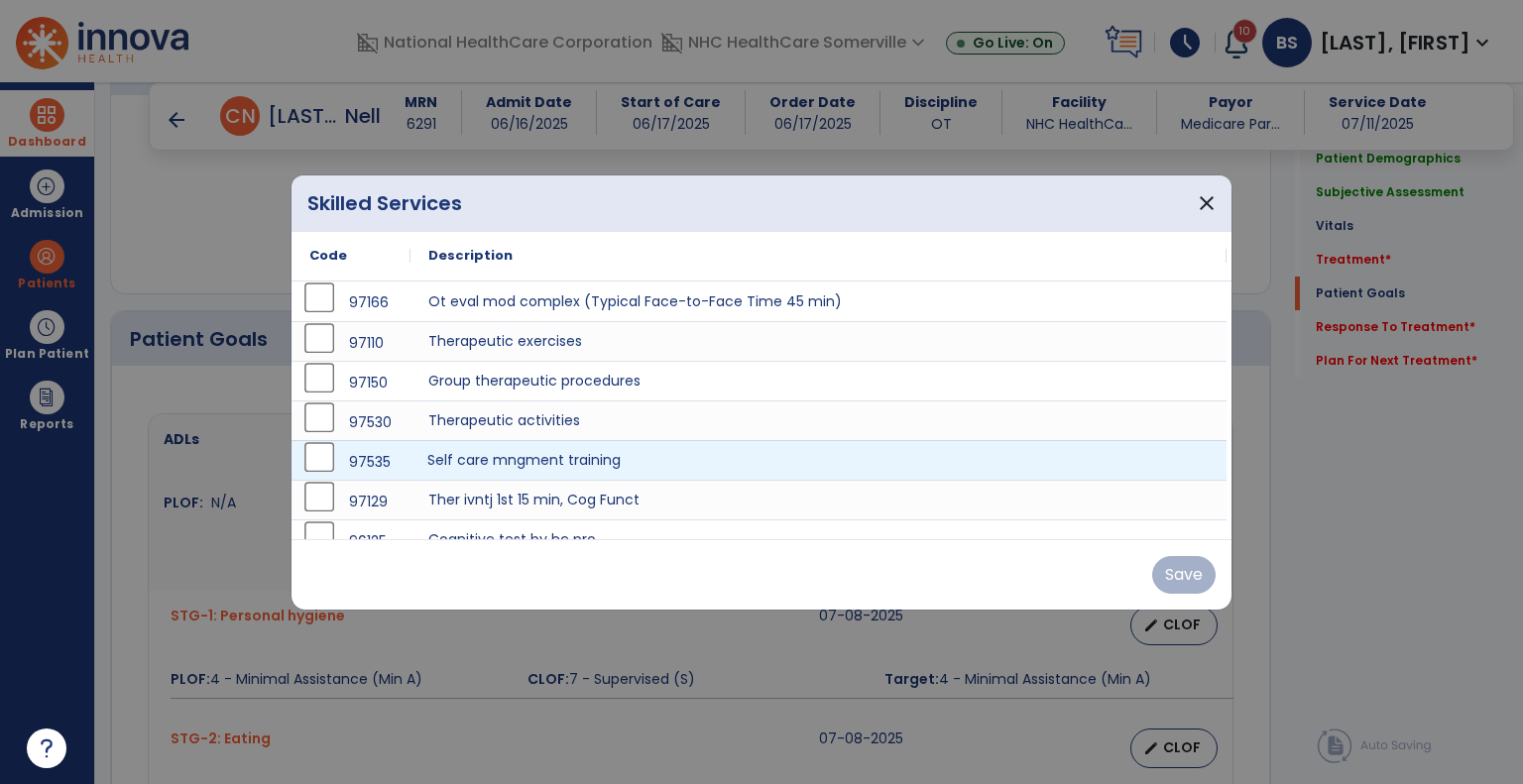 click on "Self care mngment training" at bounding box center [818, 460] 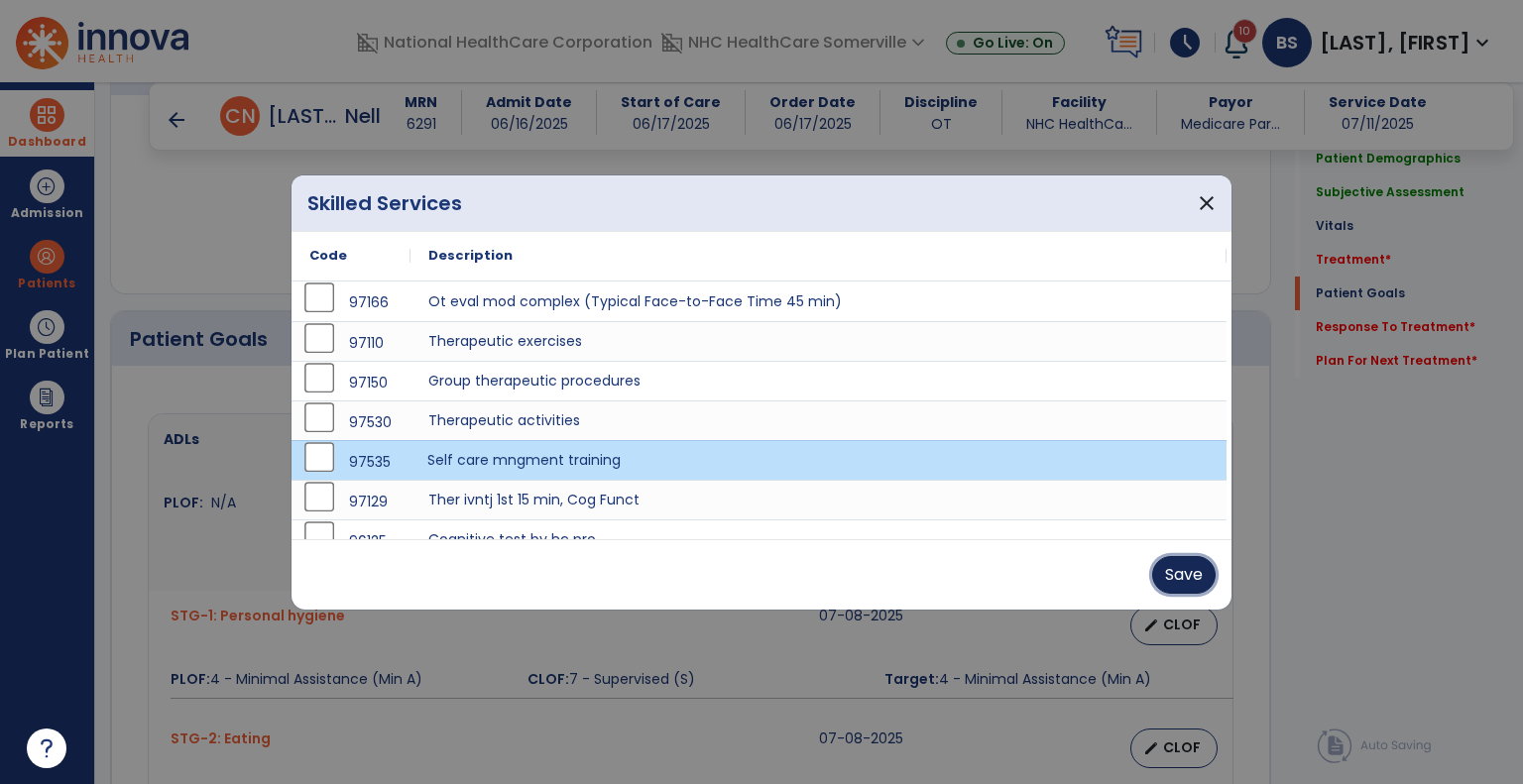 click on "Save" at bounding box center (1184, 575) 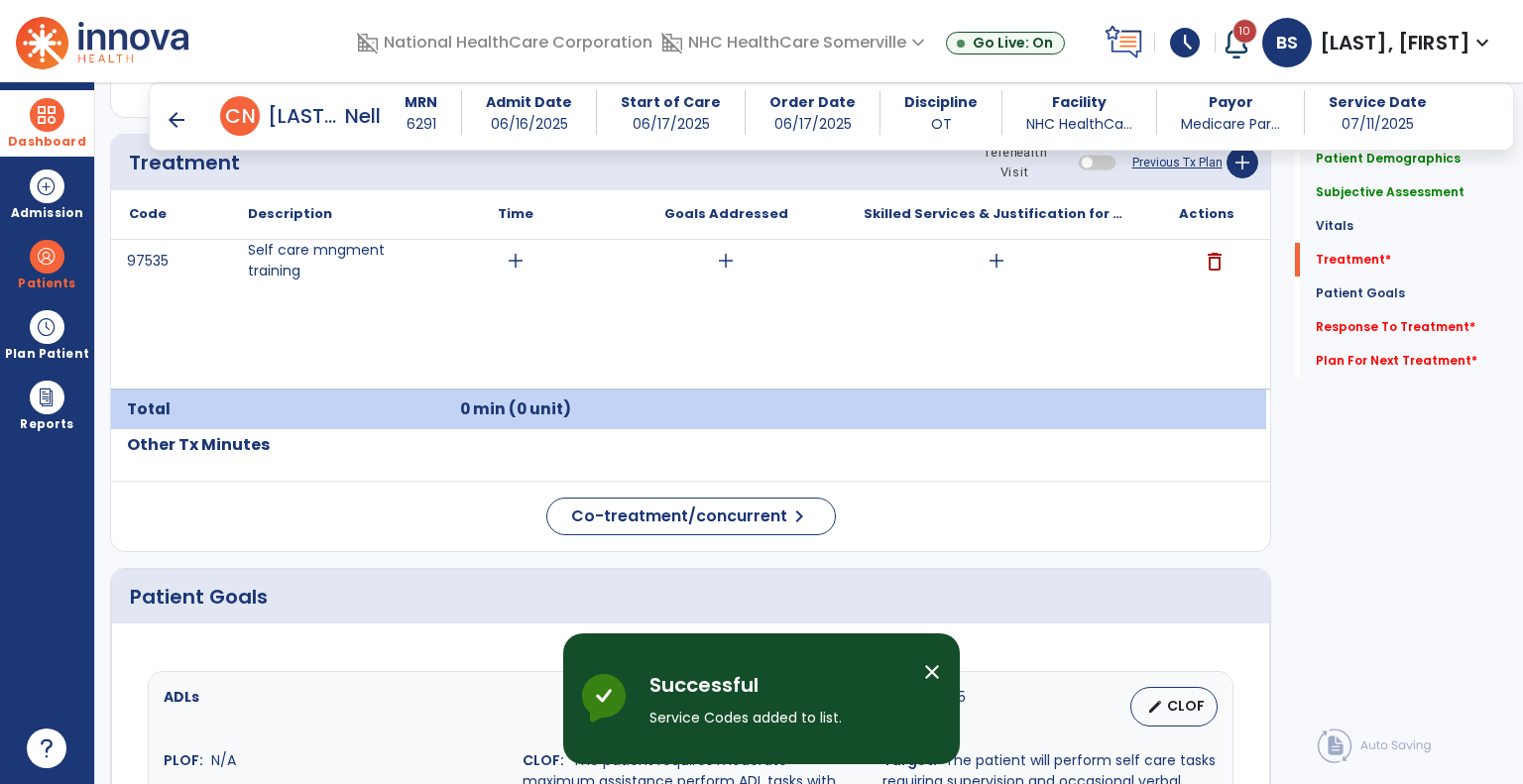 scroll, scrollTop: 1213, scrollLeft: 0, axis: vertical 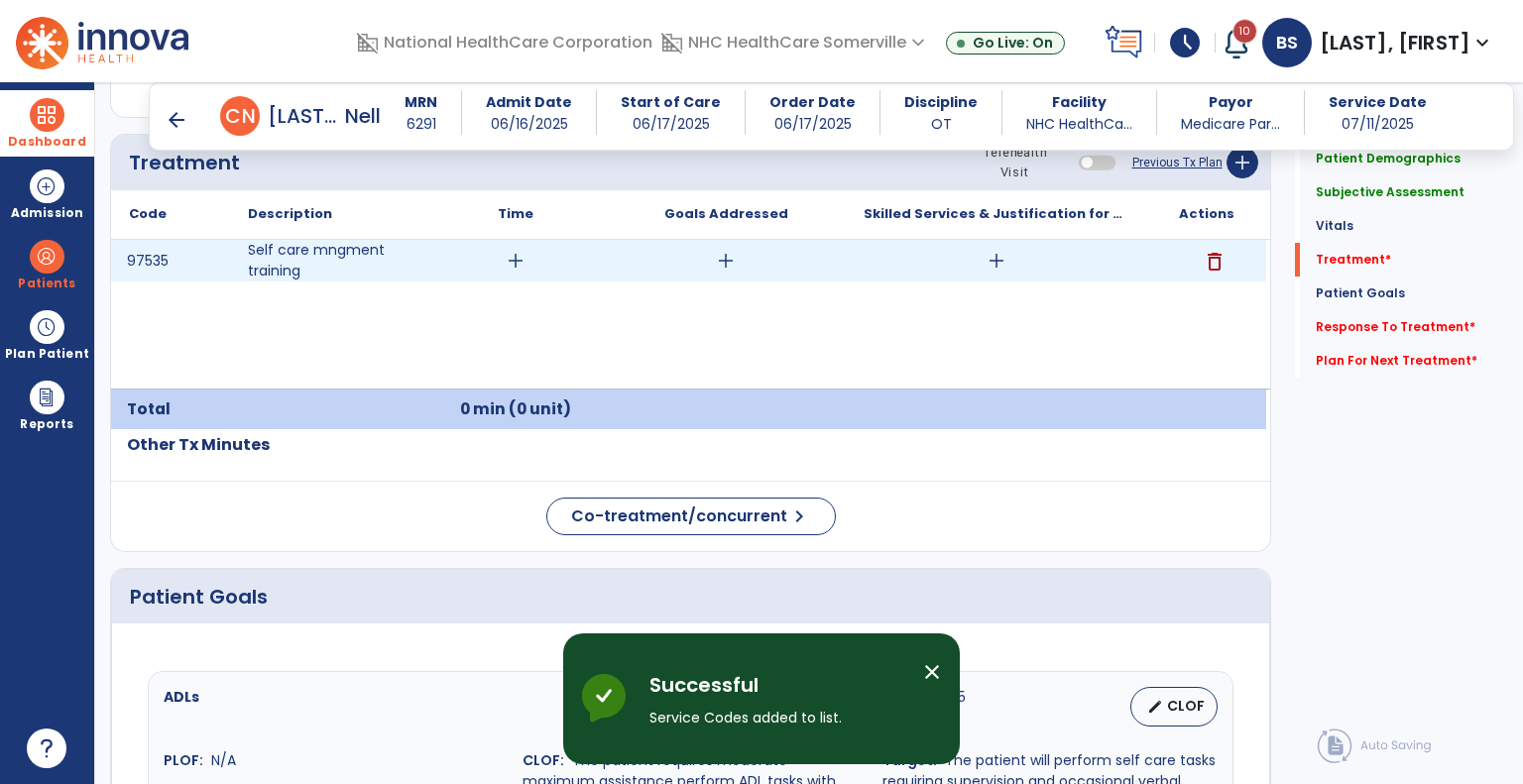 click on "add" at bounding box center (516, 261) 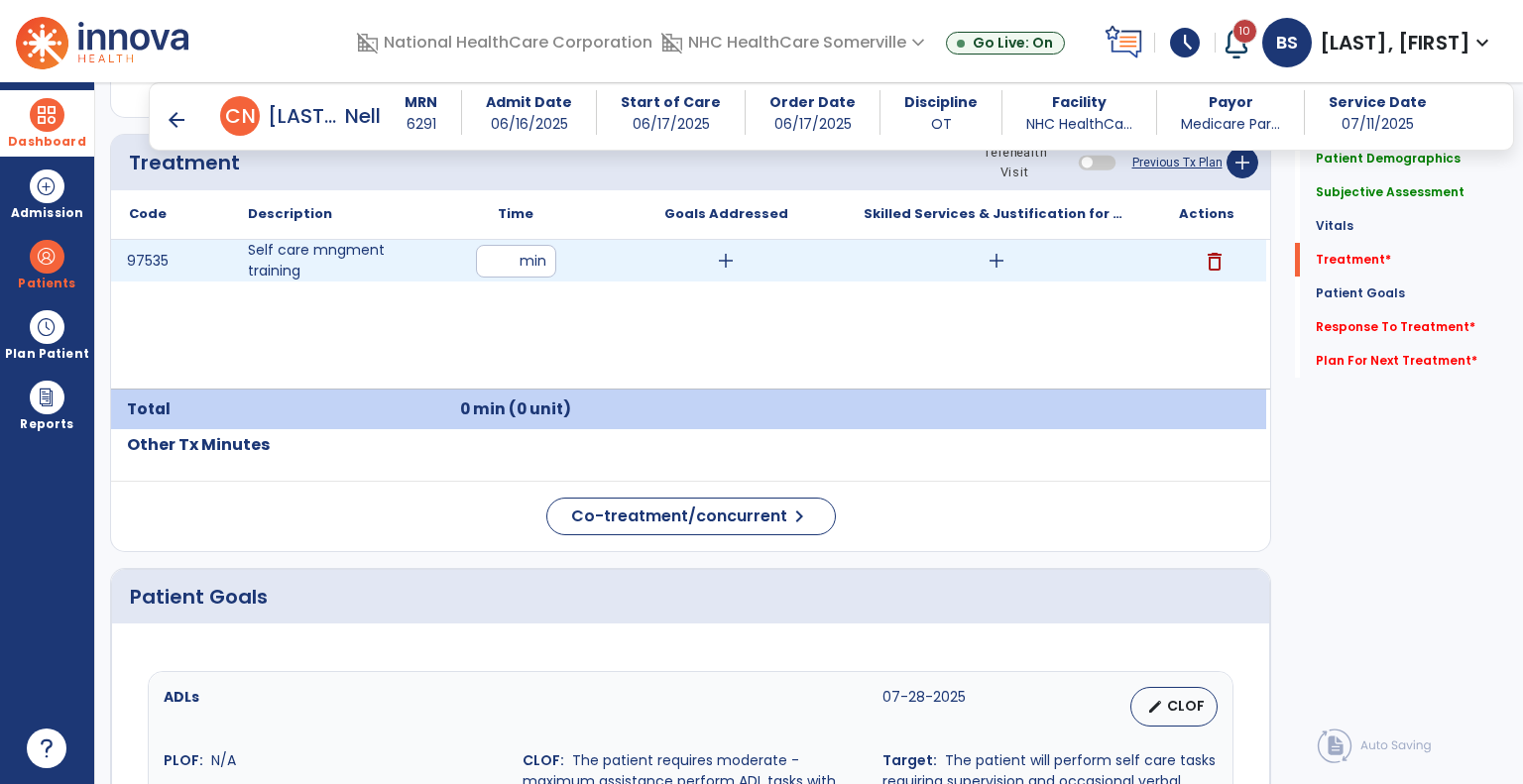 type on "**" 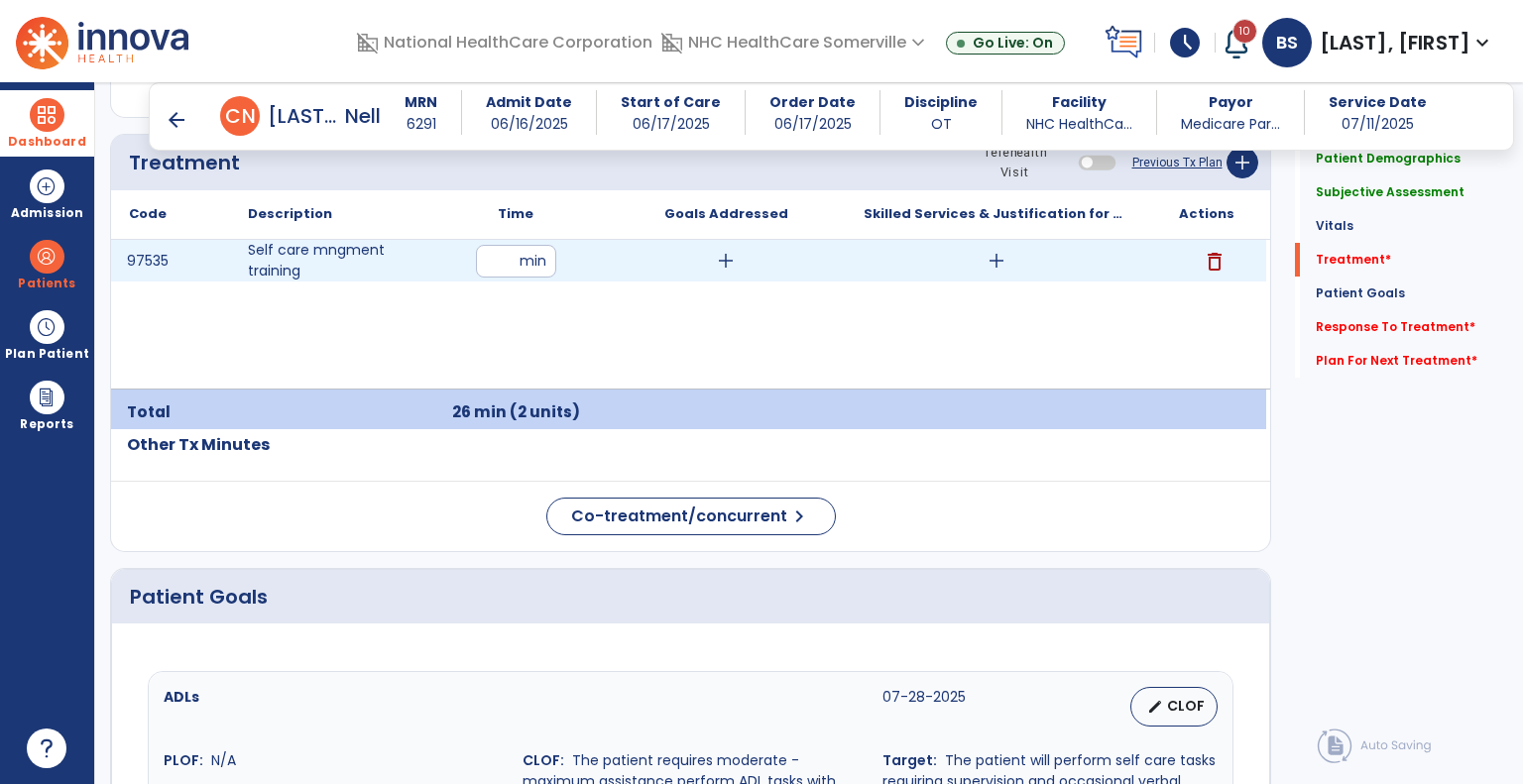 click on "add" at bounding box center (726, 261) 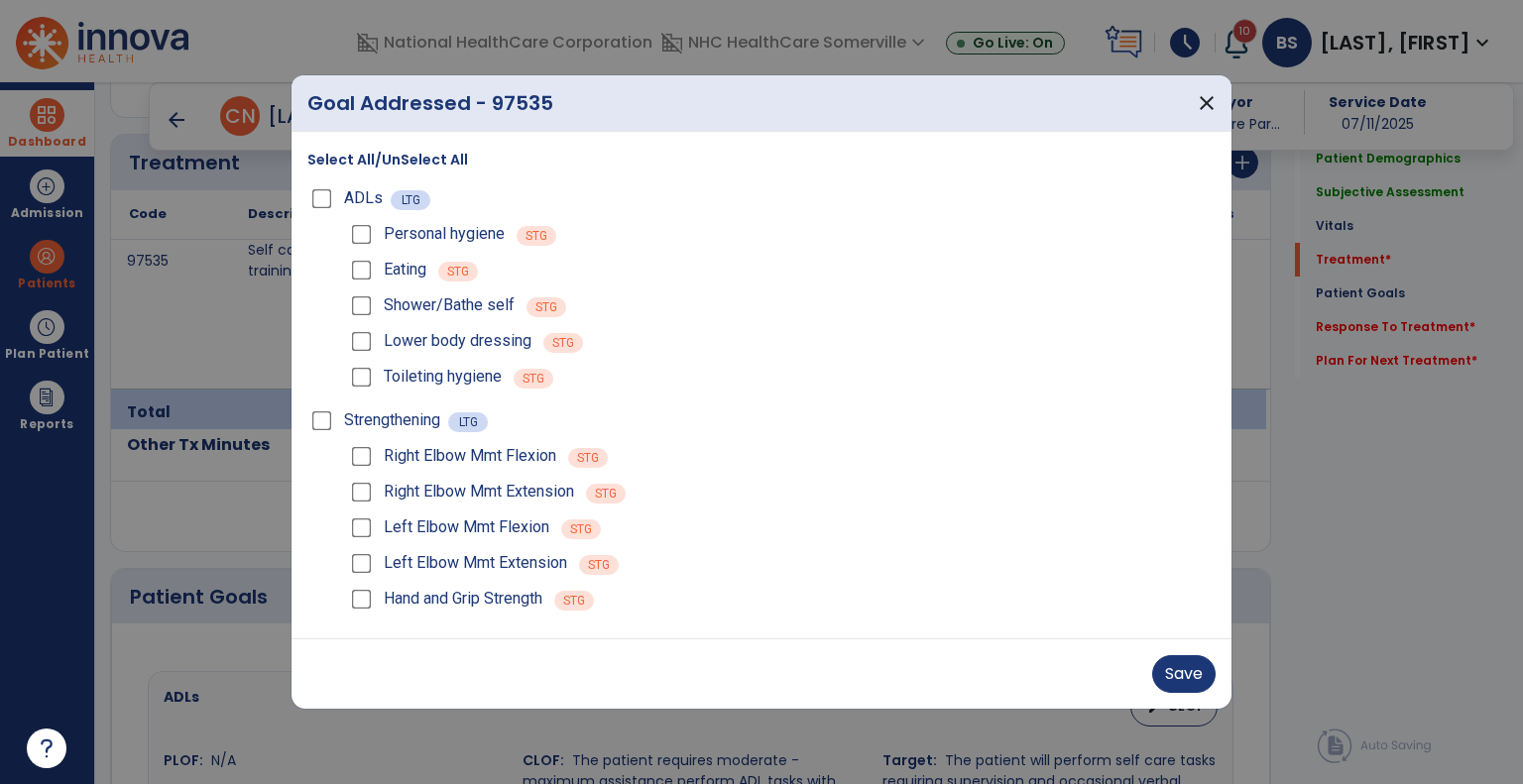 click on "Personal hygiene" at bounding box center [425, 234] 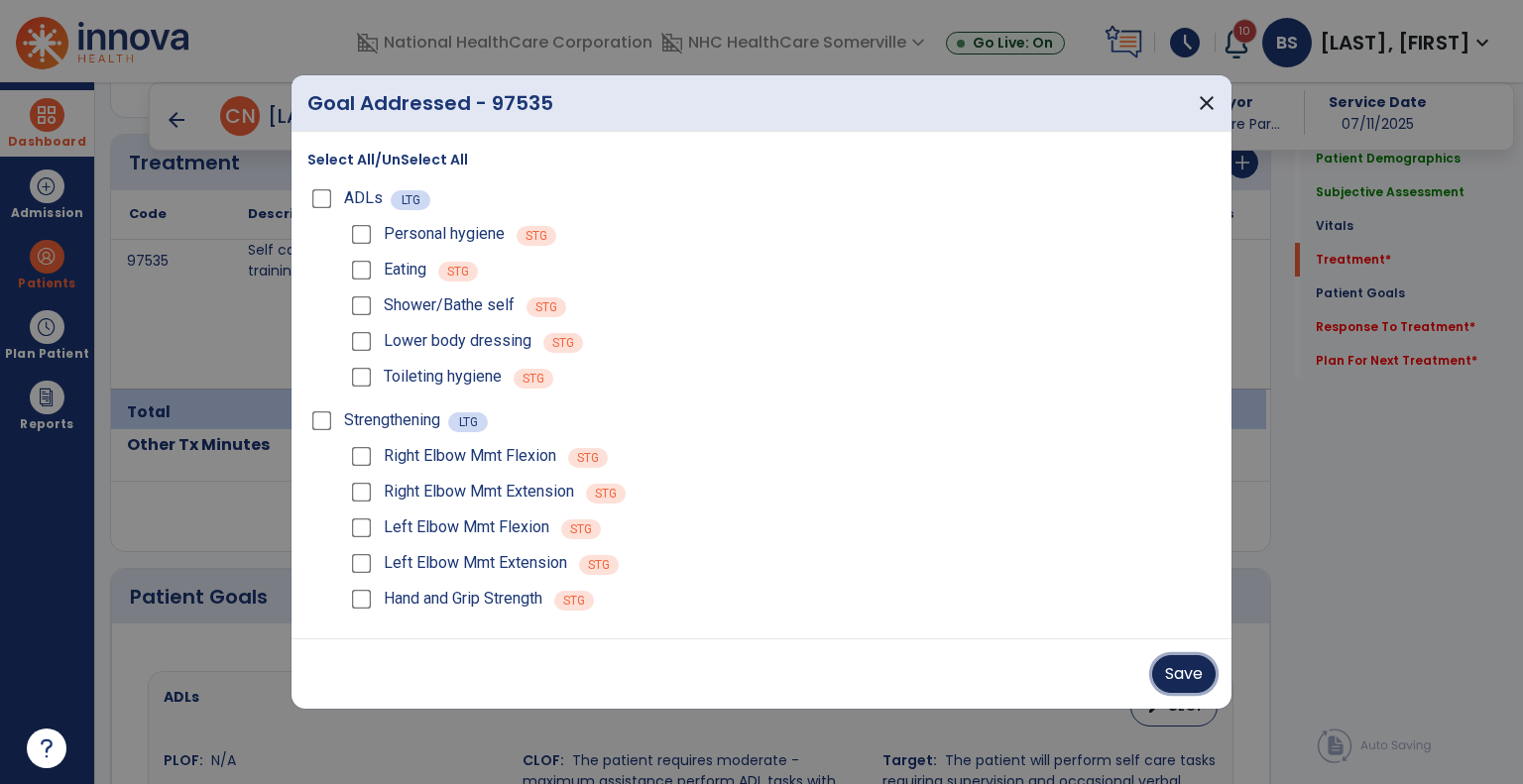 click on "Save" at bounding box center [1184, 674] 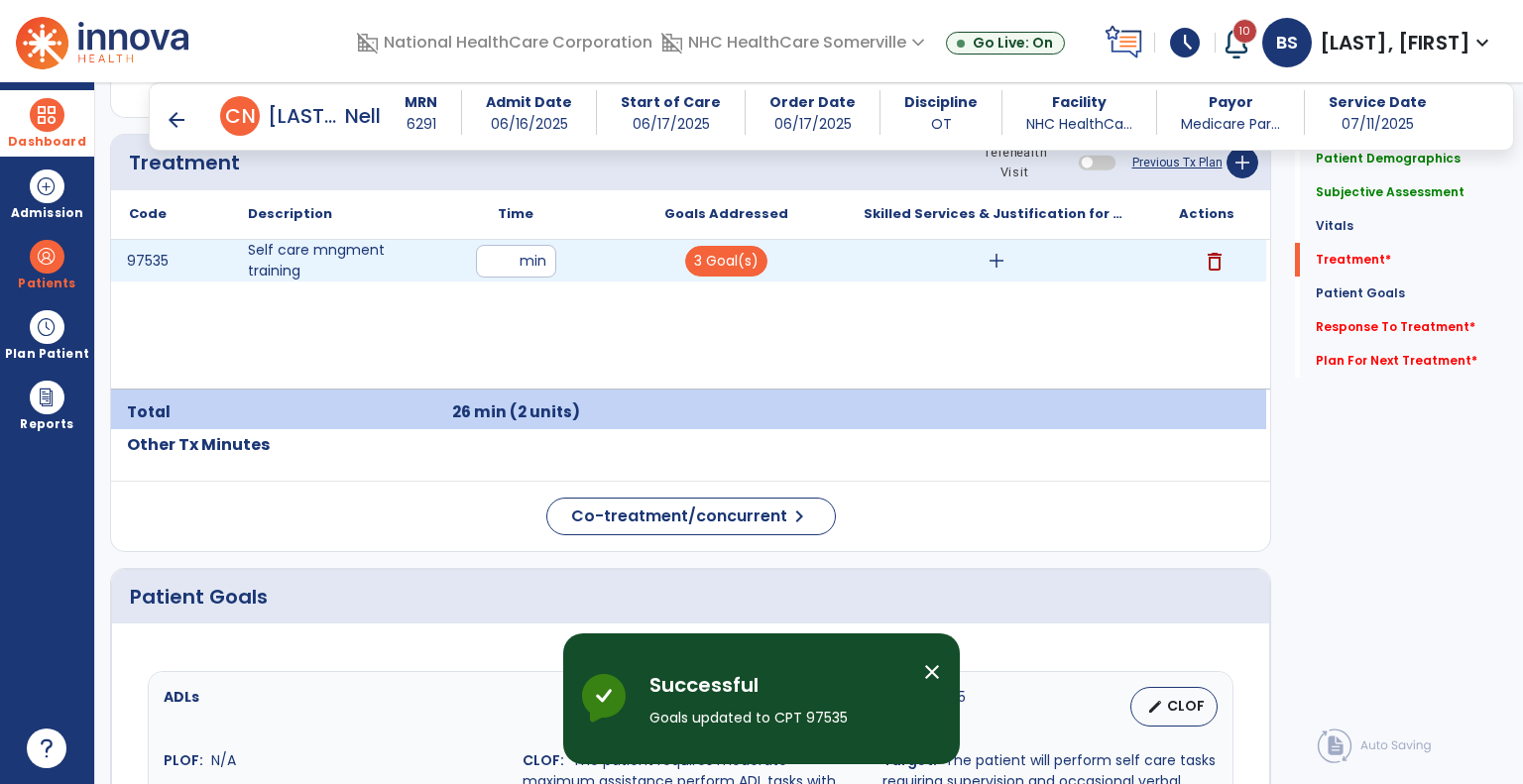 click on "add" at bounding box center [996, 261] 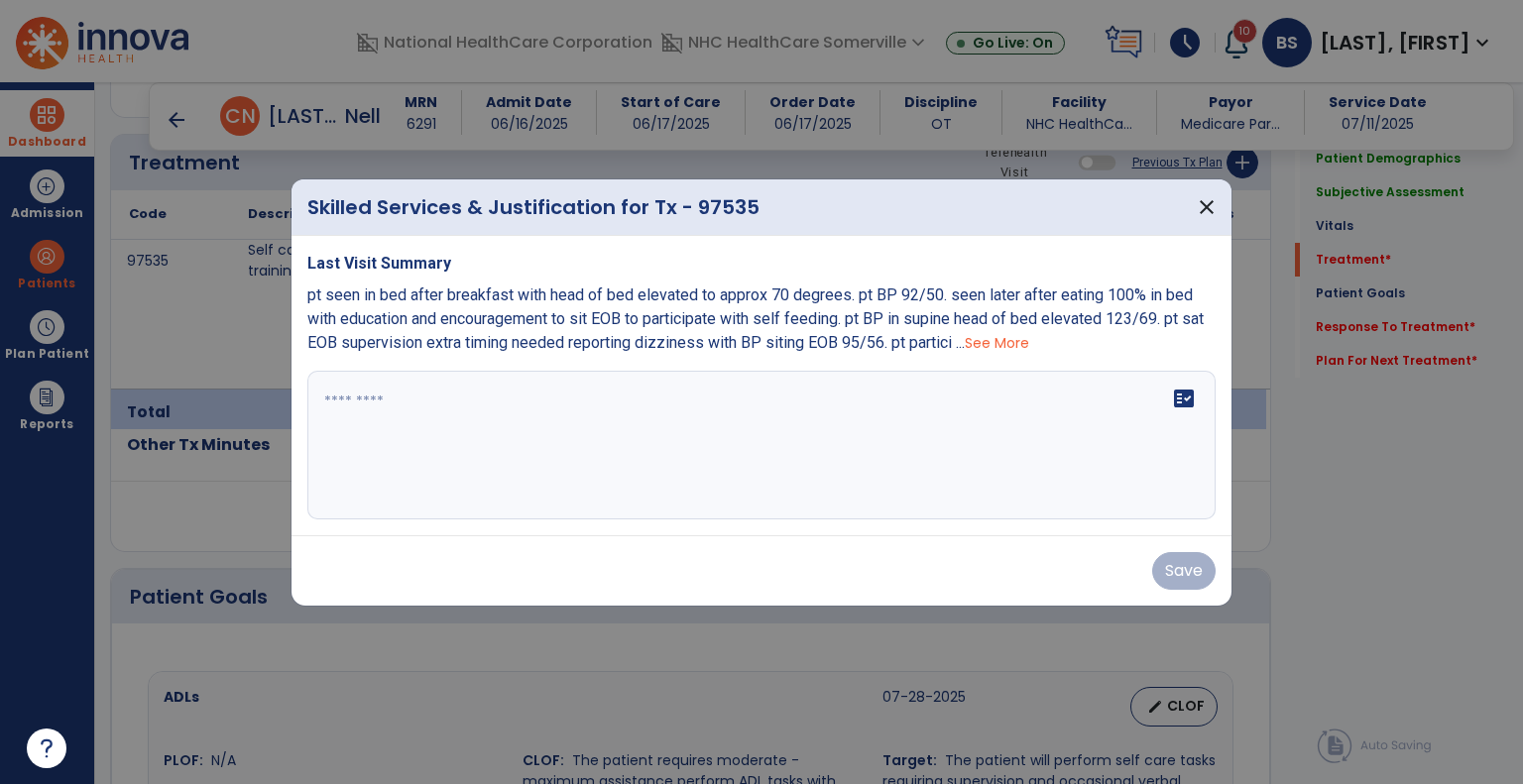 click on "fact_check" at bounding box center (762, 445) 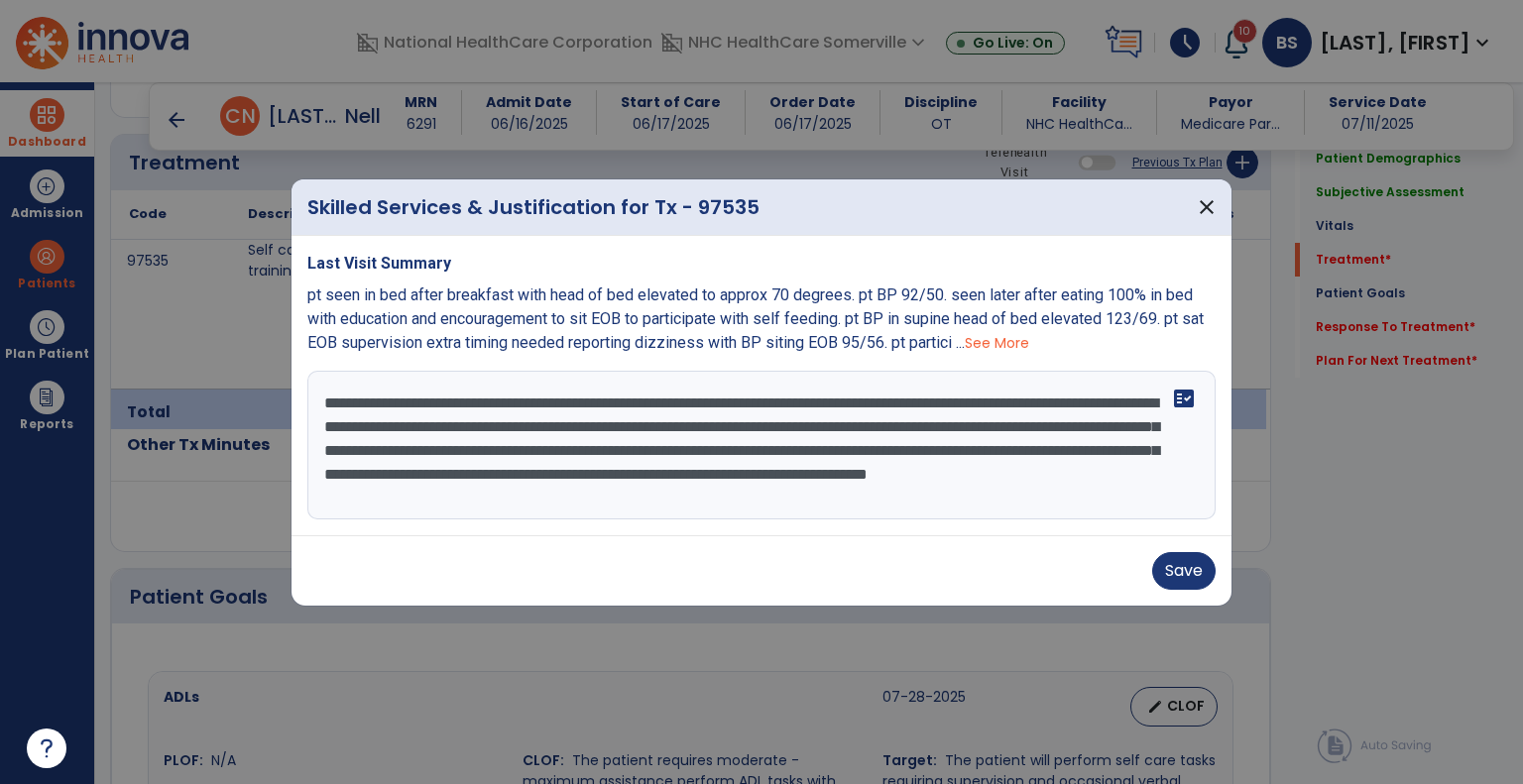 scroll, scrollTop: 15, scrollLeft: 0, axis: vertical 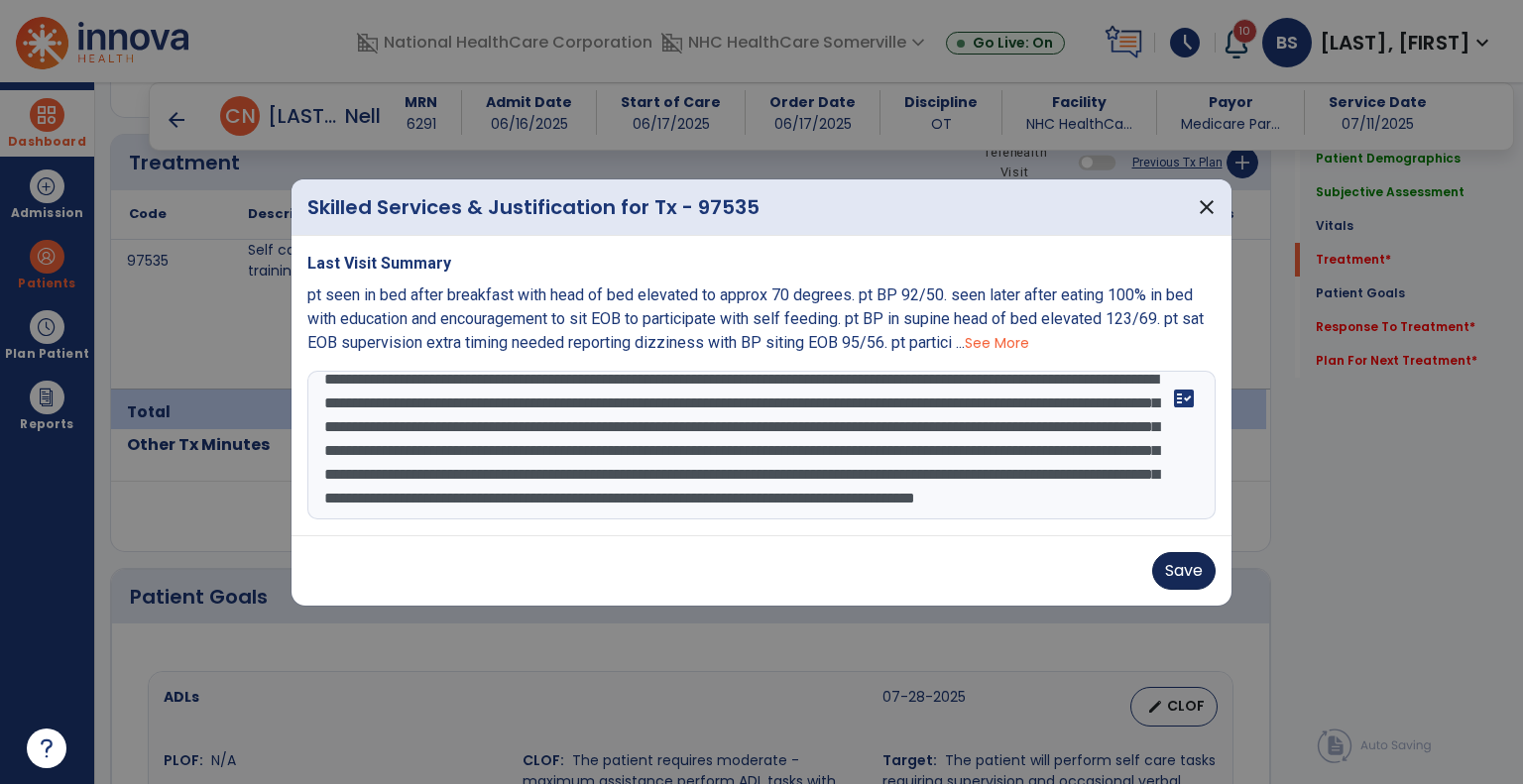 type on "**********" 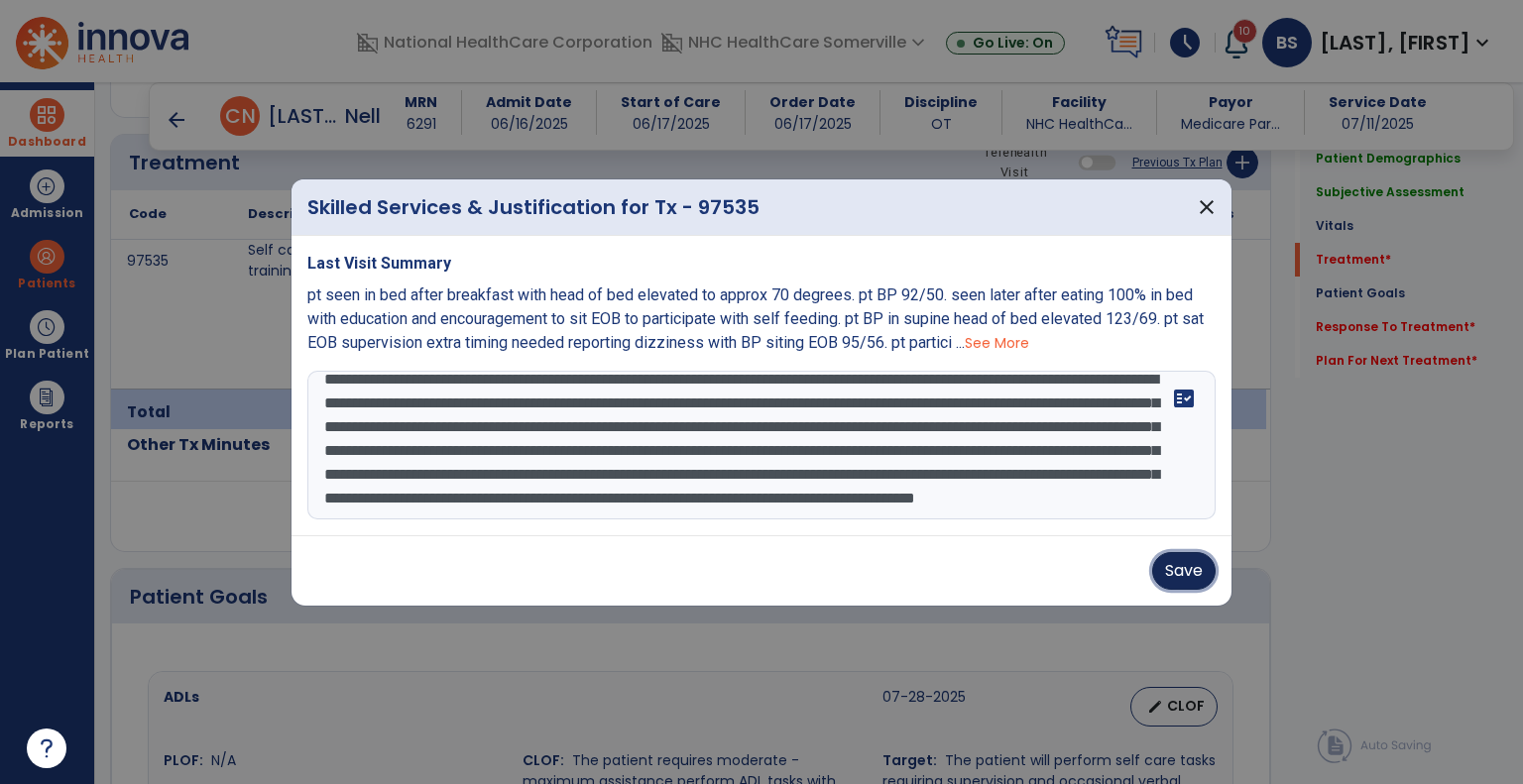 click on "Save" at bounding box center [1184, 571] 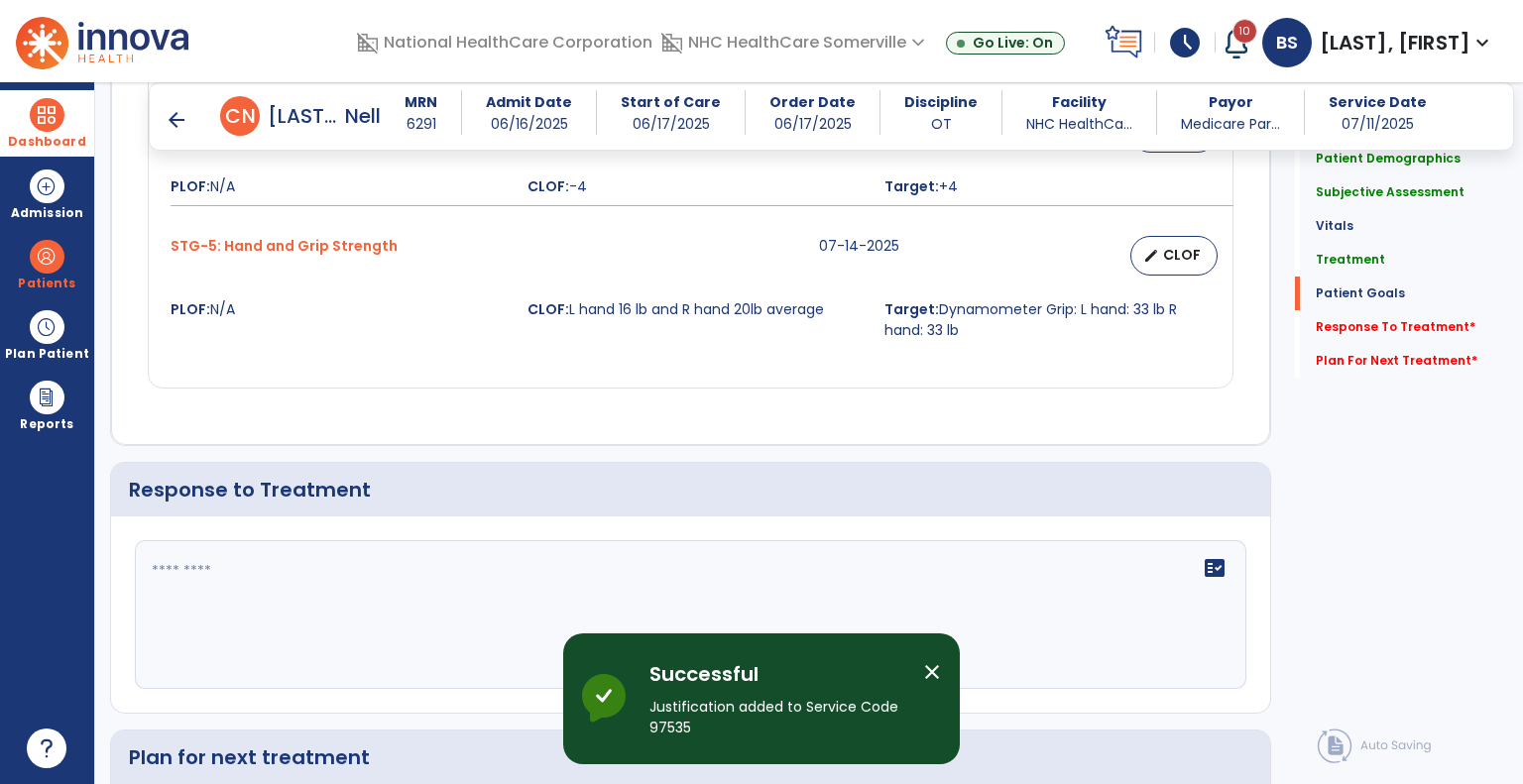 scroll, scrollTop: 3182, scrollLeft: 0, axis: vertical 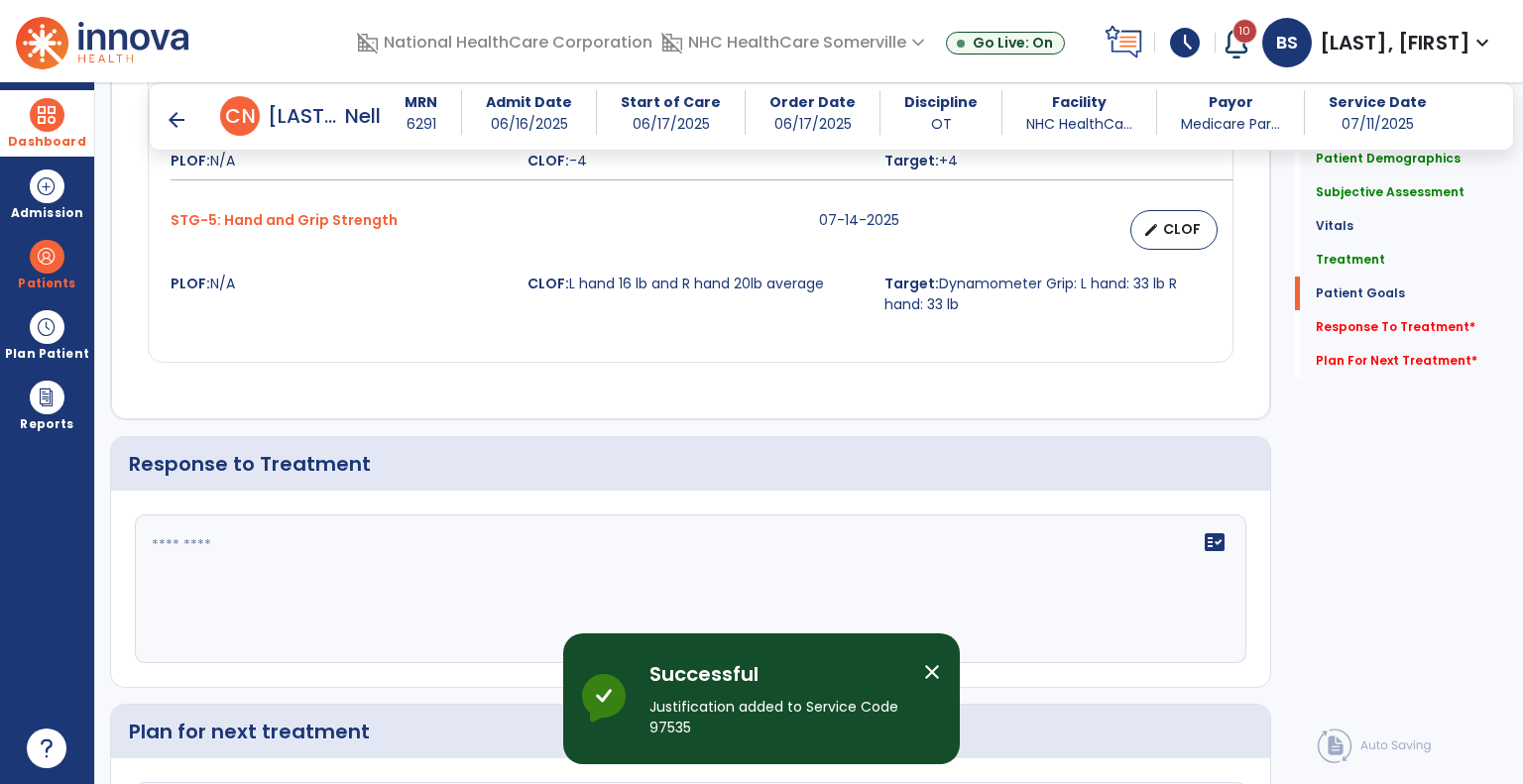 click on "fact_check" 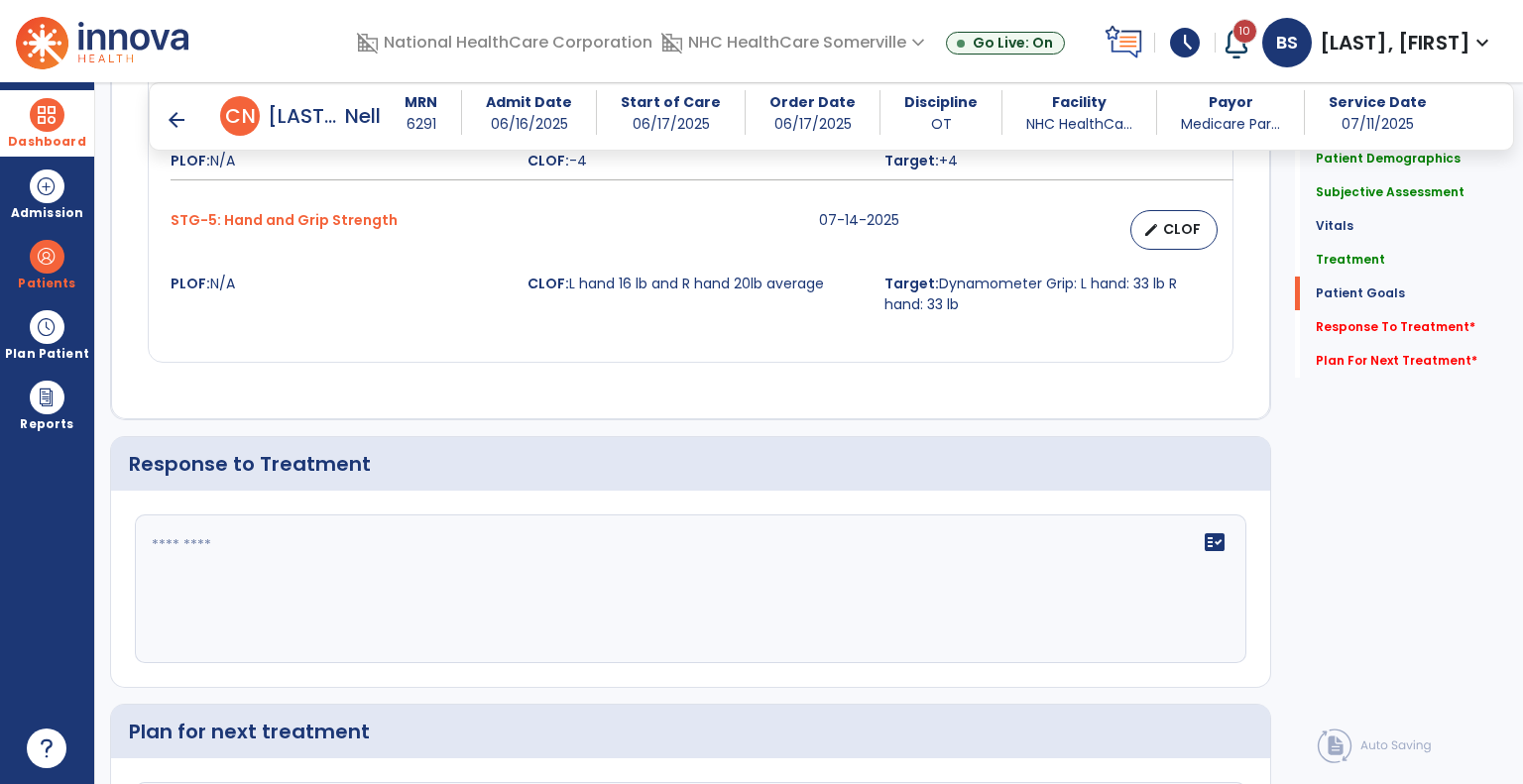 click on "fact_check" 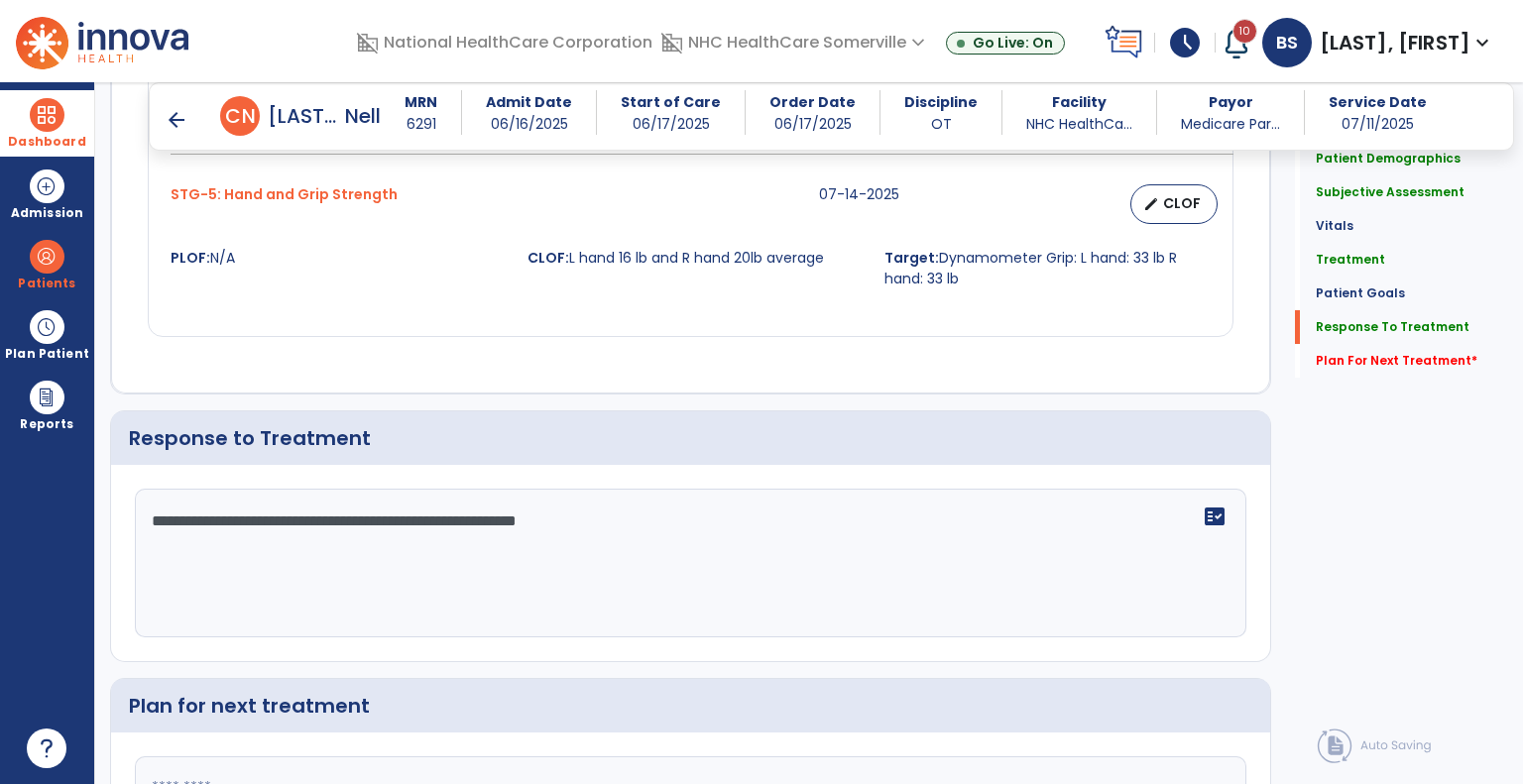 scroll, scrollTop: 3411, scrollLeft: 0, axis: vertical 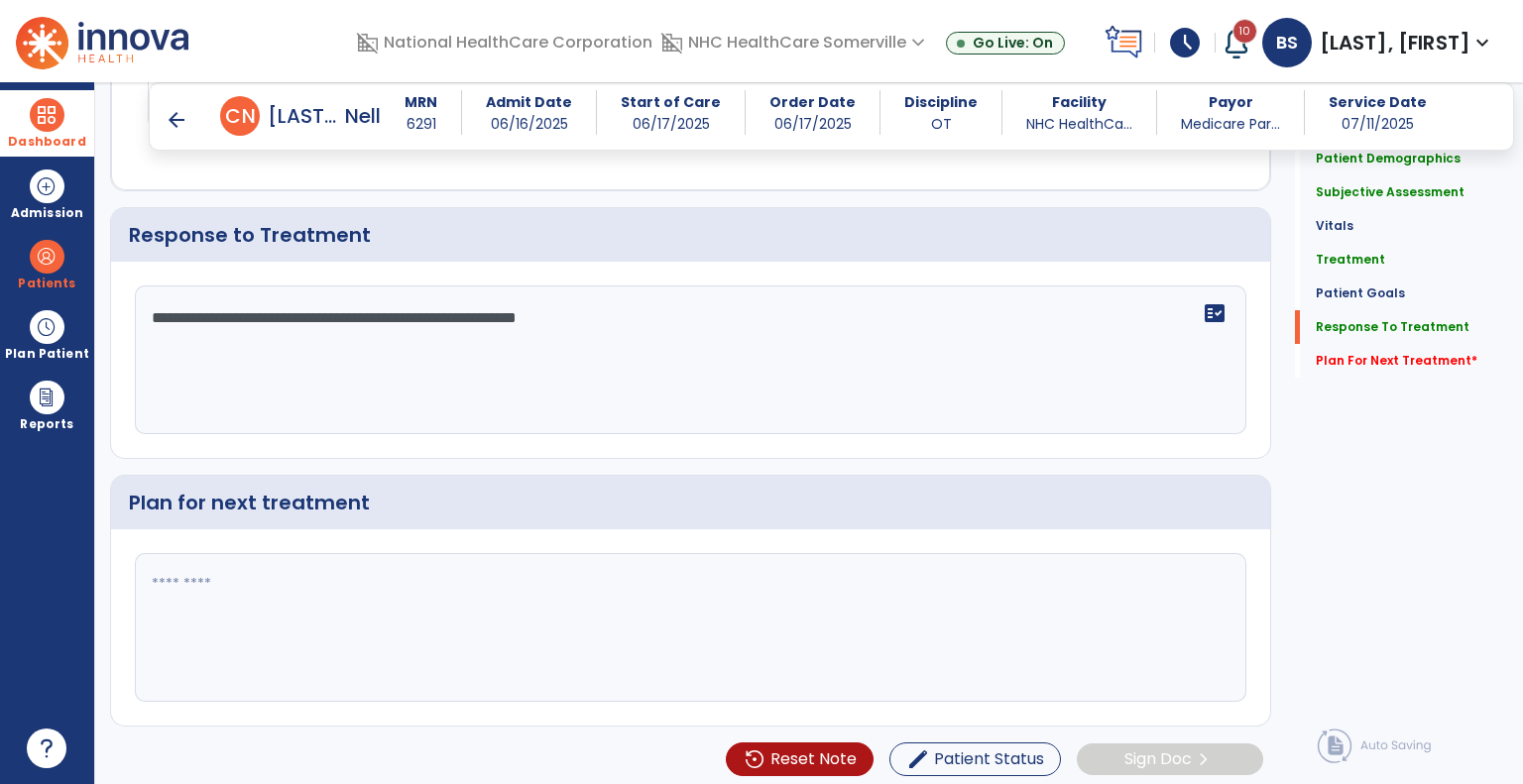 type on "**********" 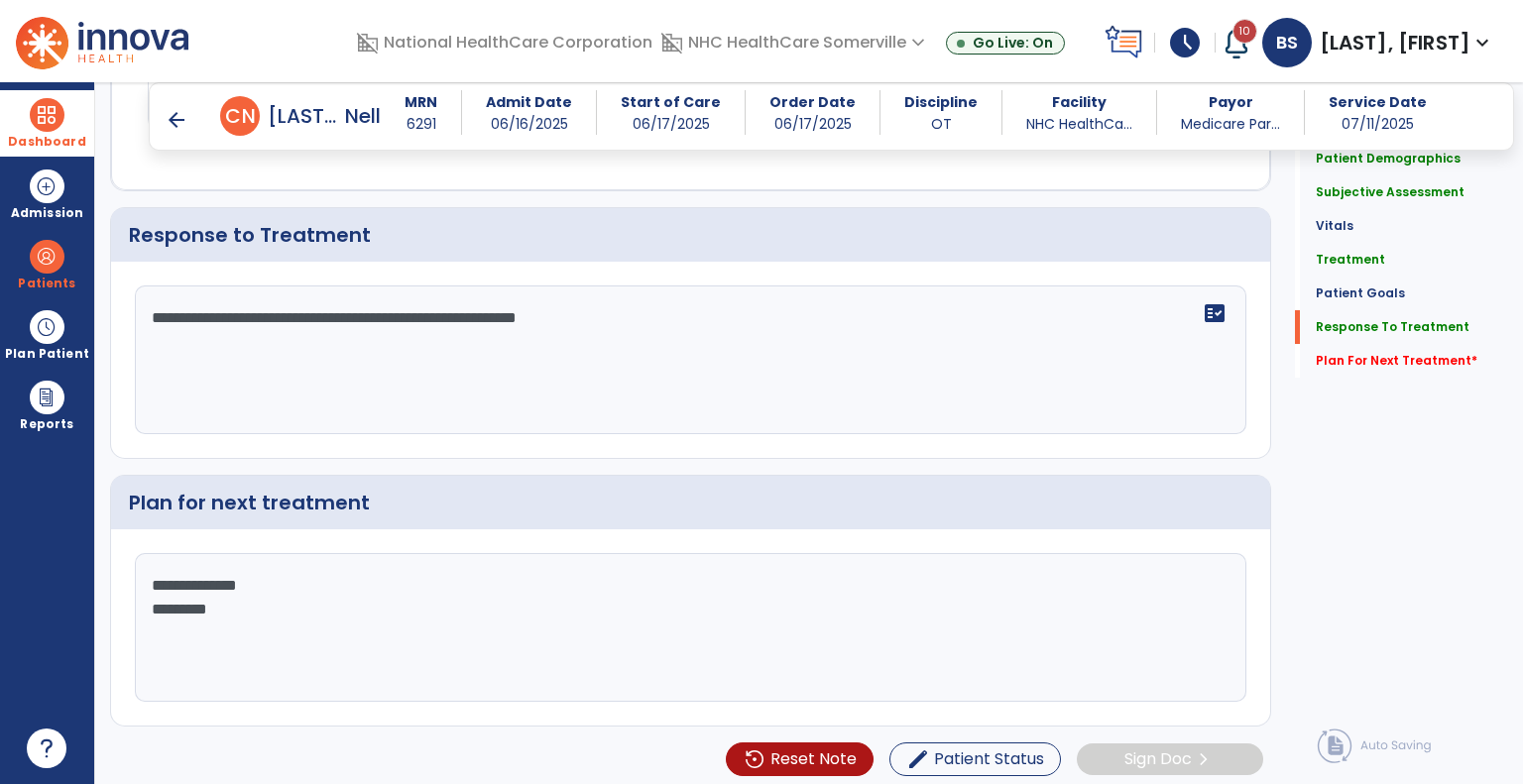 type on "**********" 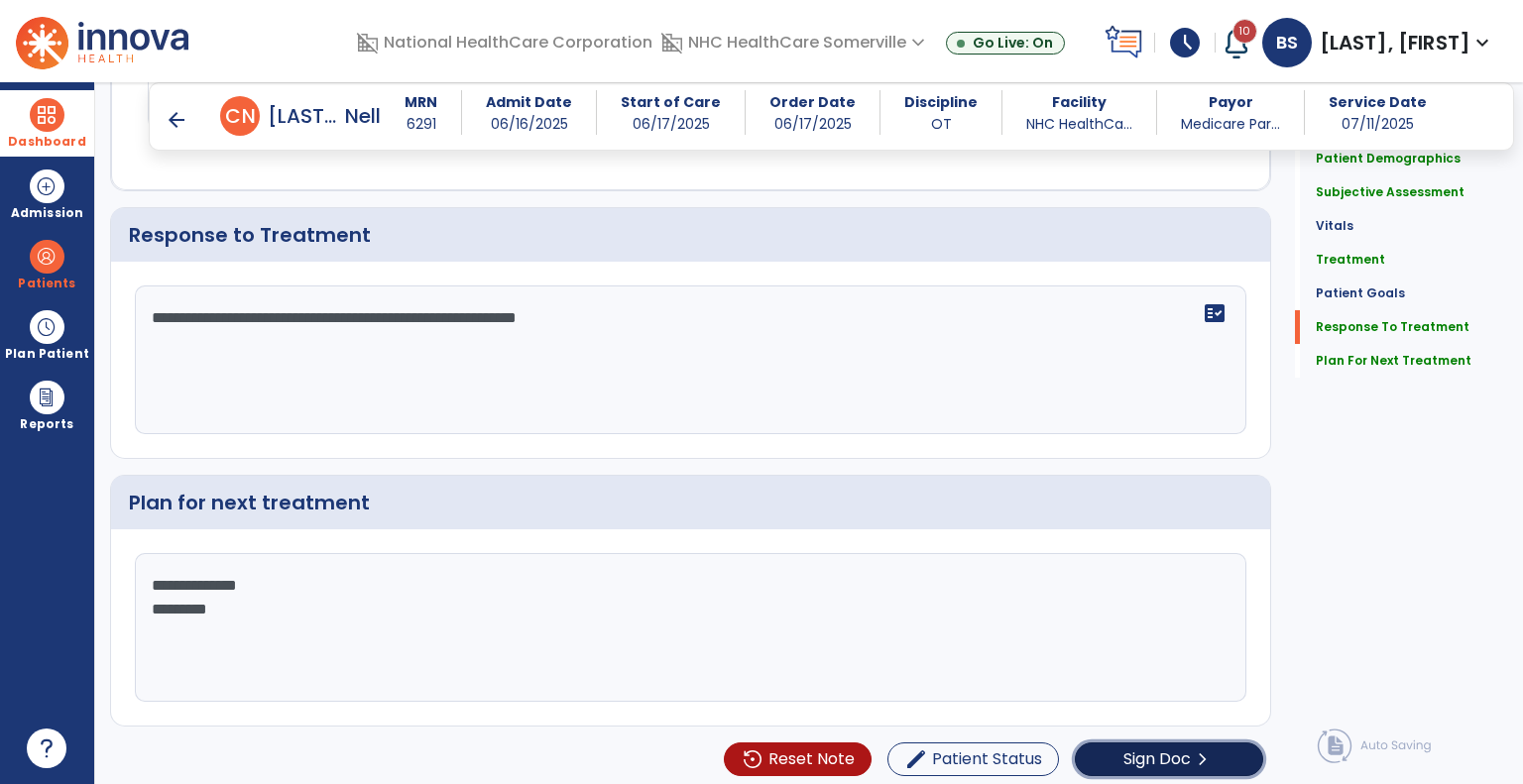 click on "Sign Doc" 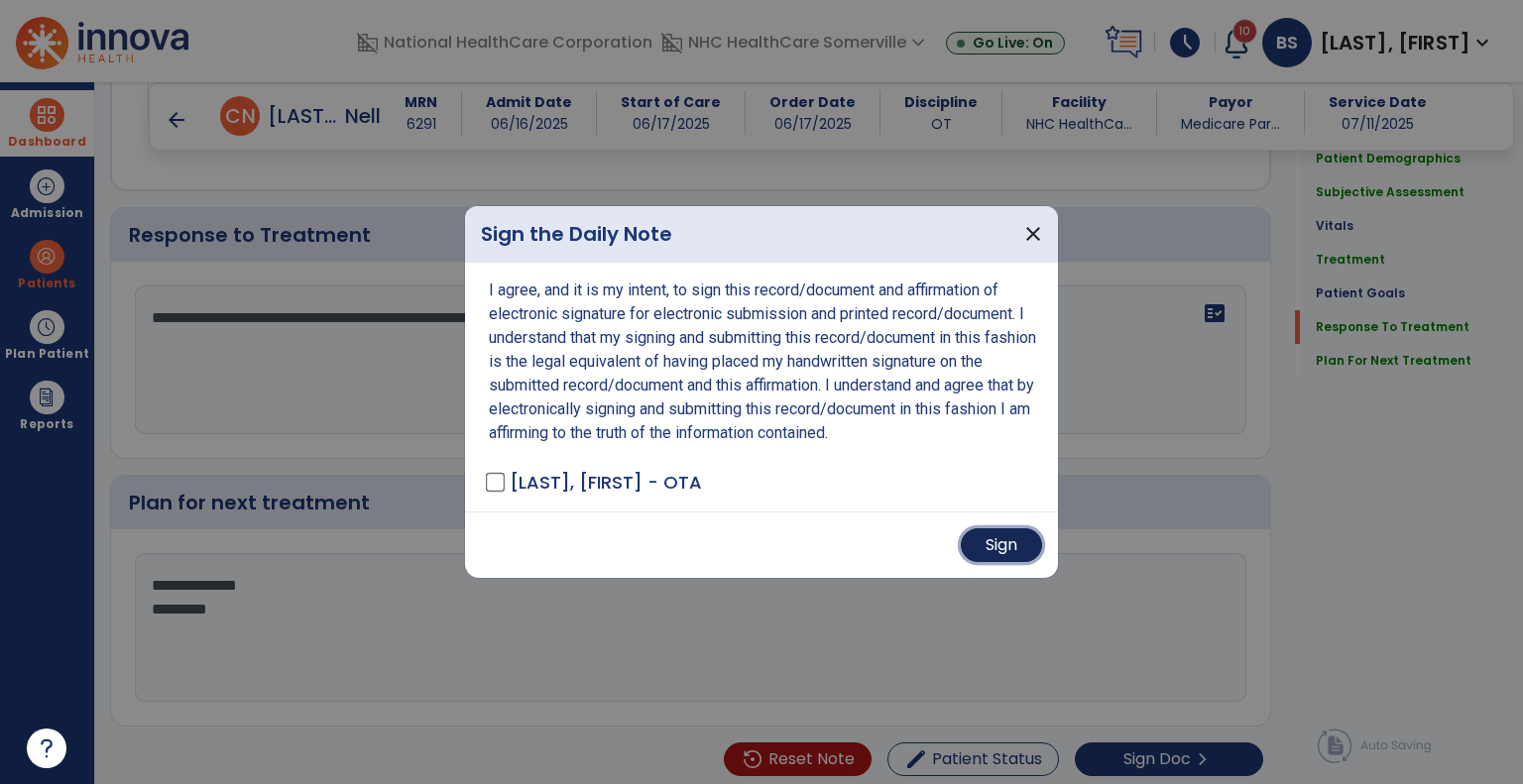 click on "Sign" at bounding box center (1001, 545) 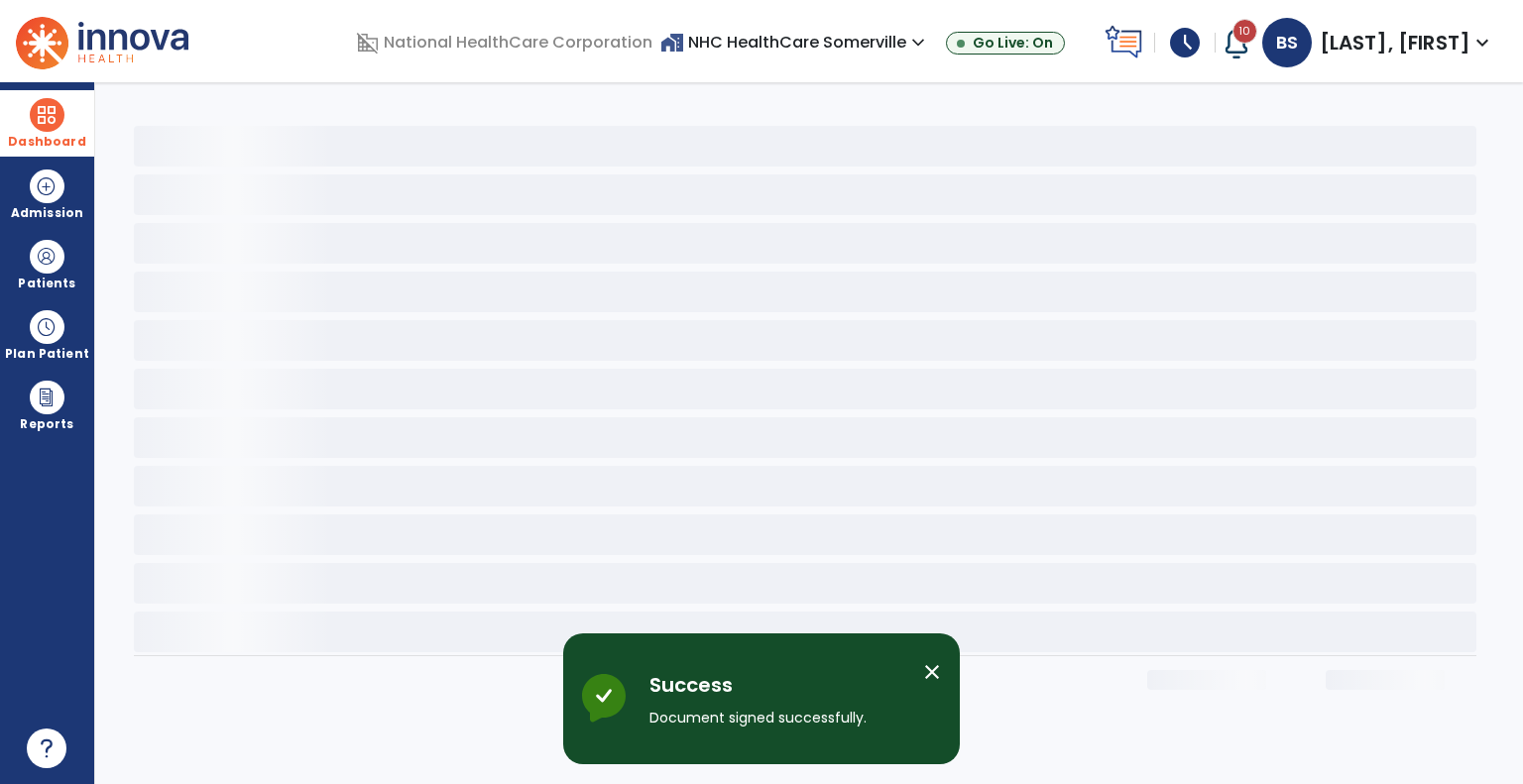 scroll, scrollTop: 0, scrollLeft: 0, axis: both 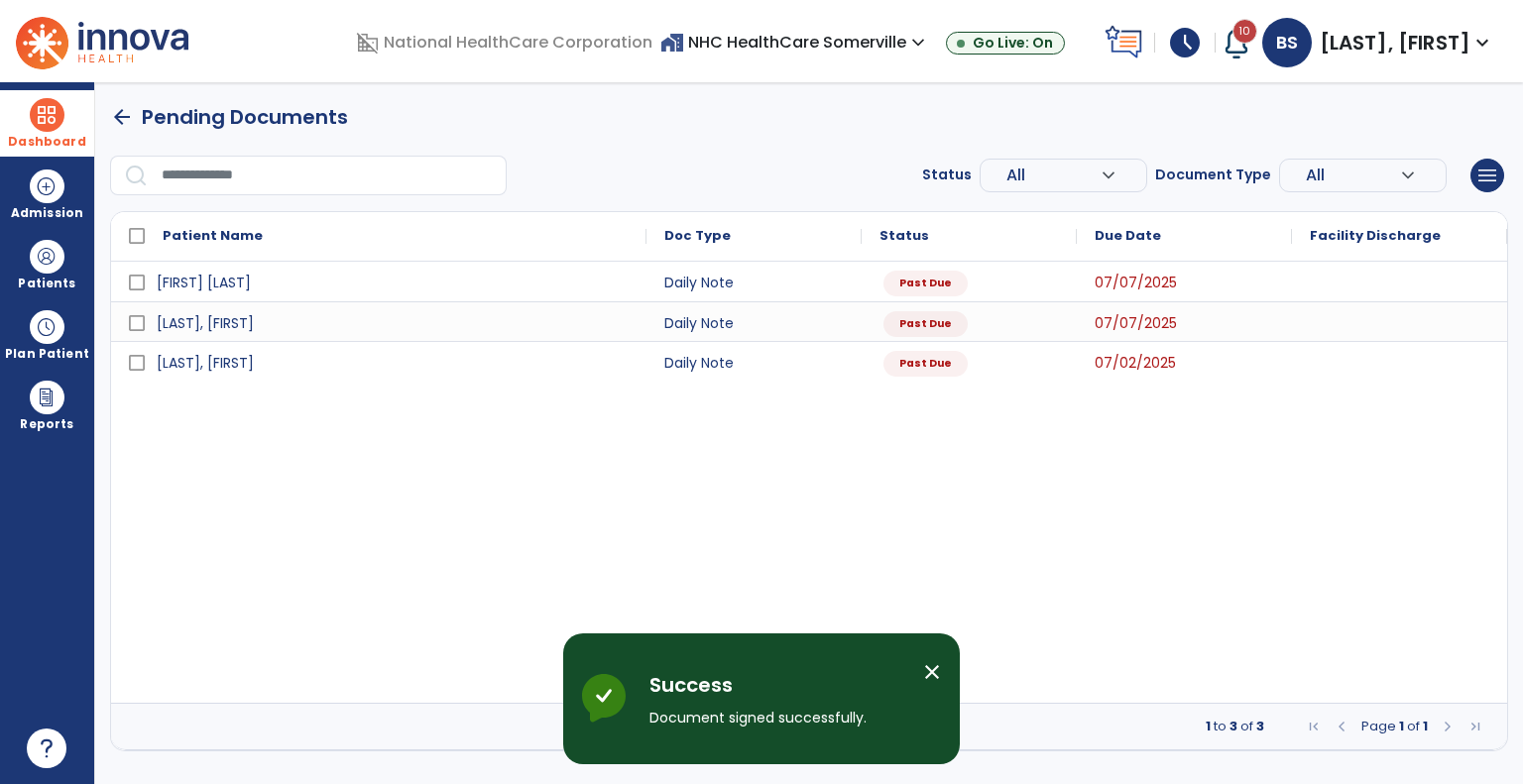 click on "schedule" at bounding box center (1185, 43) 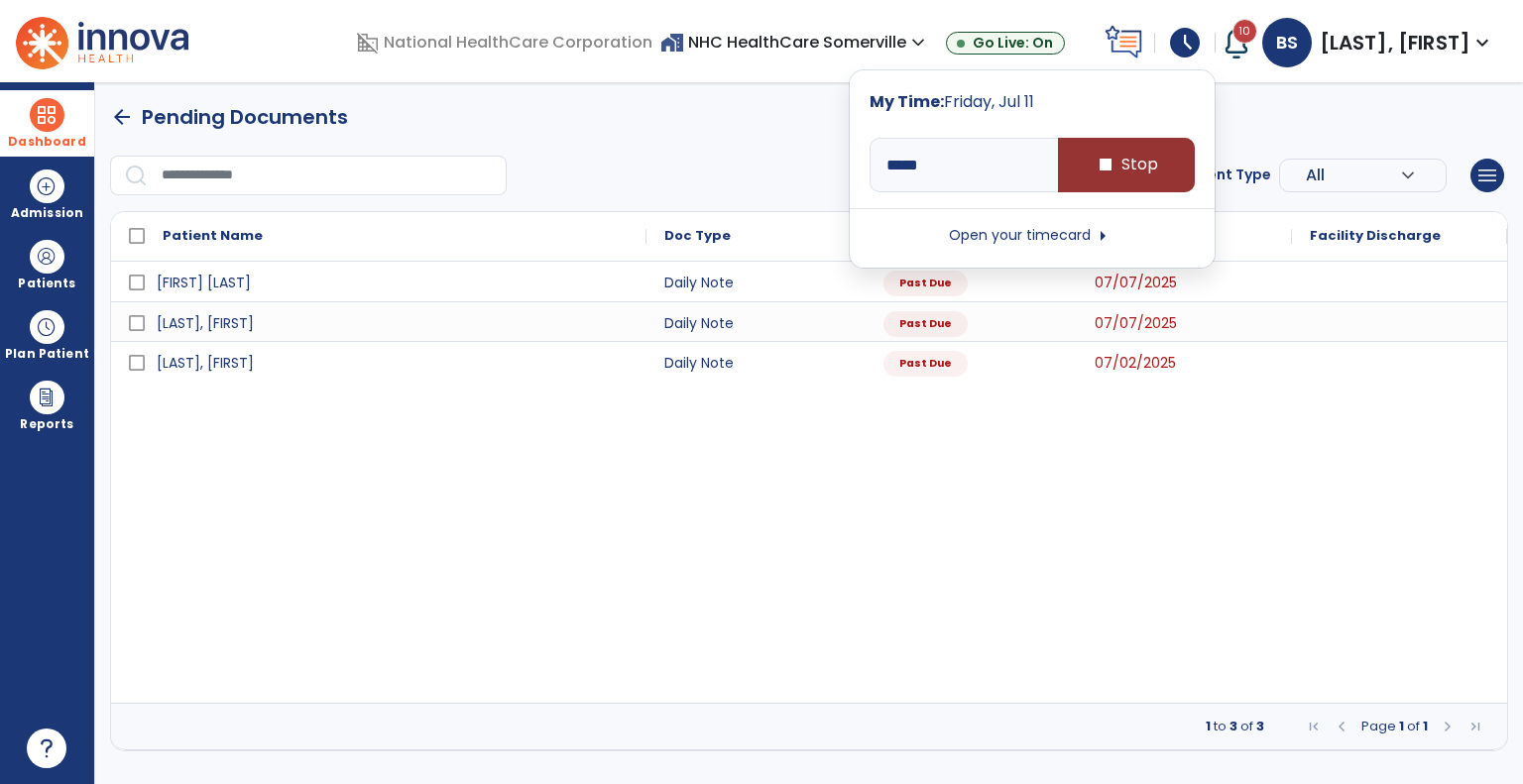 click on "stop" at bounding box center [1106, 165] 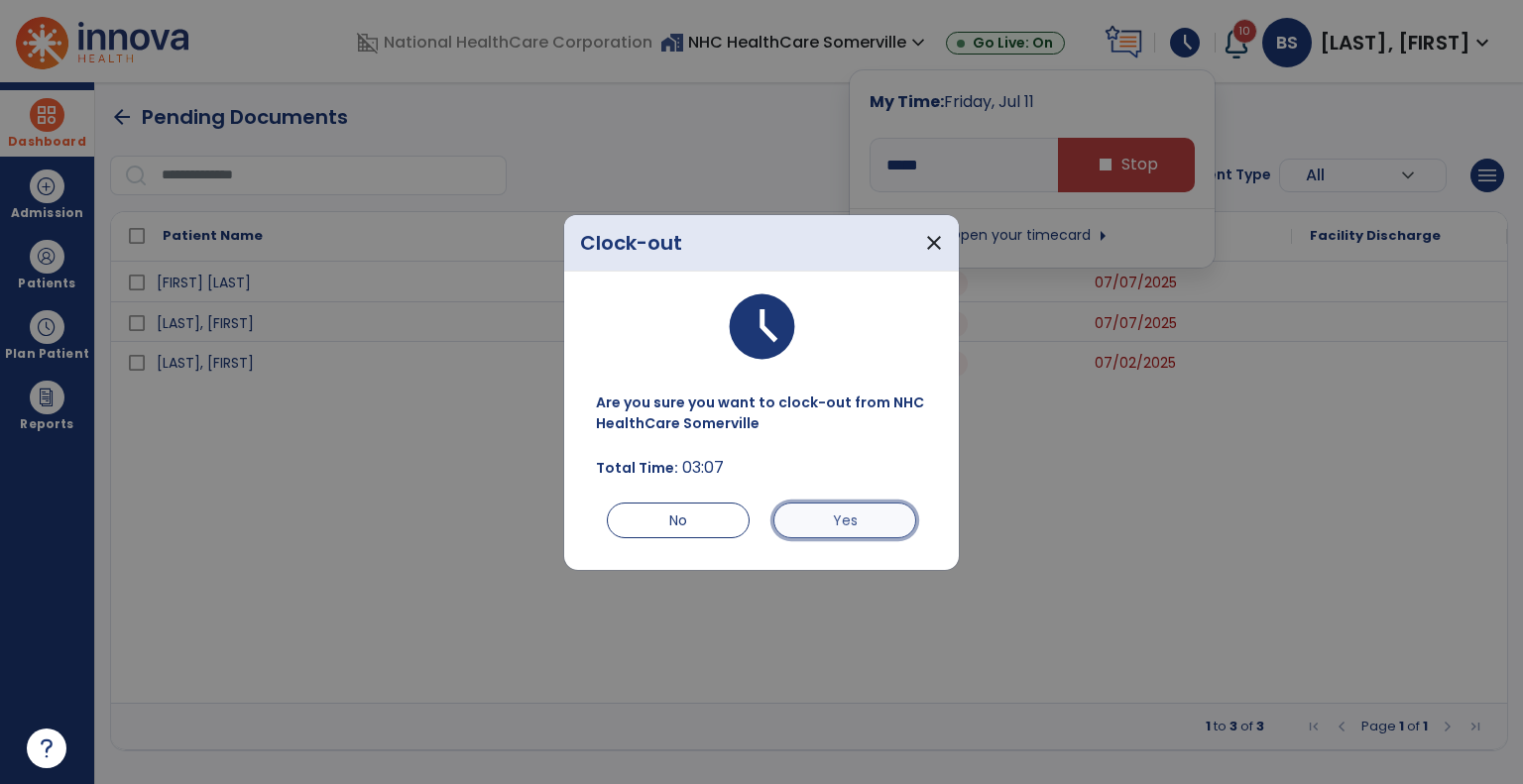 click on "Yes" at bounding box center (845, 520) 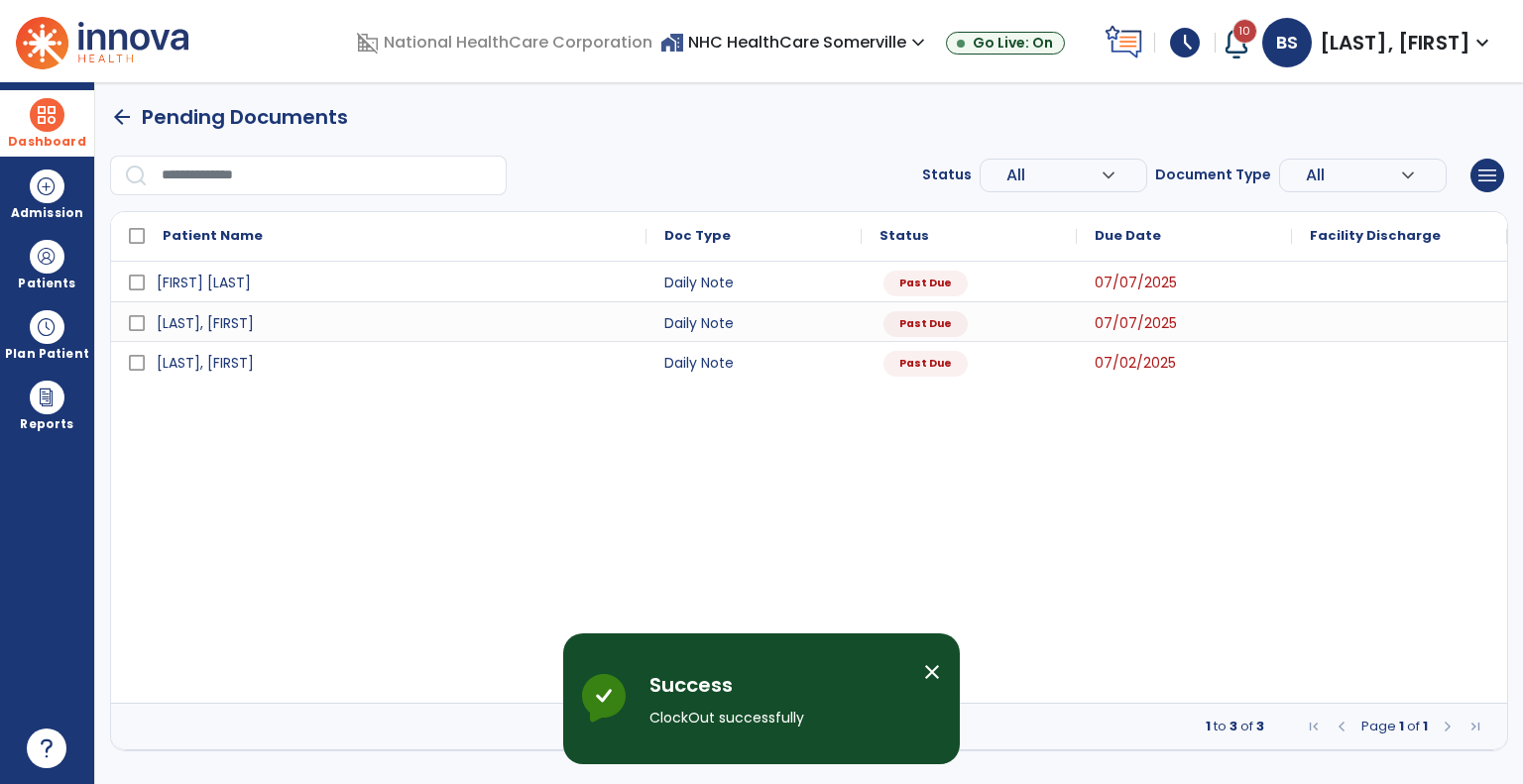 click on "schedule" at bounding box center (1185, 43) 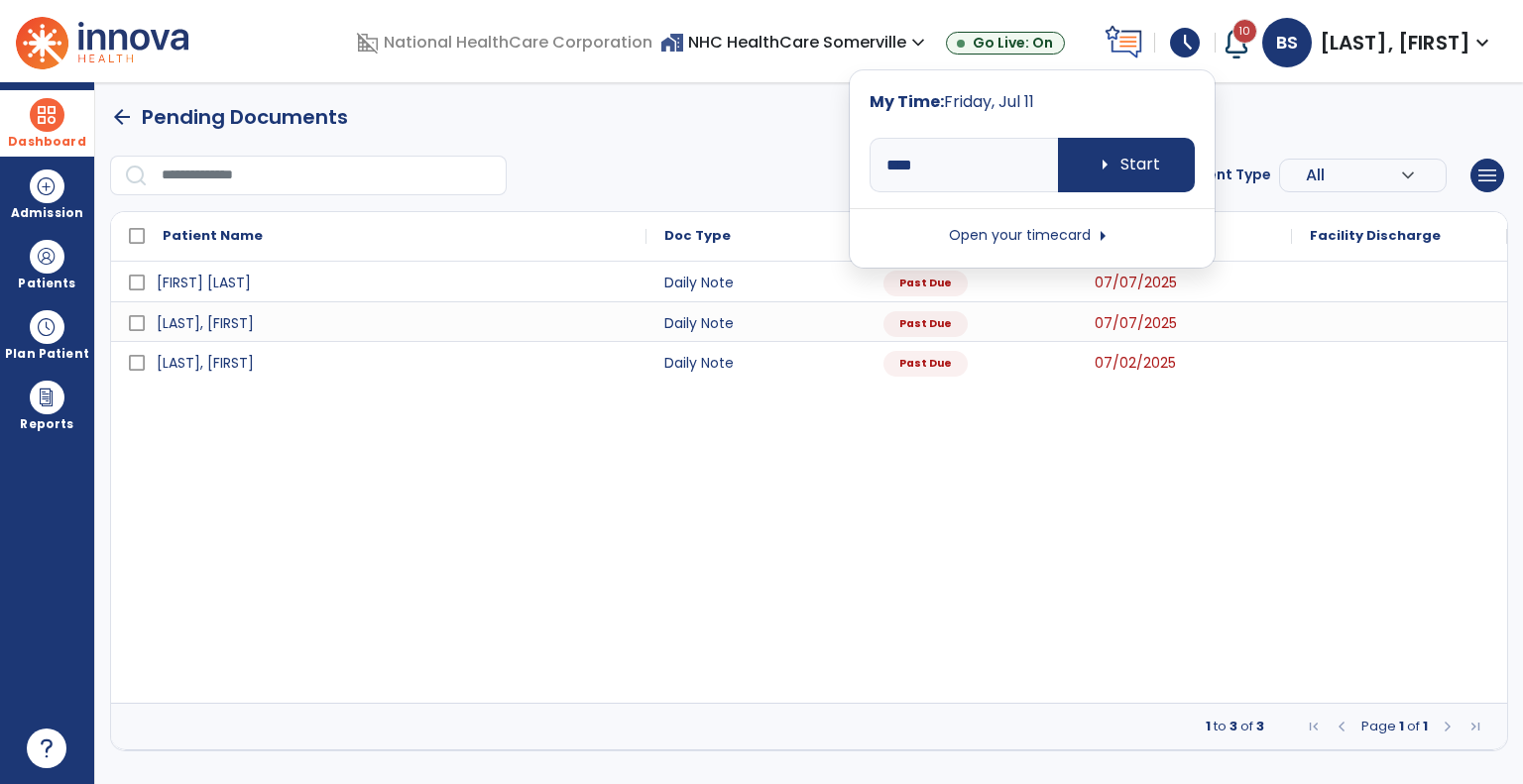 click on "Open your timecard  arrow_right" at bounding box center (1032, 236) 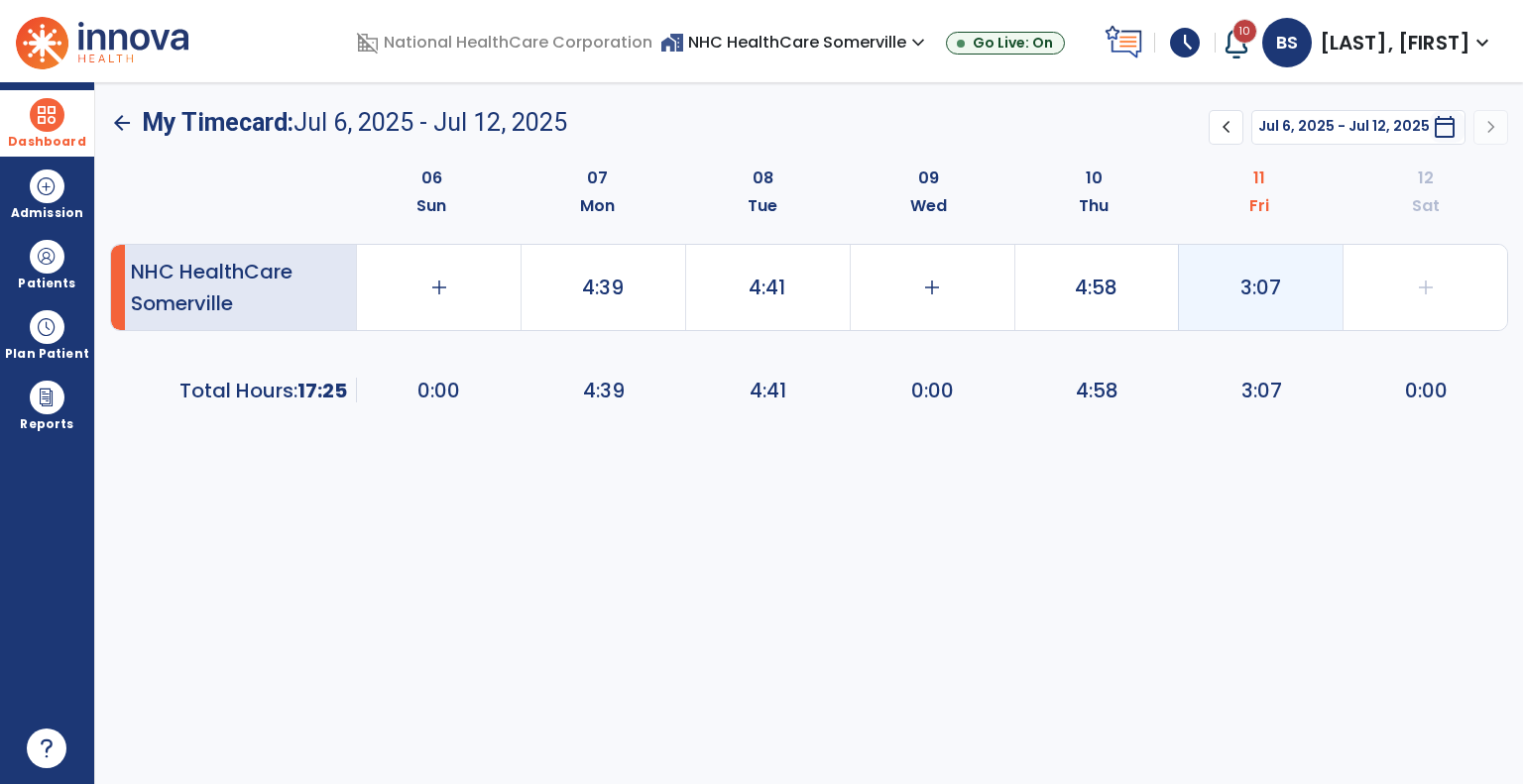 click on "3:07" 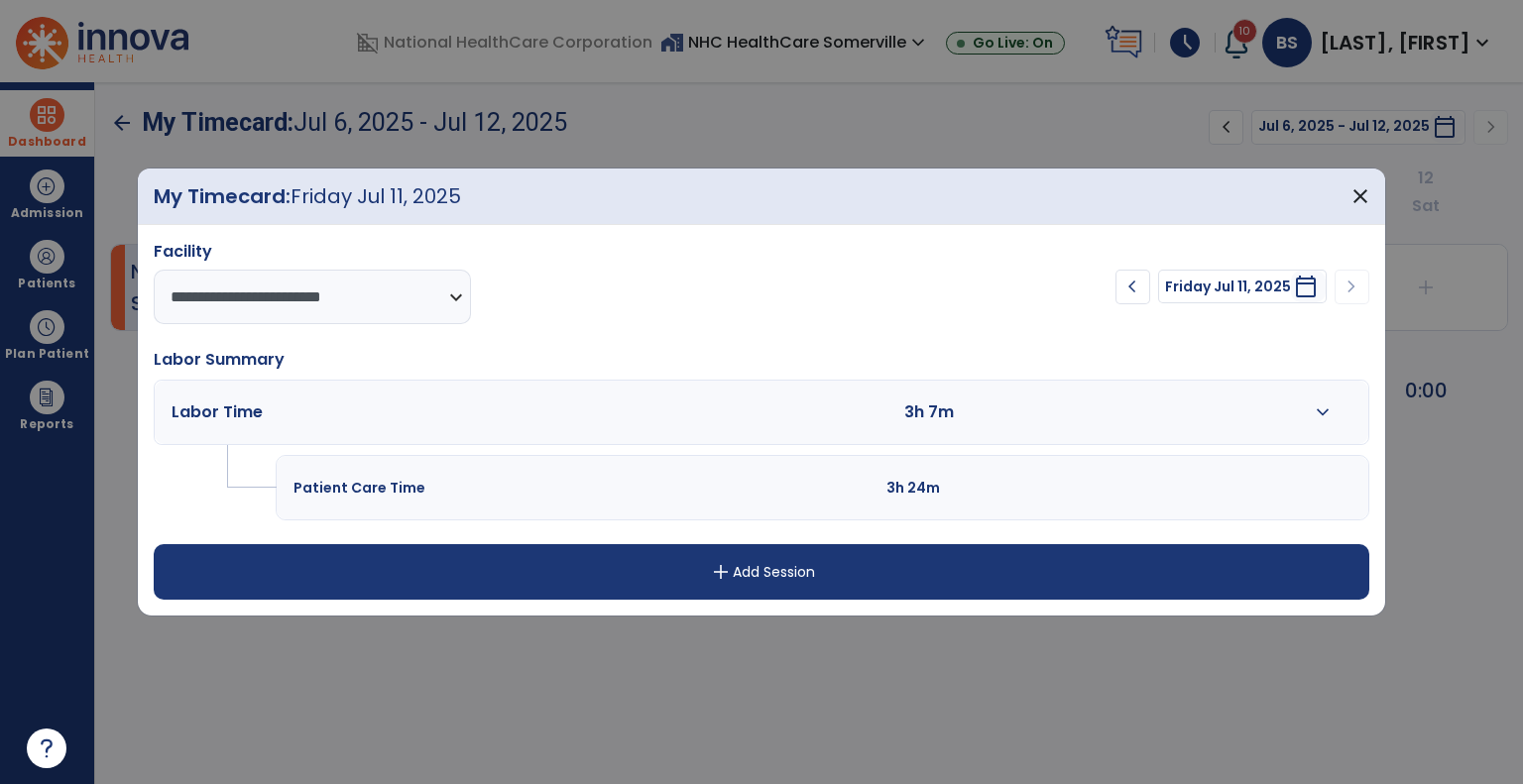 click on "expand_more" at bounding box center [1323, 412] 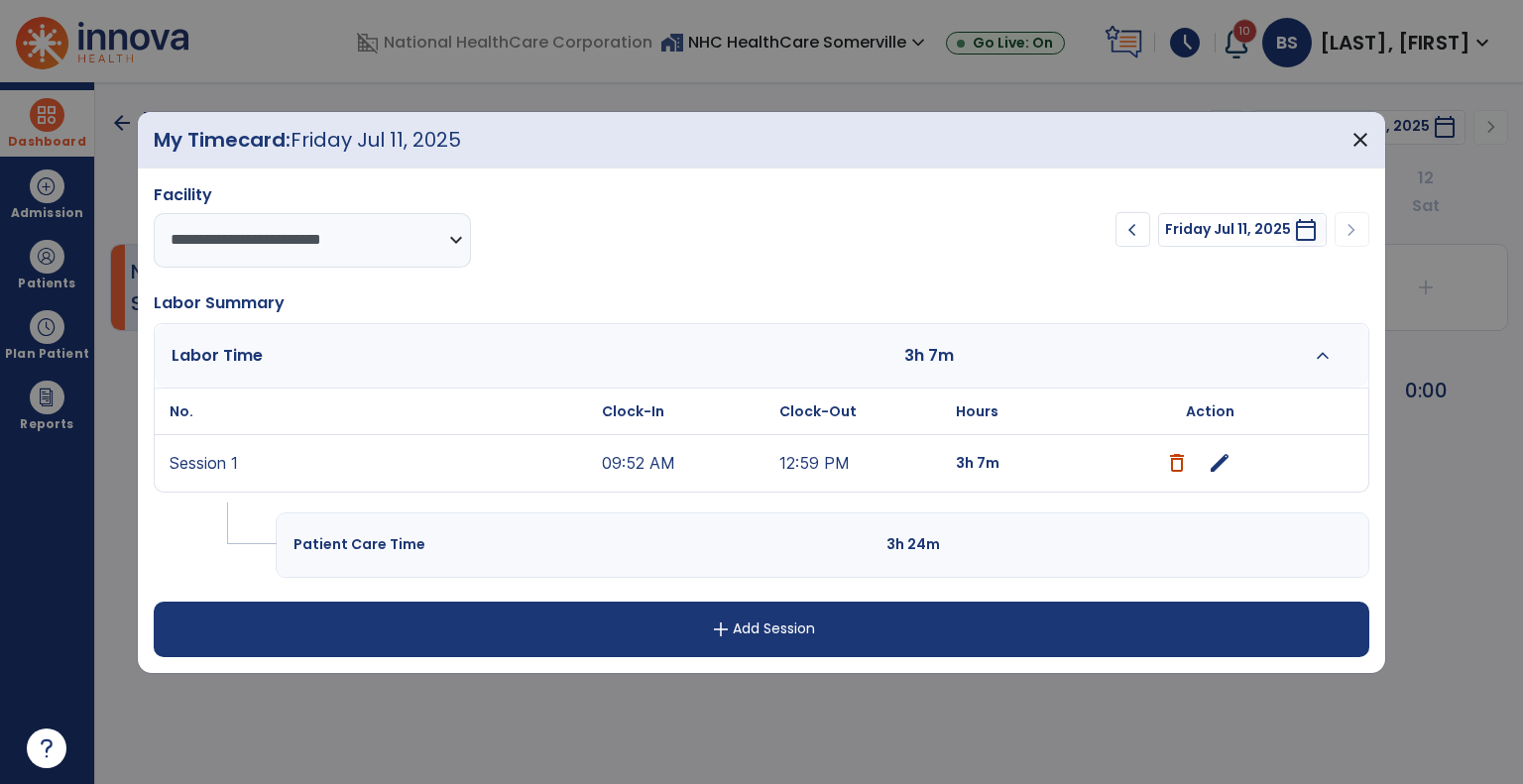 click on "09:52 AM" at bounding box center [685, 463] 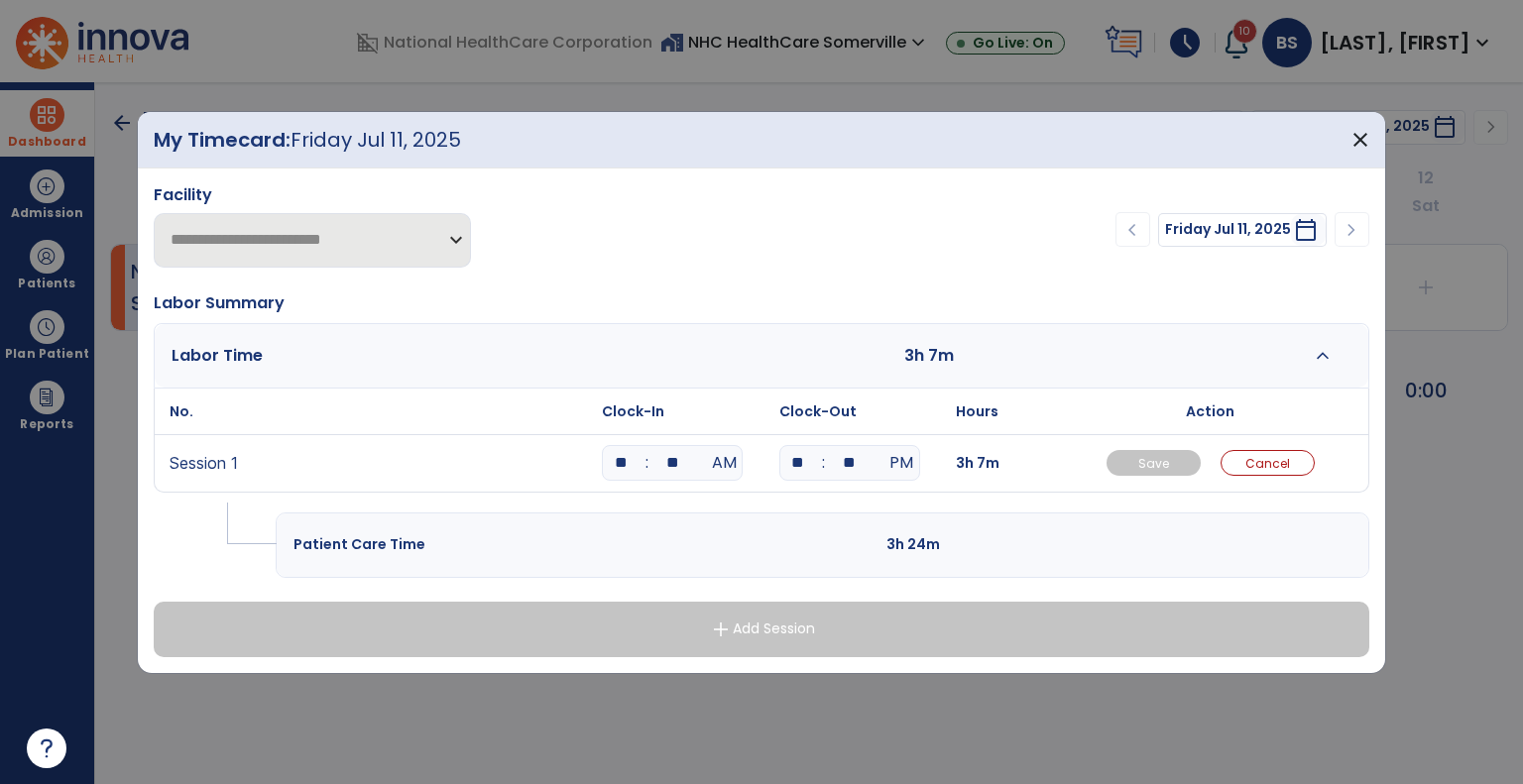 click on "**" at bounding box center (621, 463) 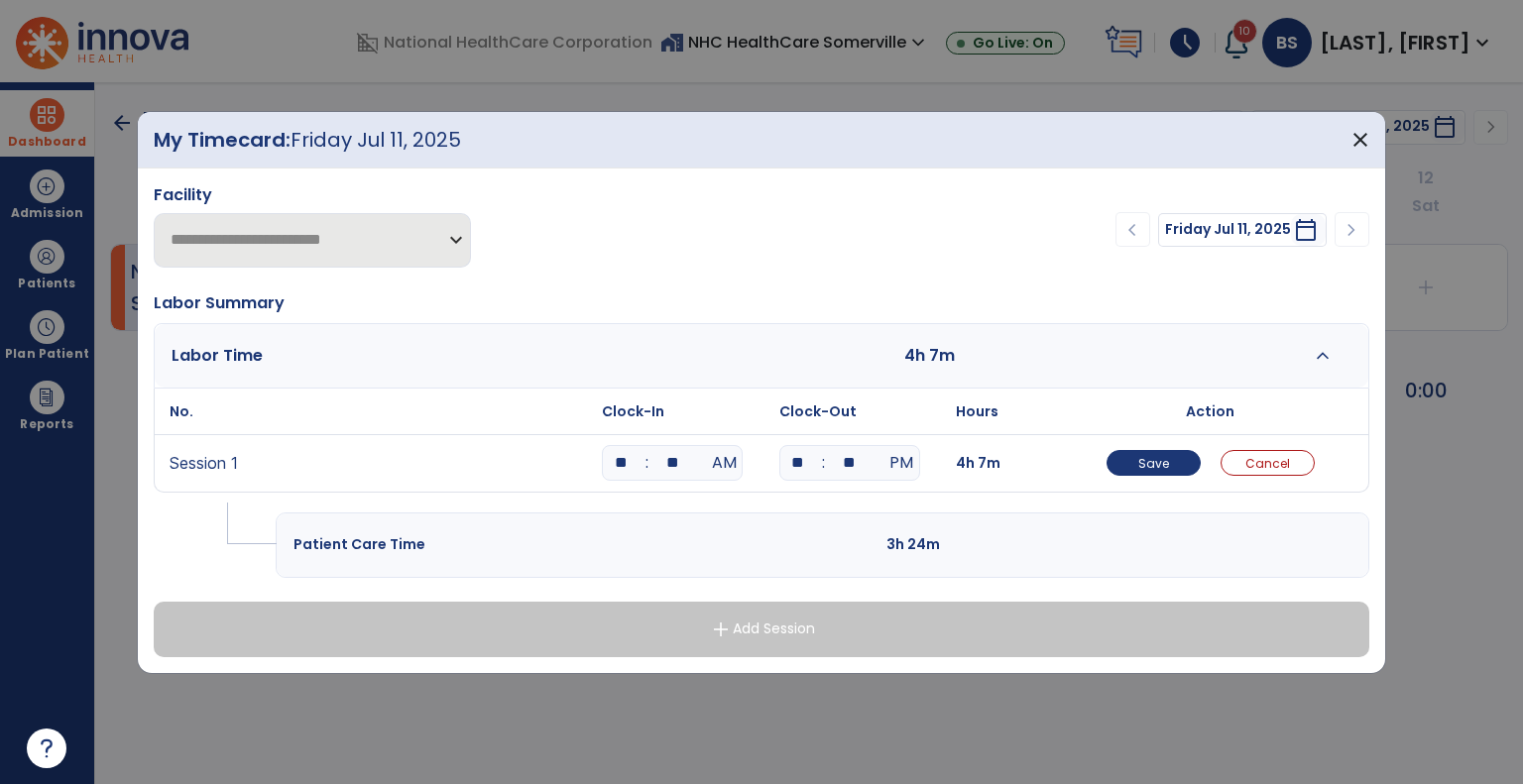click on "**" at bounding box center [672, 463] 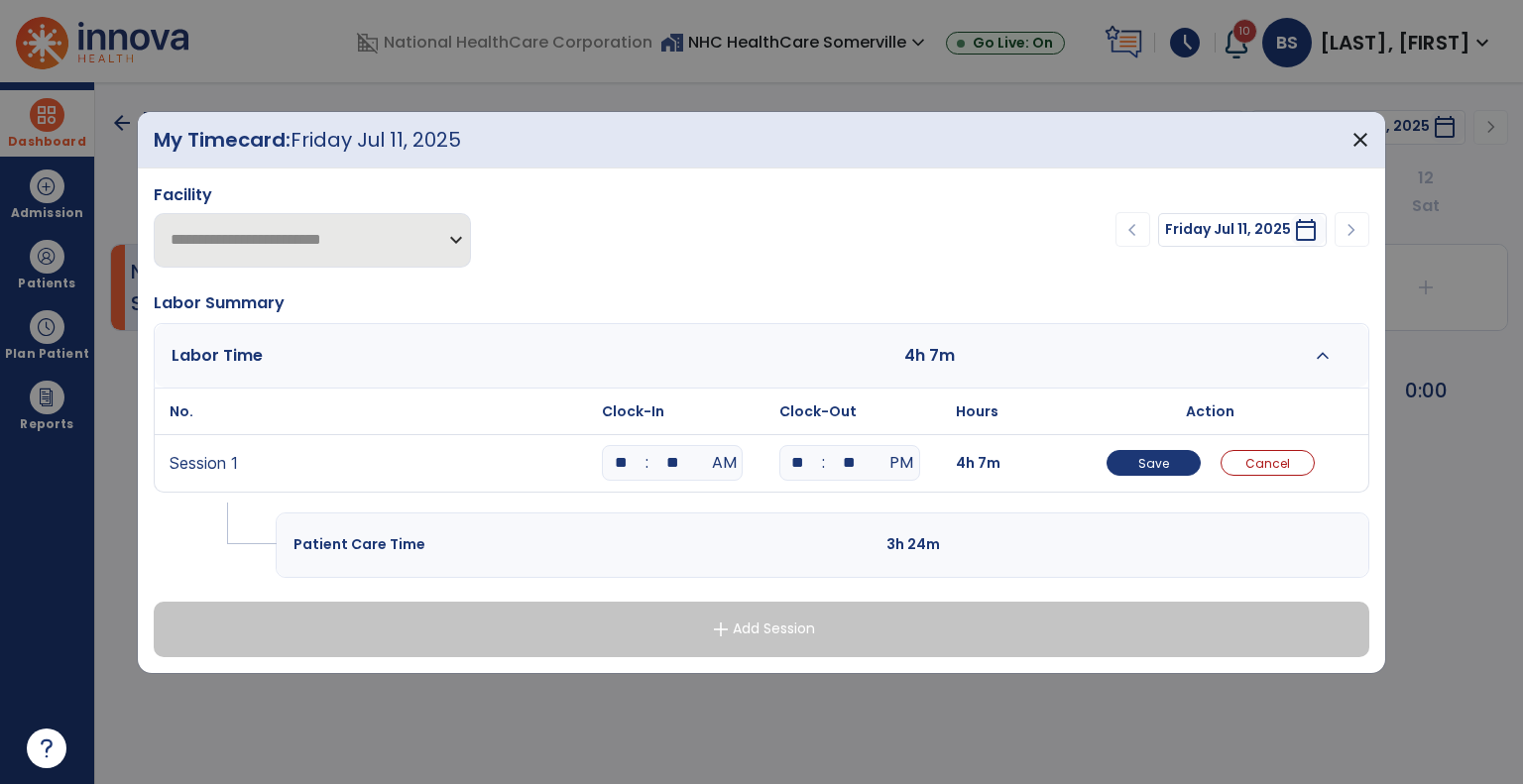type on "**" 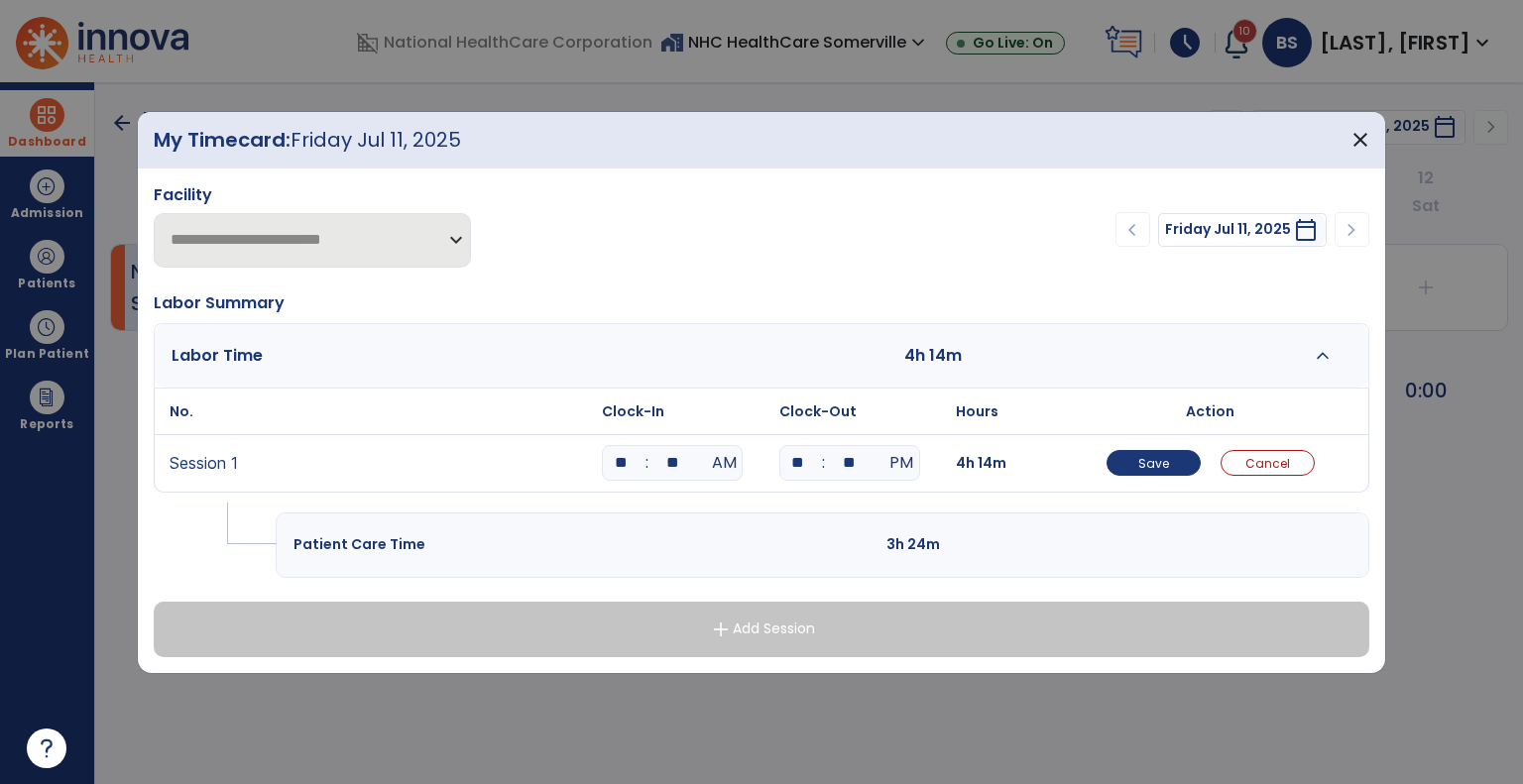 click on "Save   Cancel" at bounding box center (1210, 463) 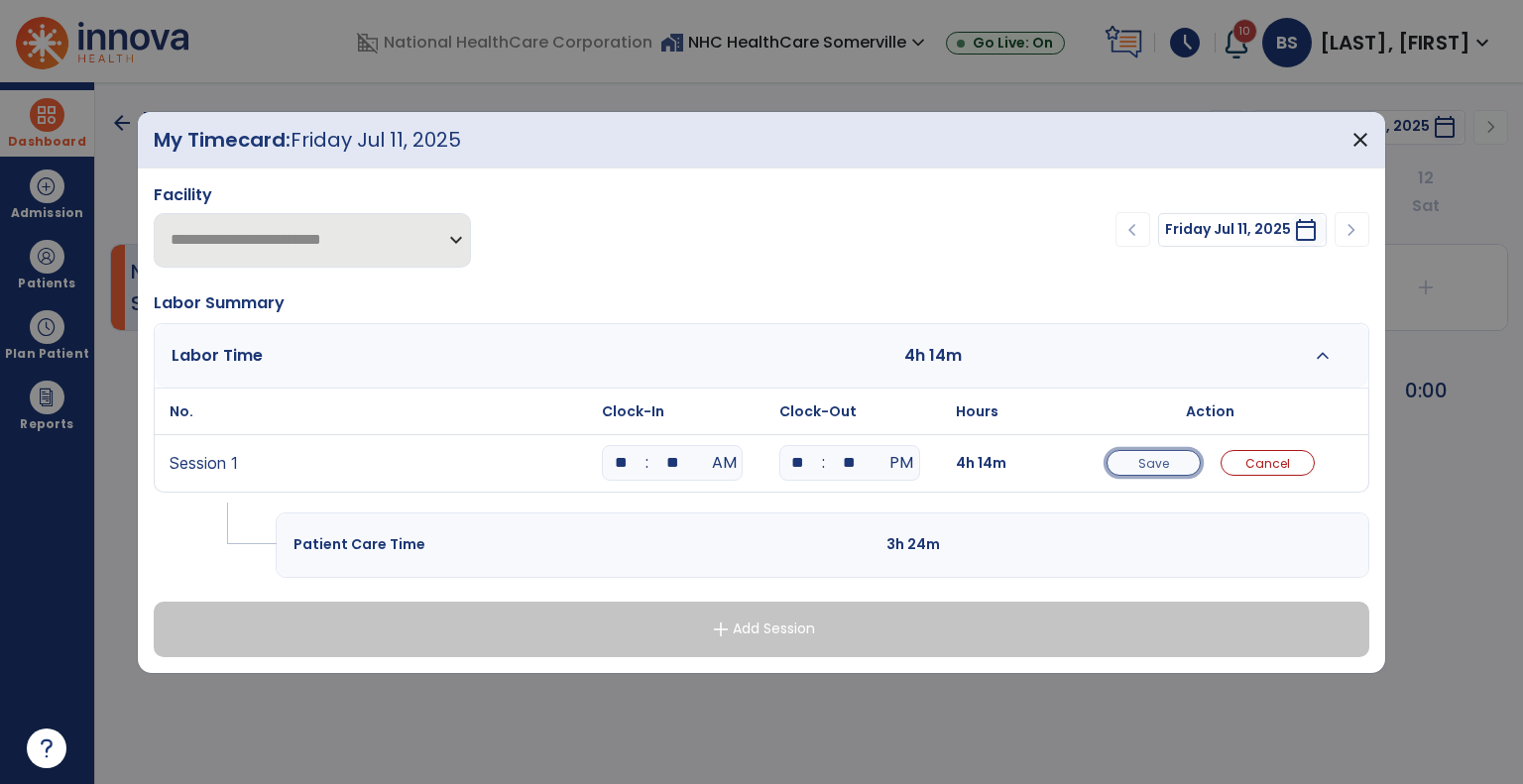 click on "Save" at bounding box center [1153, 463] 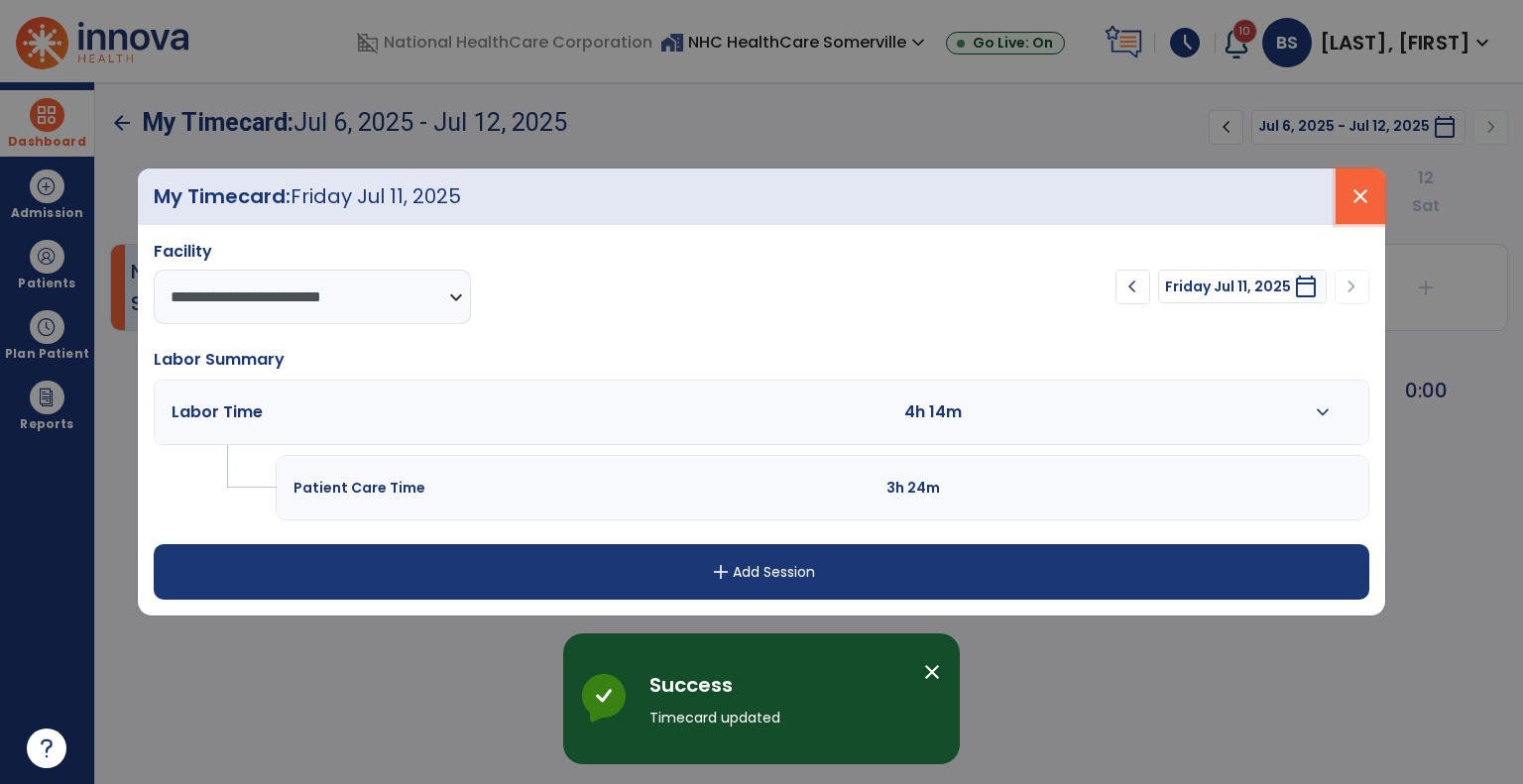 click on "close" at bounding box center (1360, 196) 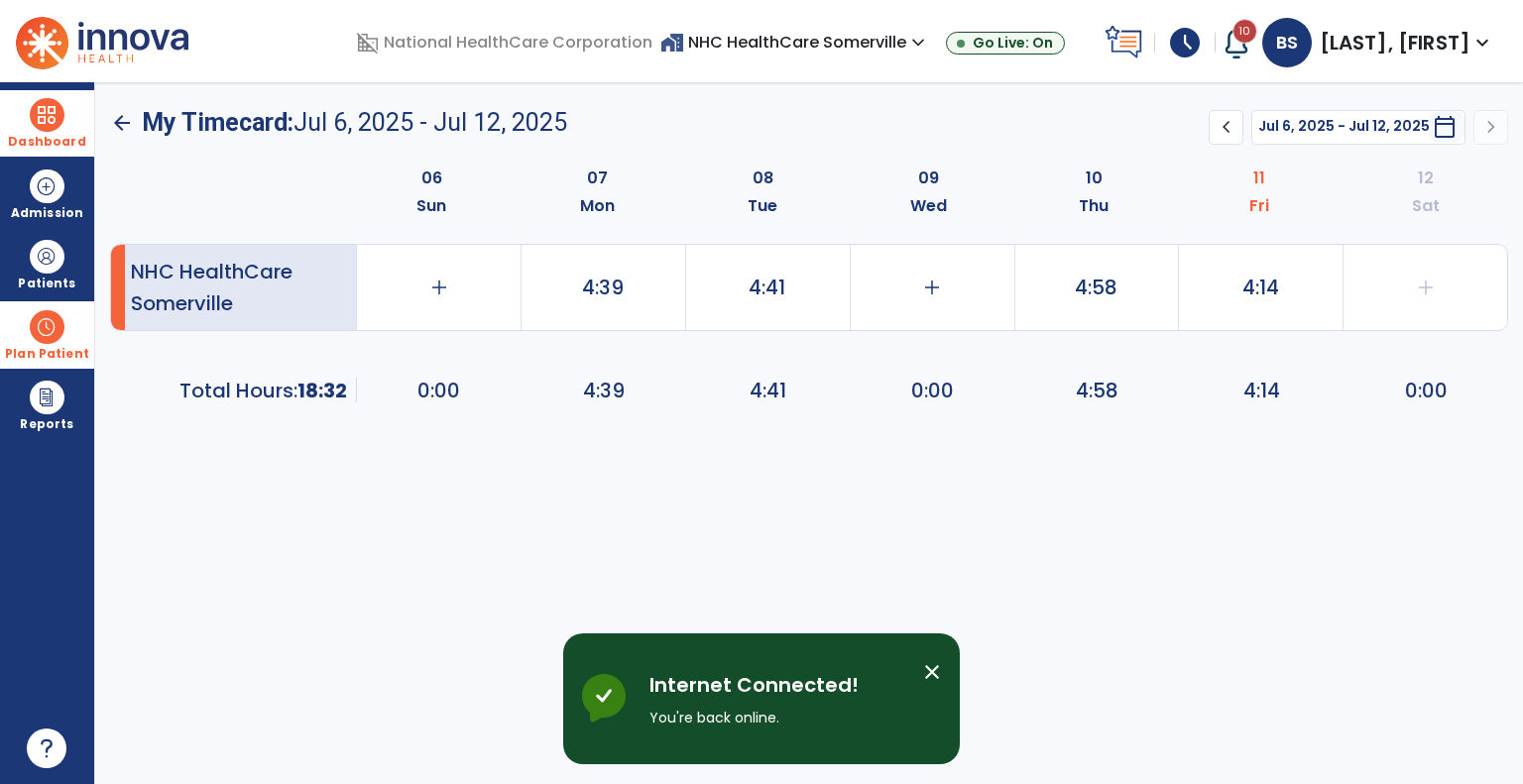 click on "Plan Patient" at bounding box center [47, 264] 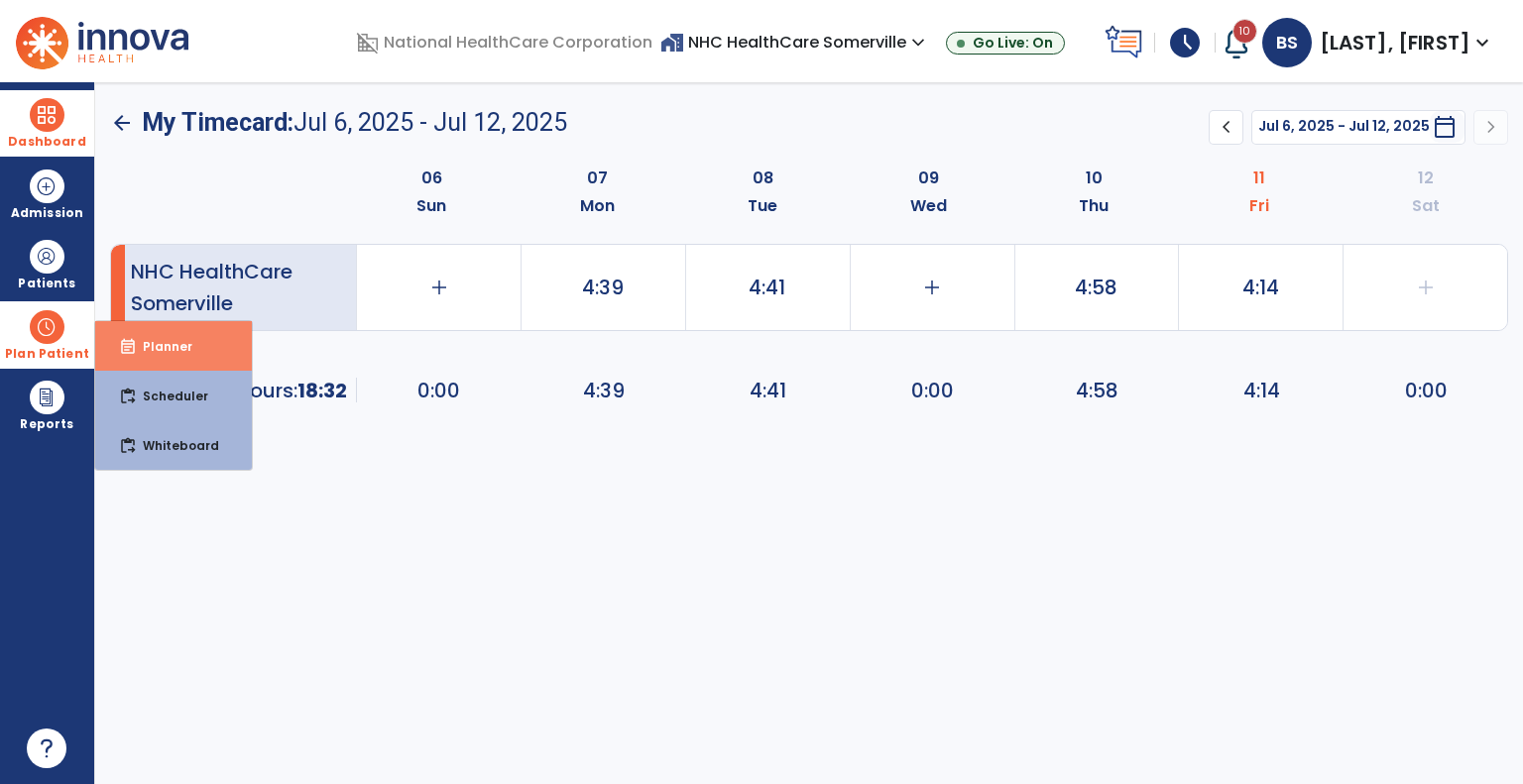 click on "Planner" at bounding box center (160, 346) 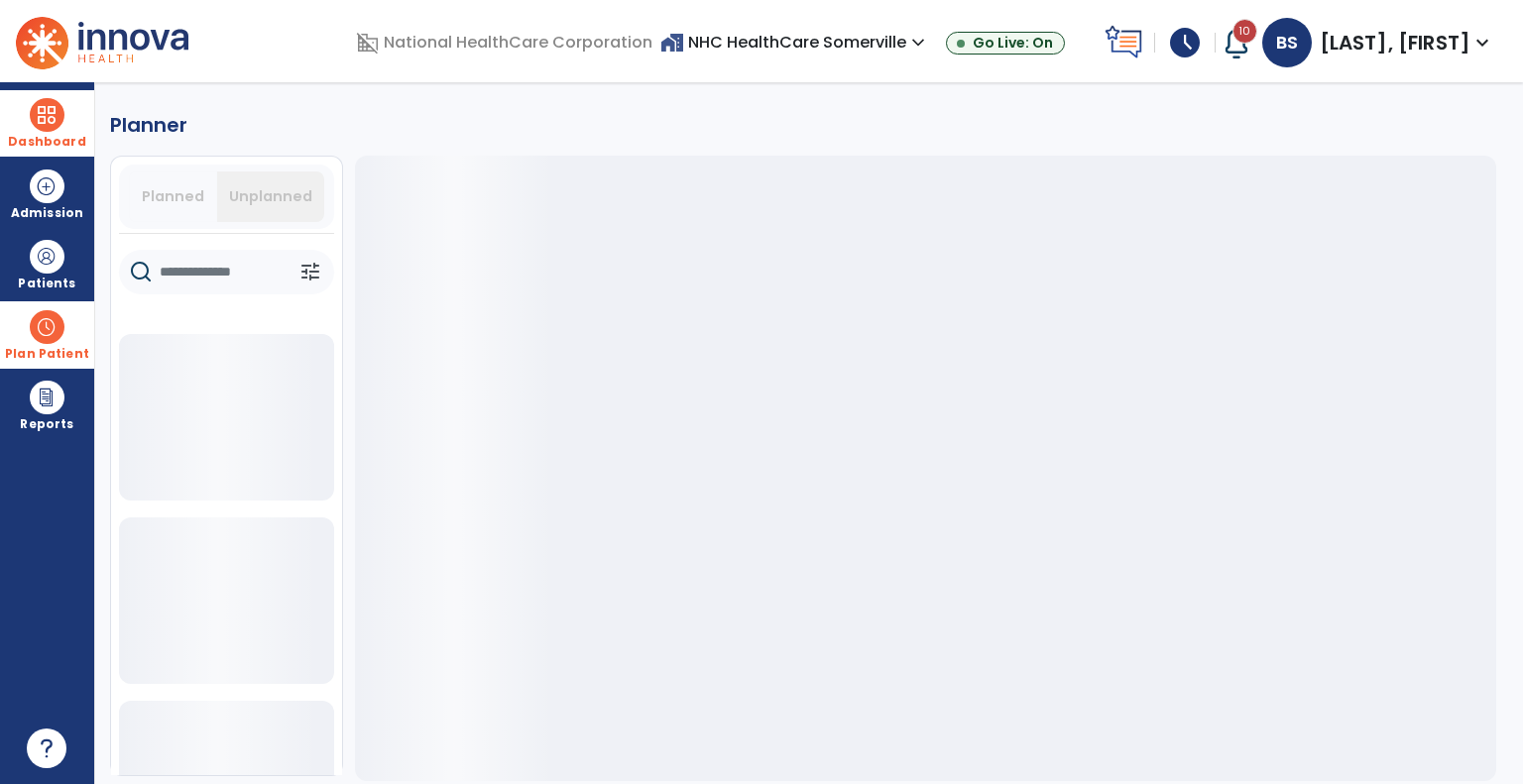 click at bounding box center (47, 327) 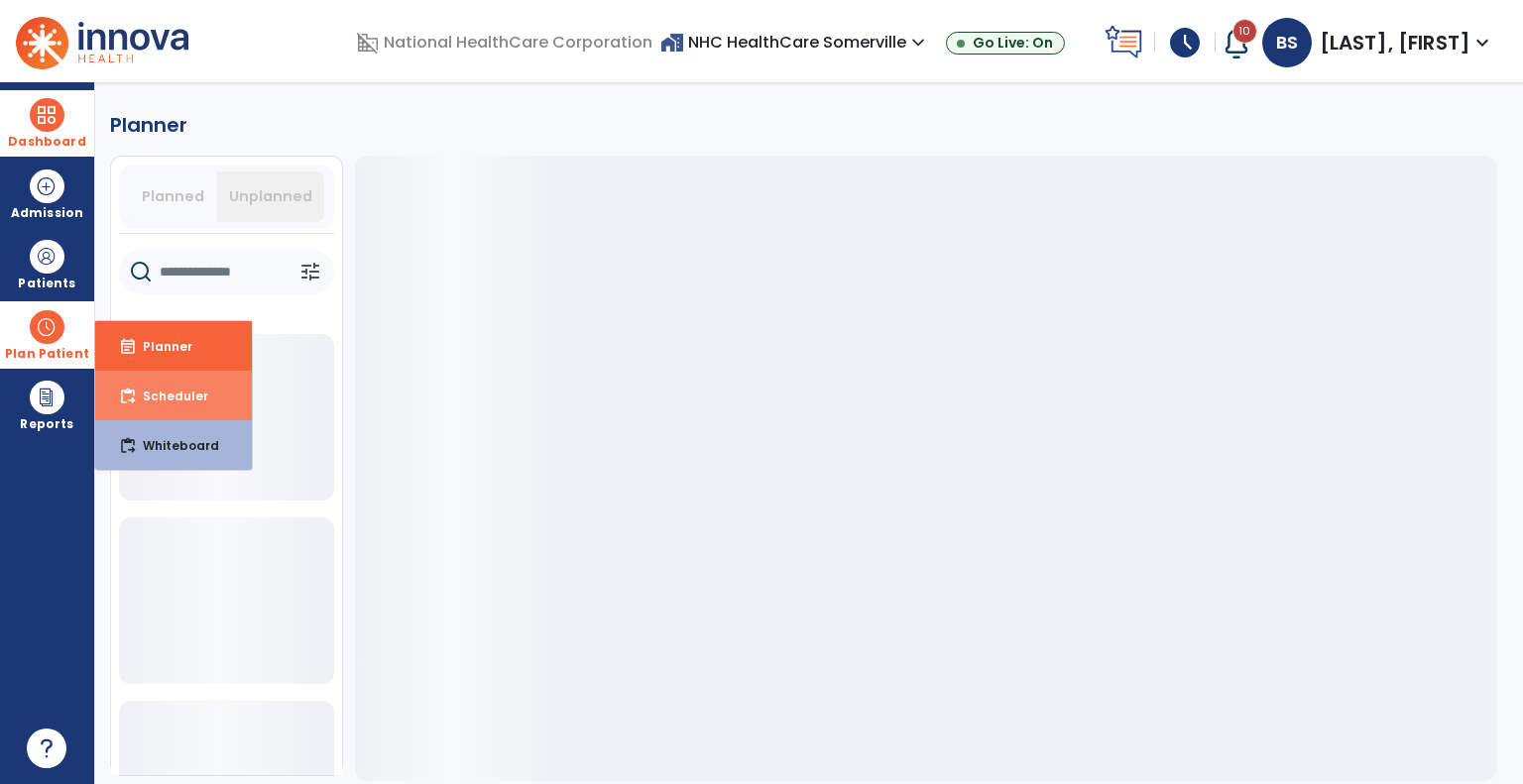 click on "Scheduler" at bounding box center (168, 395) 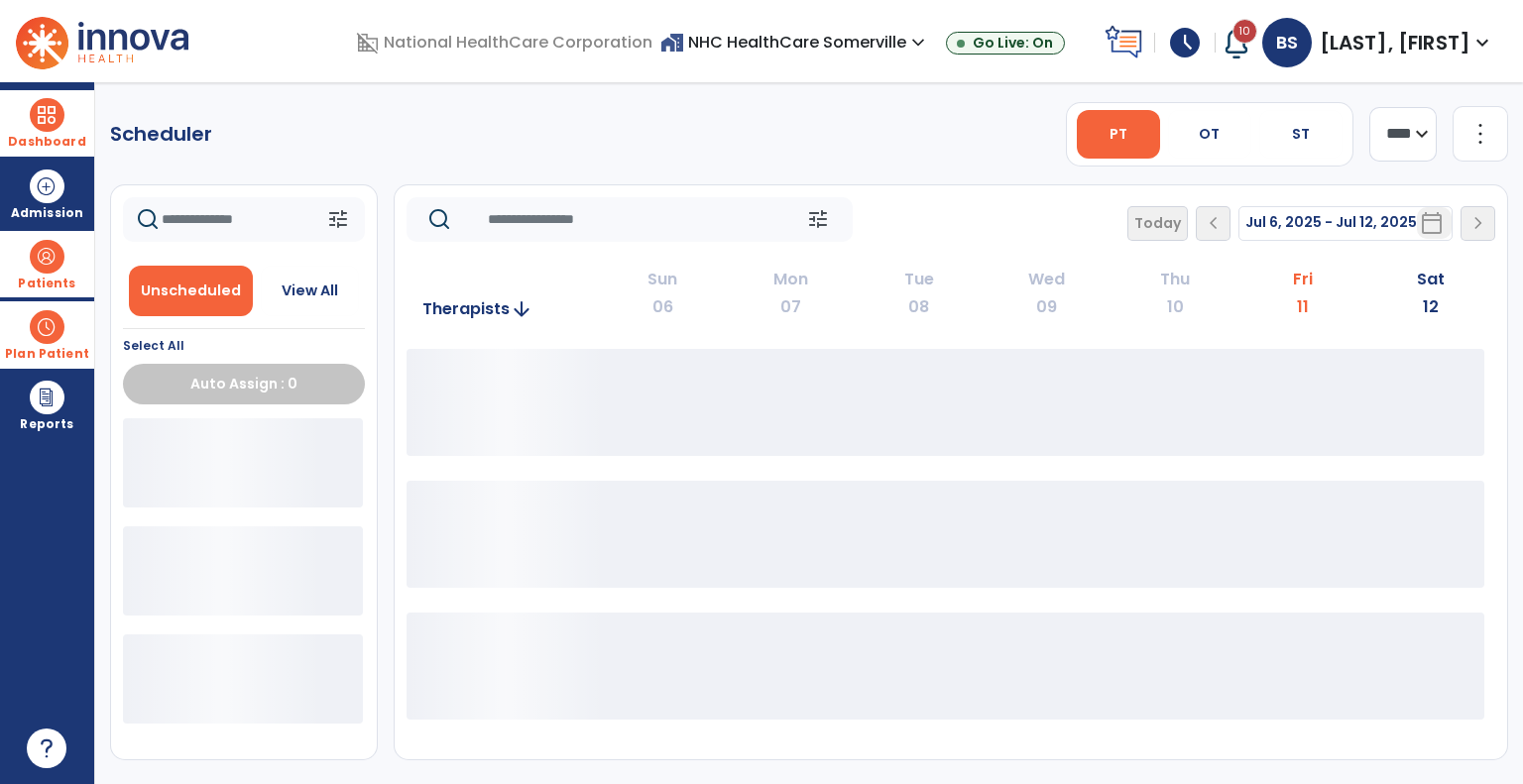 click at bounding box center (47, 257) 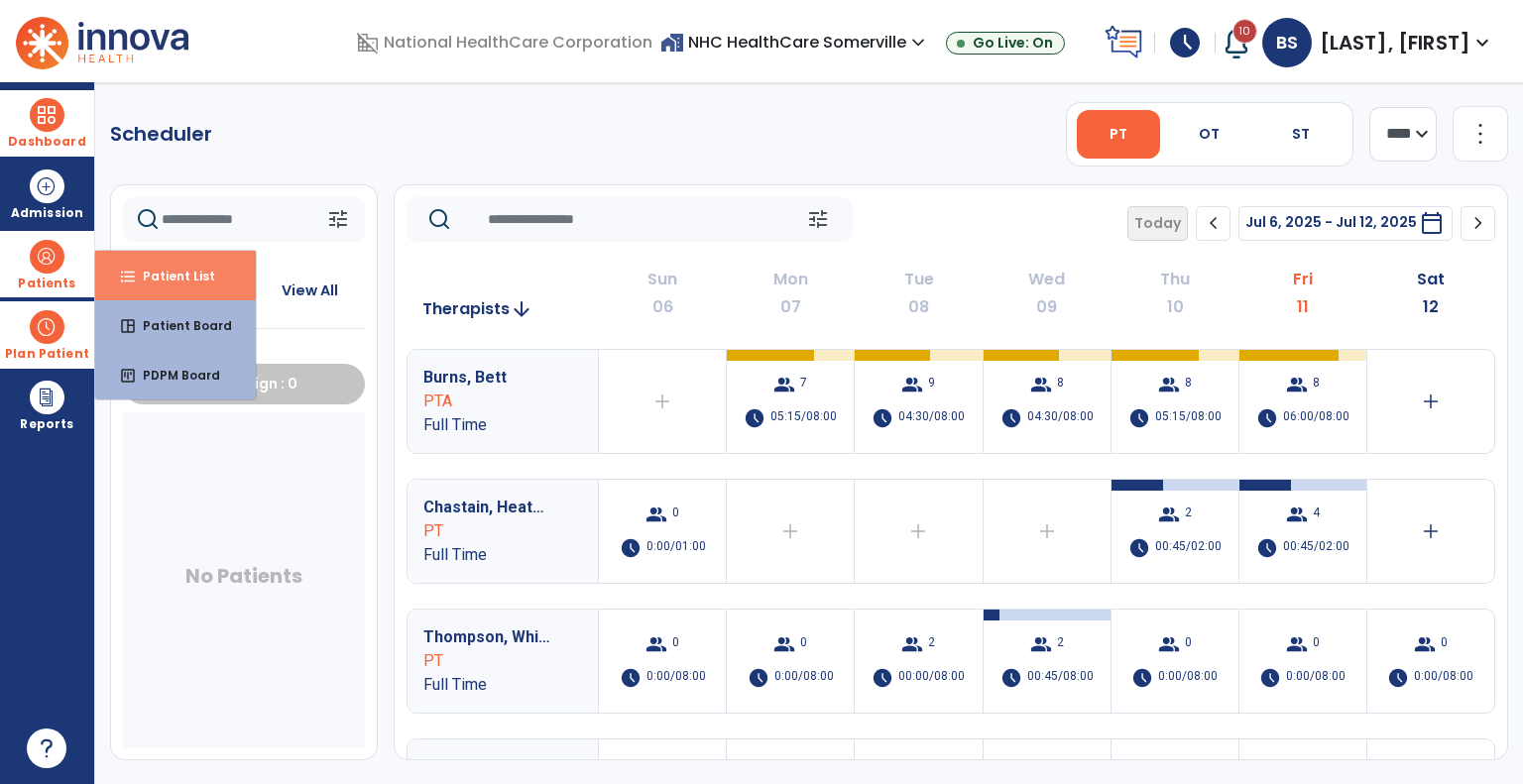 click on "format_list_bulleted  Patient List" at bounding box center (176, 276) 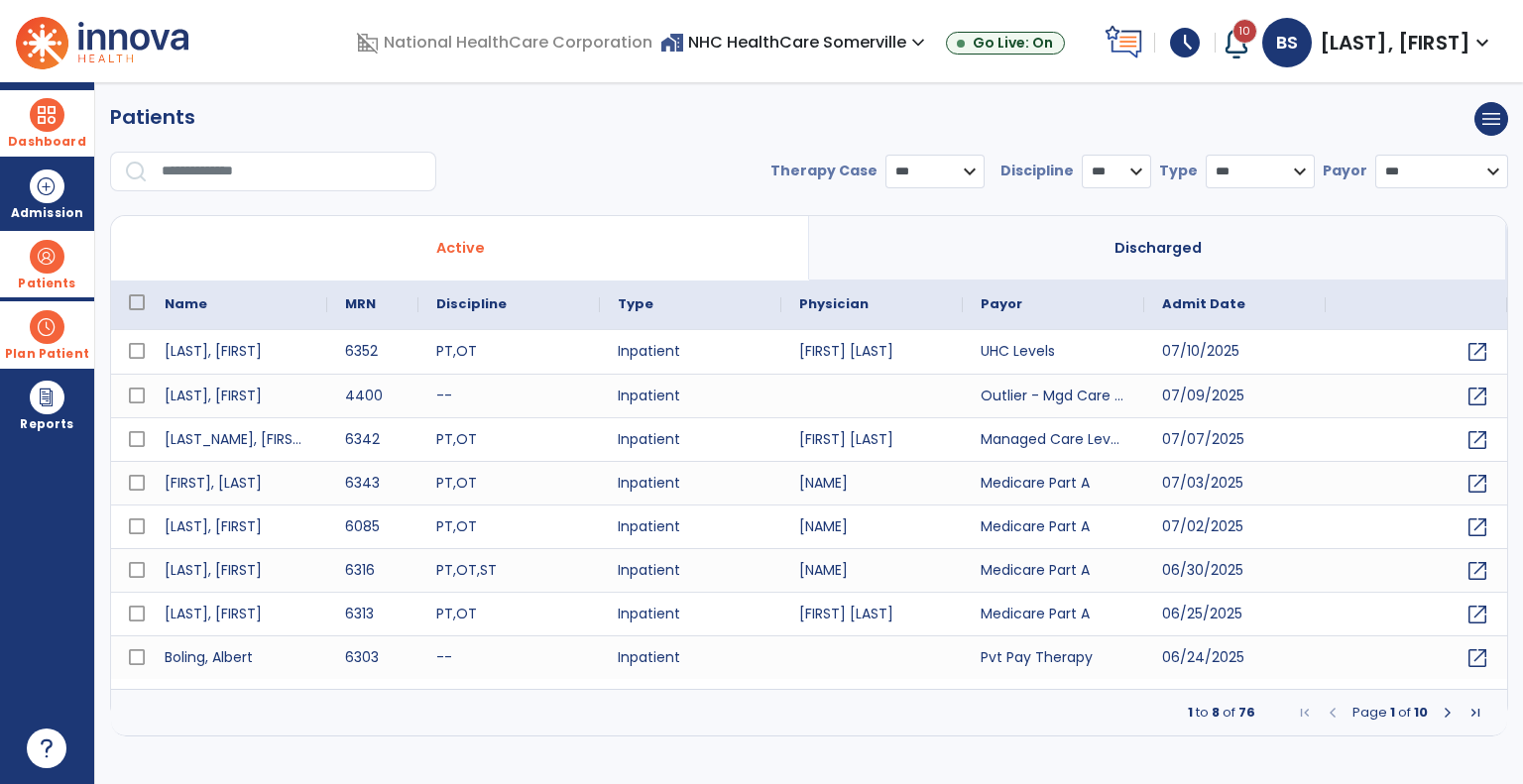 click at bounding box center [292, 171] 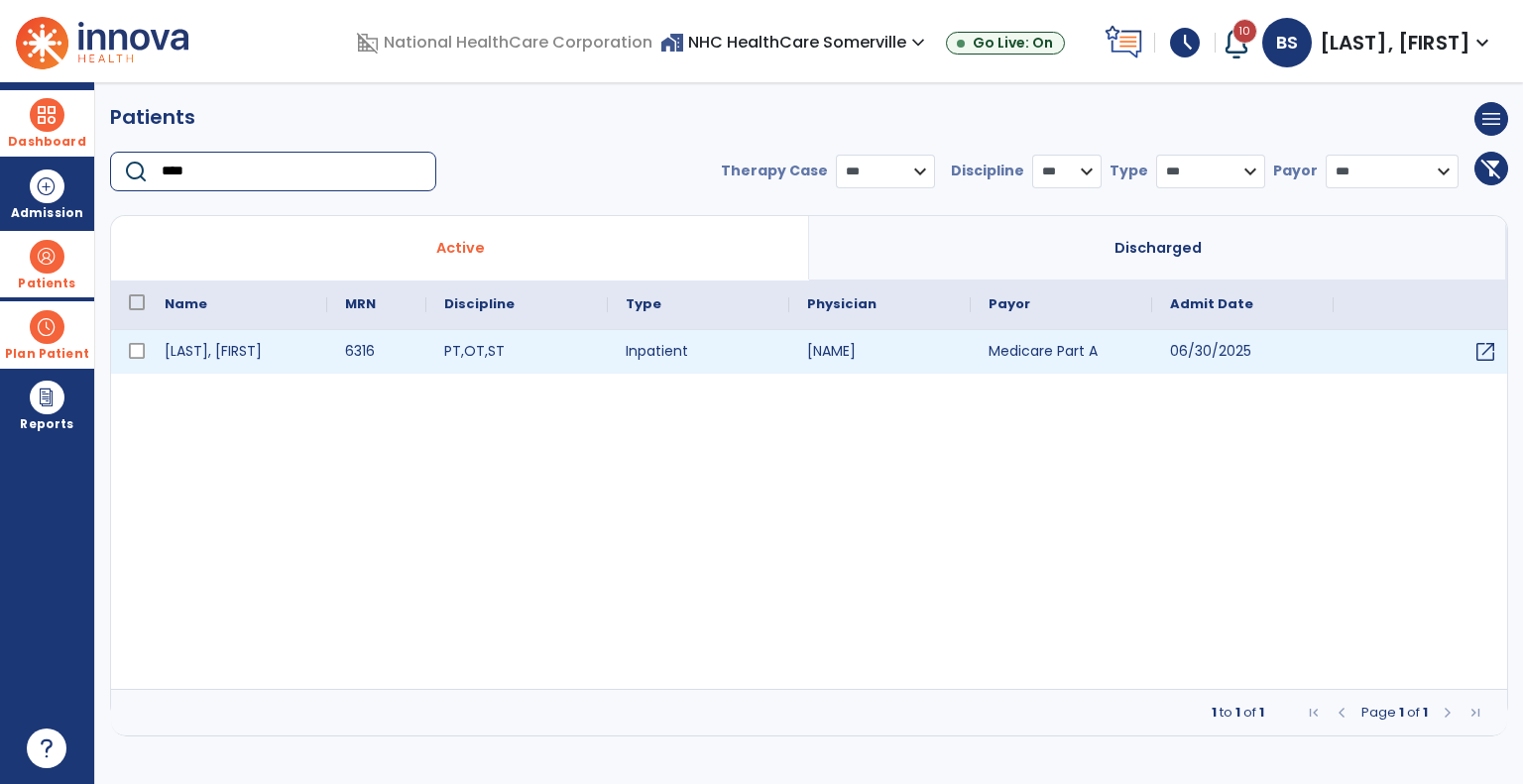 type on "****" 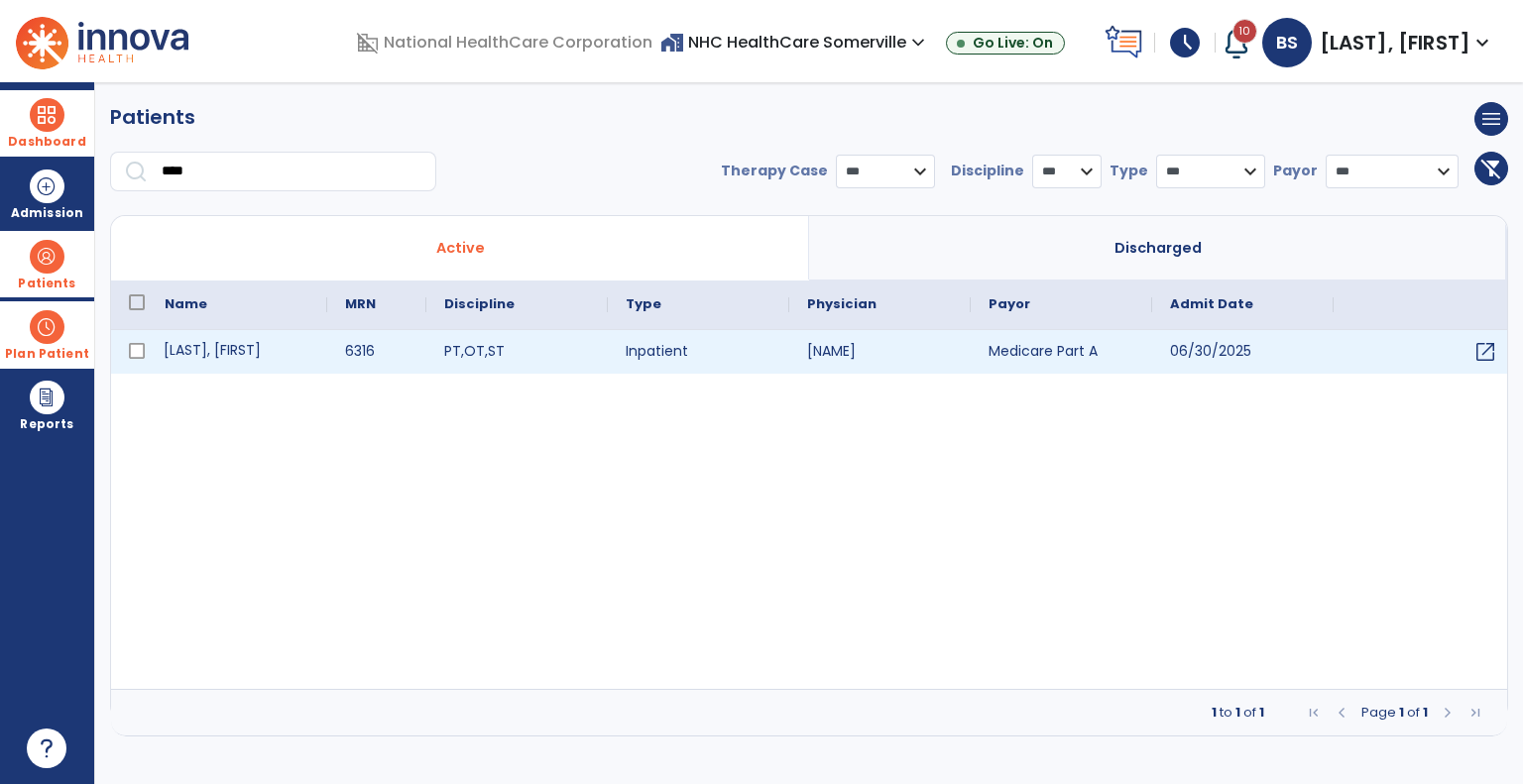 click on "[LAST], [FIRST]" at bounding box center (237, 352) 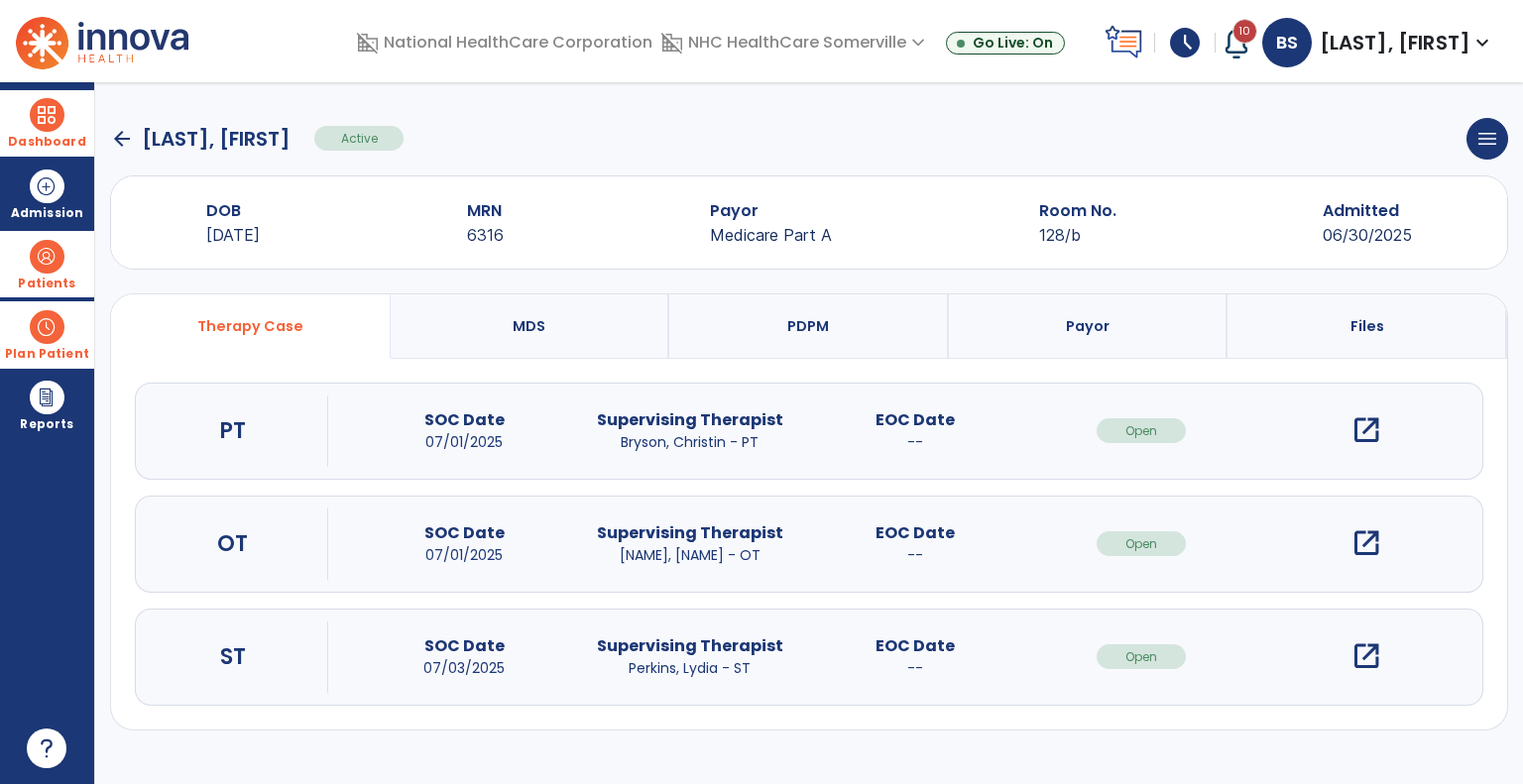 click on "open_in_new" at bounding box center [1366, 543] 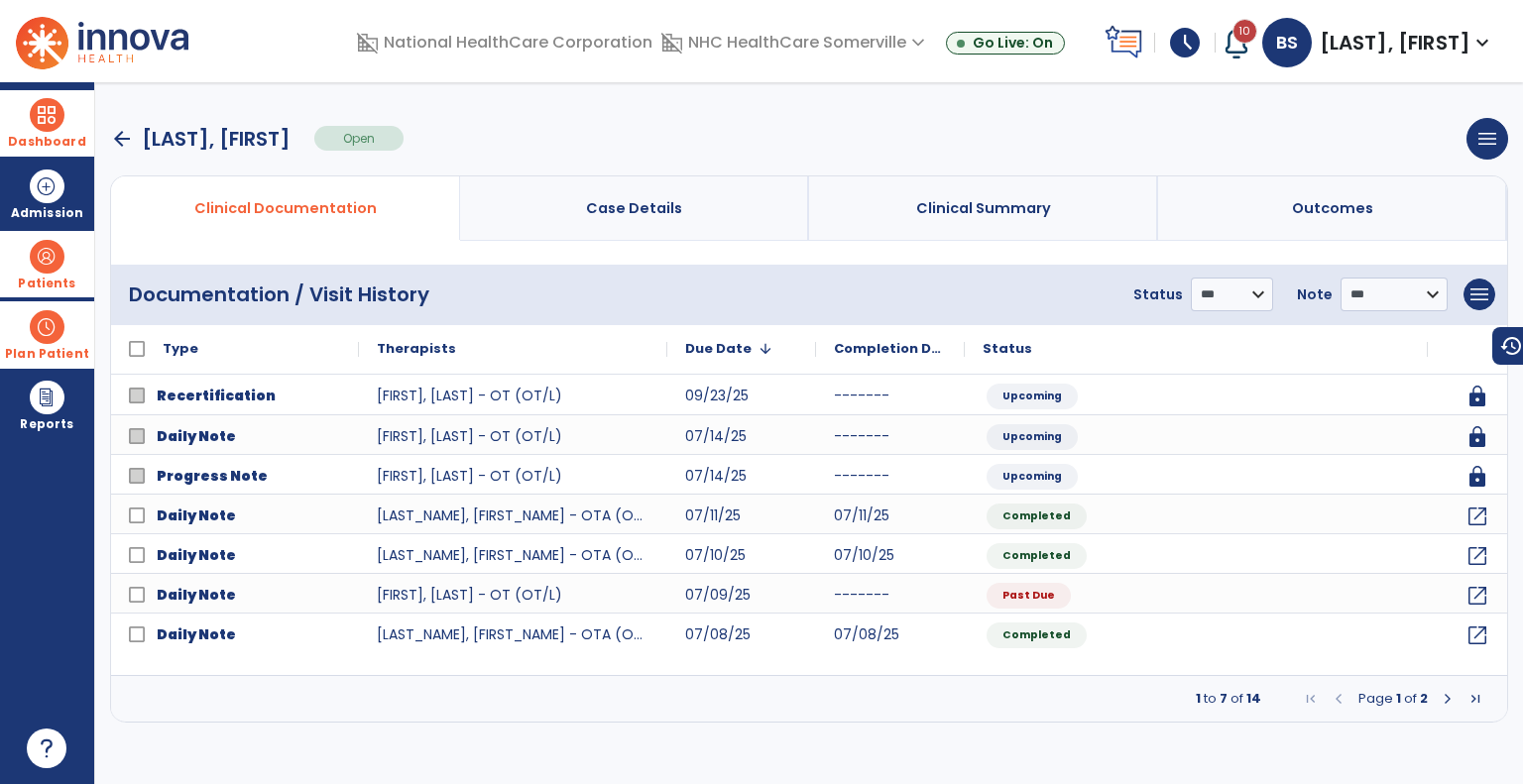 click at bounding box center (1448, 699) 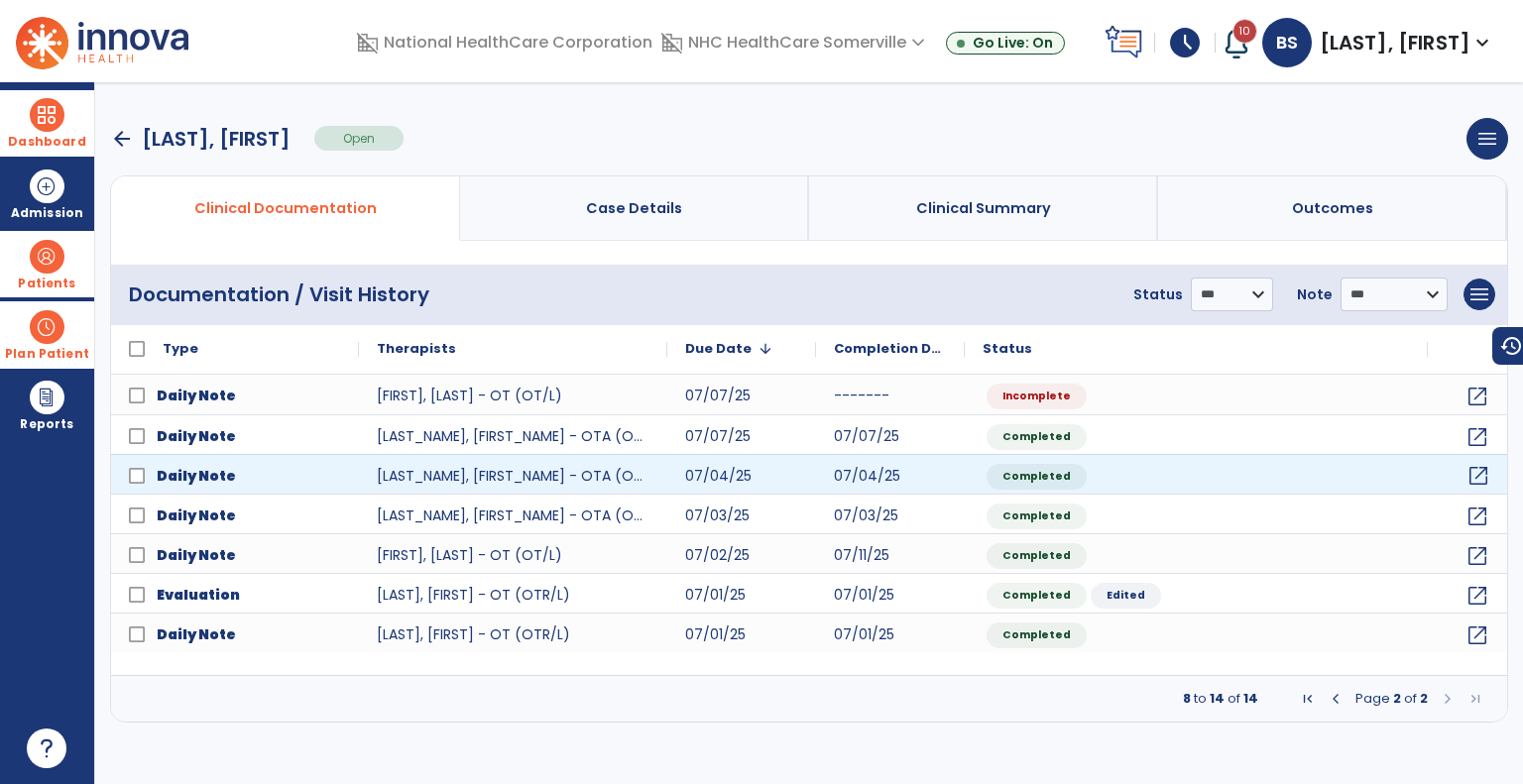 click on "open_in_new" 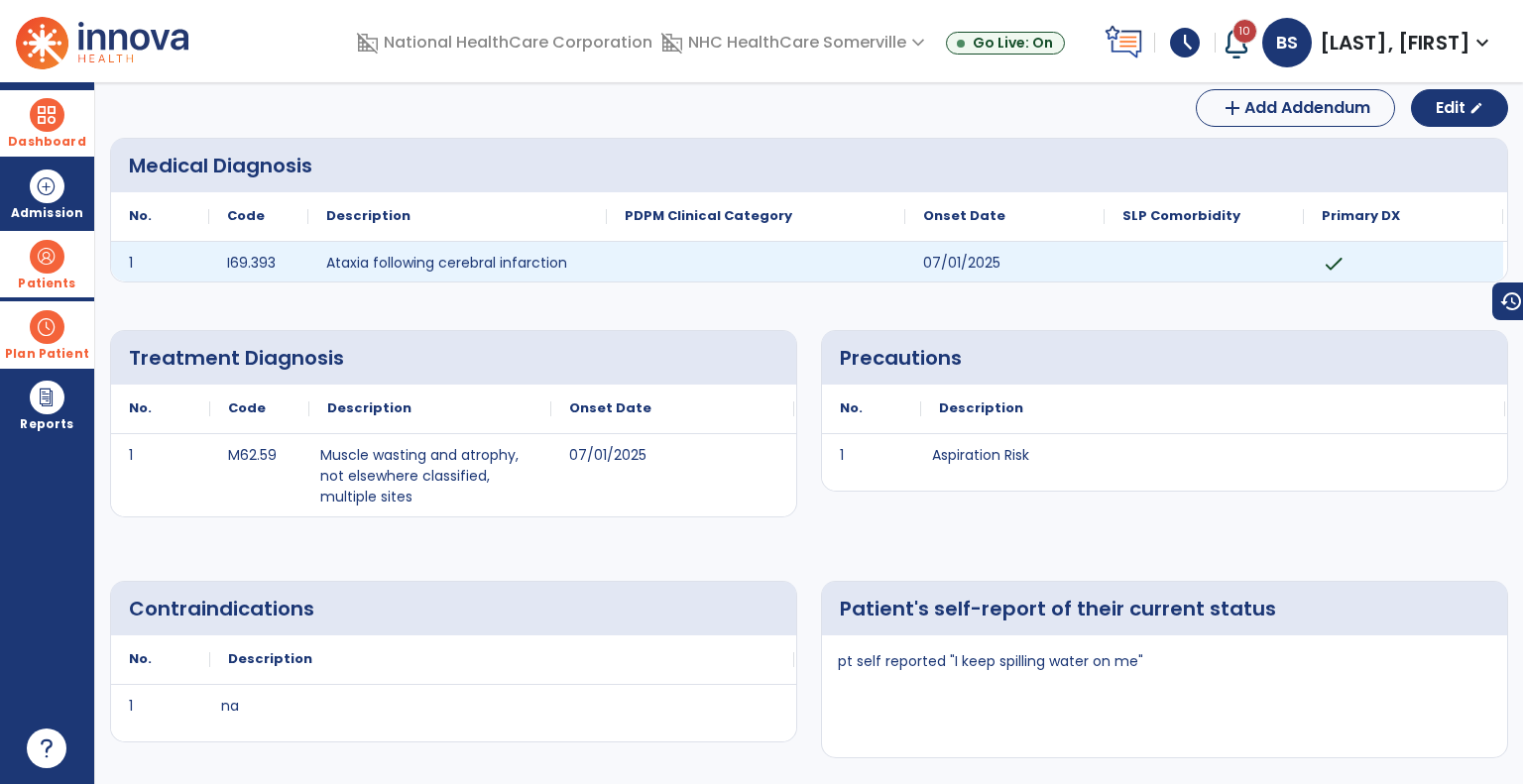 scroll, scrollTop: 0, scrollLeft: 0, axis: both 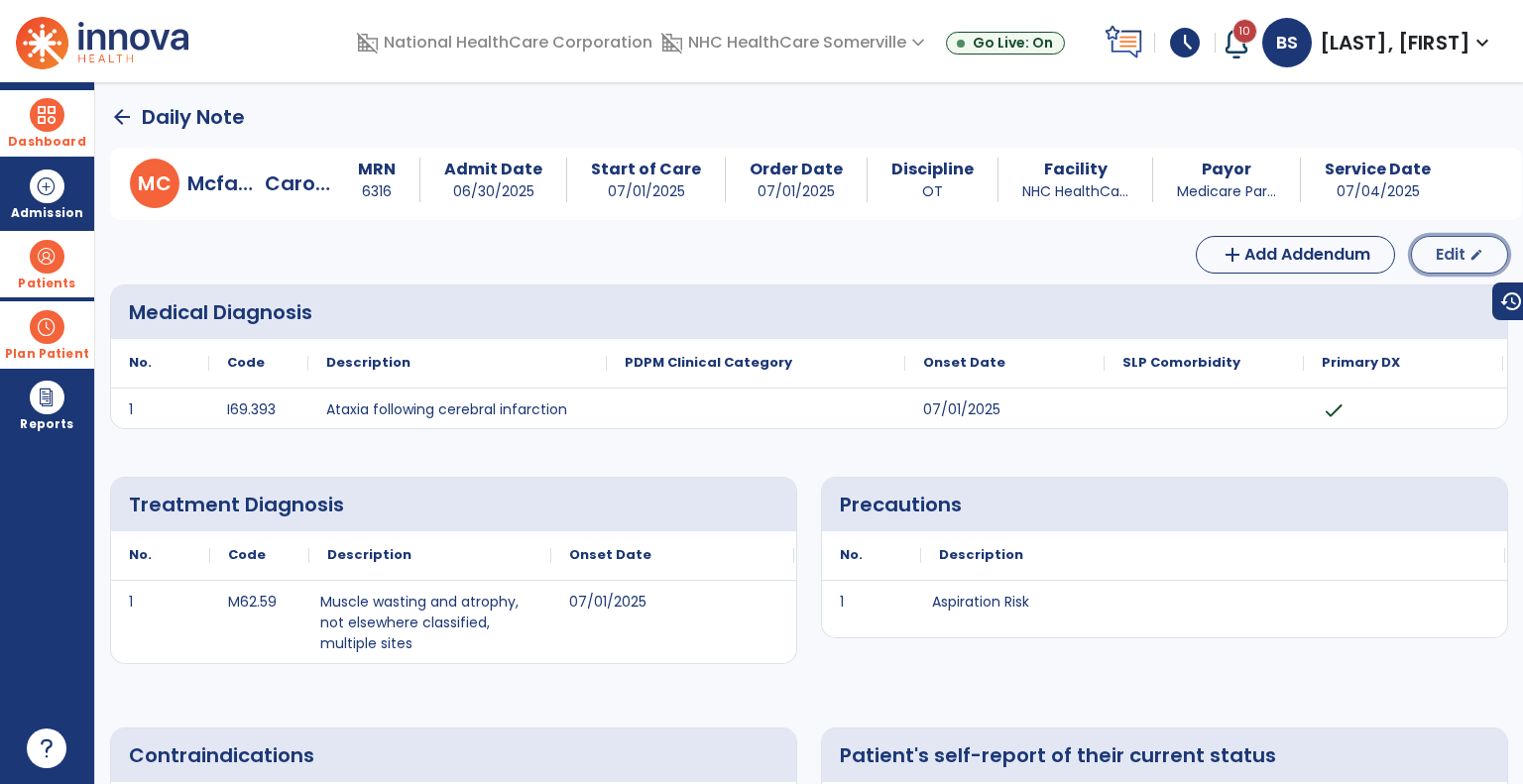 click on "Edit" 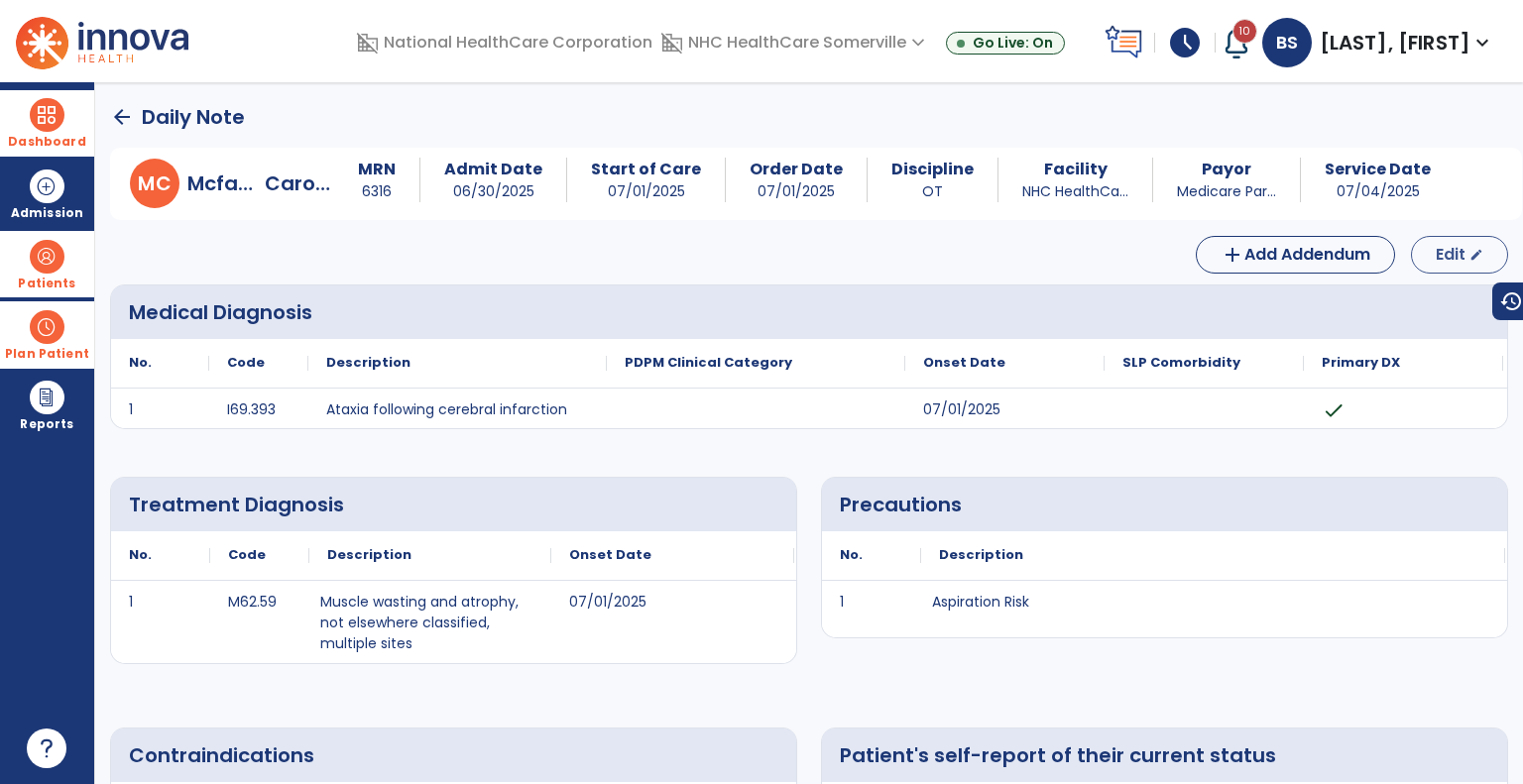 select on "*" 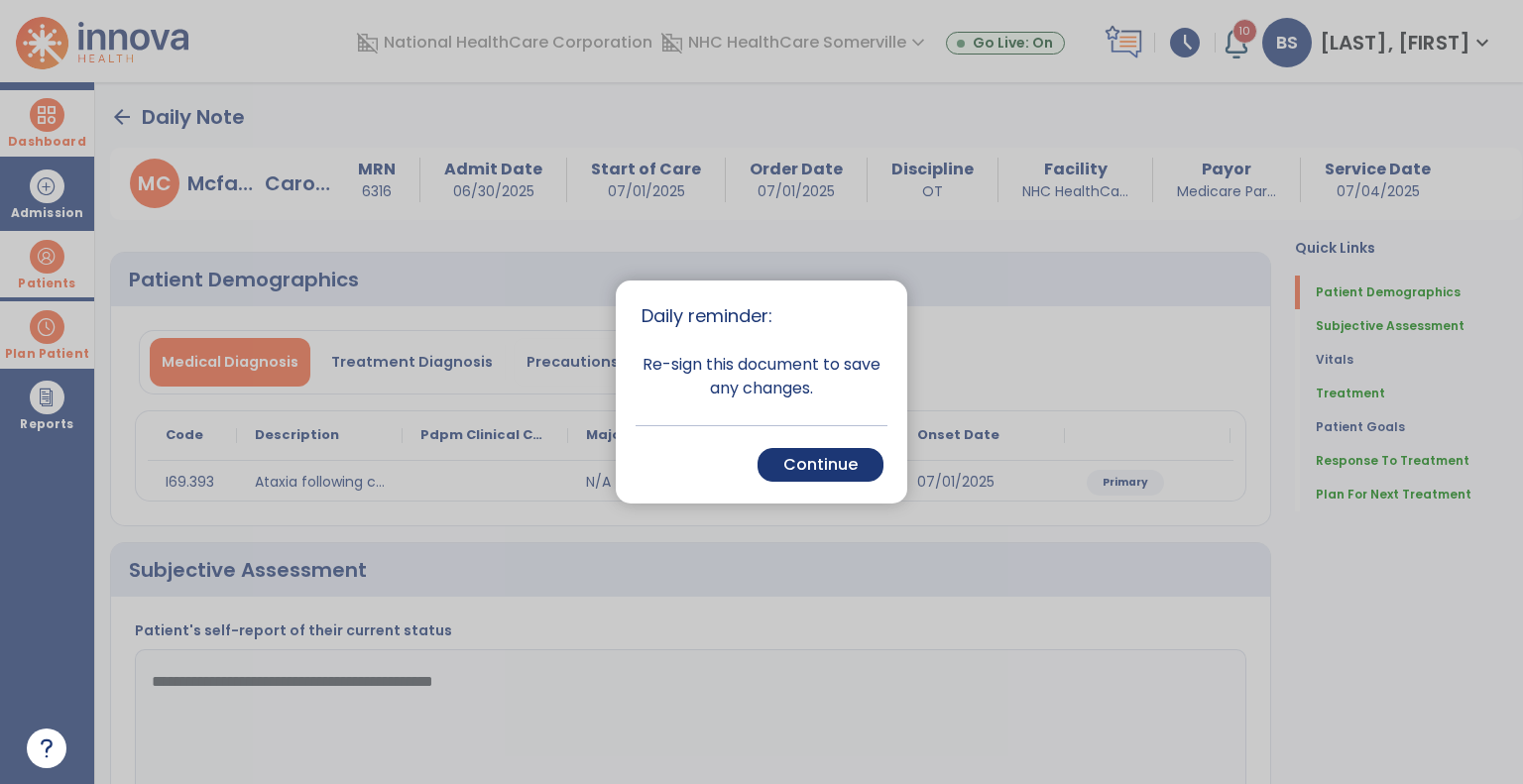 click on "Continue" at bounding box center [820, 465] 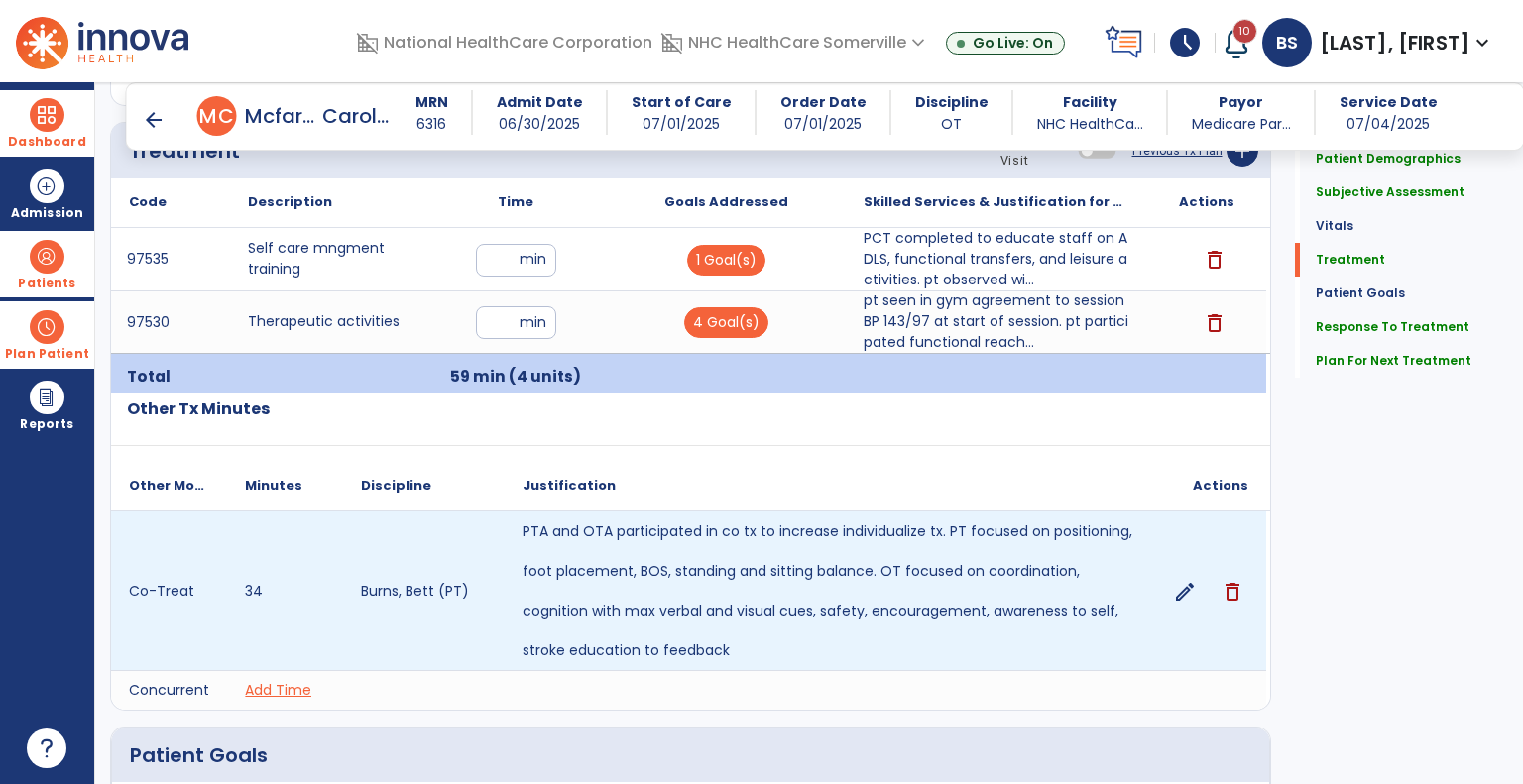 scroll, scrollTop: 1189, scrollLeft: 0, axis: vertical 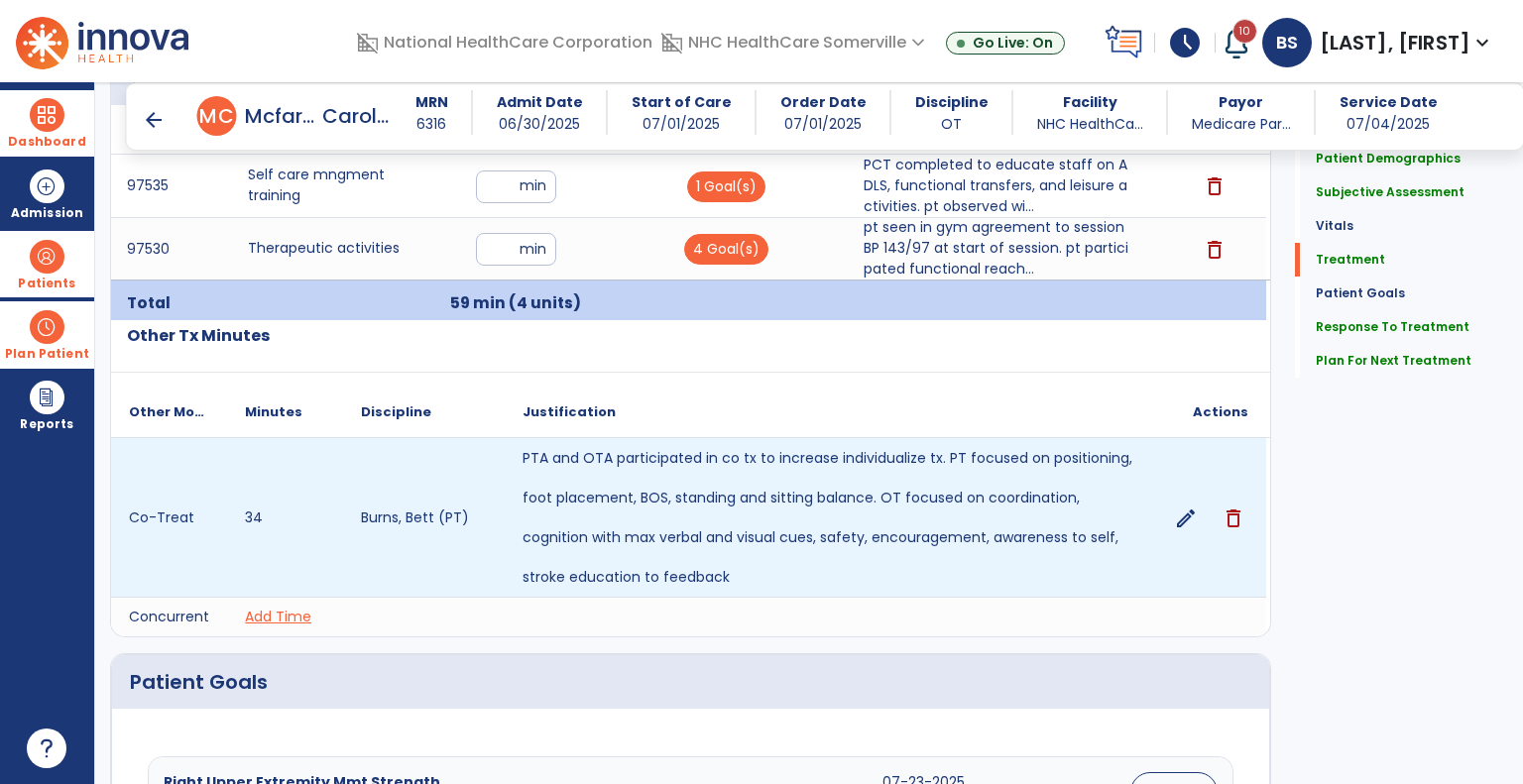 click on "edit" 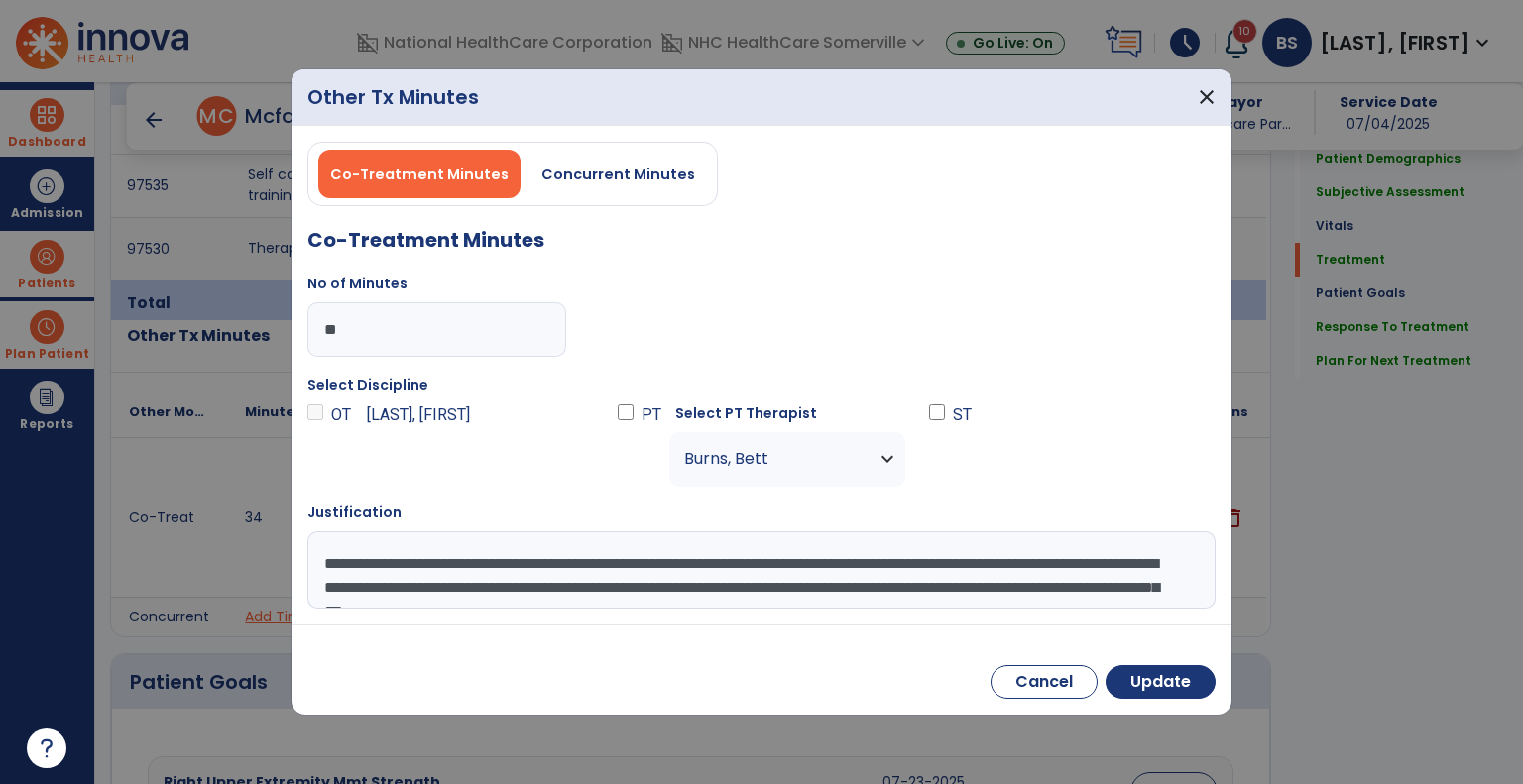 click on "**" at bounding box center [436, 329] 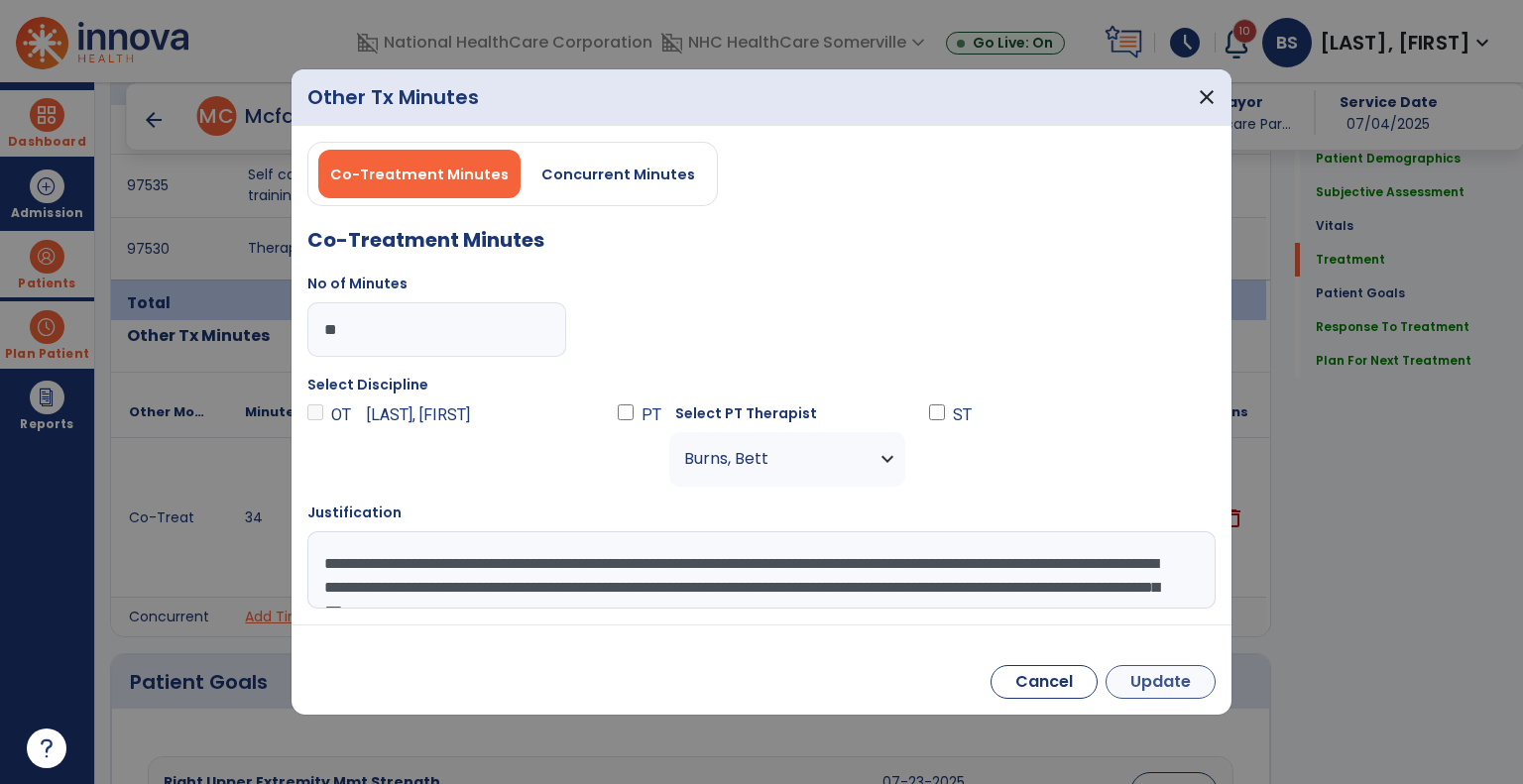 type on "**" 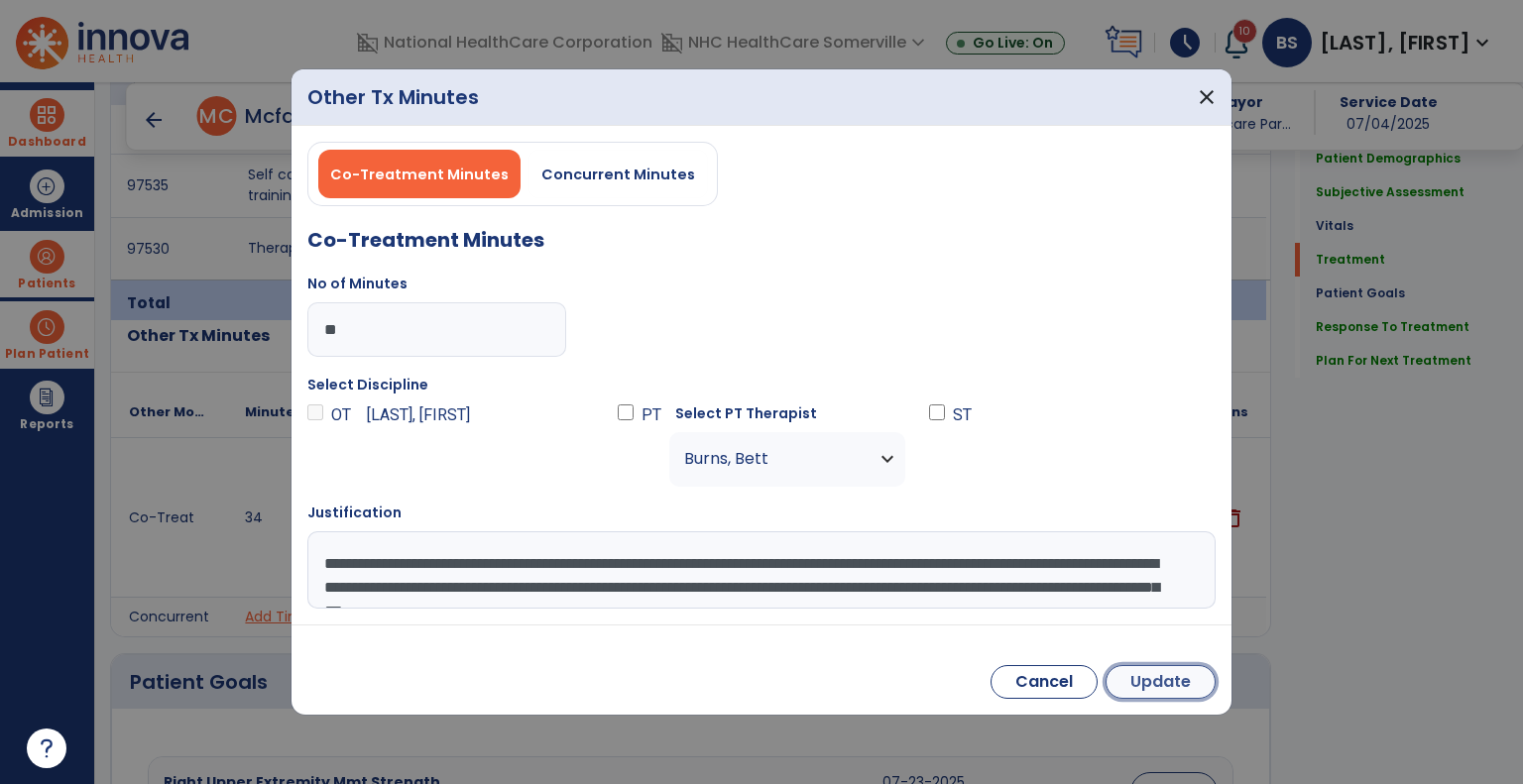 click on "Update" at bounding box center (1160, 682) 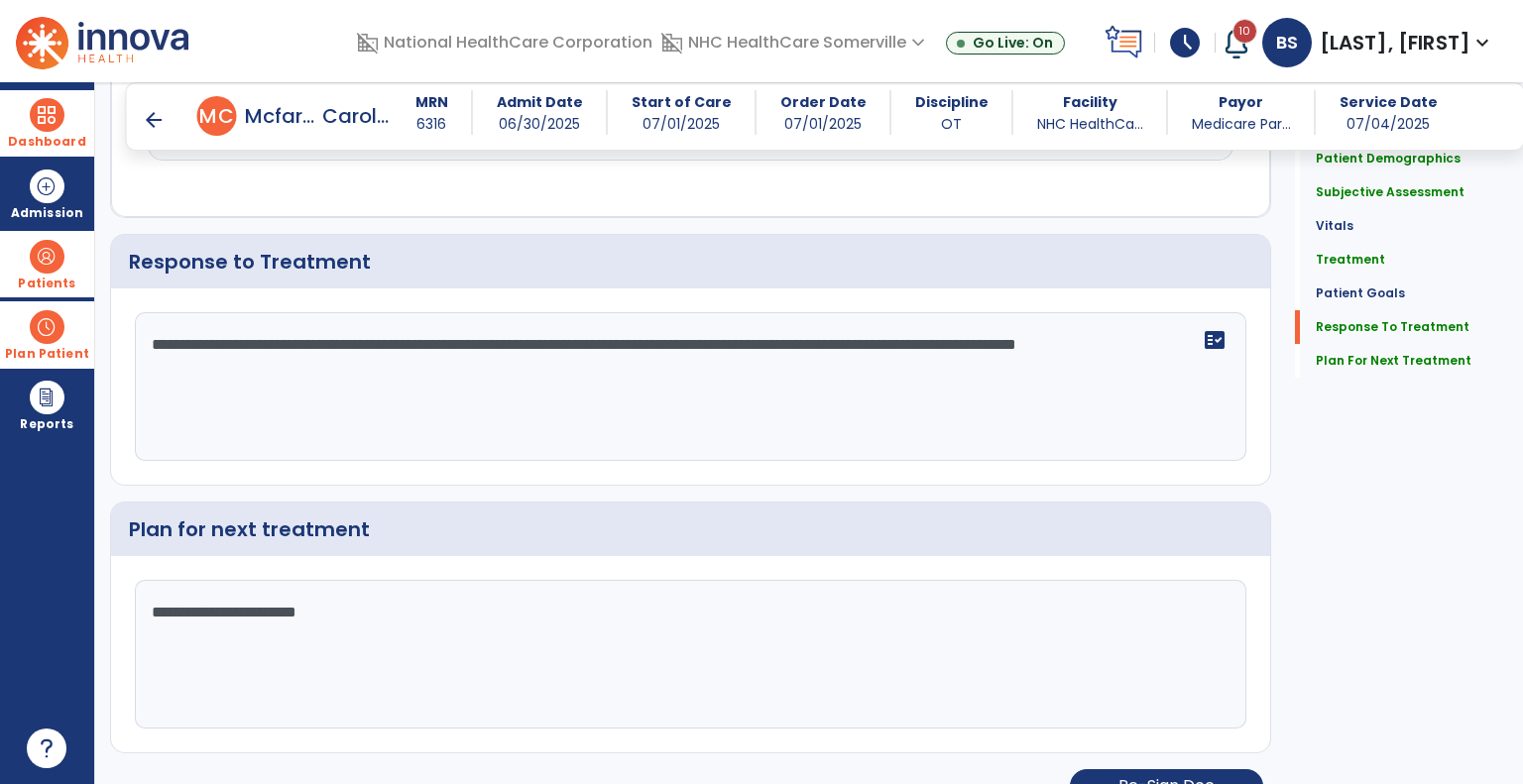 scroll, scrollTop: 2648, scrollLeft: 0, axis: vertical 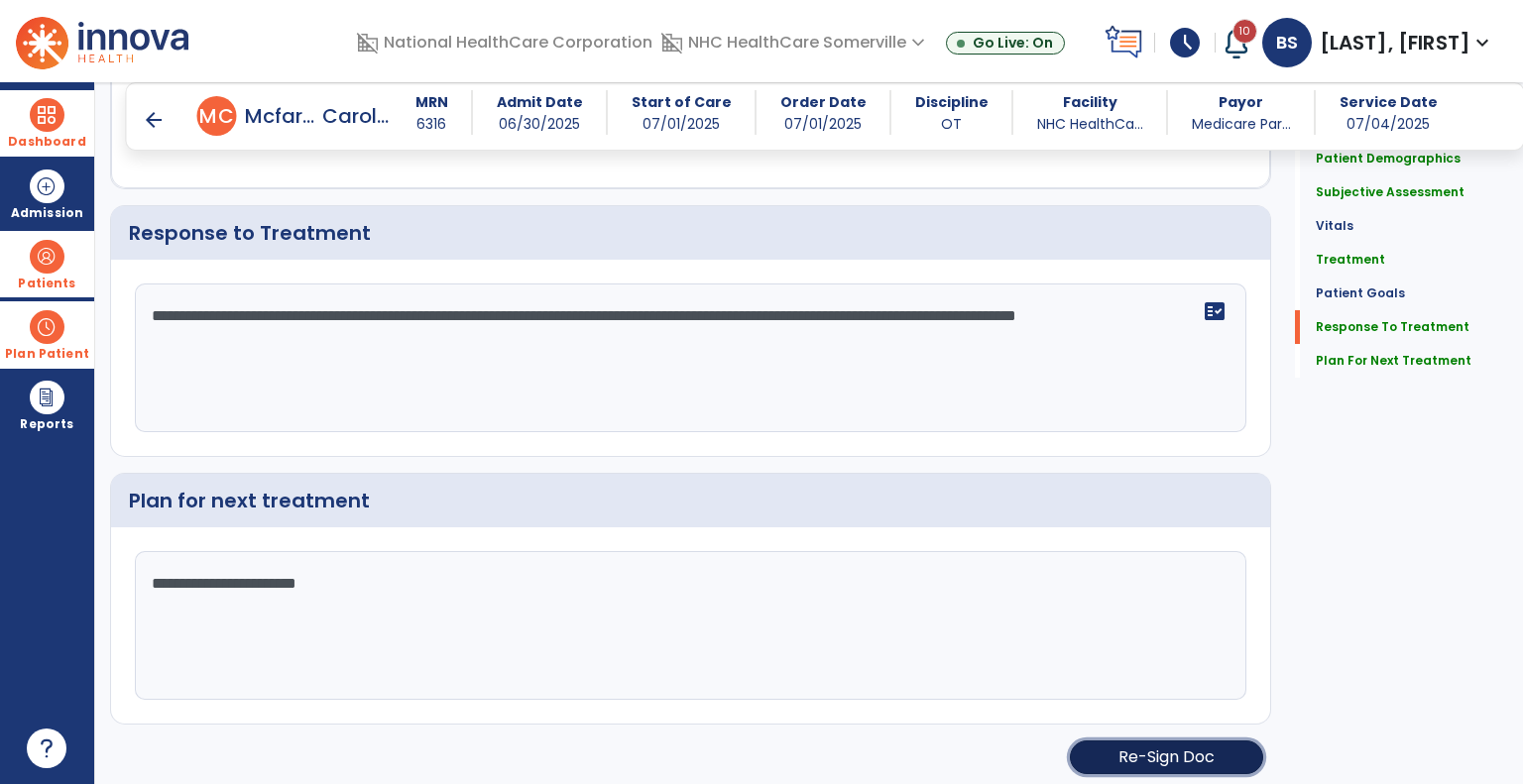 click on "Re-Sign Doc" 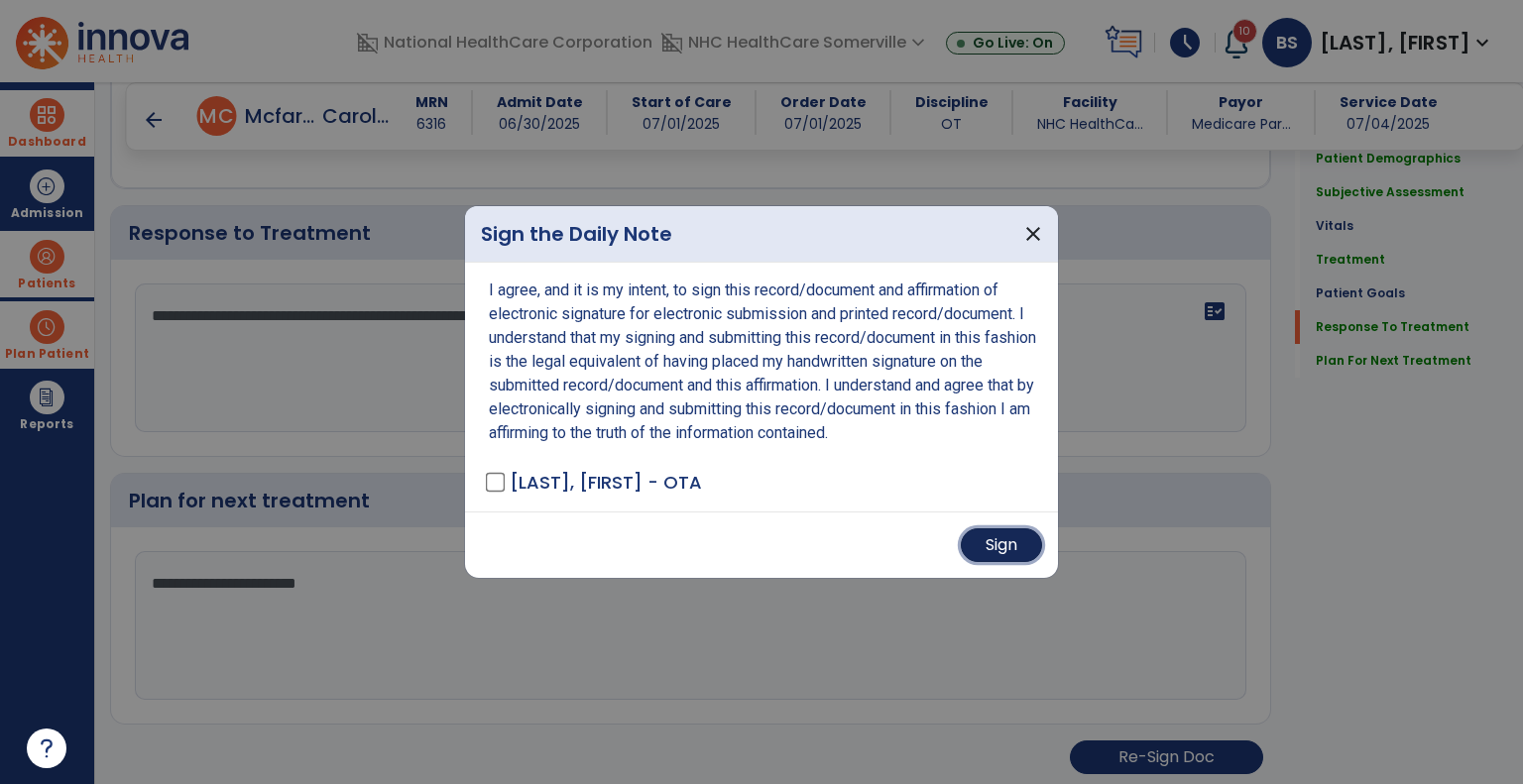 click on "Sign" at bounding box center (1001, 545) 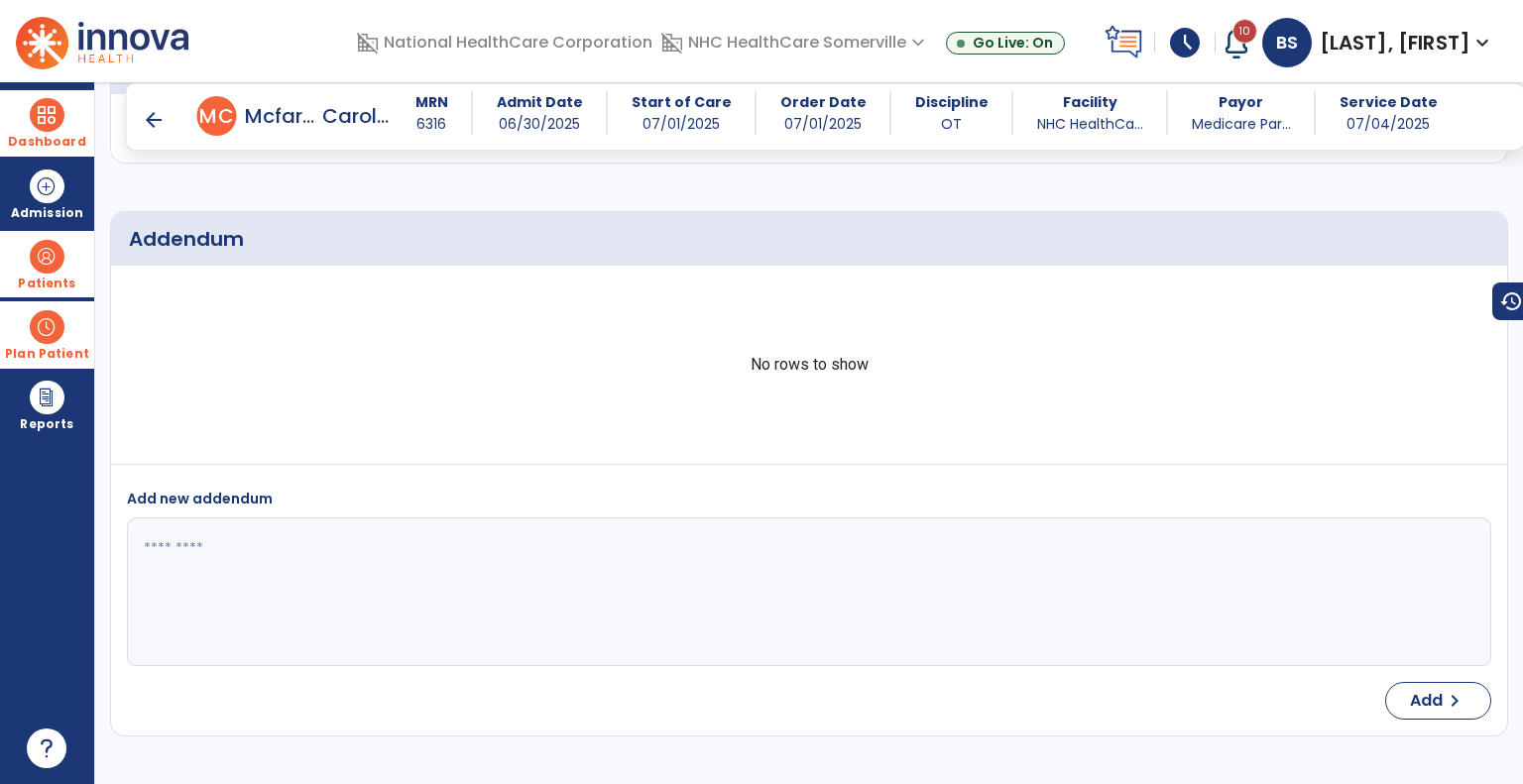 scroll, scrollTop: 4051, scrollLeft: 0, axis: vertical 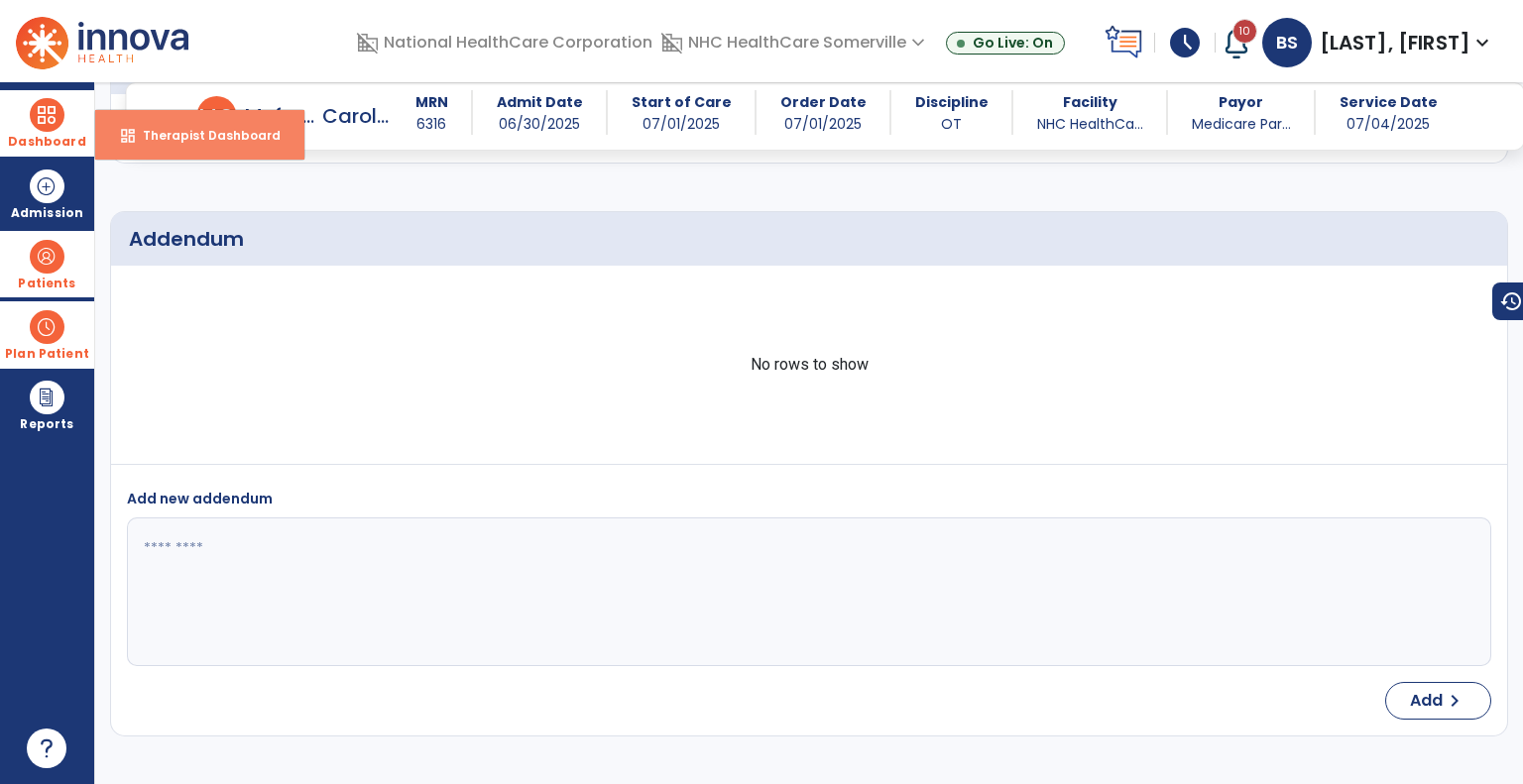 click on "dashboard" at bounding box center [128, 136] 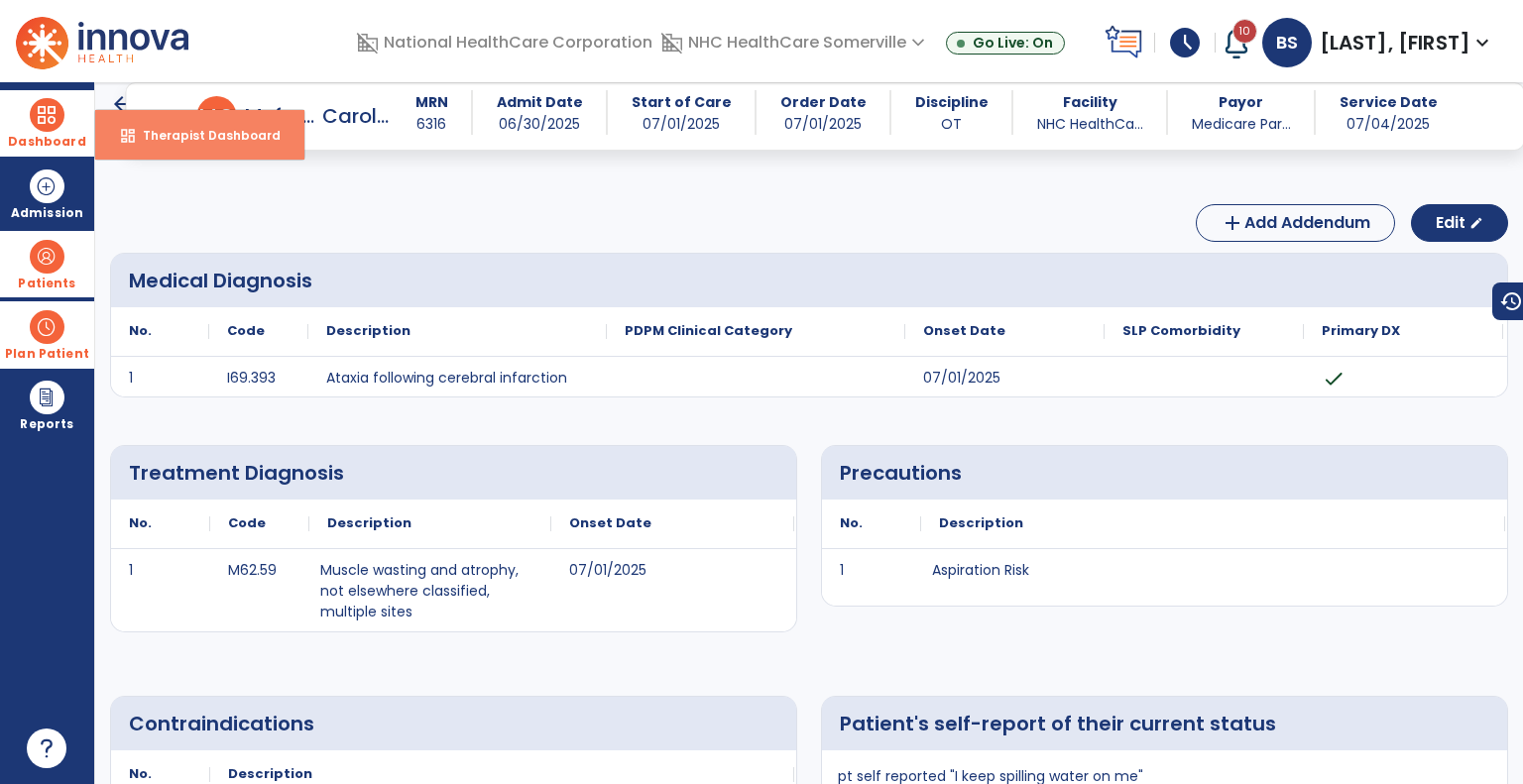 select on "****" 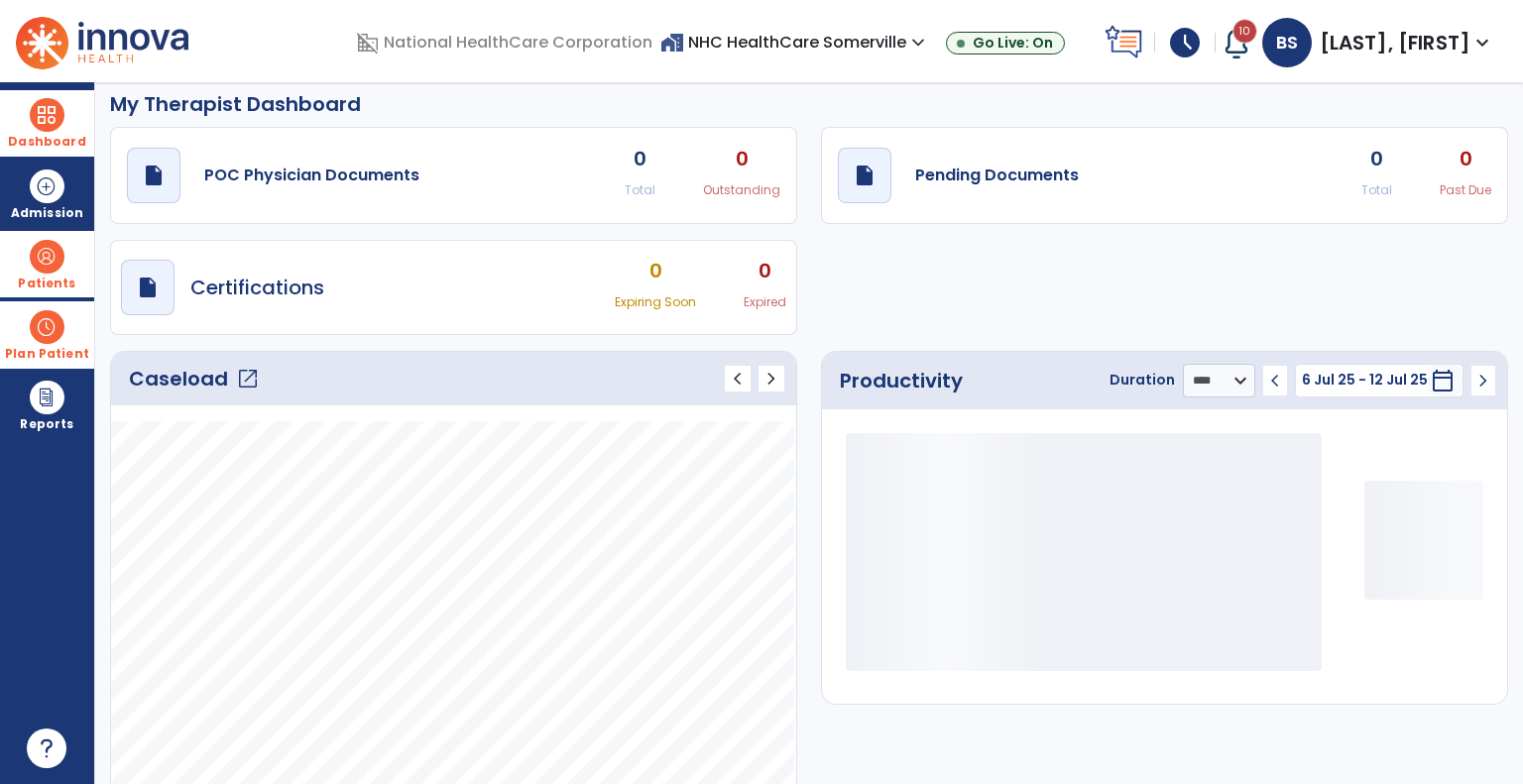 scroll, scrollTop: 0, scrollLeft: 0, axis: both 